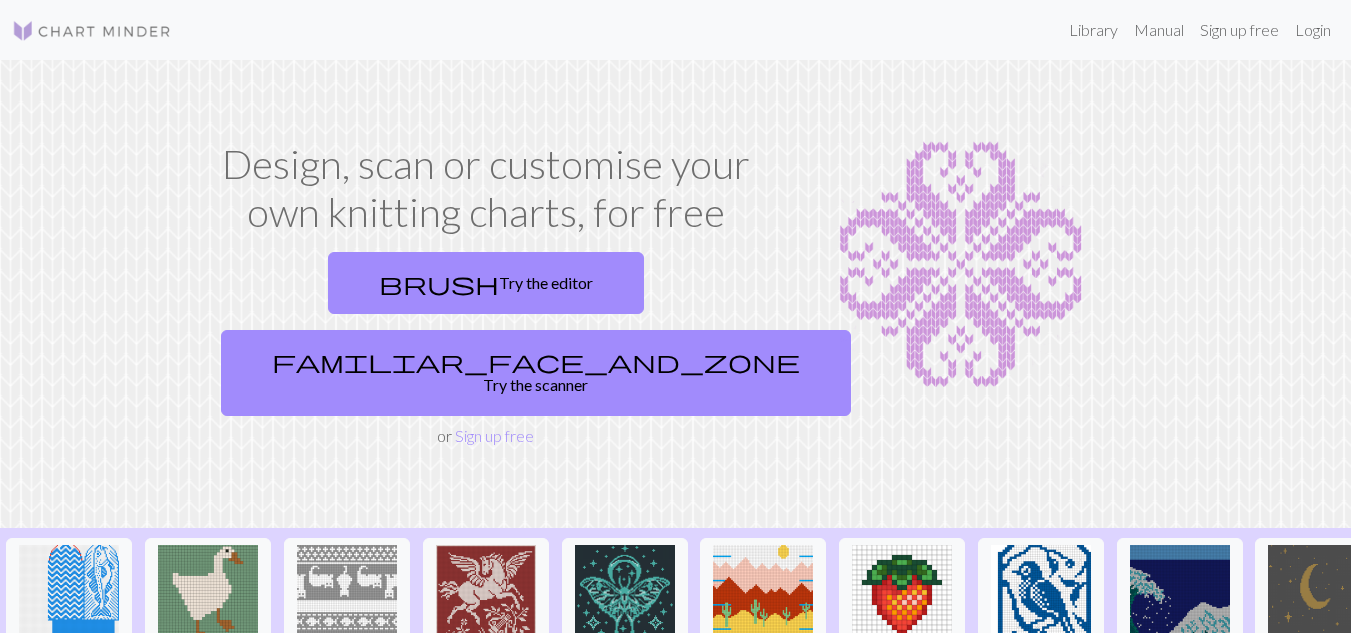 scroll, scrollTop: 0, scrollLeft: 0, axis: both 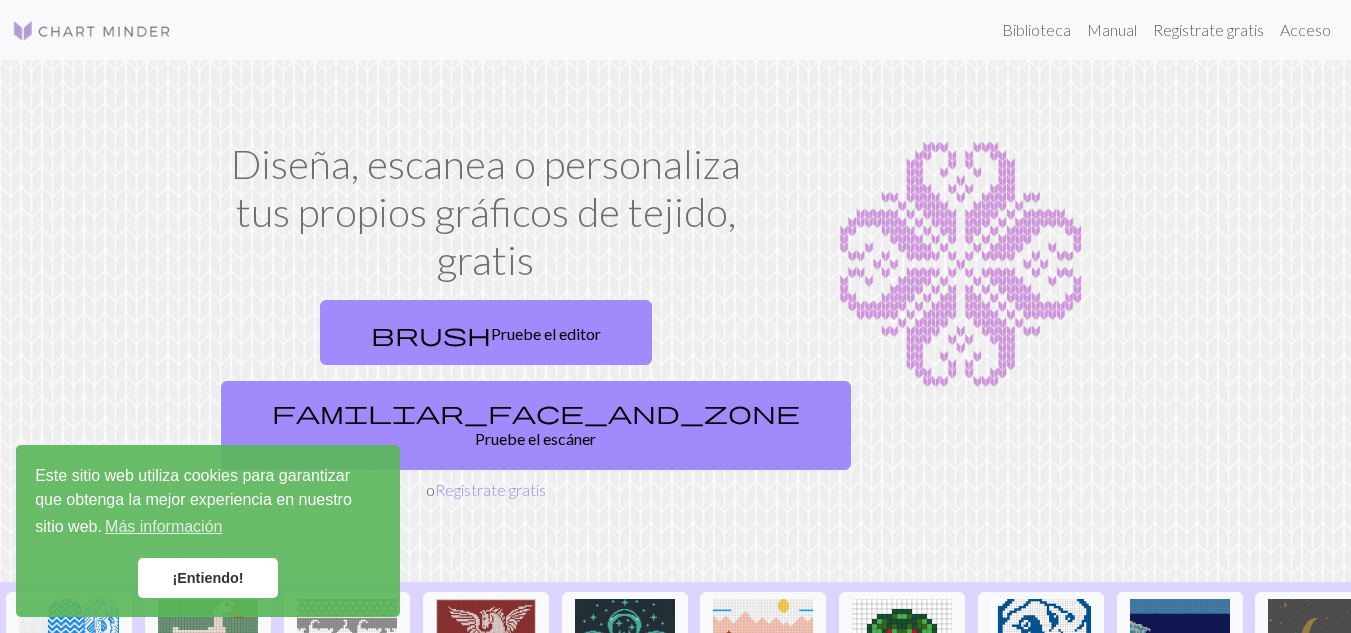 click on "¡Entiendo!" at bounding box center (207, 578) 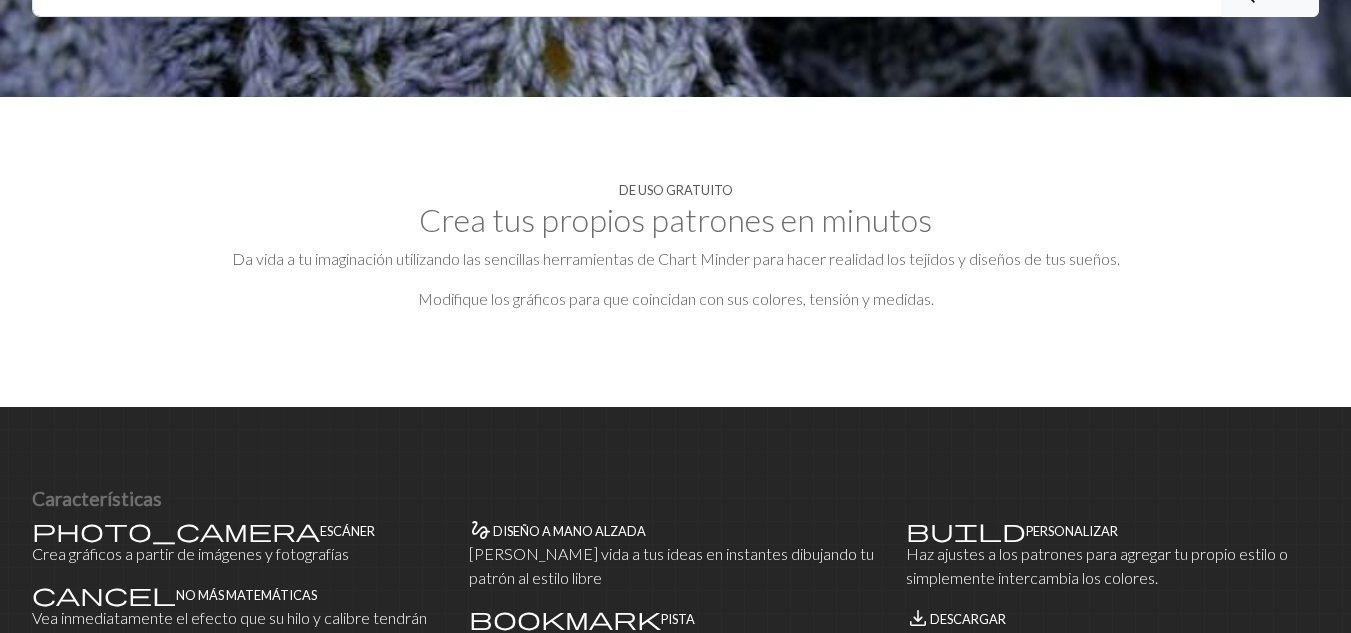 scroll, scrollTop: 906, scrollLeft: 0, axis: vertical 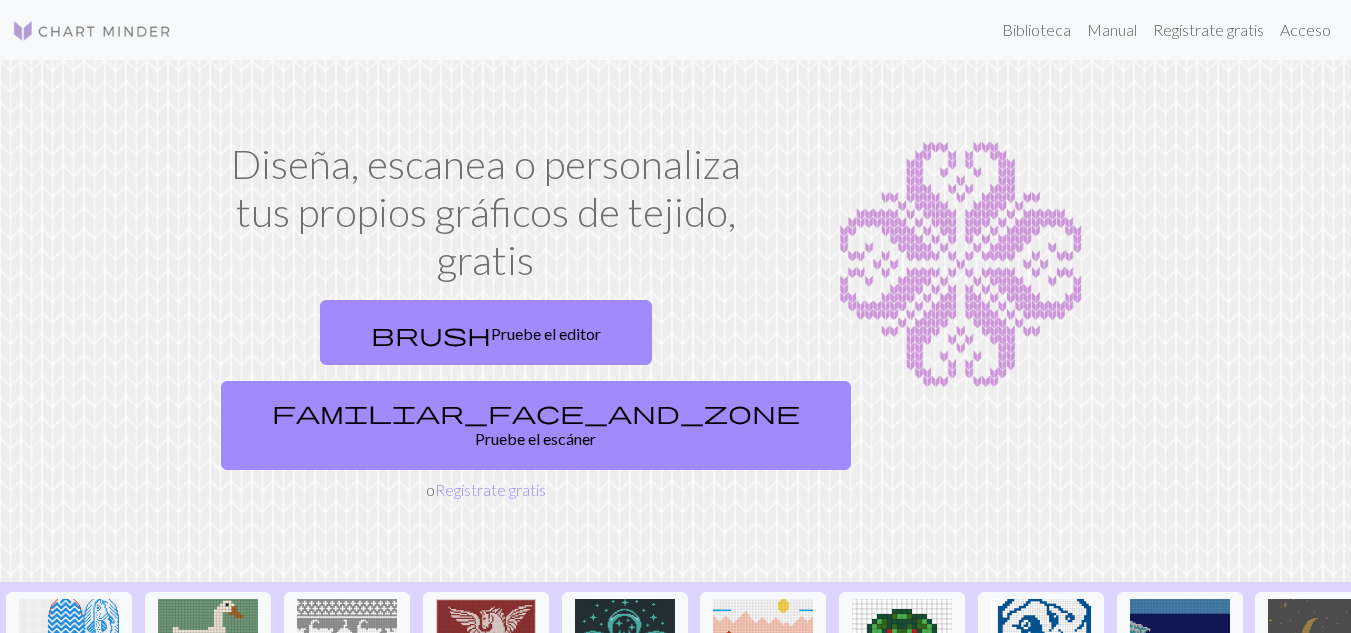 click on "Diseña, escanea o personaliza tus propios gráficos de tejido, gratis" at bounding box center [486, 212] 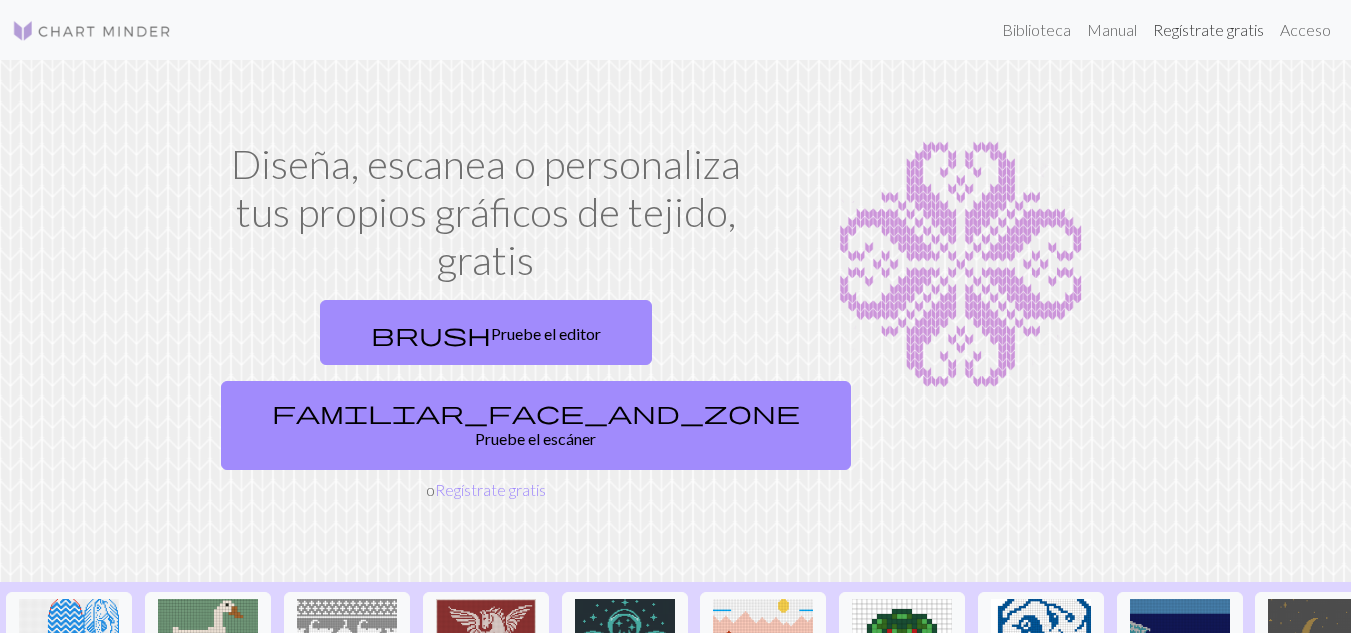 click on "Regístrate gratis" at bounding box center [1208, 29] 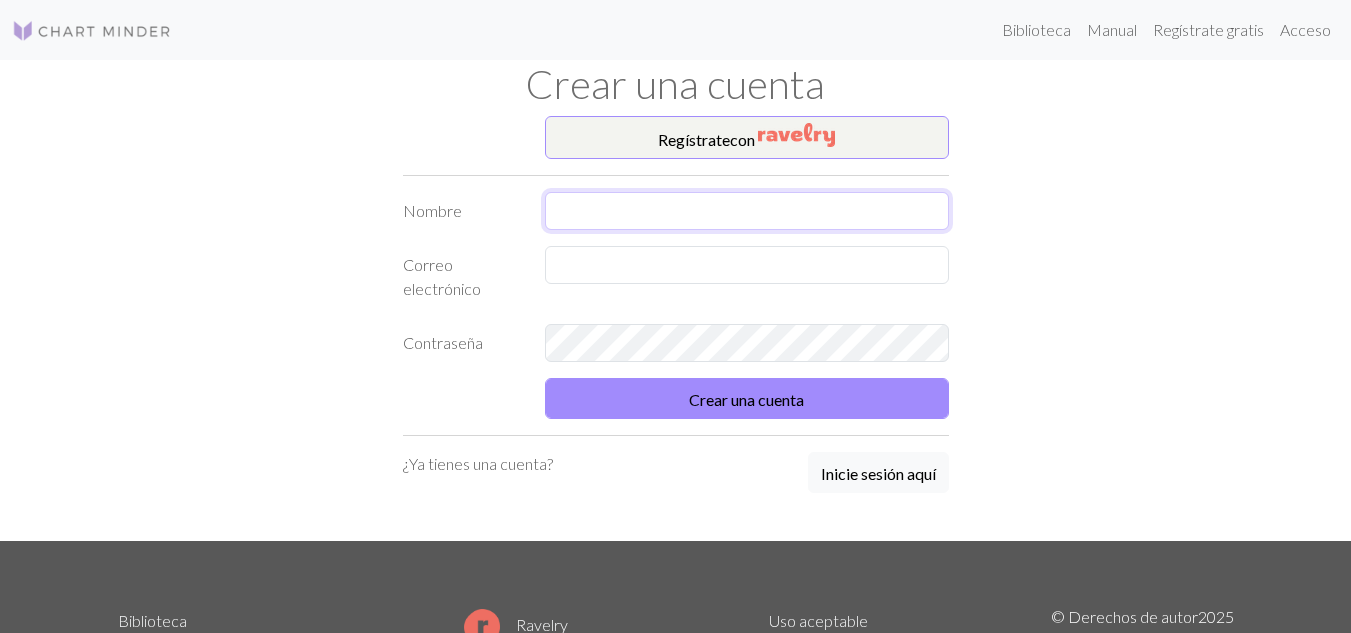 click at bounding box center [747, 211] 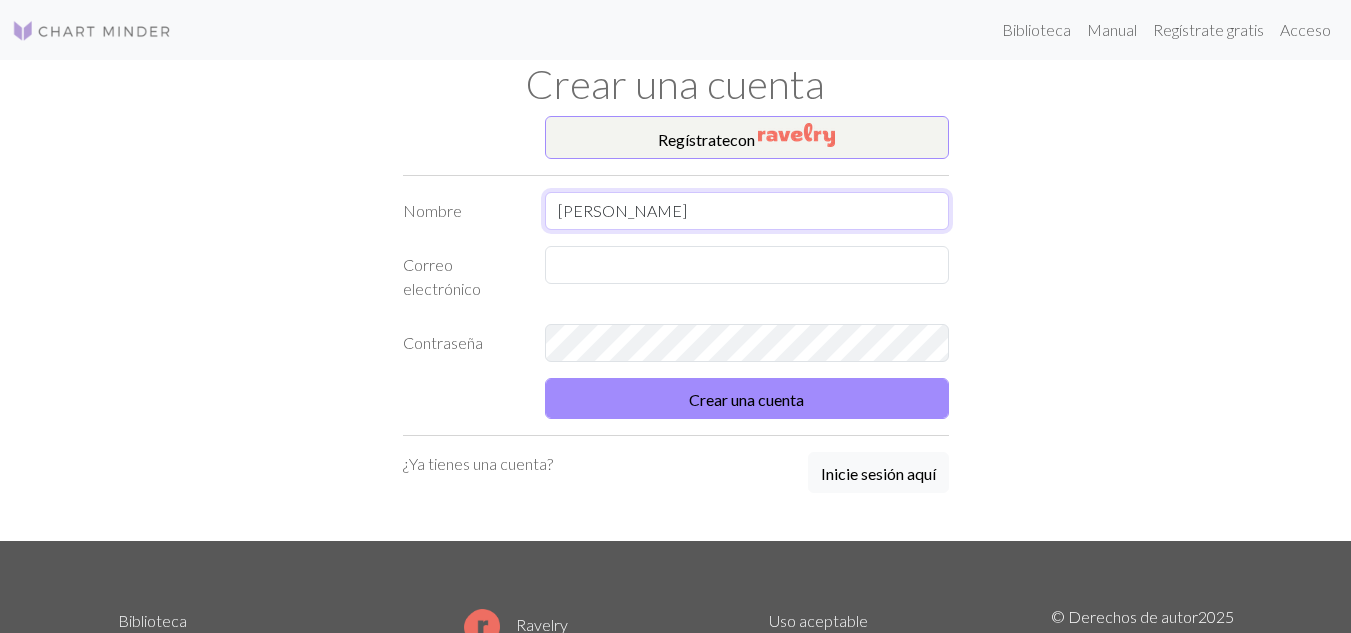 type on "[PERSON_NAME]" 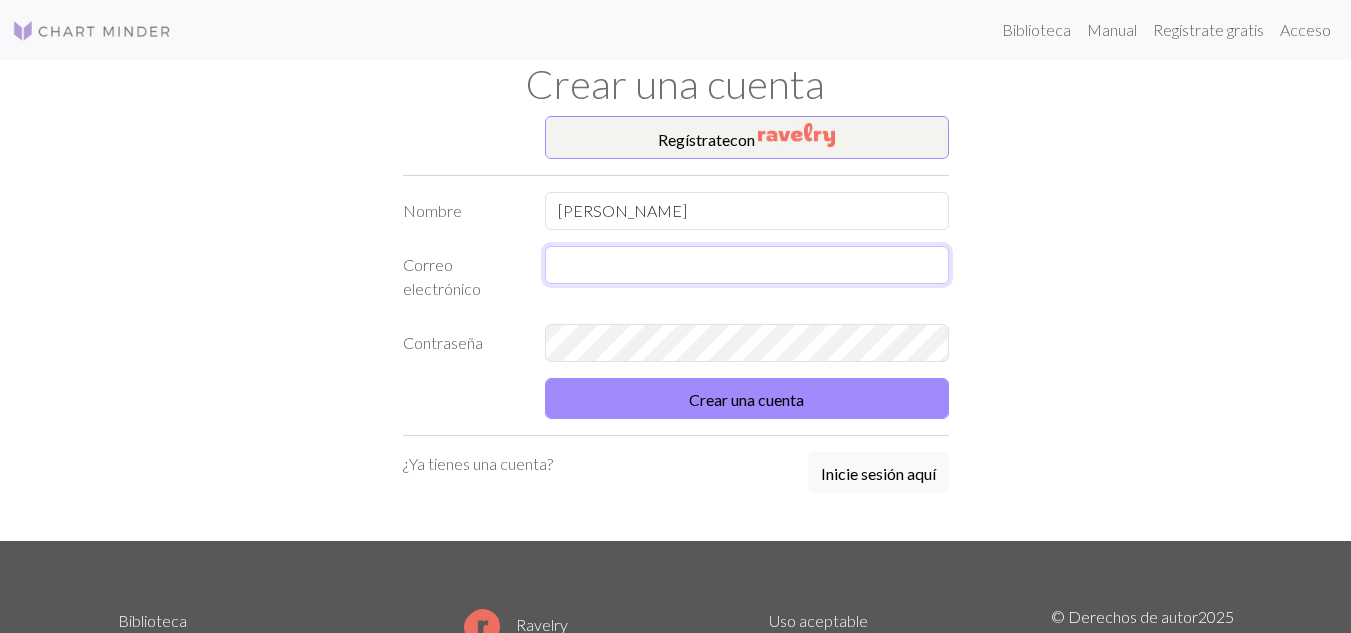 click at bounding box center (747, 265) 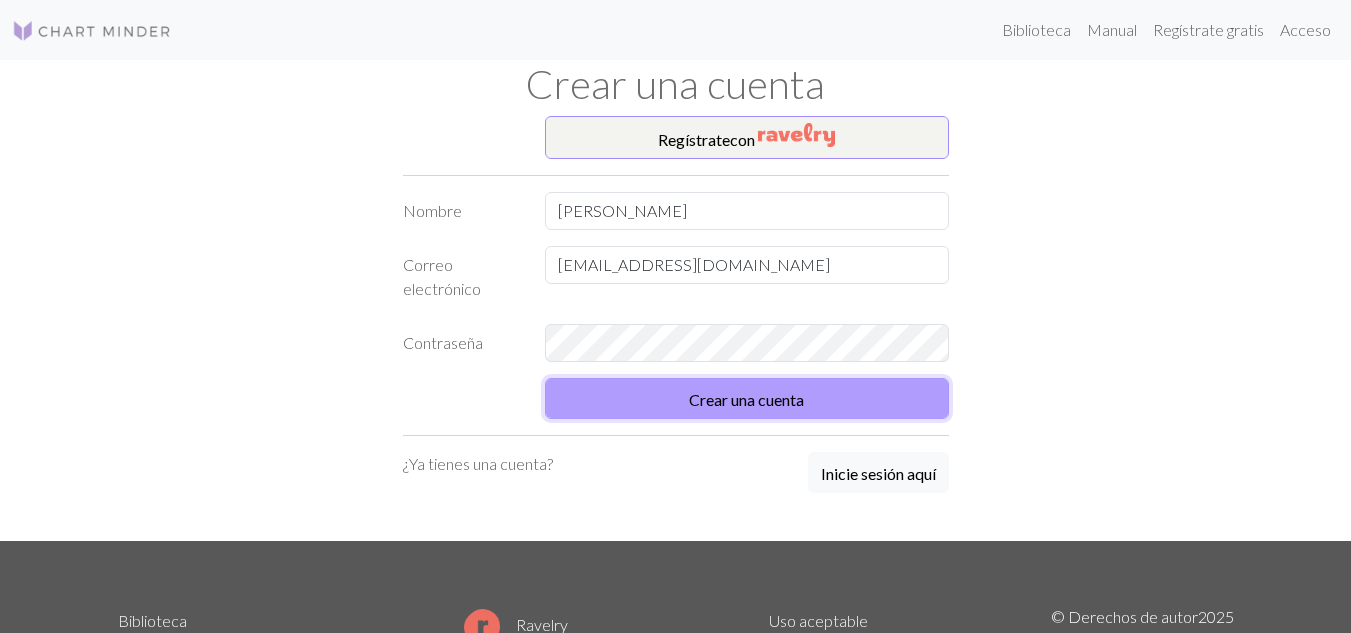 click on "Crear una cuenta" at bounding box center [747, 398] 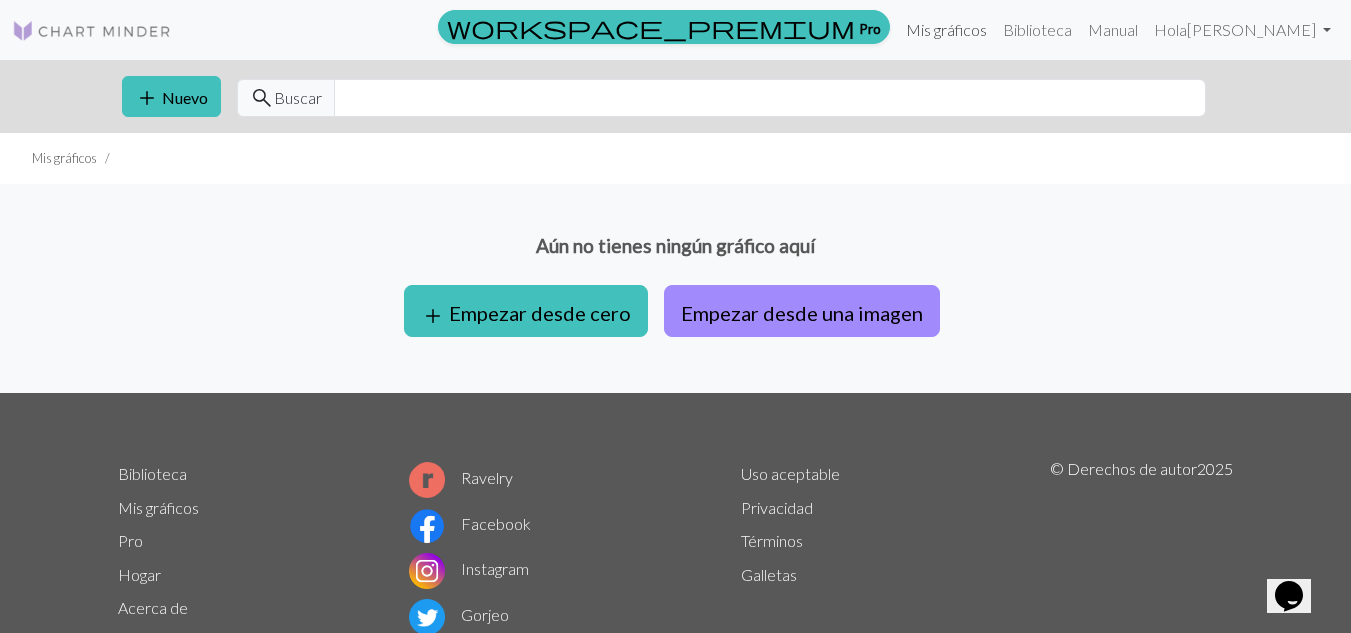 click on "Mis gráficos" at bounding box center [946, 30] 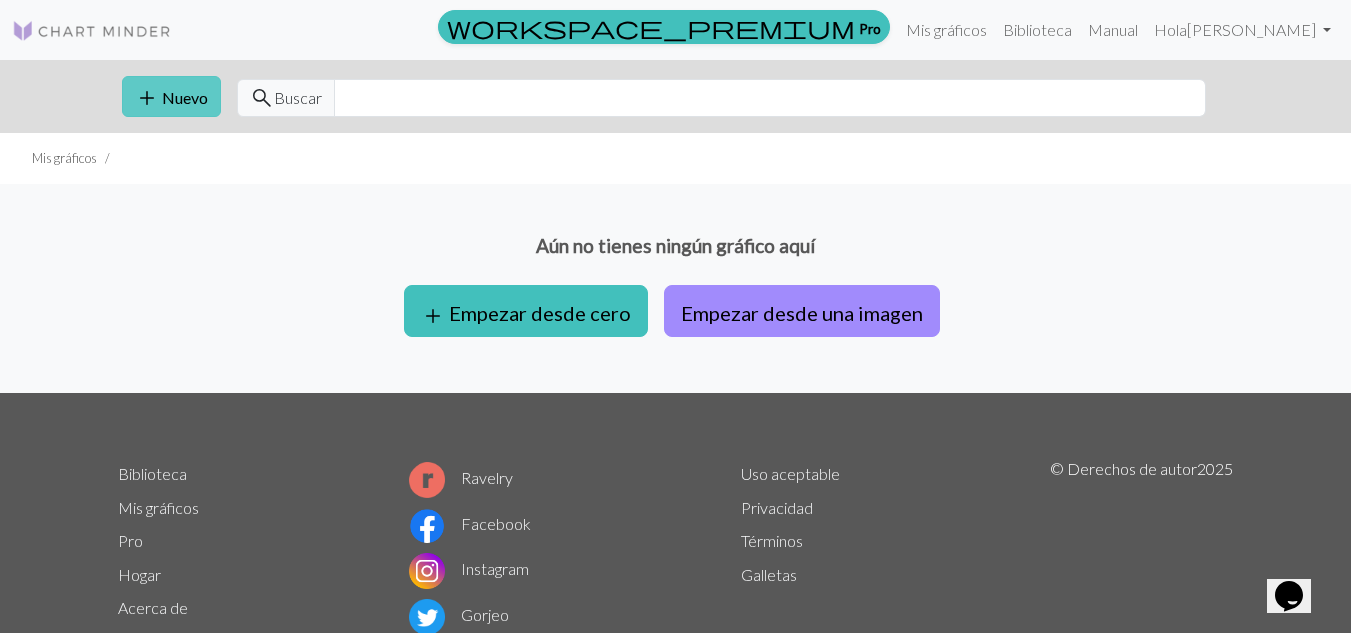 click on "Nuevo" at bounding box center [185, 97] 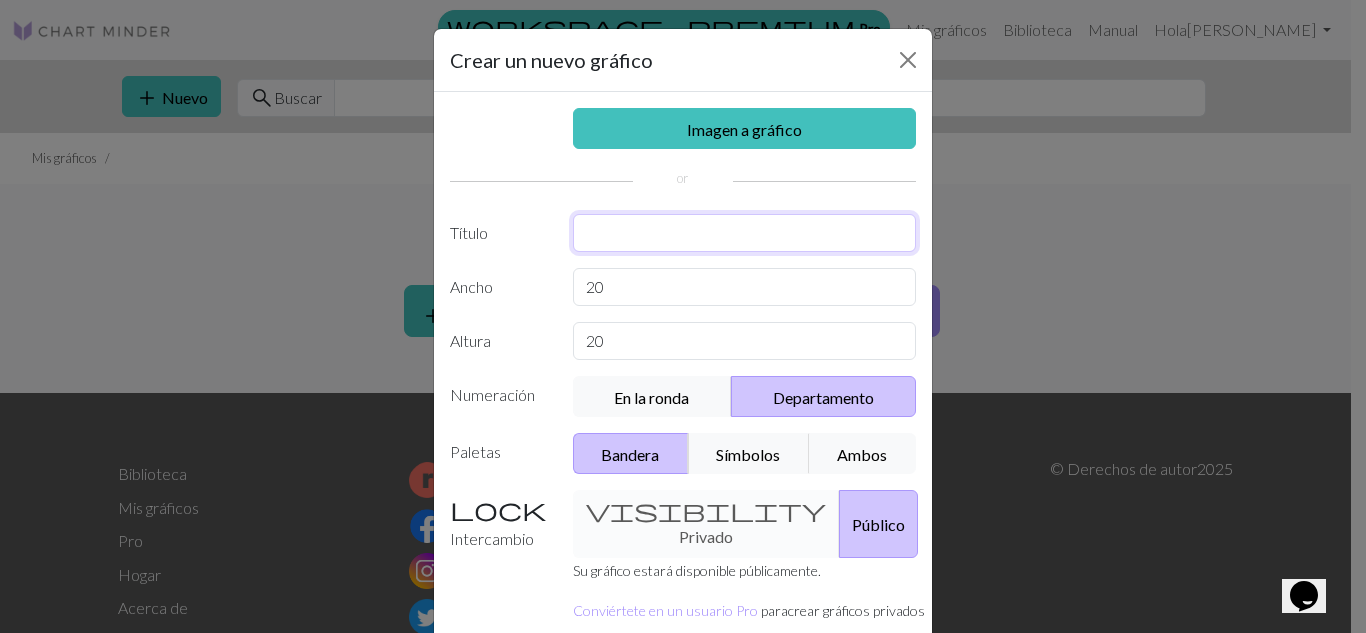 click at bounding box center [745, 233] 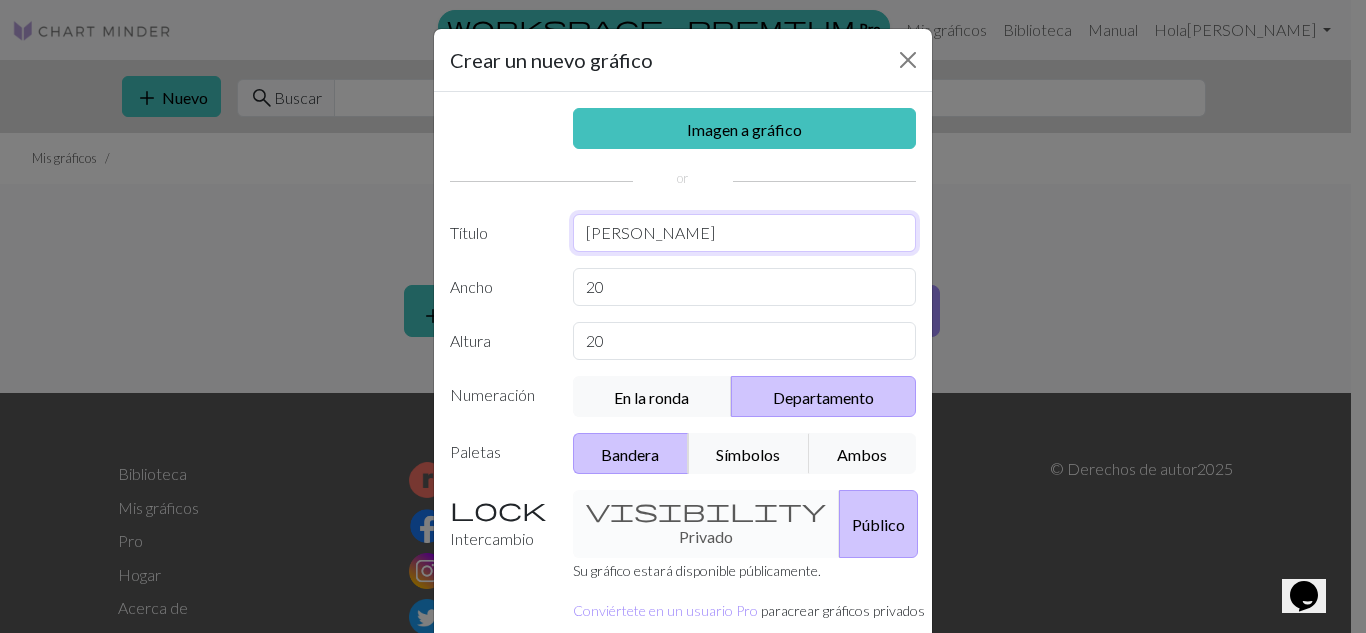 type on "[PERSON_NAME]" 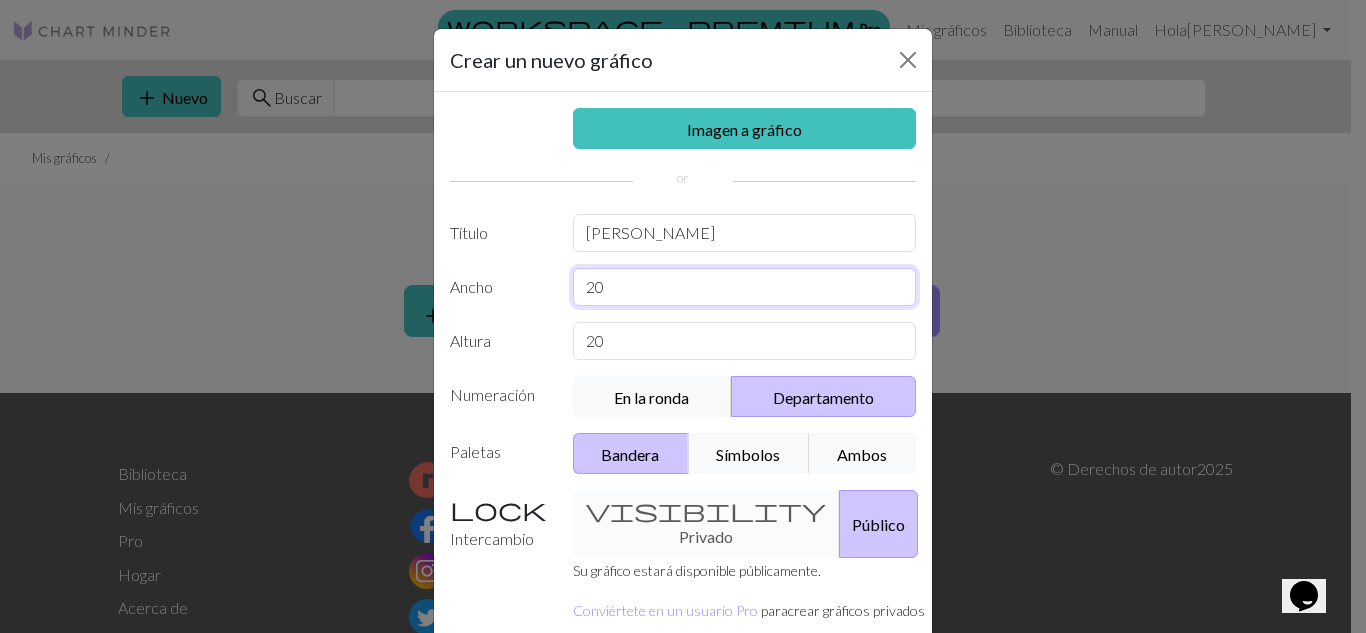 click on "20" at bounding box center [745, 287] 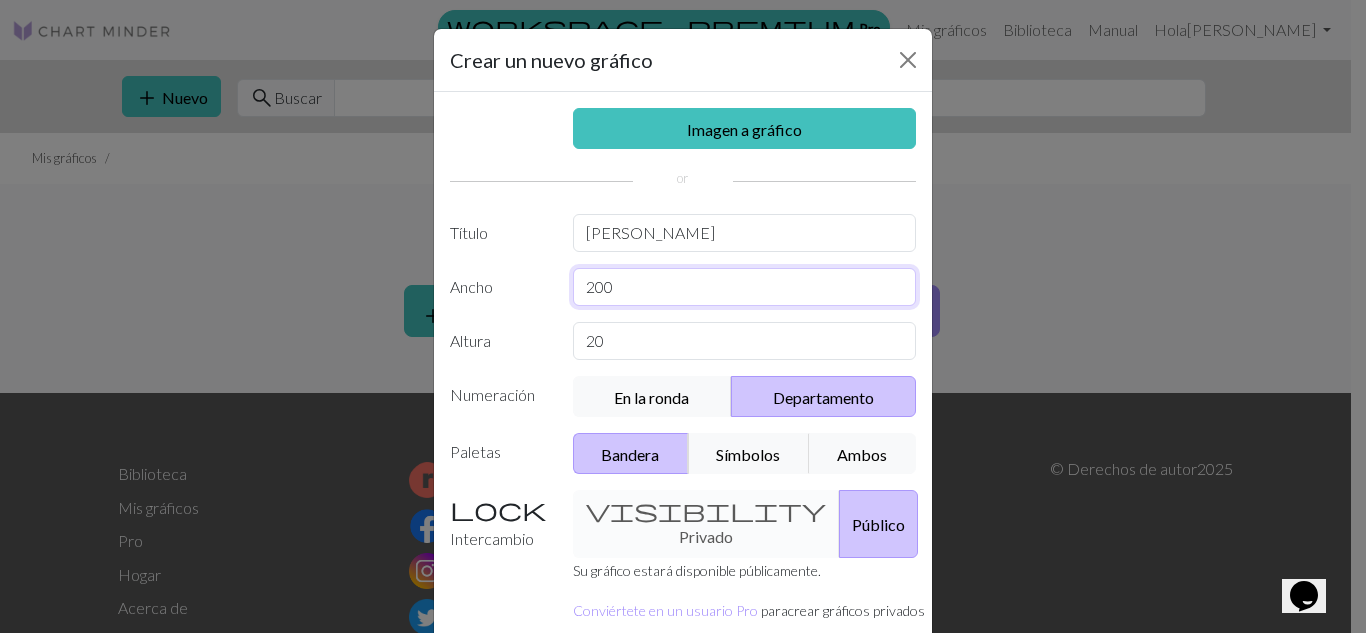 type on "200" 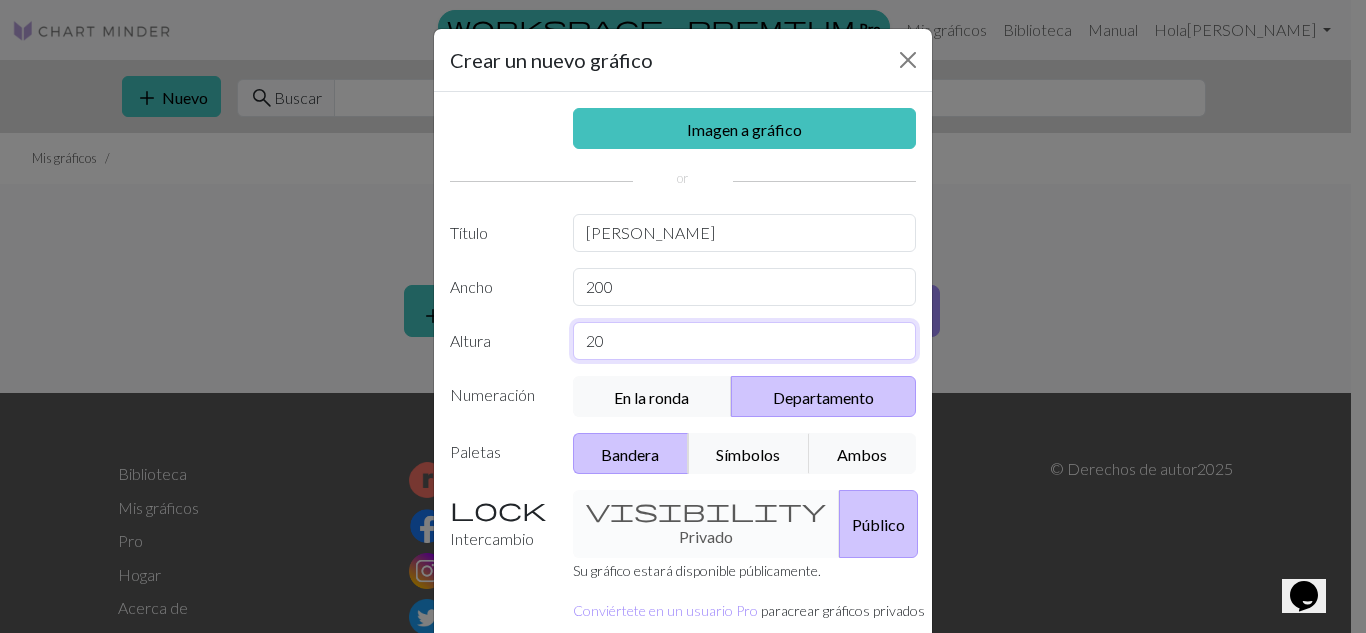 click on "20" at bounding box center [745, 341] 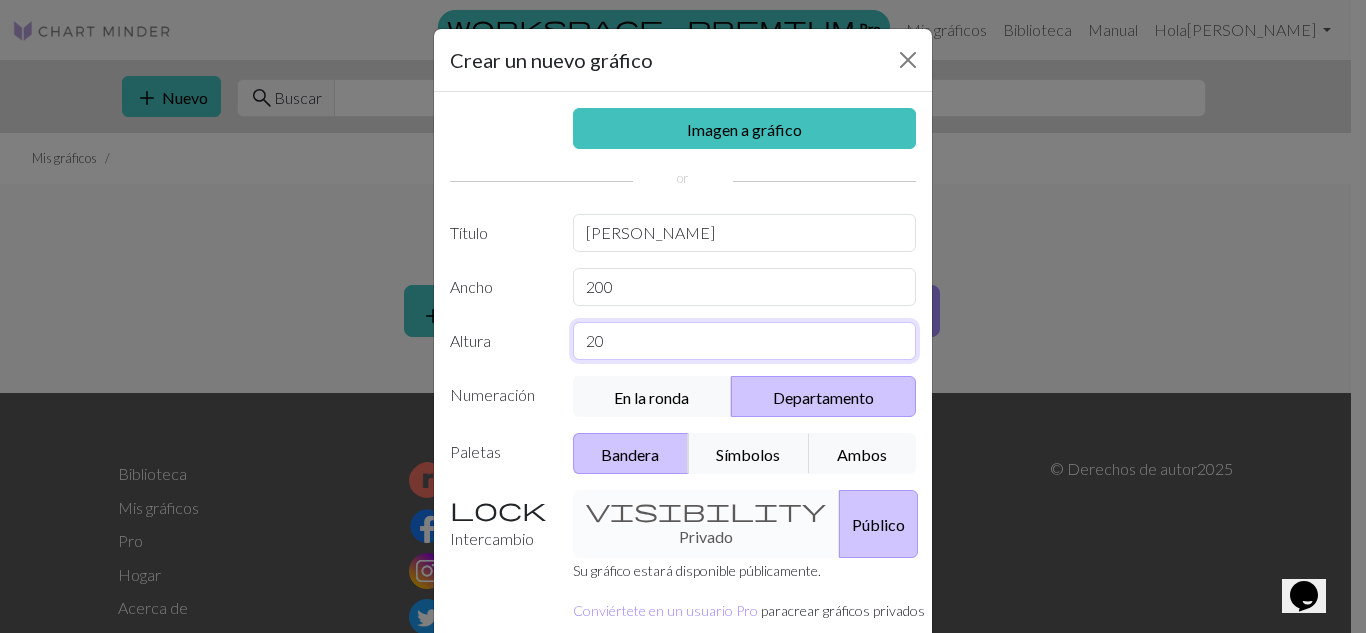 type on "2" 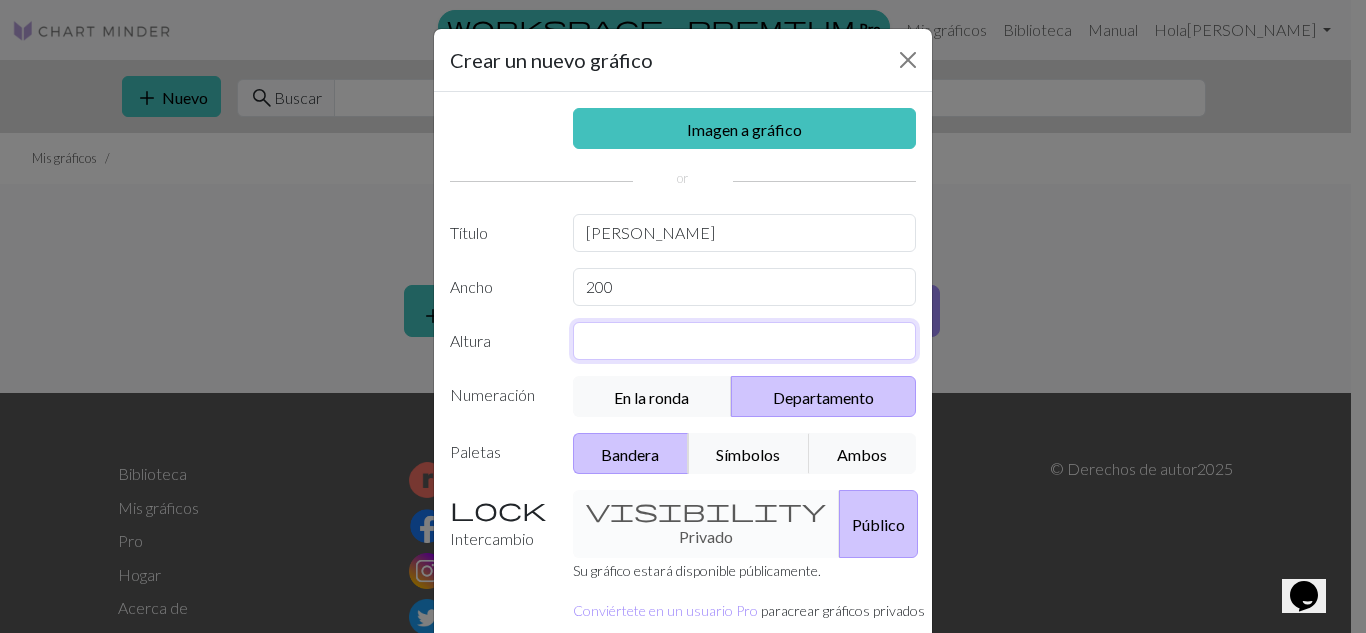 type 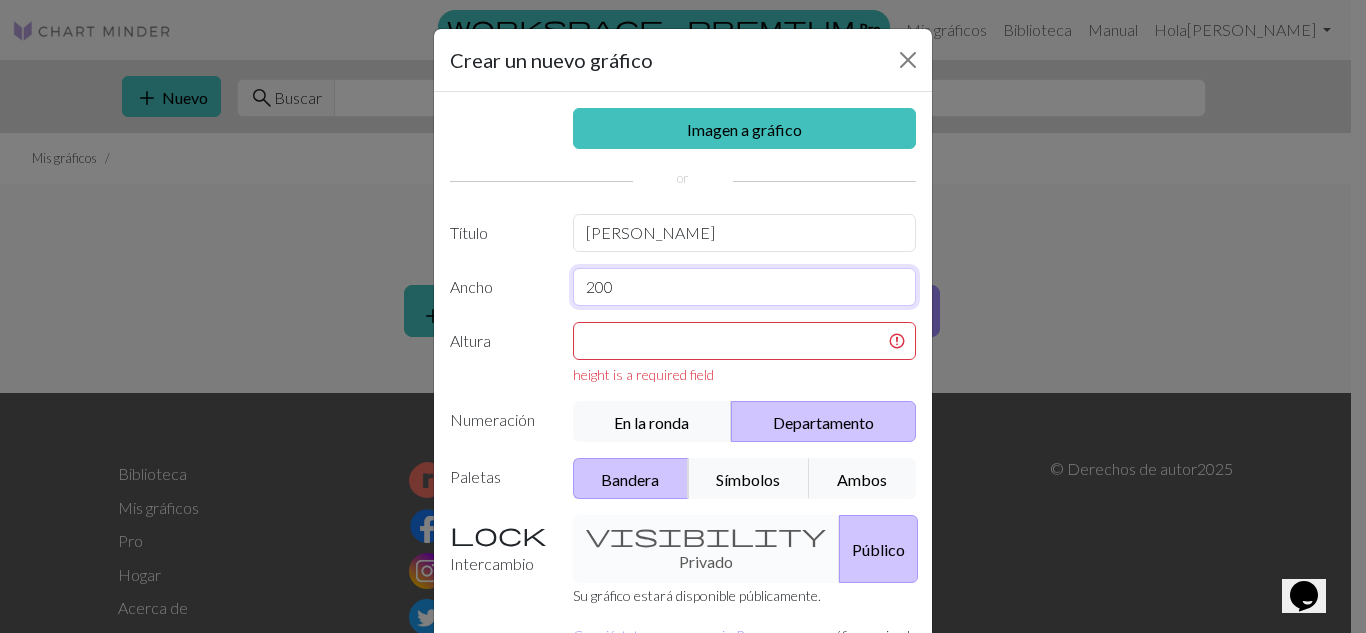 click on "200" at bounding box center (745, 287) 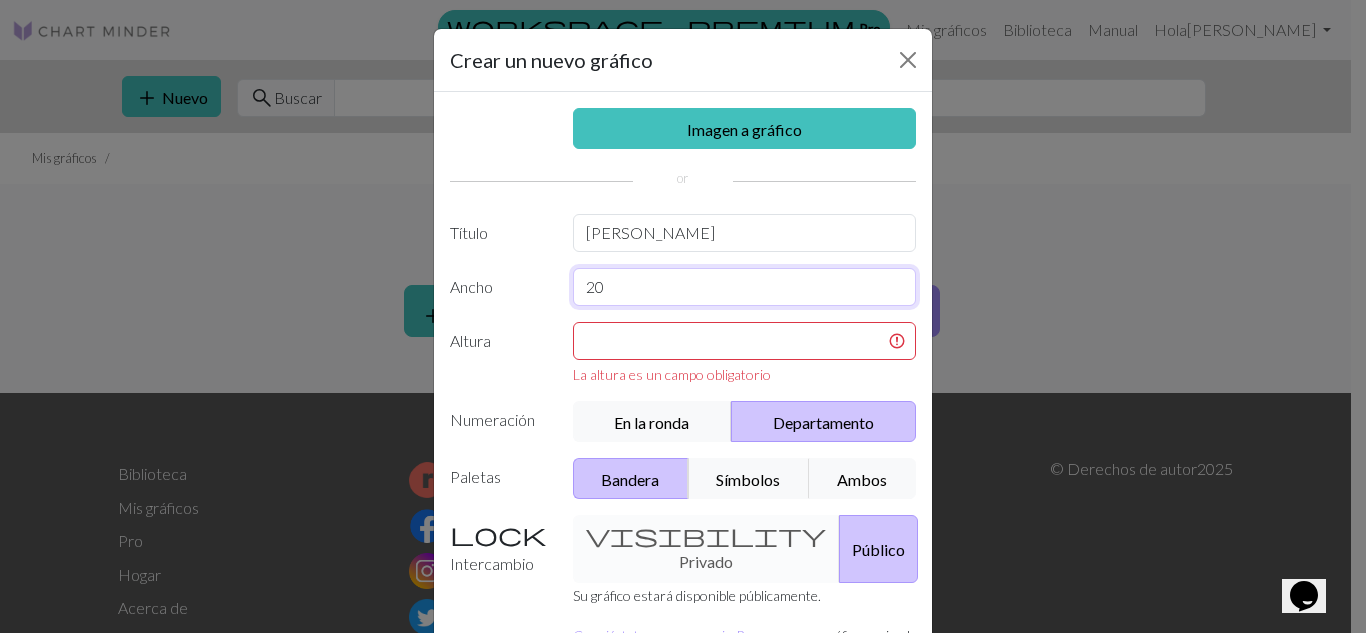 type on "2" 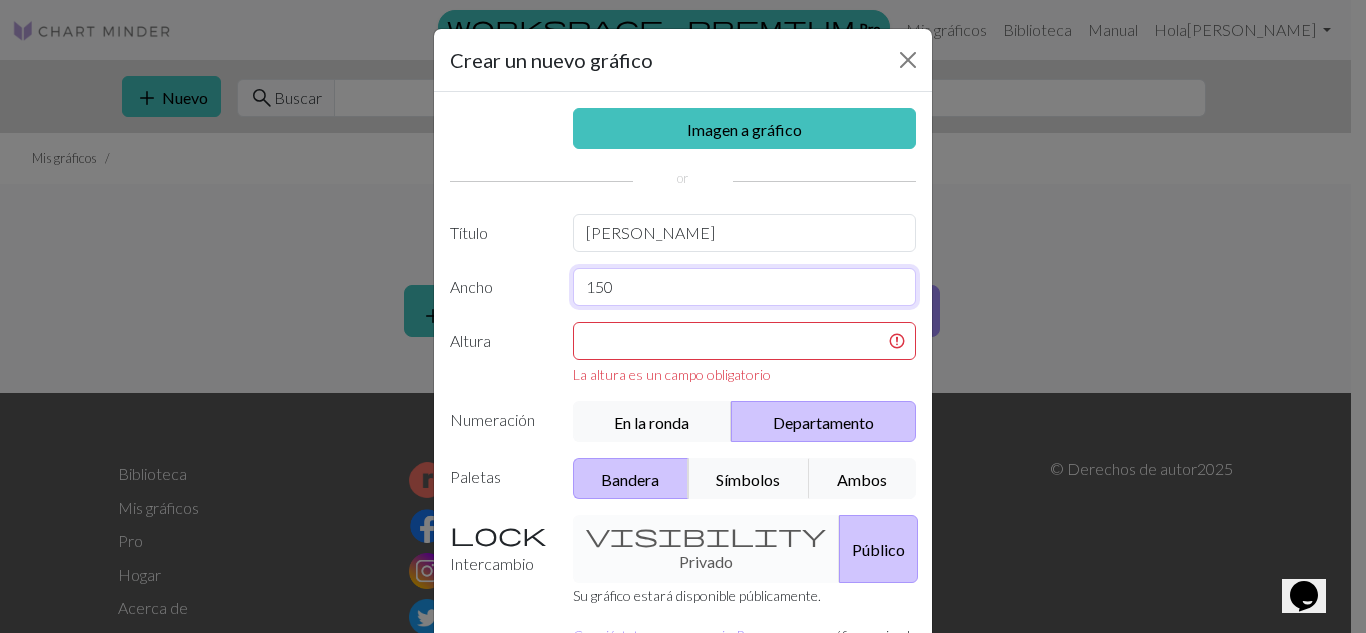 type on "150" 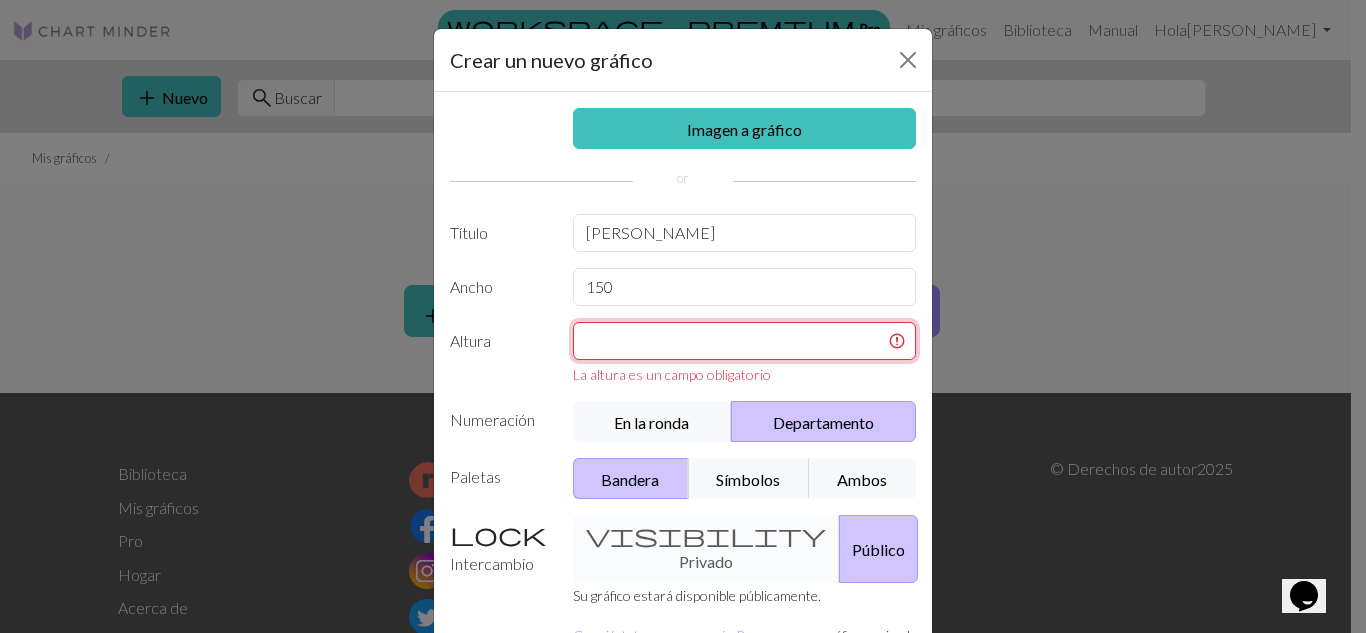click at bounding box center (745, 341) 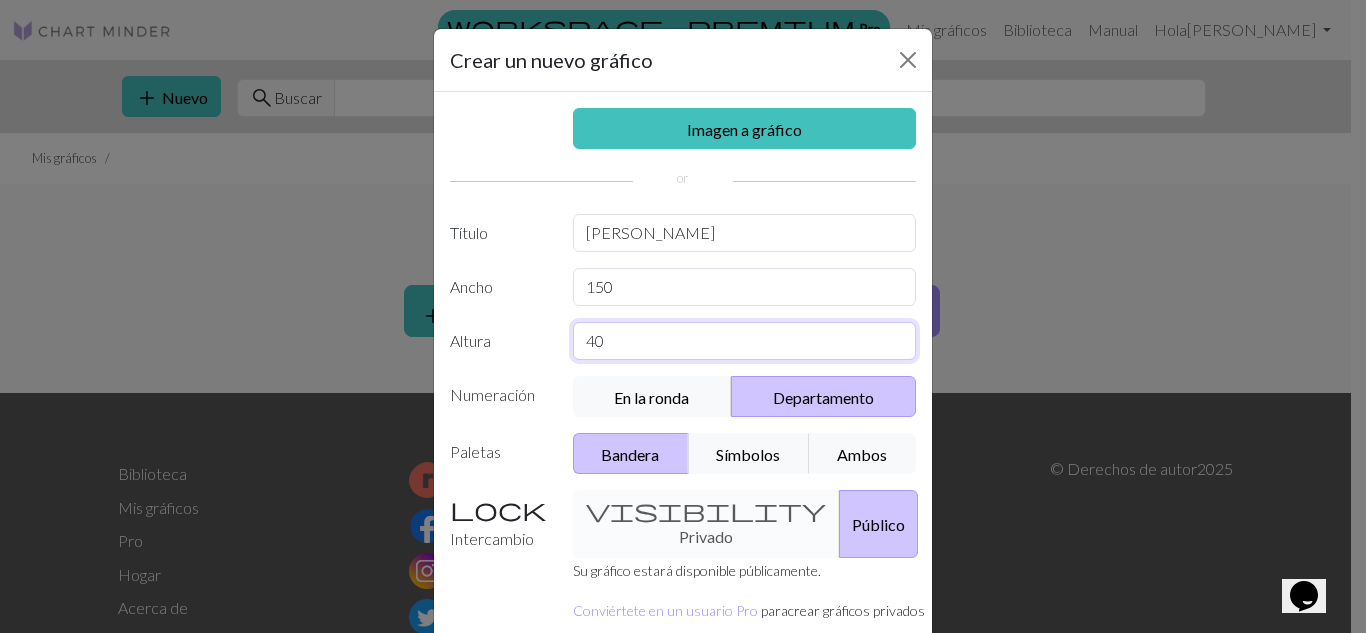 type on "4" 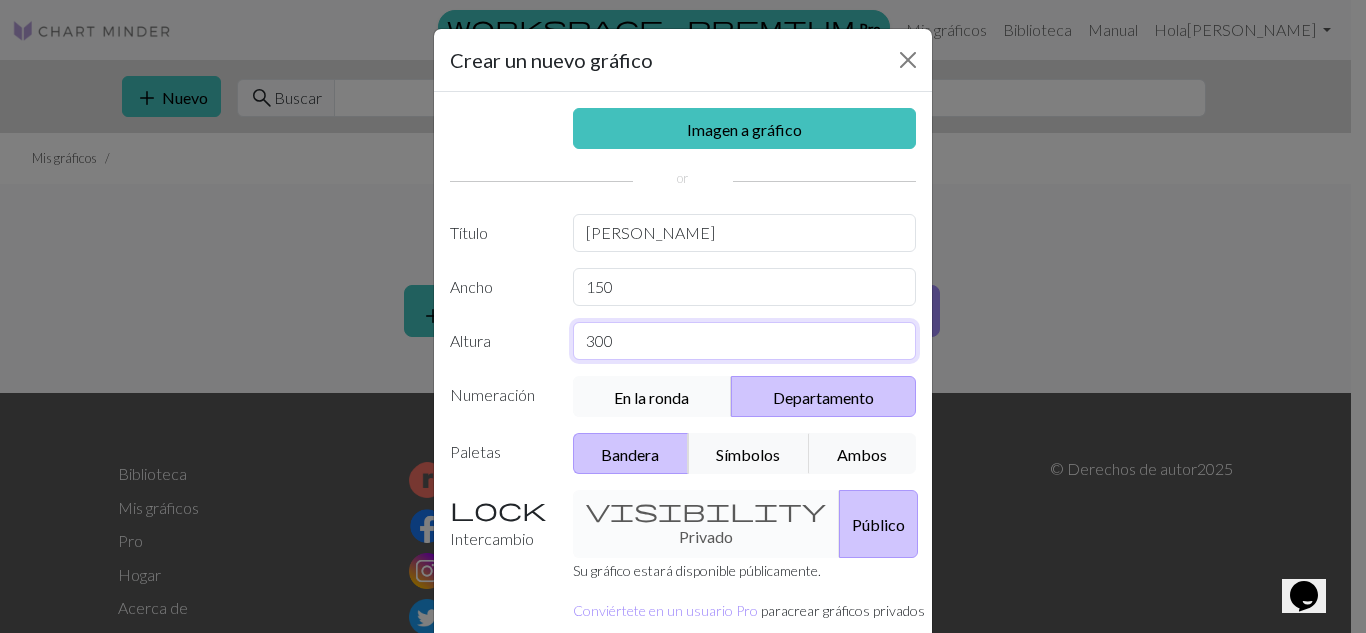 type on "300" 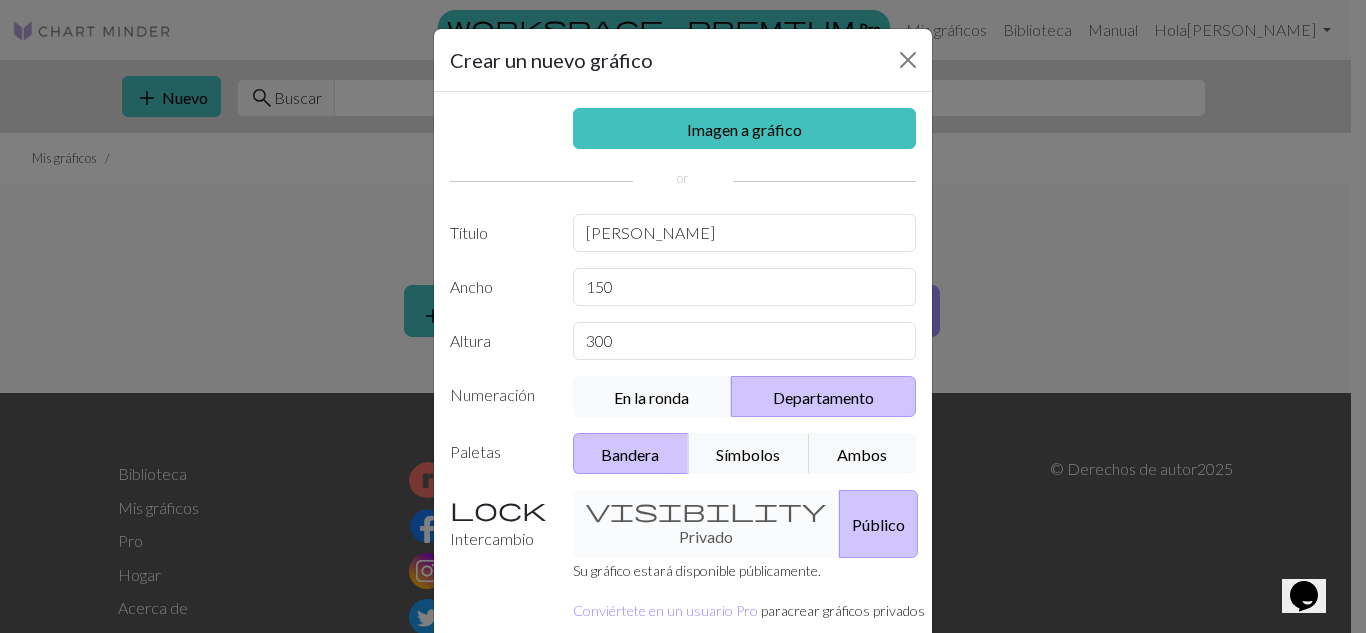click on "En la ronda" at bounding box center [651, 397] 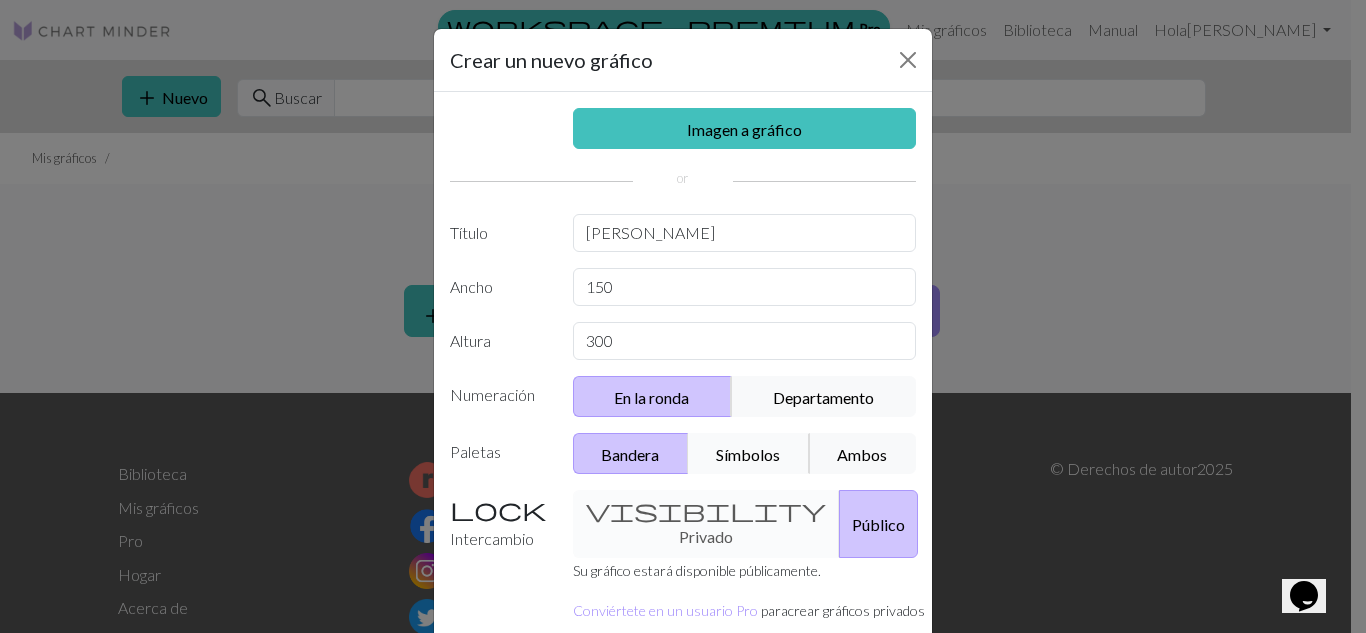 click on "Símbolos" at bounding box center (748, 454) 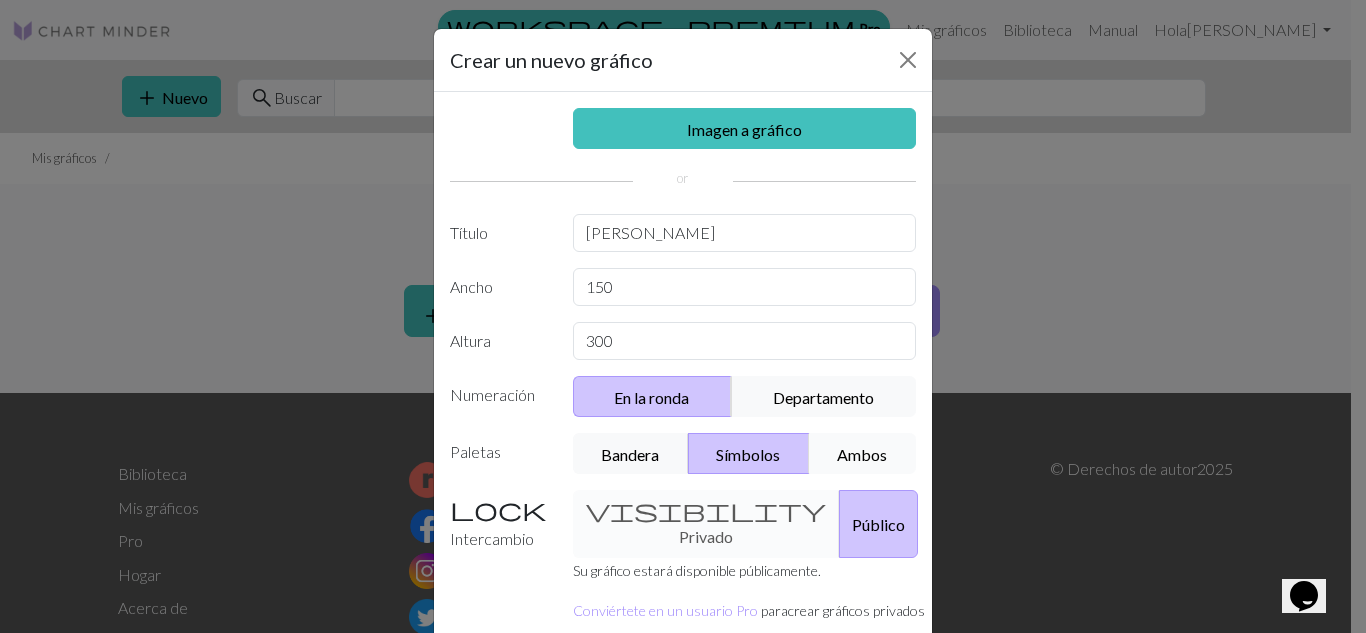 click on "Ambos" at bounding box center (862, 454) 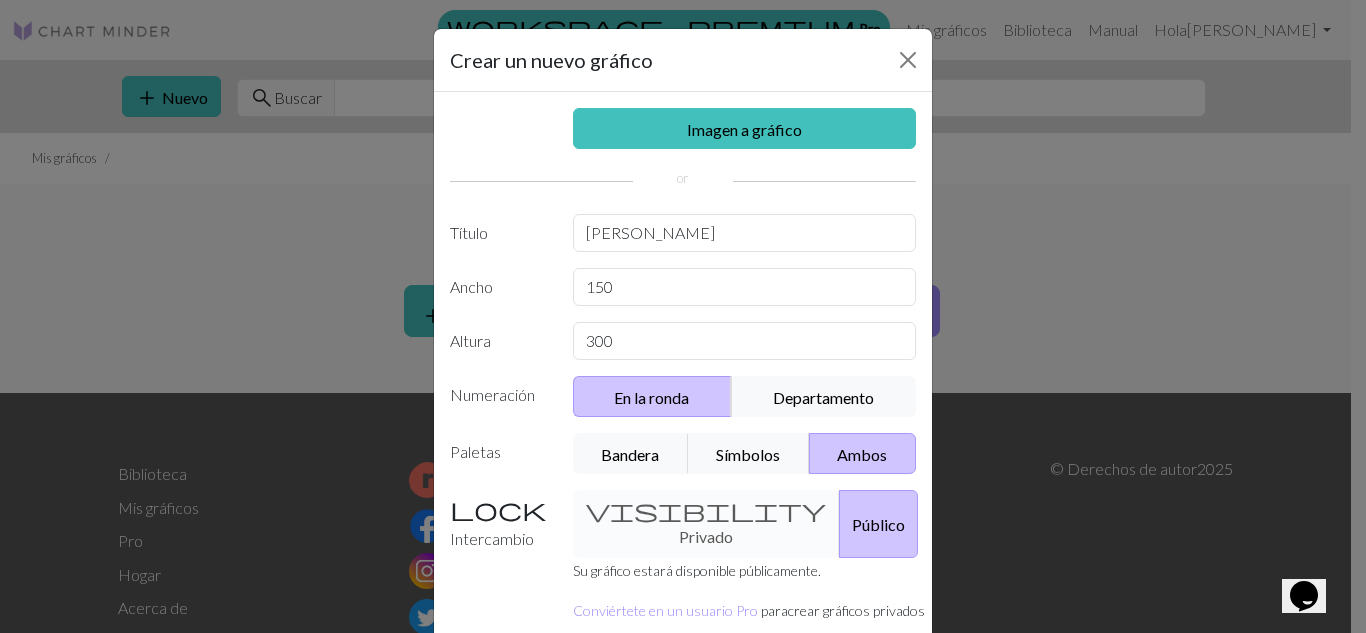 click on "visibility Privado Público" at bounding box center [745, 524] 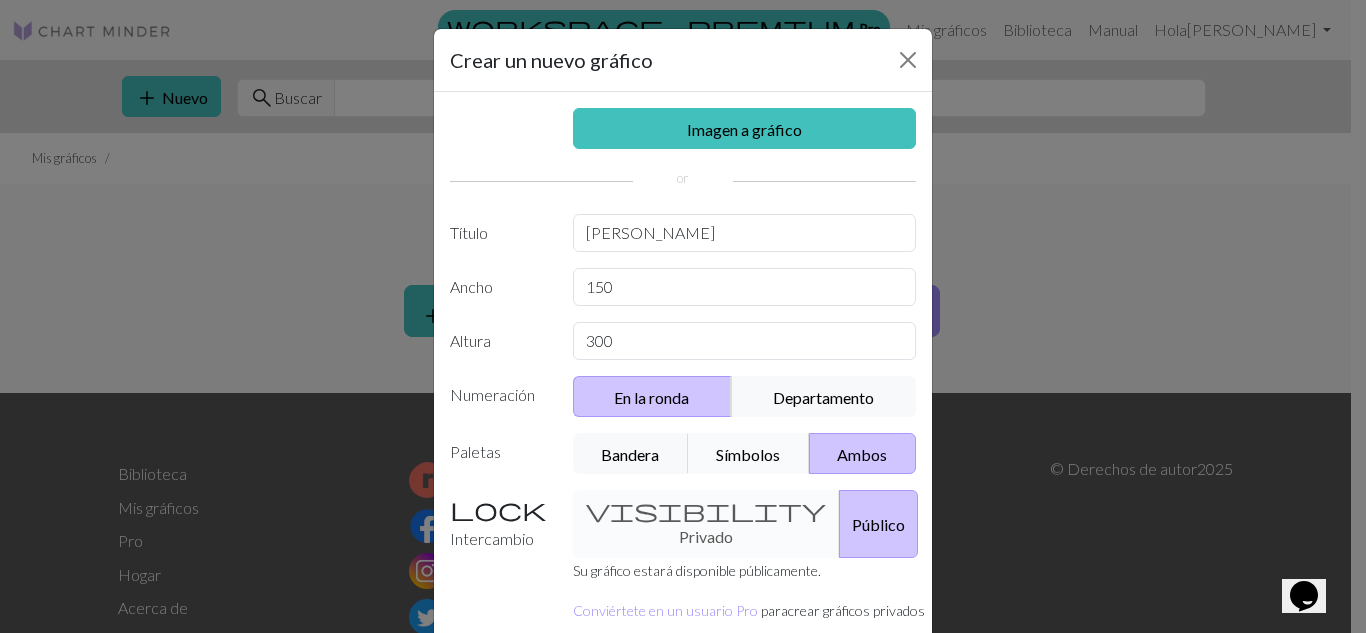 click on "Símbolos" at bounding box center (748, 454) 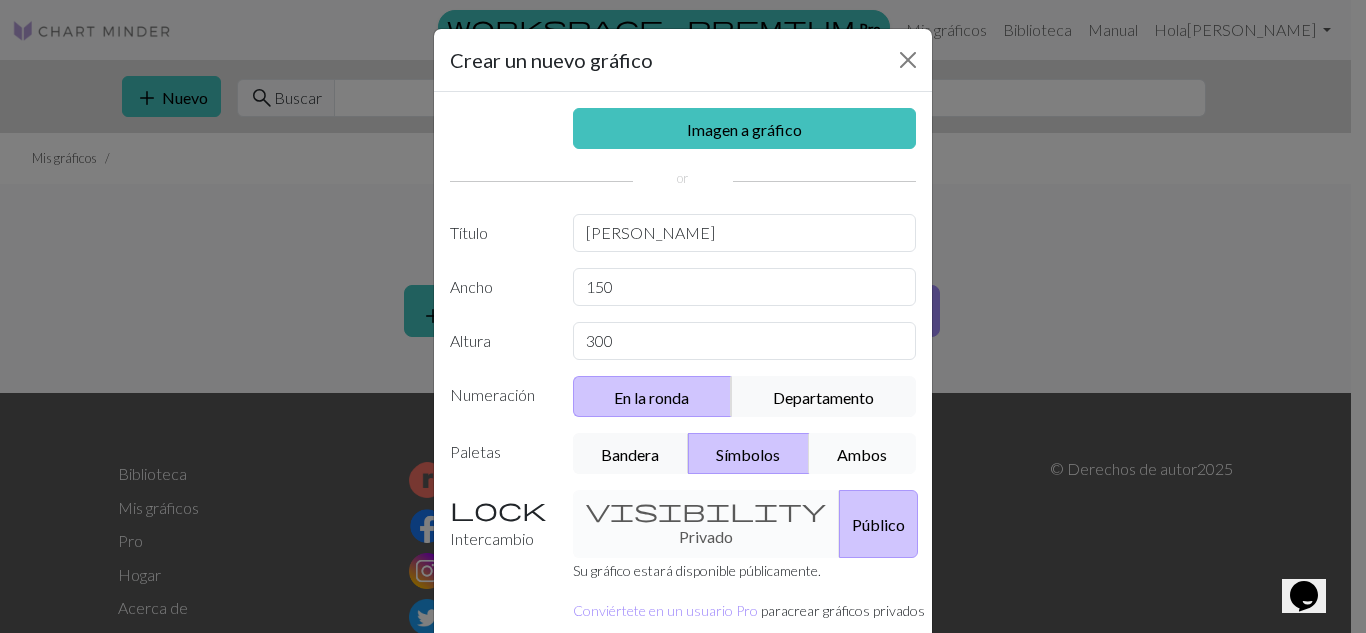 click on "Ambos" at bounding box center (862, 454) 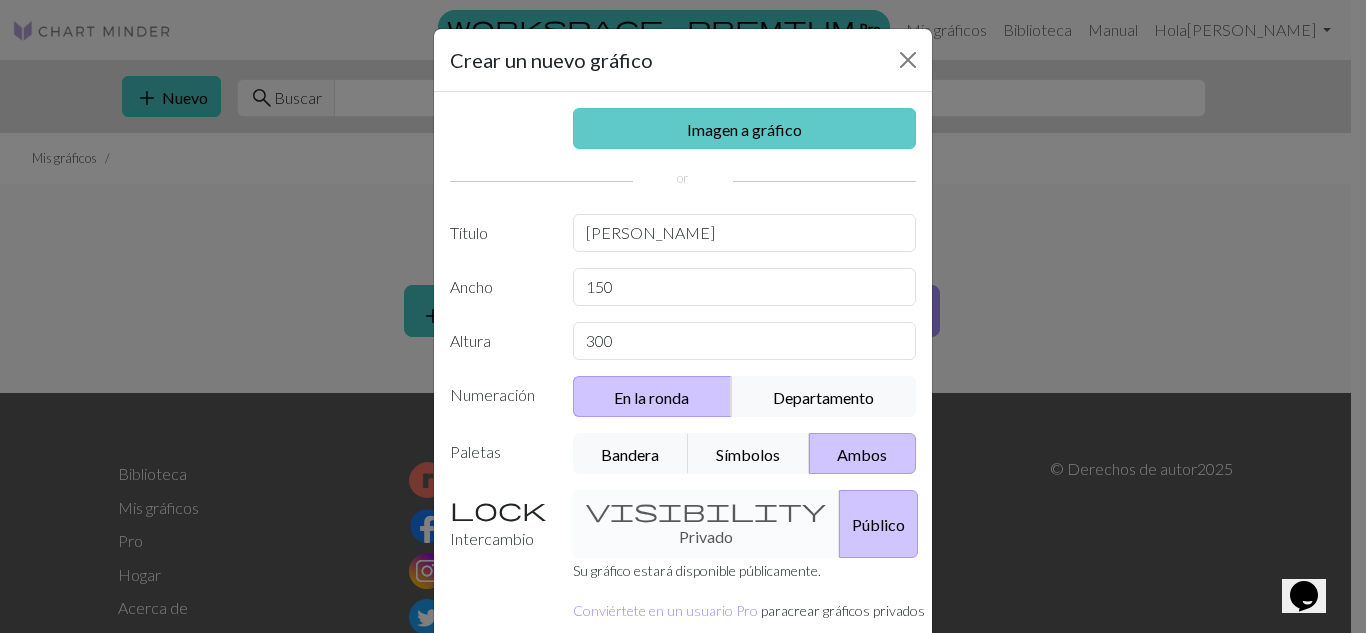 click on "Imagen a gráfico" at bounding box center [744, 129] 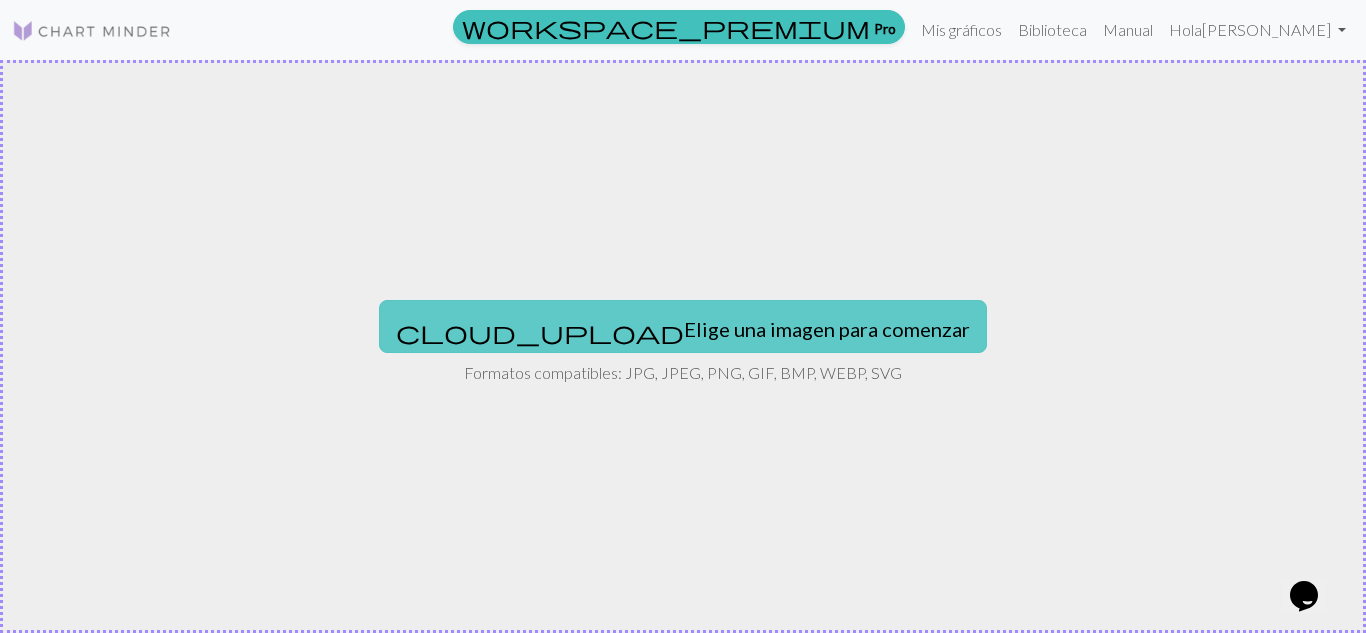 click on "Elige una imagen para comenzar" at bounding box center (827, 329) 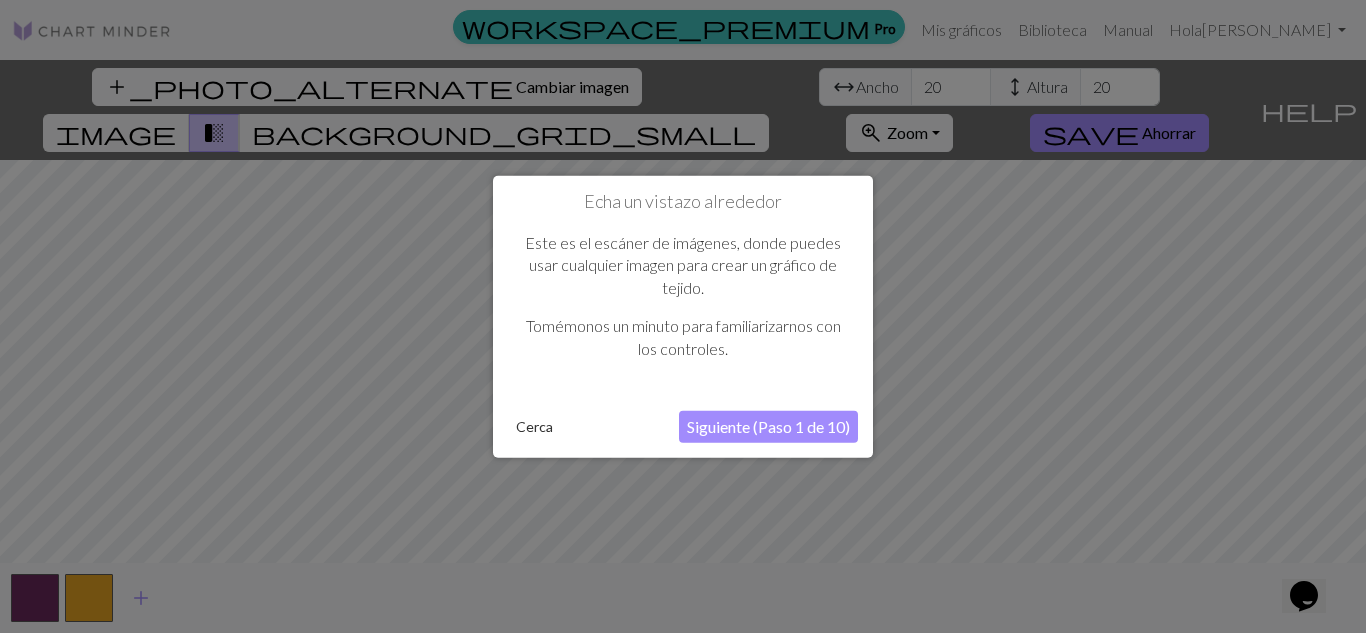 click on "Cerca" at bounding box center [534, 426] 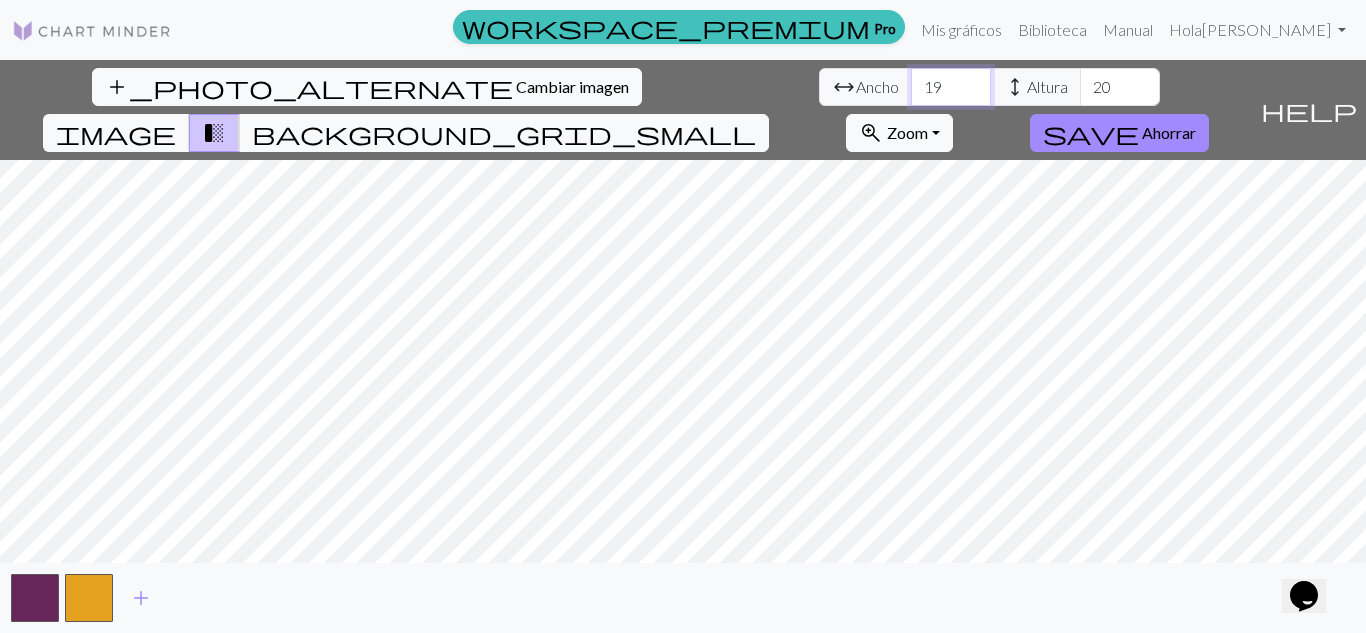 click on "19" at bounding box center [951, 87] 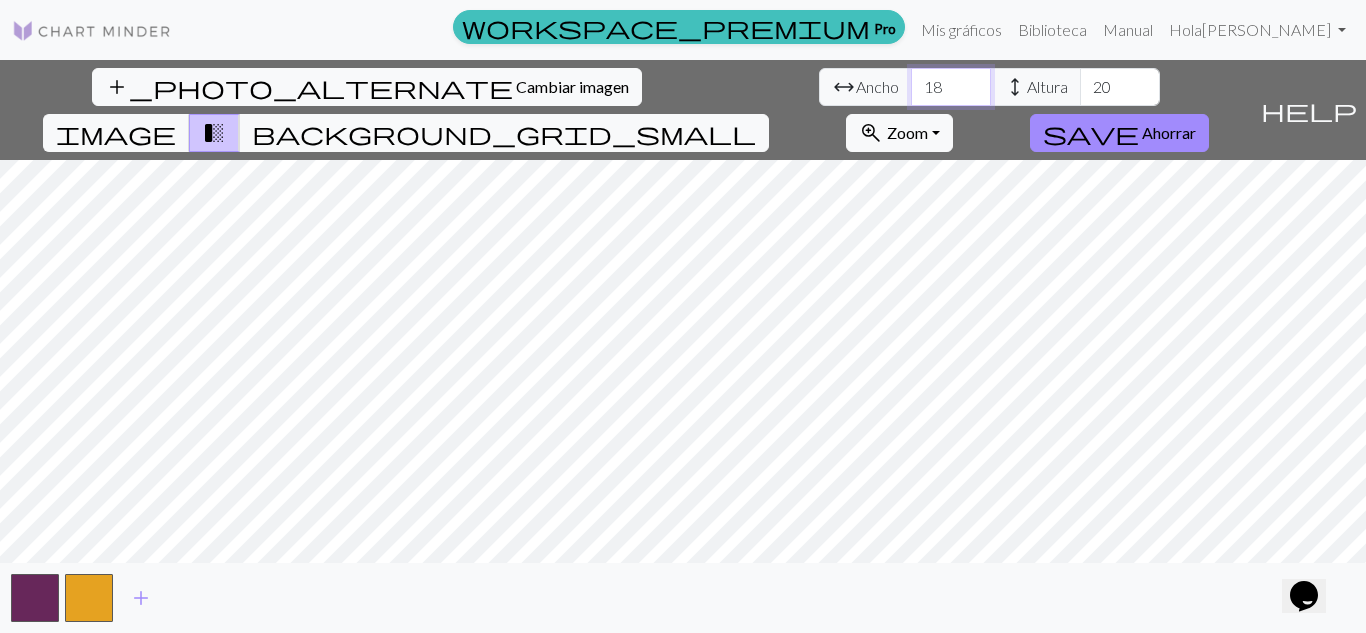 click on "18" at bounding box center [951, 87] 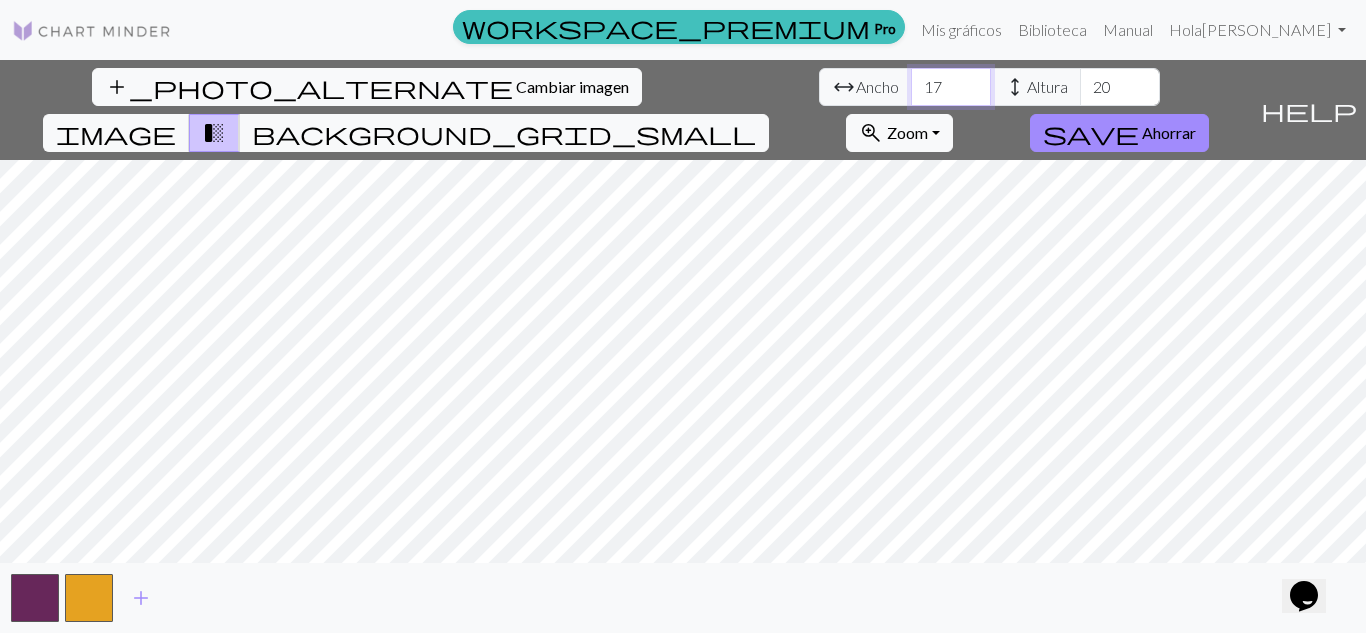 click on "17" at bounding box center [951, 87] 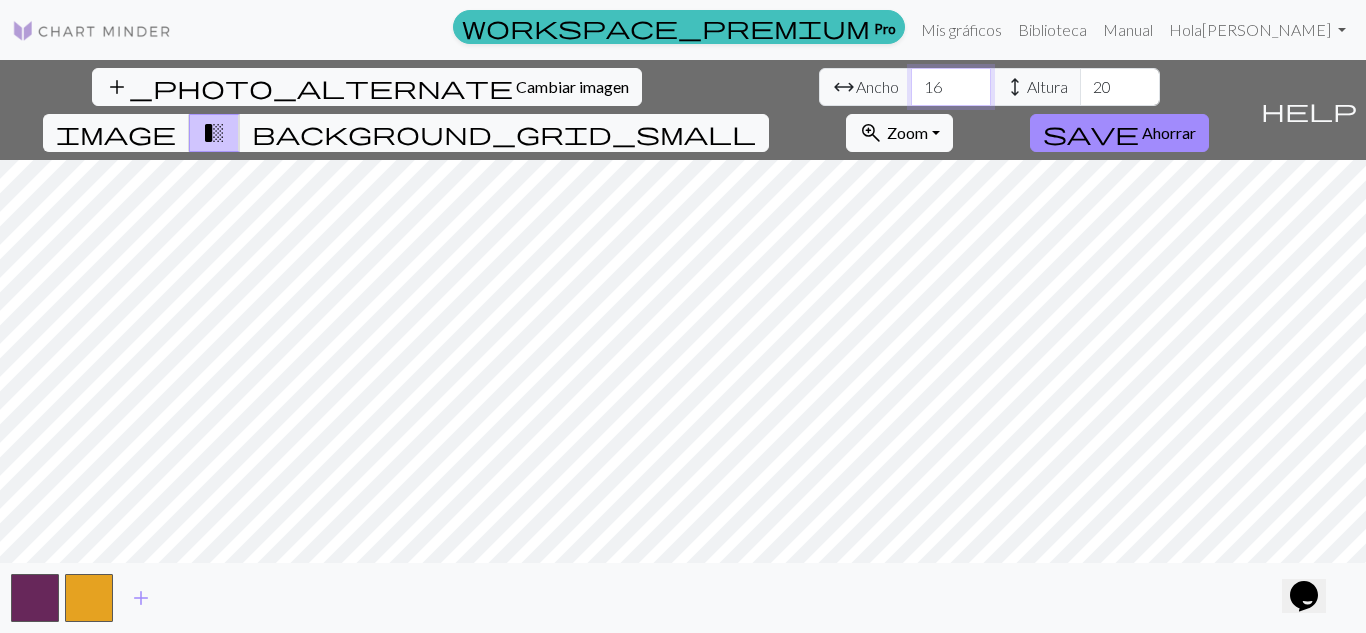 click on "16" at bounding box center [951, 87] 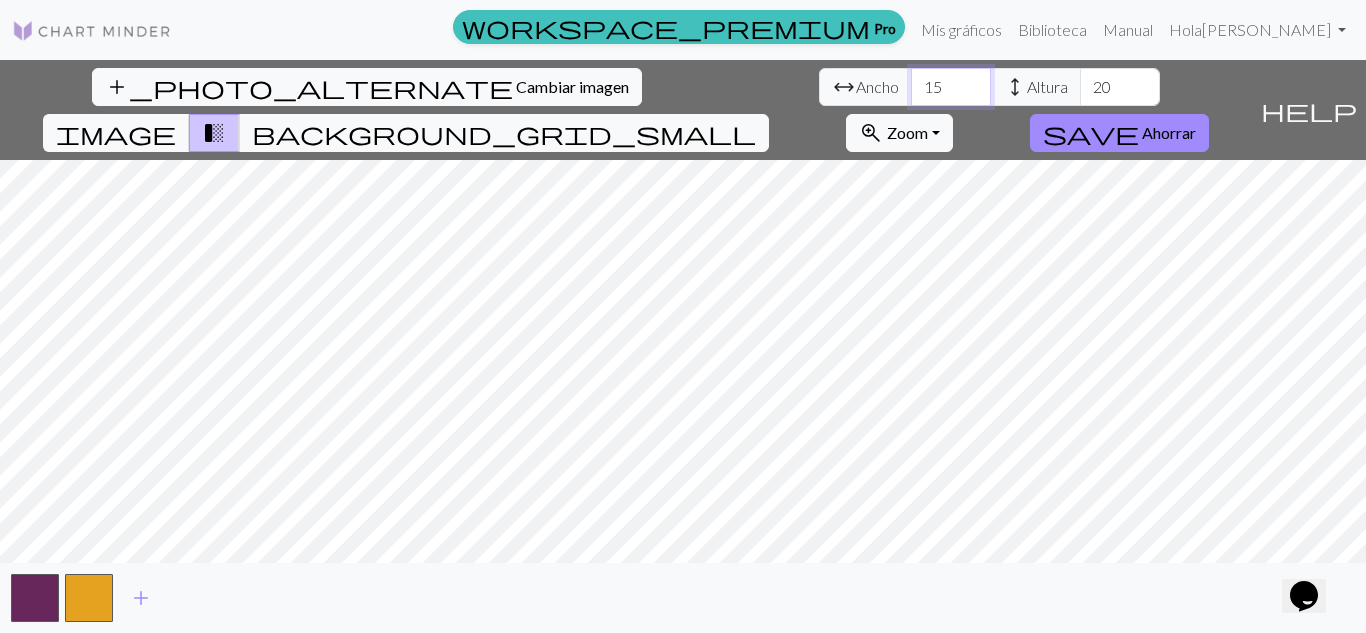click on "15" at bounding box center [951, 87] 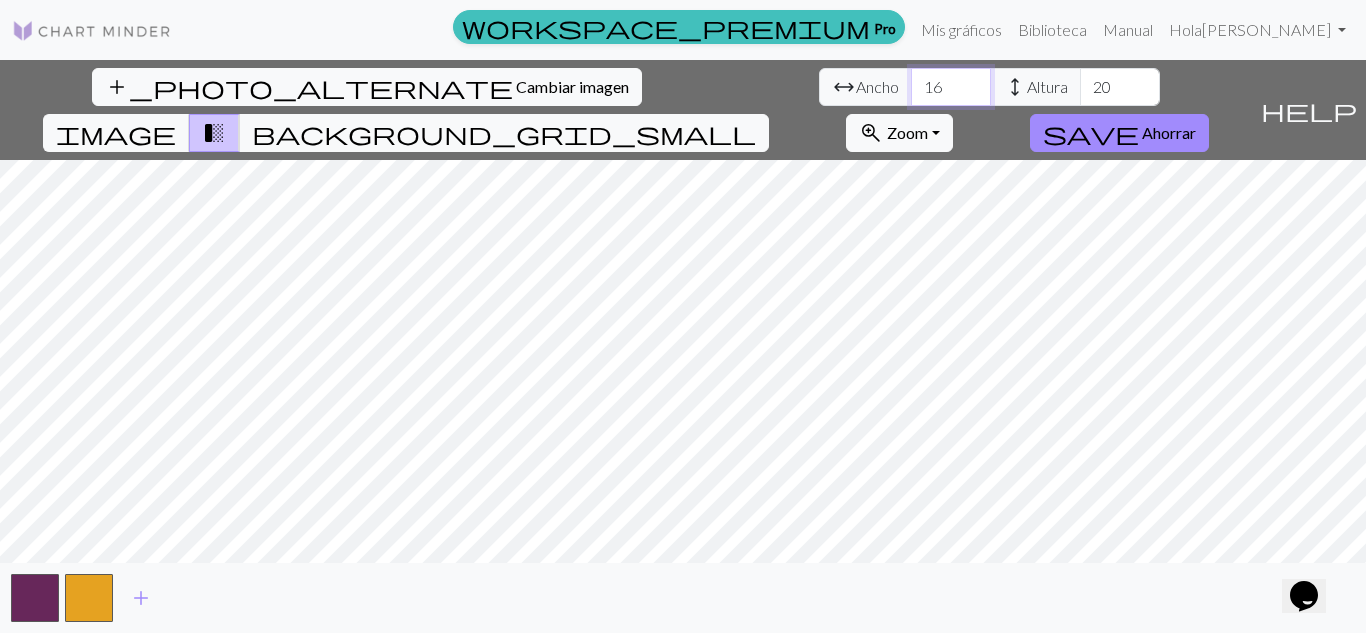 click on "16" at bounding box center [951, 87] 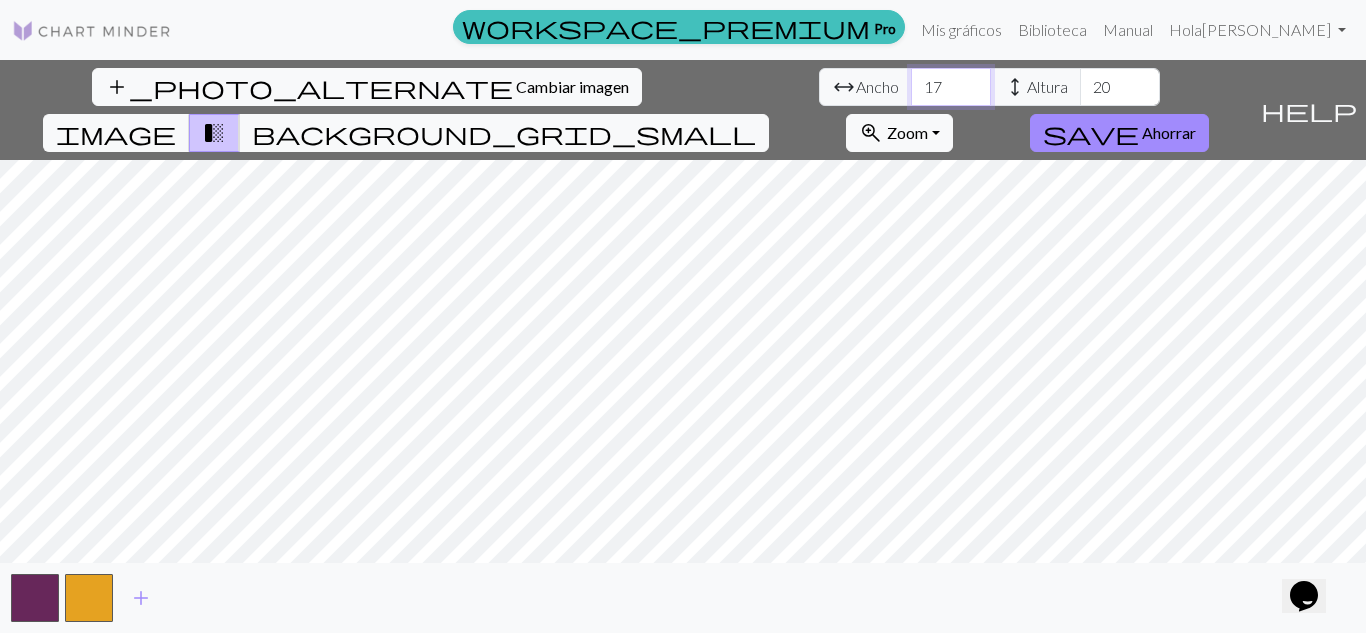 click on "17" at bounding box center (951, 87) 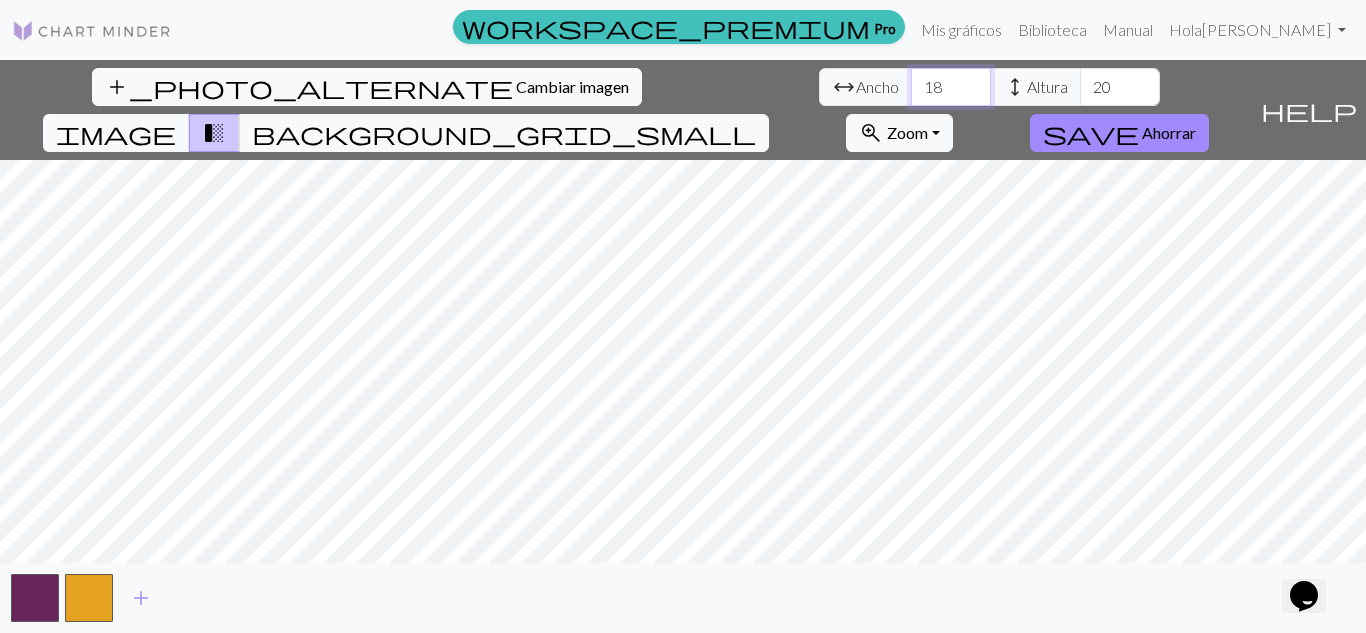 click on "18" at bounding box center (951, 87) 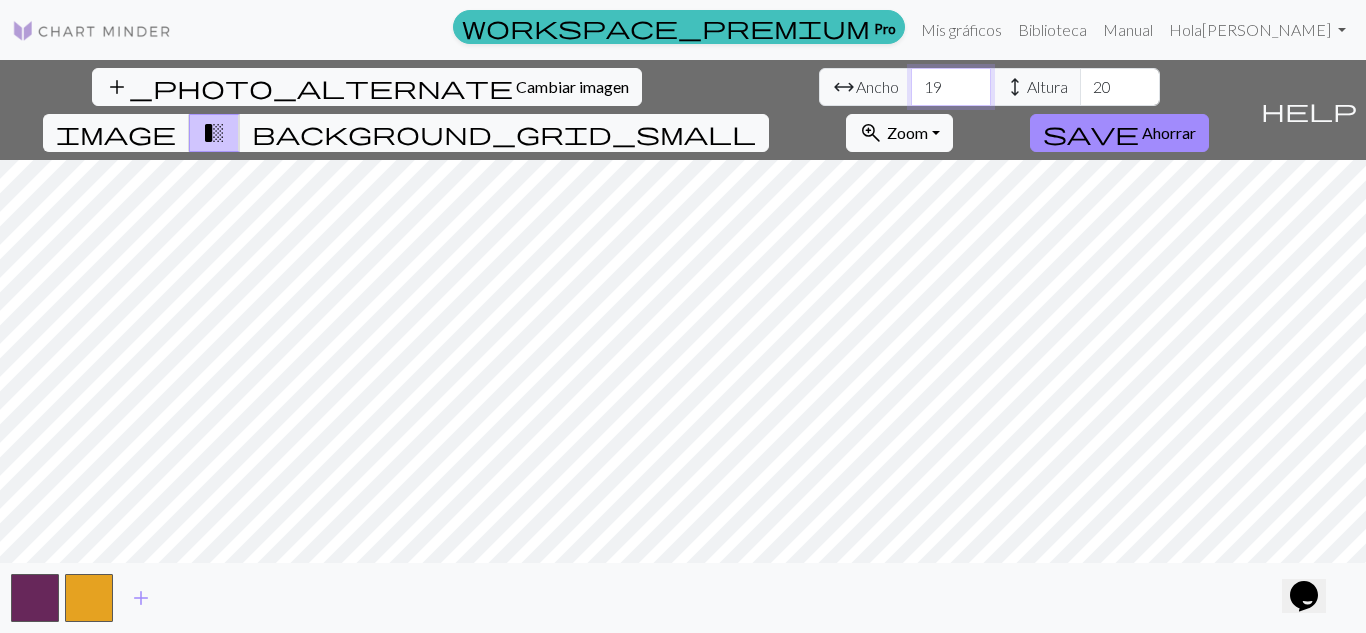 click on "19" at bounding box center [951, 87] 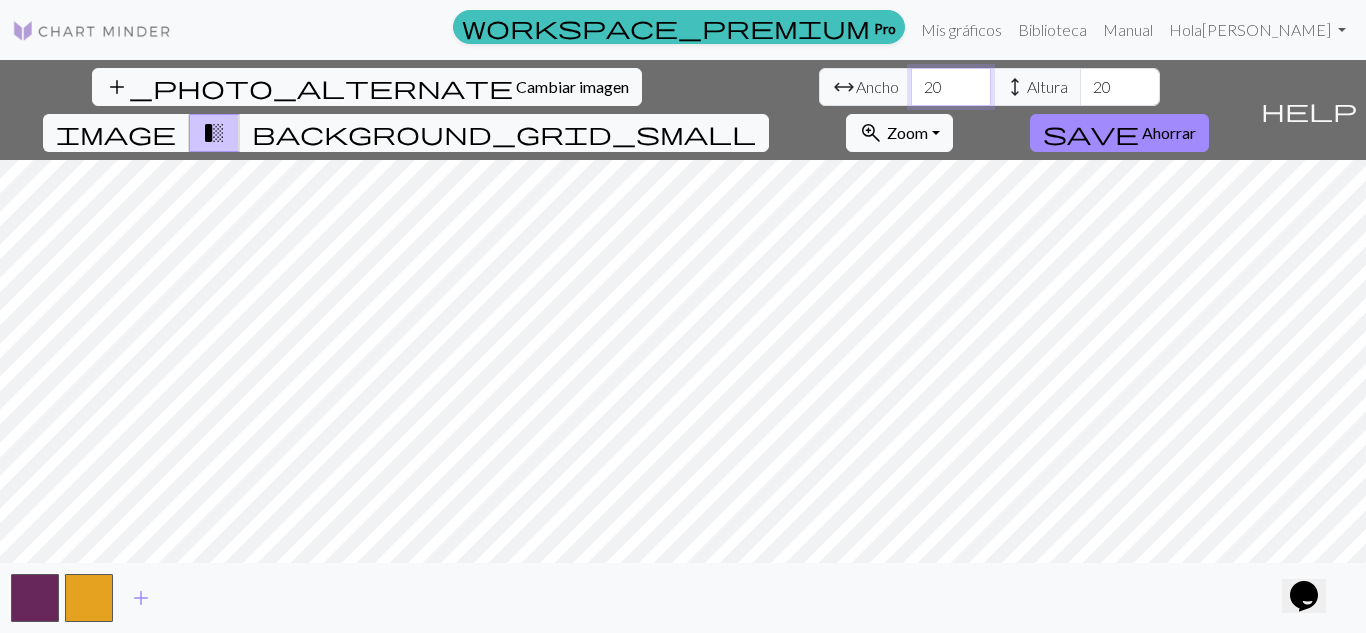 click on "20" at bounding box center [951, 87] 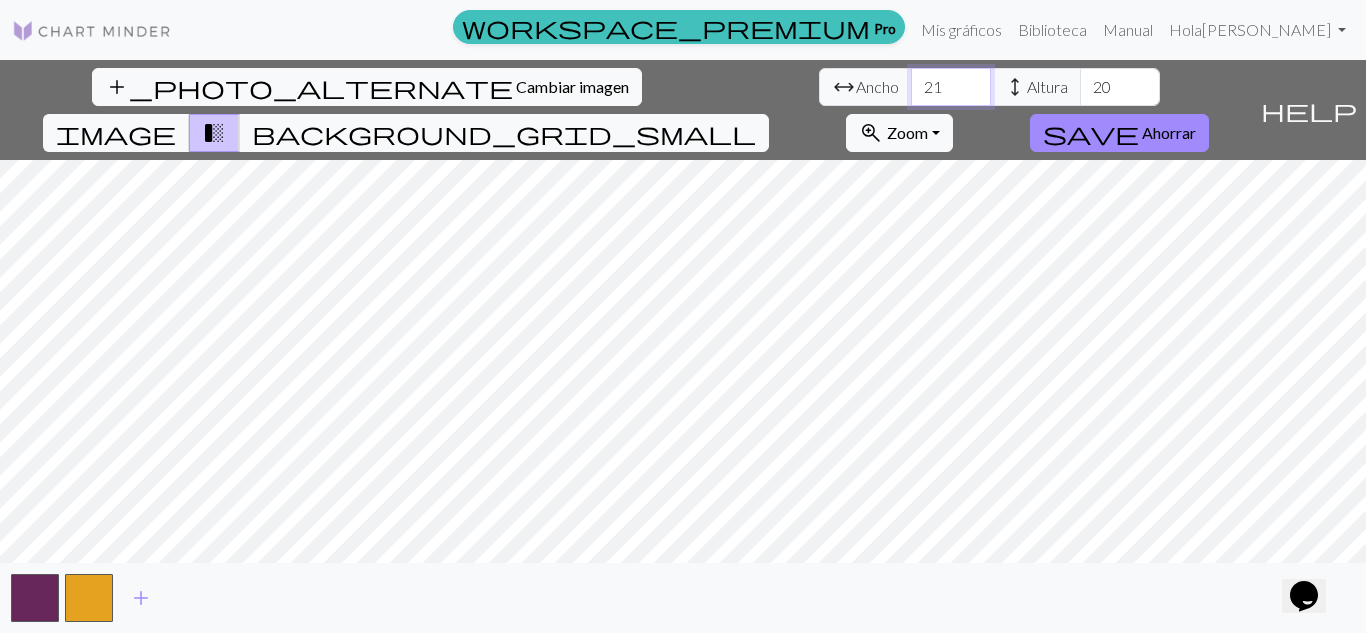 click on "21" at bounding box center [951, 87] 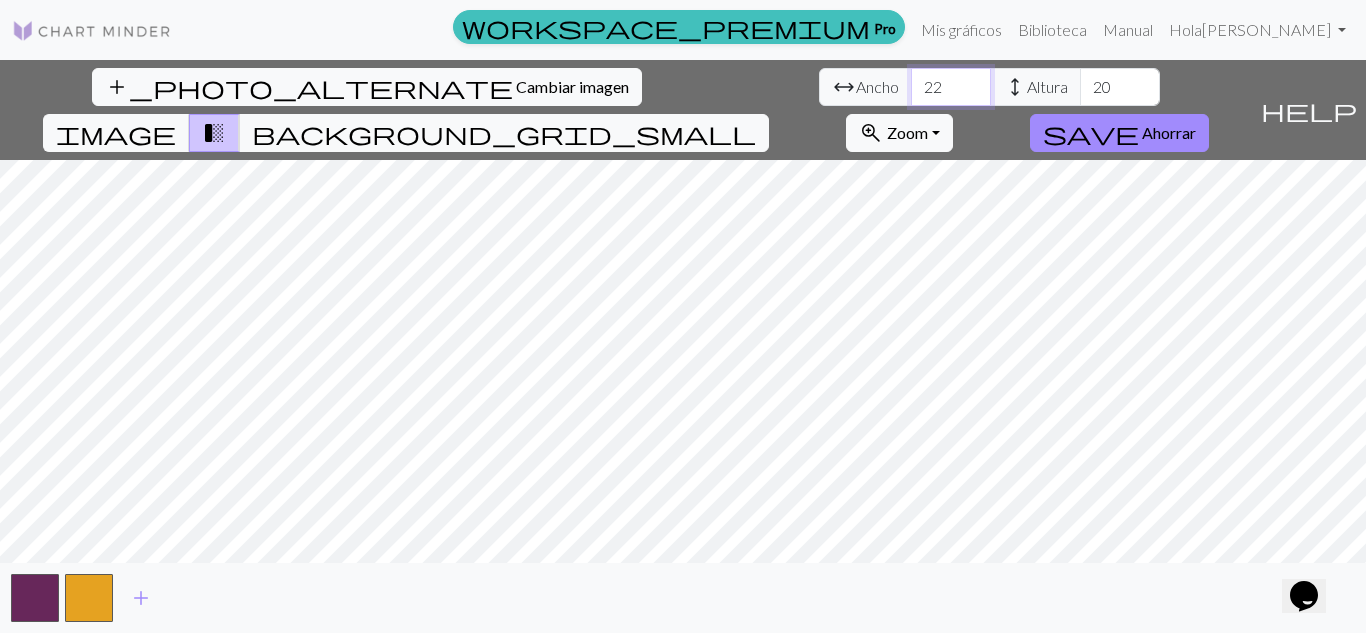 click on "22" at bounding box center [951, 87] 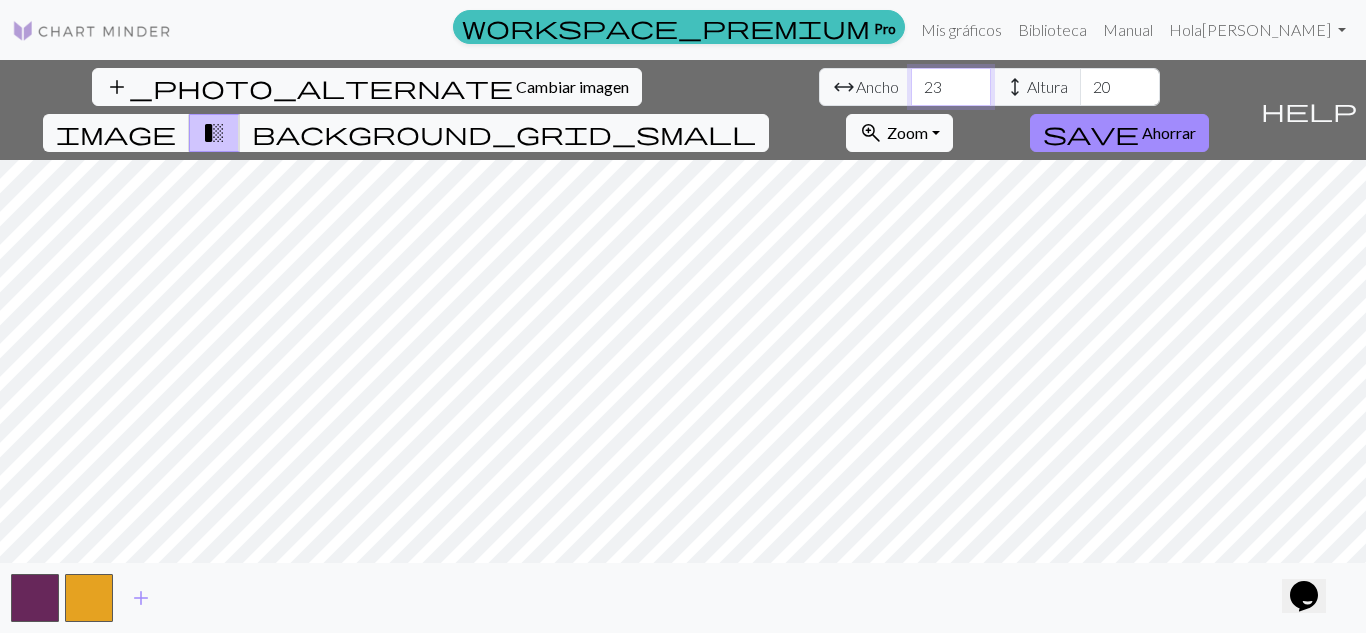 click on "23" at bounding box center [951, 87] 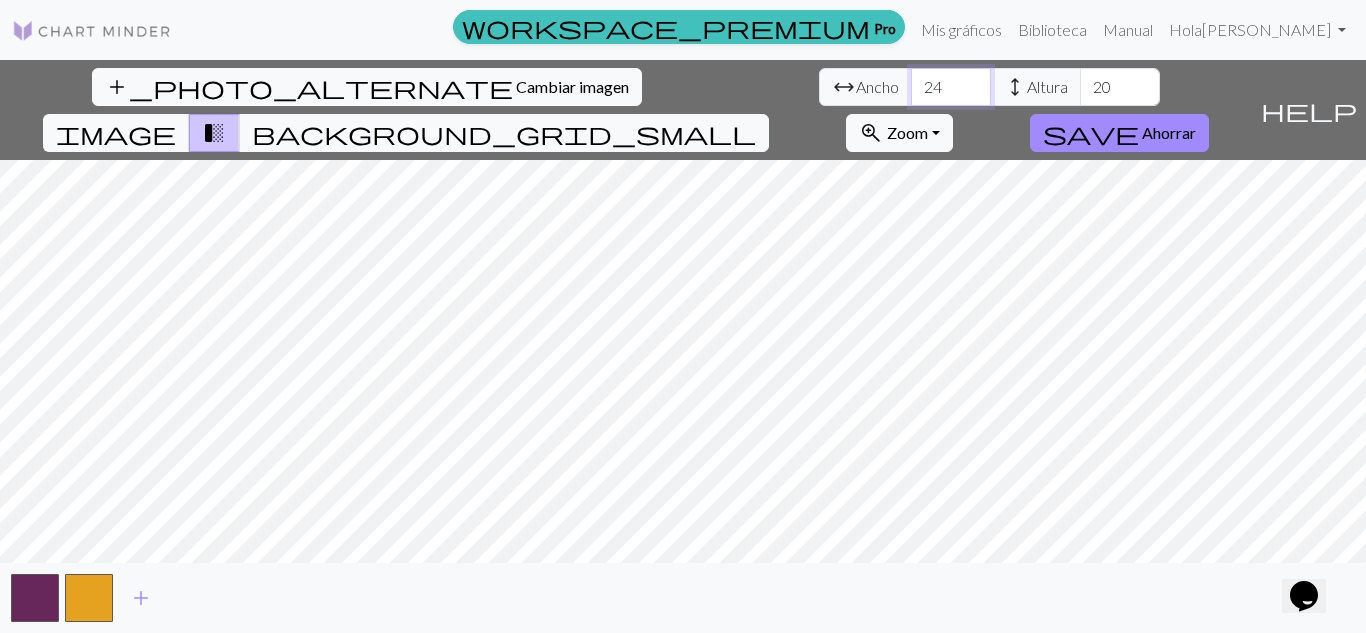 click on "24" at bounding box center [951, 87] 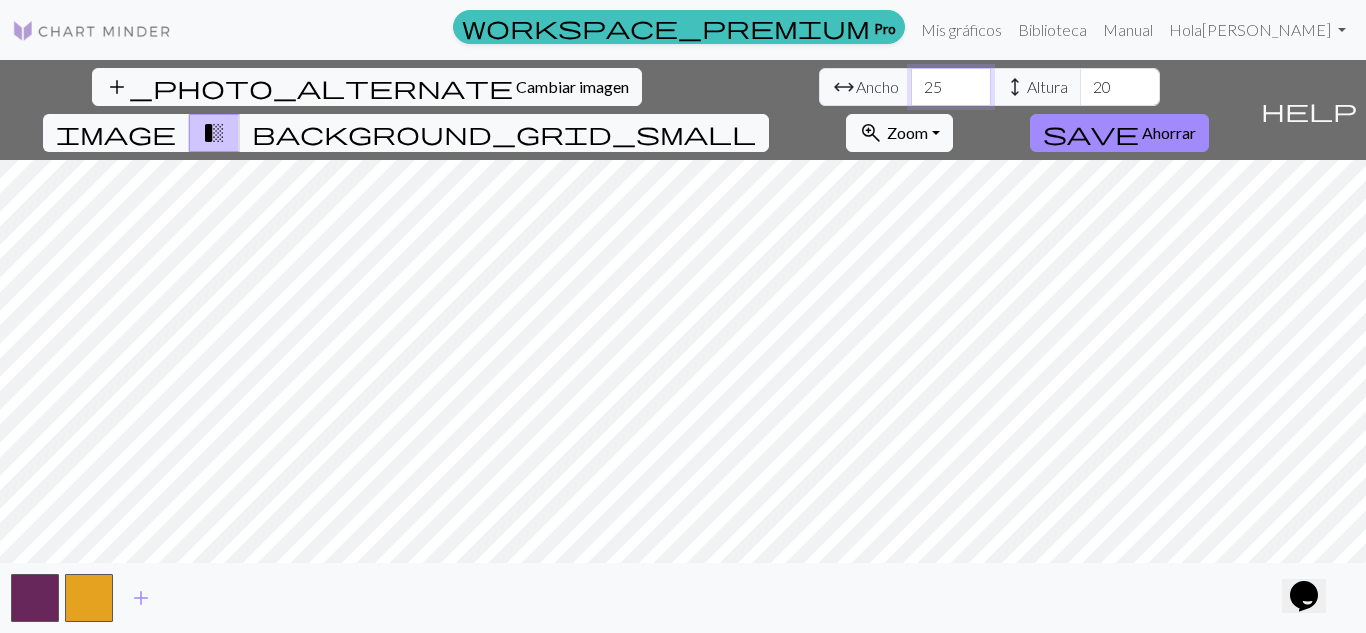 click on "25" at bounding box center [951, 87] 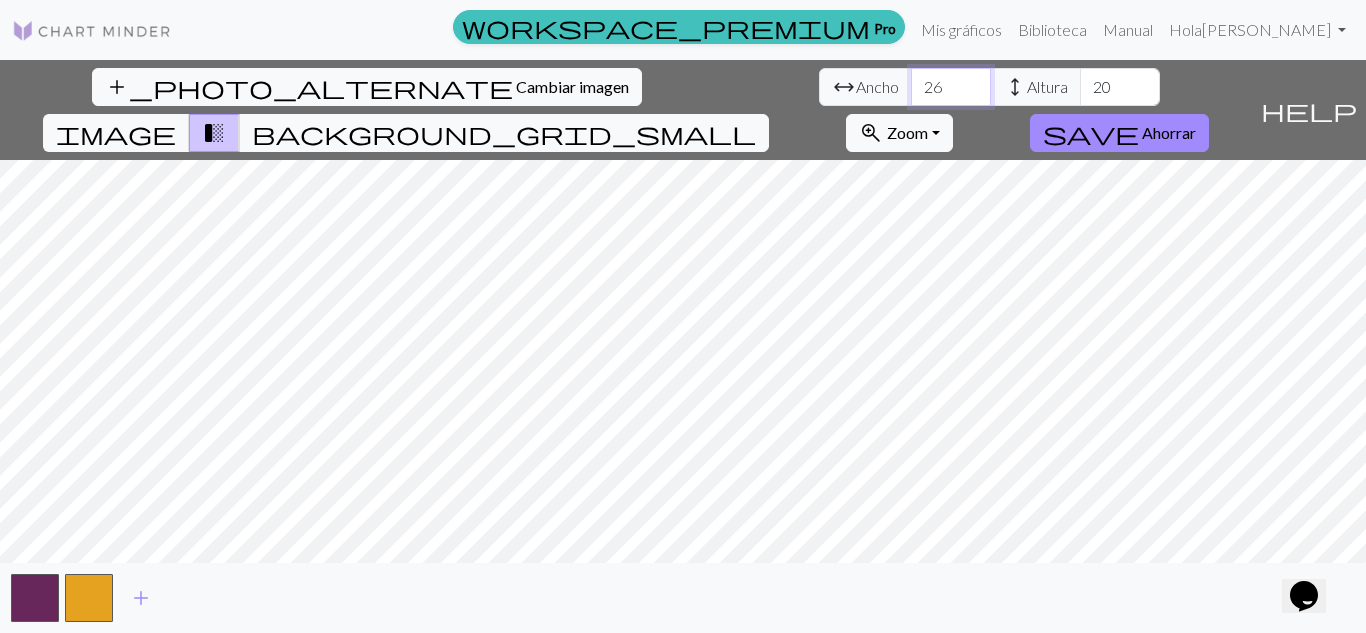 click on "26" at bounding box center (951, 87) 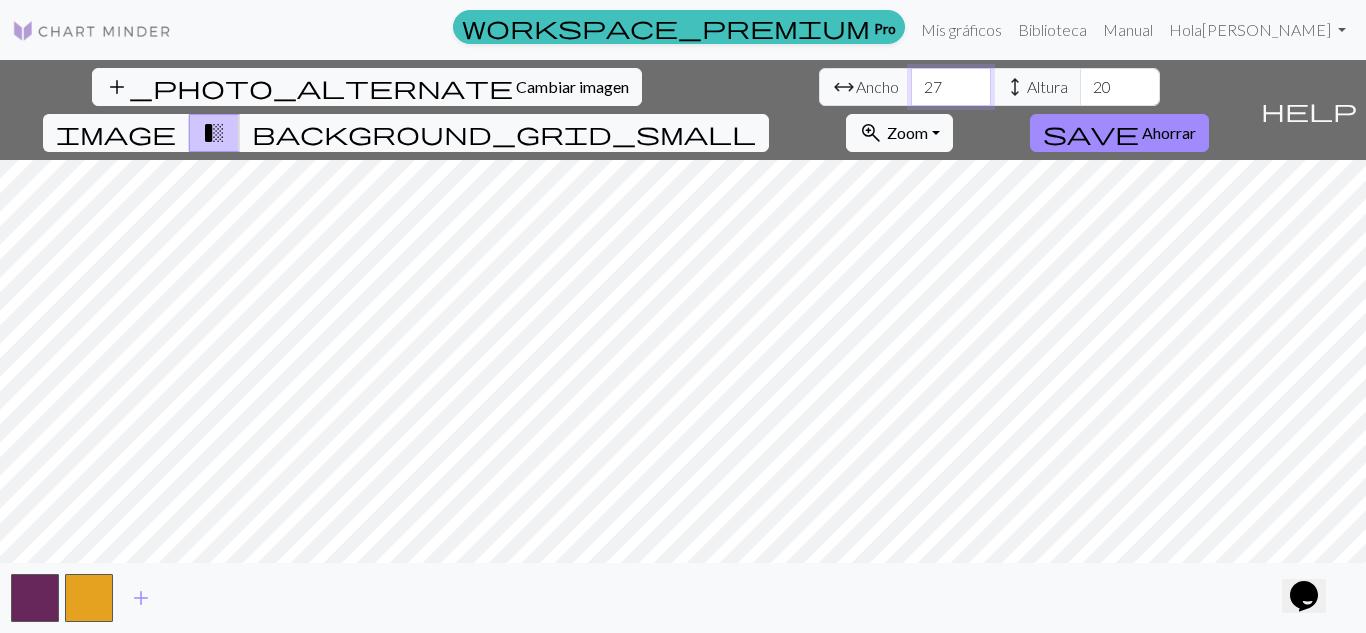 click on "27" at bounding box center (951, 87) 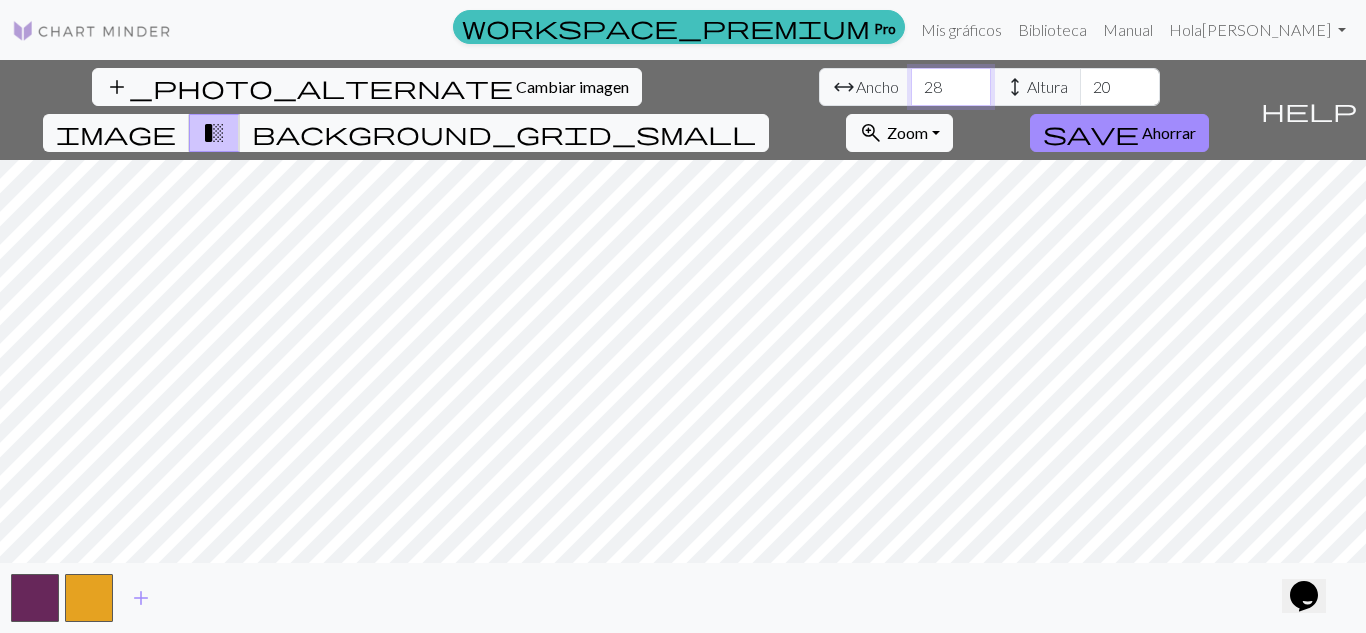 click on "28" at bounding box center [951, 87] 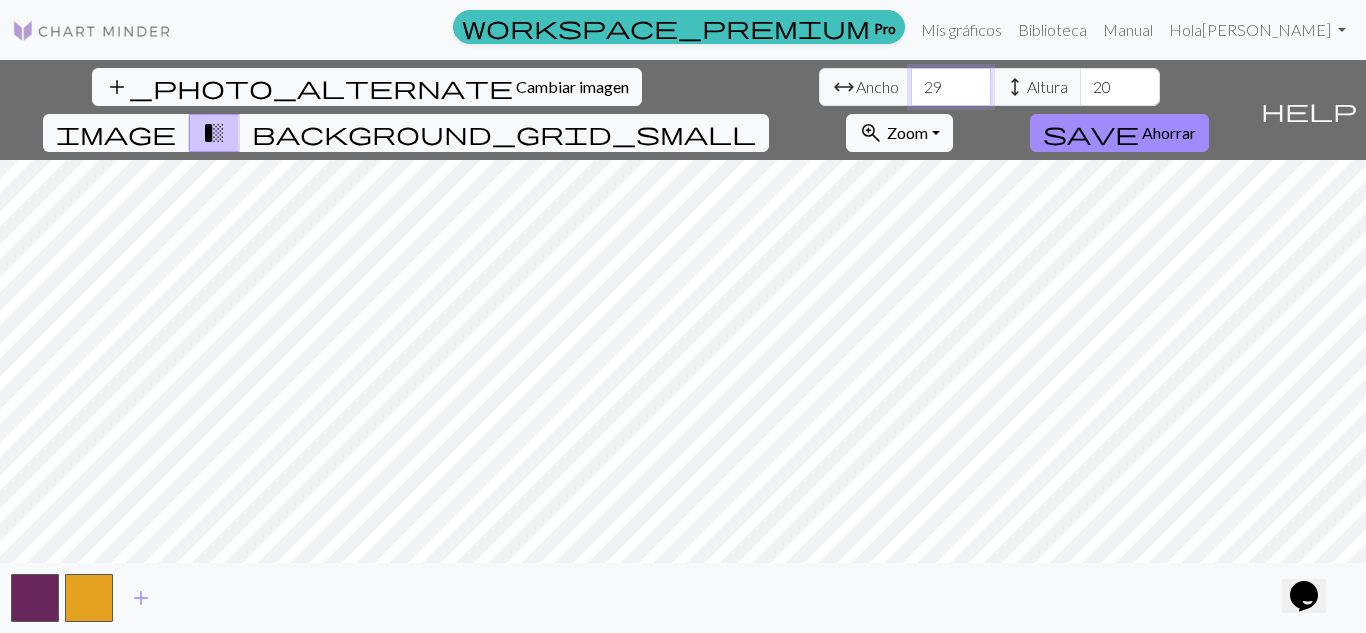 click on "29" at bounding box center [951, 87] 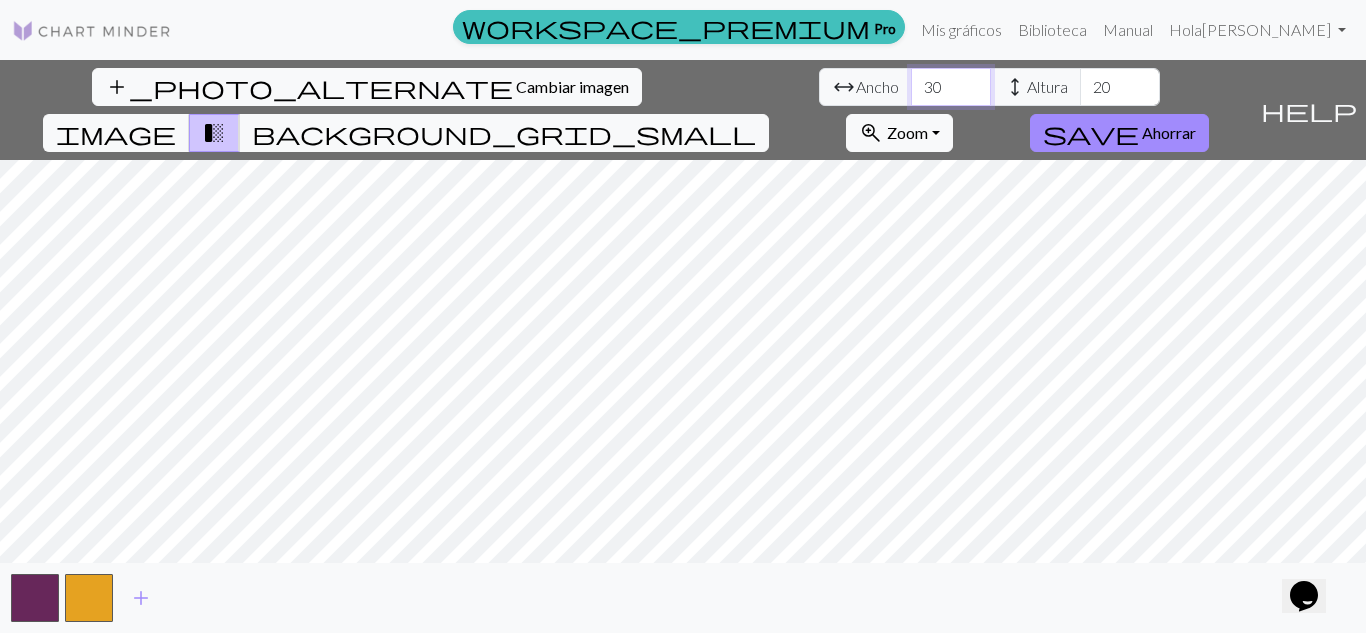 click on "30" at bounding box center [951, 87] 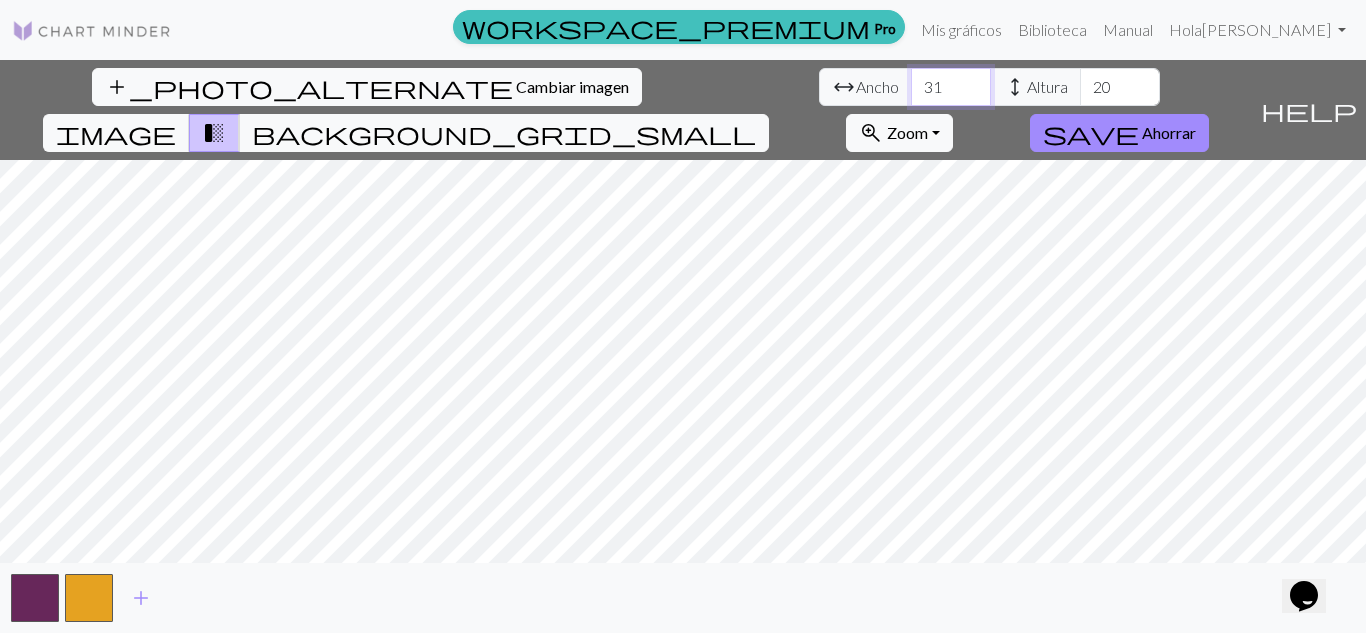 click on "31" at bounding box center [951, 87] 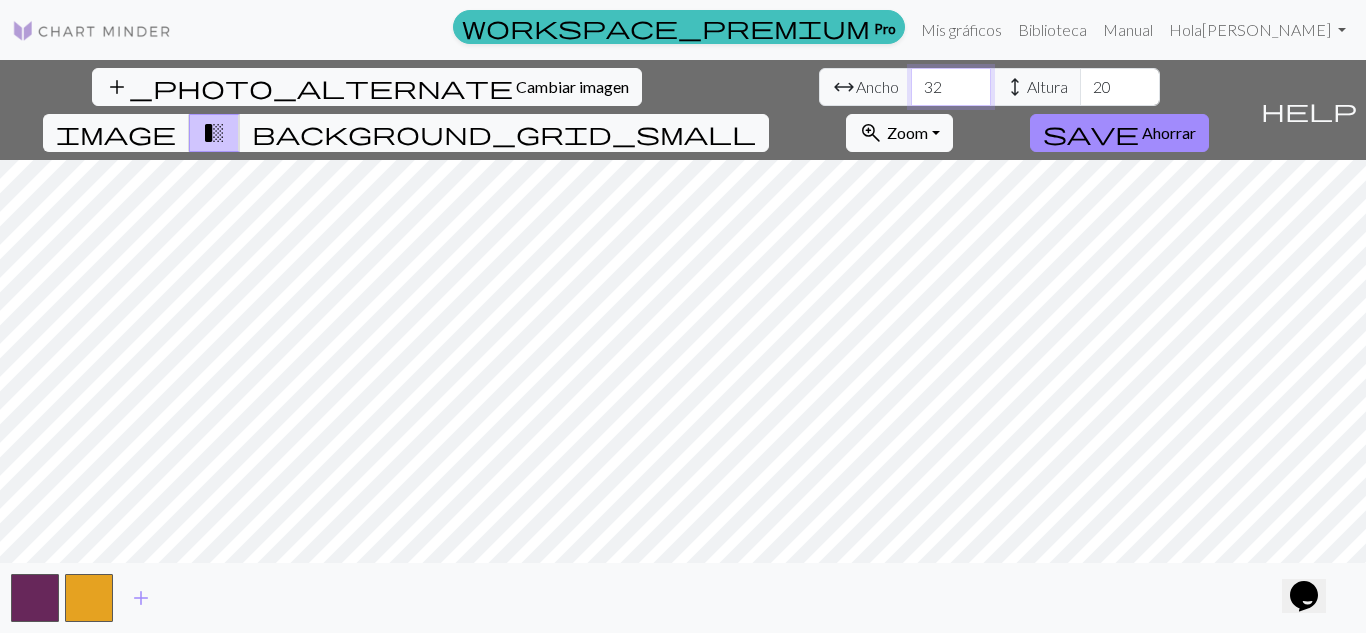click on "32" at bounding box center (951, 87) 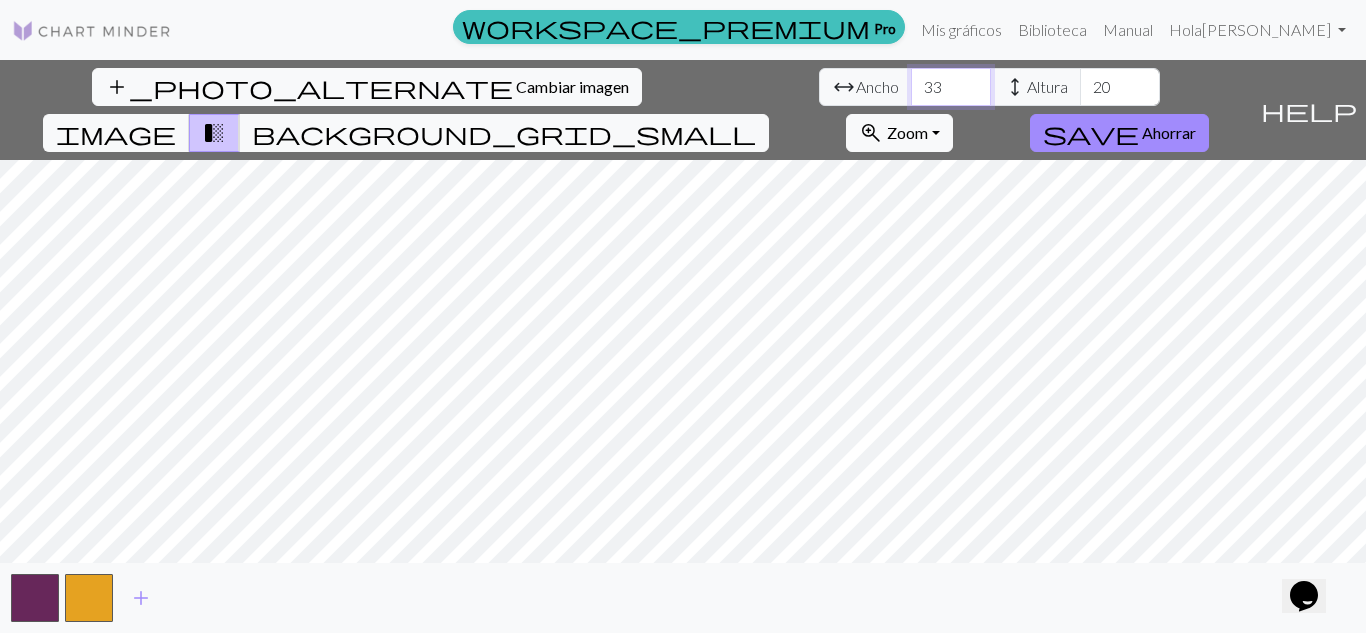 click on "33" at bounding box center (951, 87) 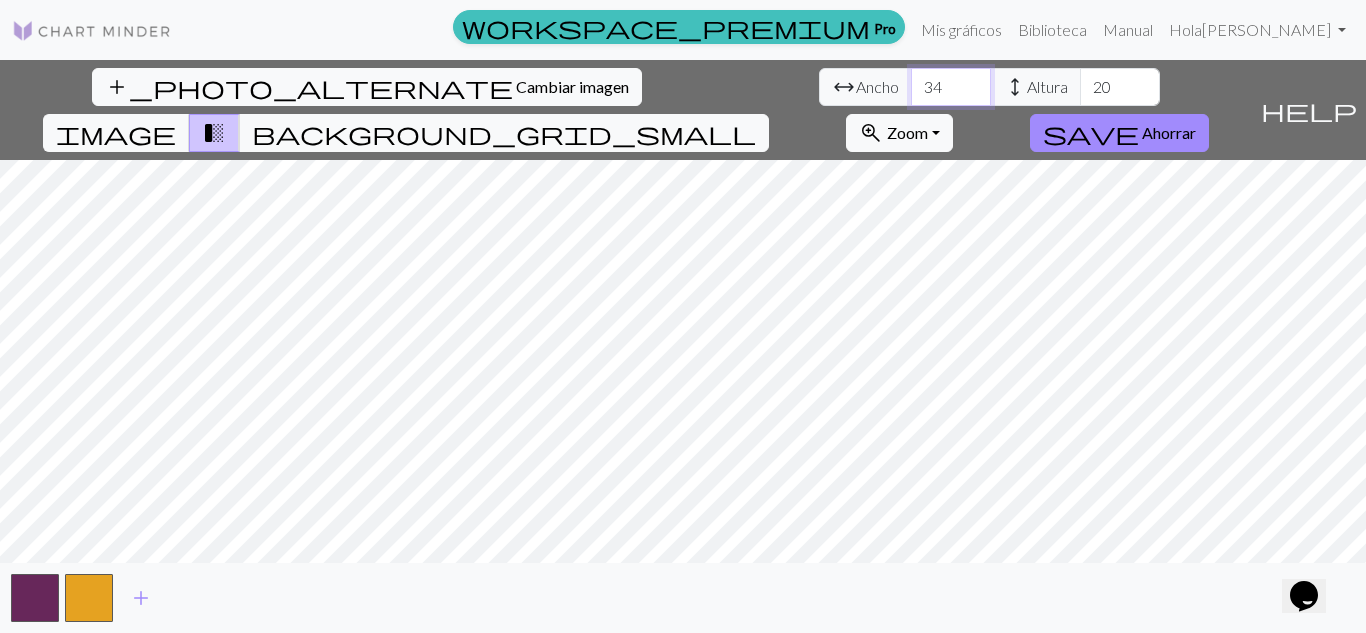 click on "34" at bounding box center (951, 87) 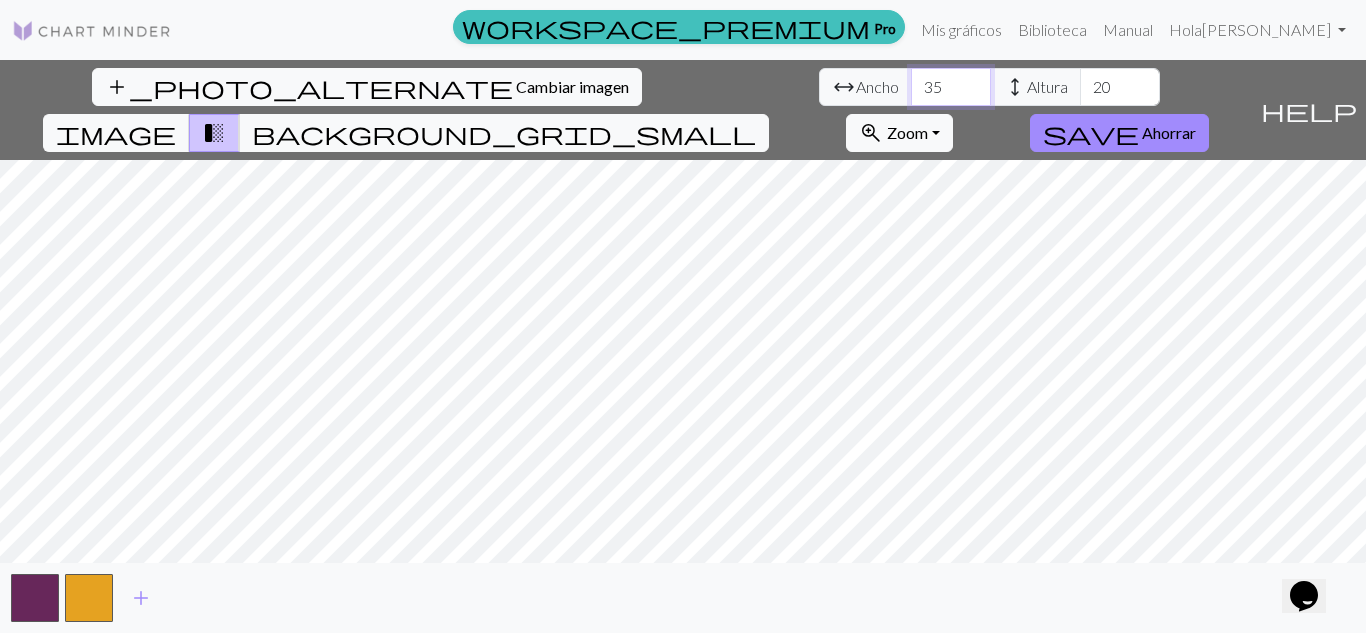 click on "35" at bounding box center (951, 87) 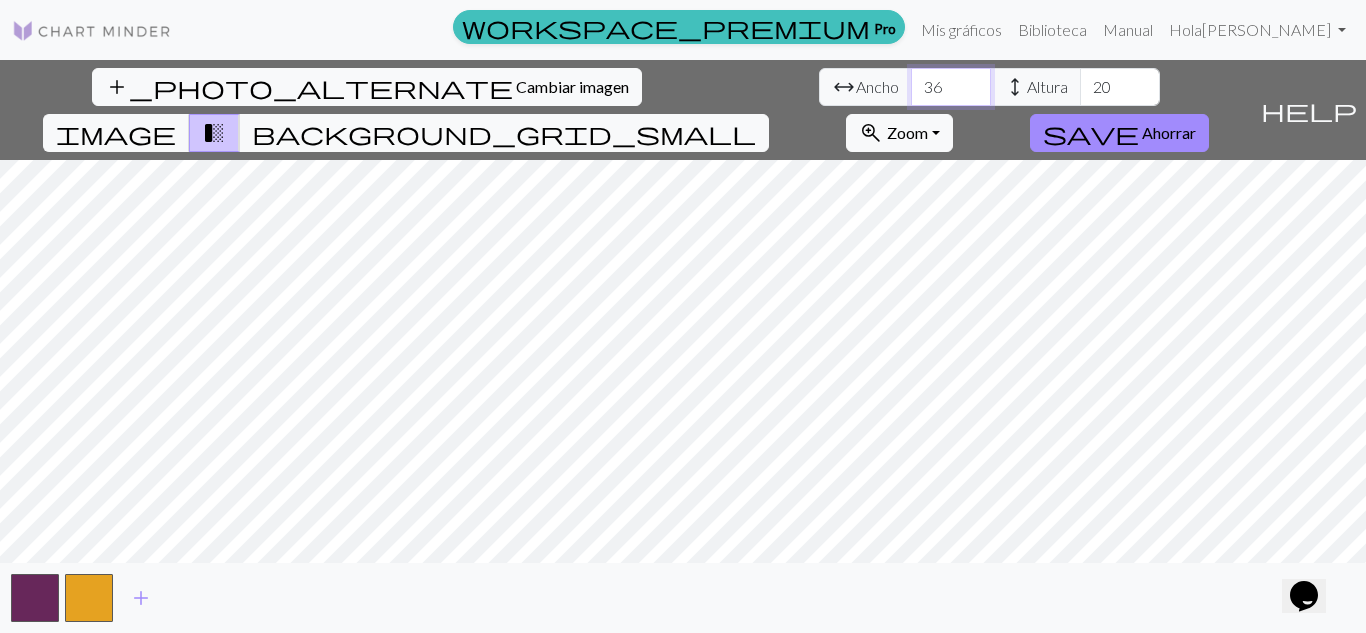 click on "36" at bounding box center [951, 87] 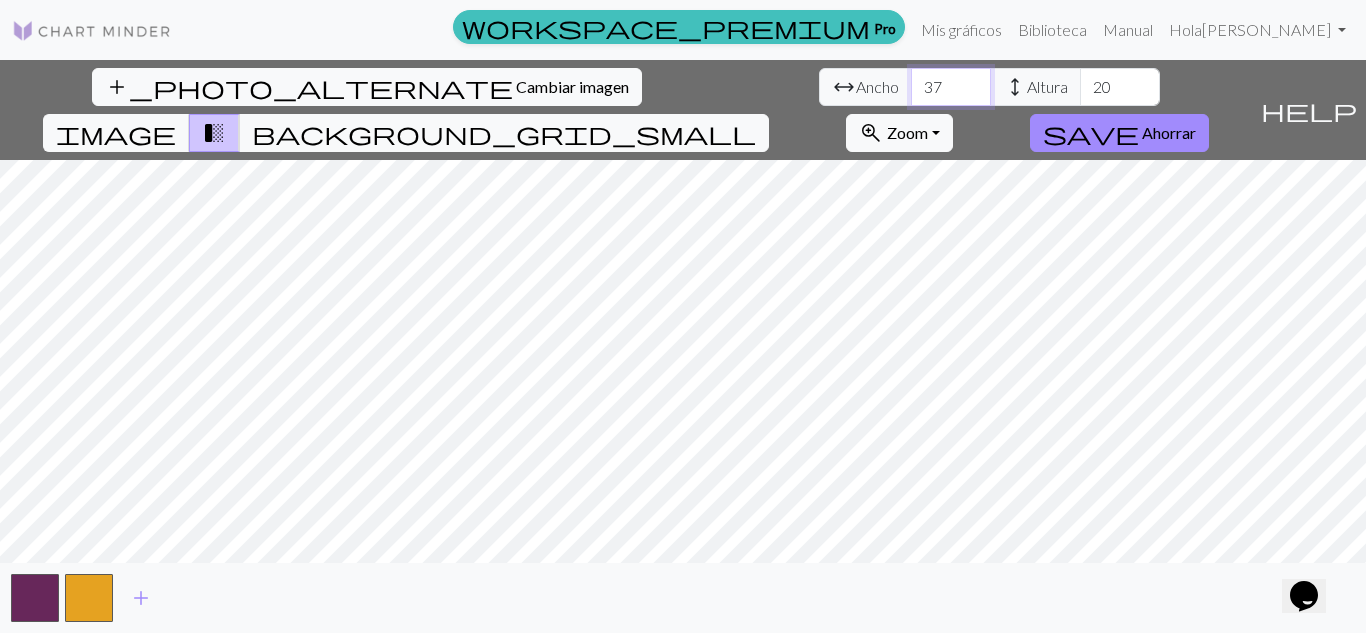 click on "37" at bounding box center [951, 87] 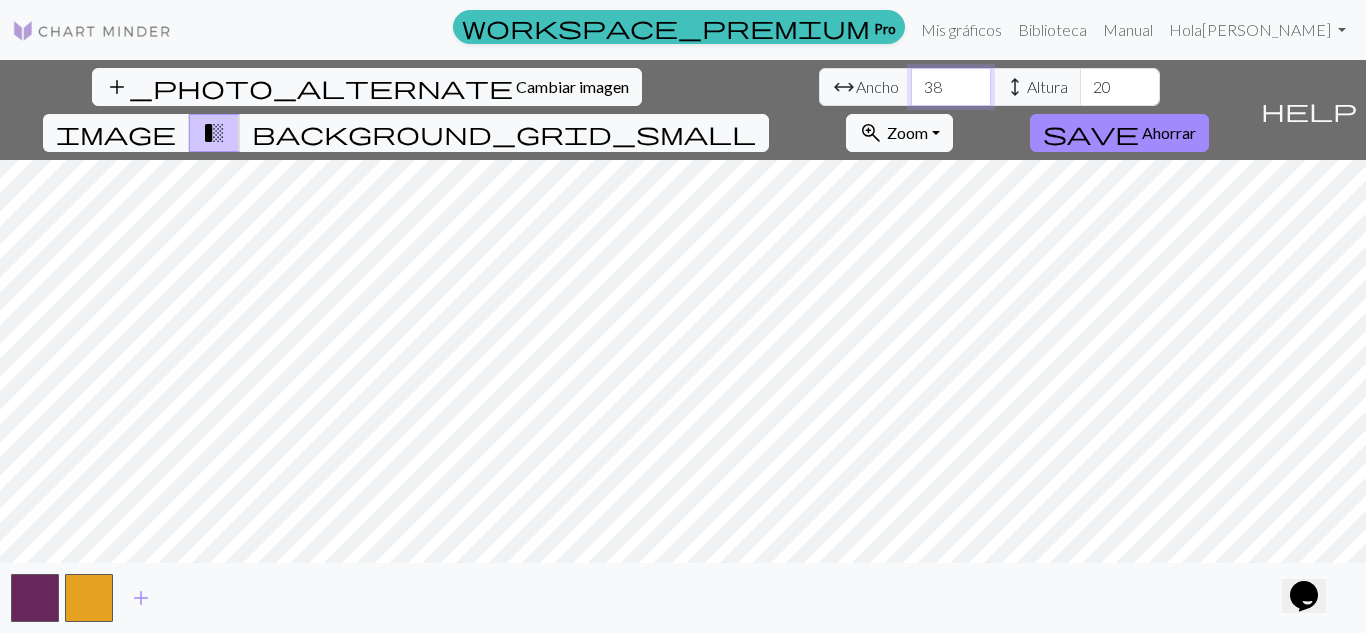 click on "38" at bounding box center [951, 87] 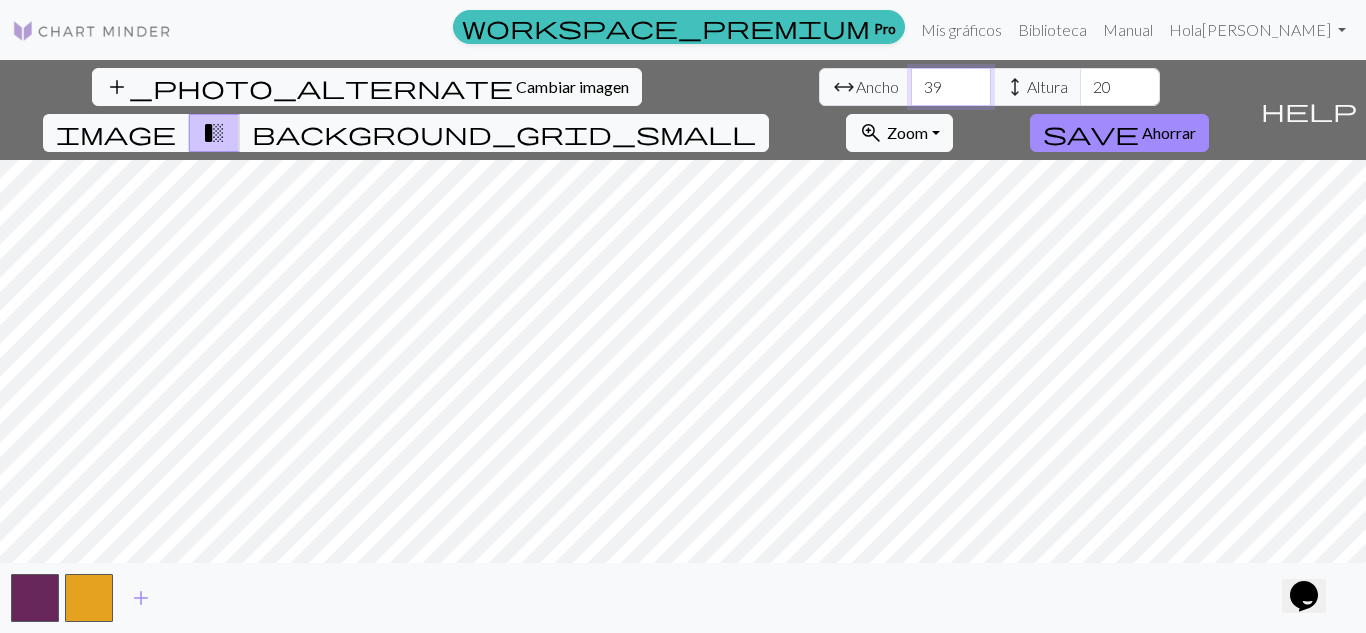 click on "39" at bounding box center (951, 87) 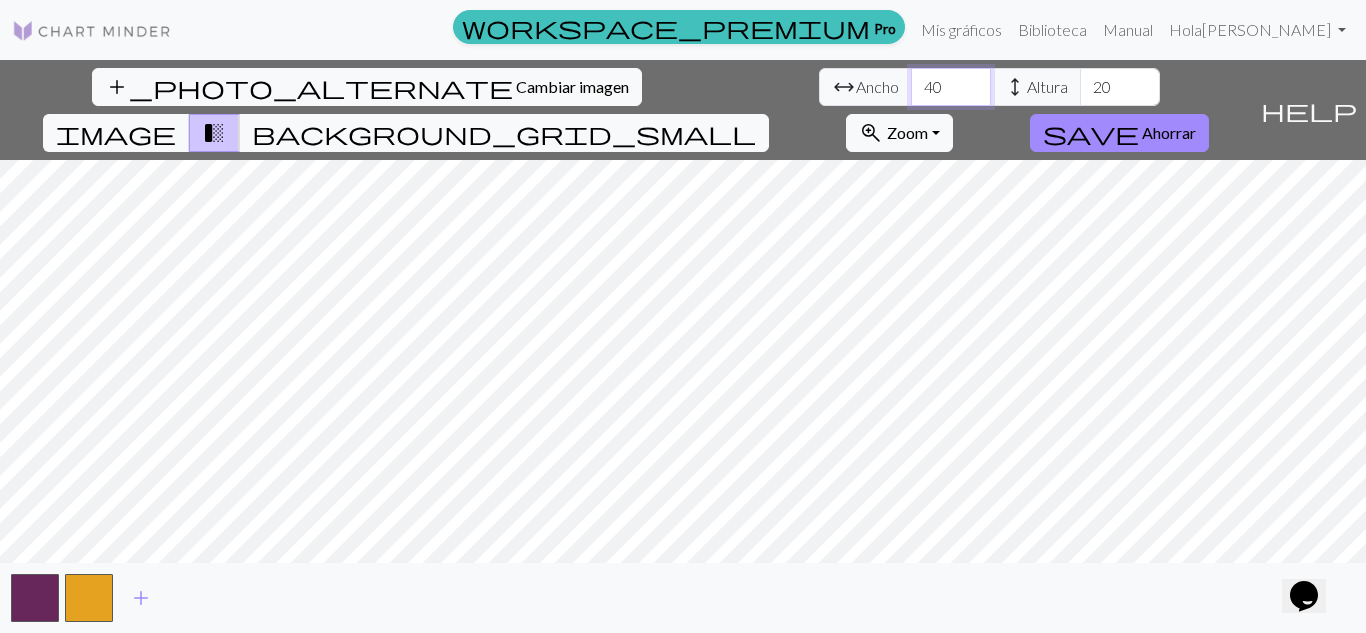 click on "40" at bounding box center [951, 87] 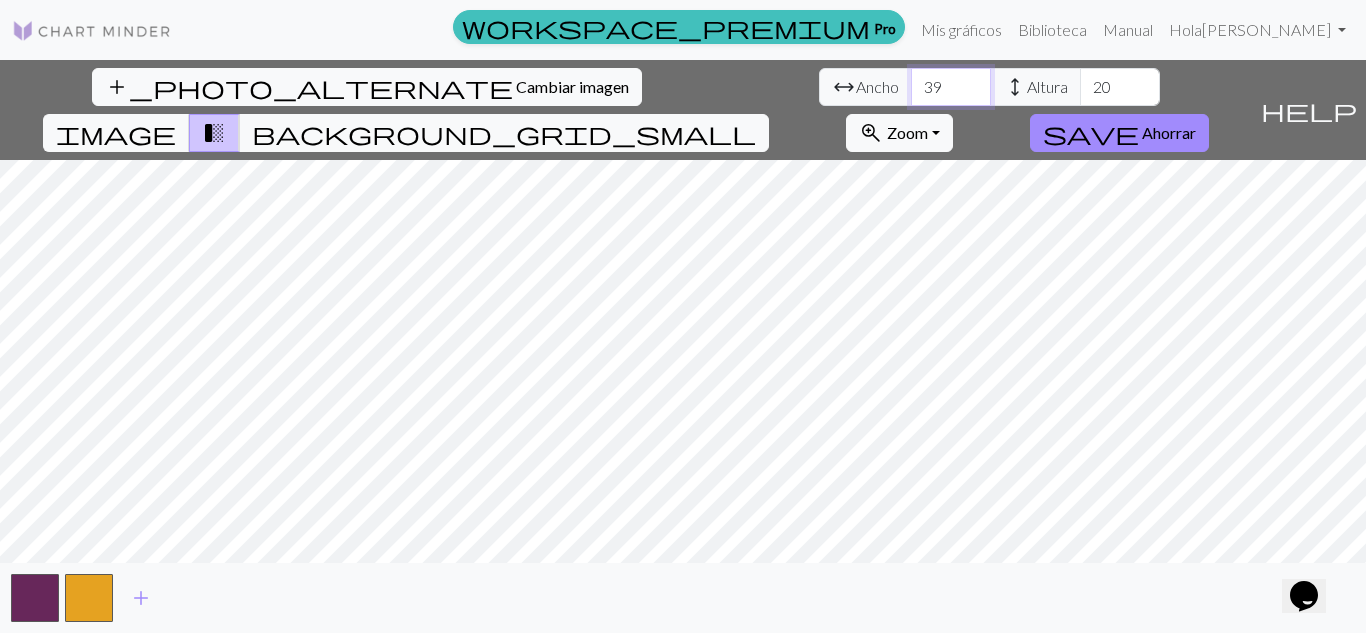 click on "39" at bounding box center (951, 87) 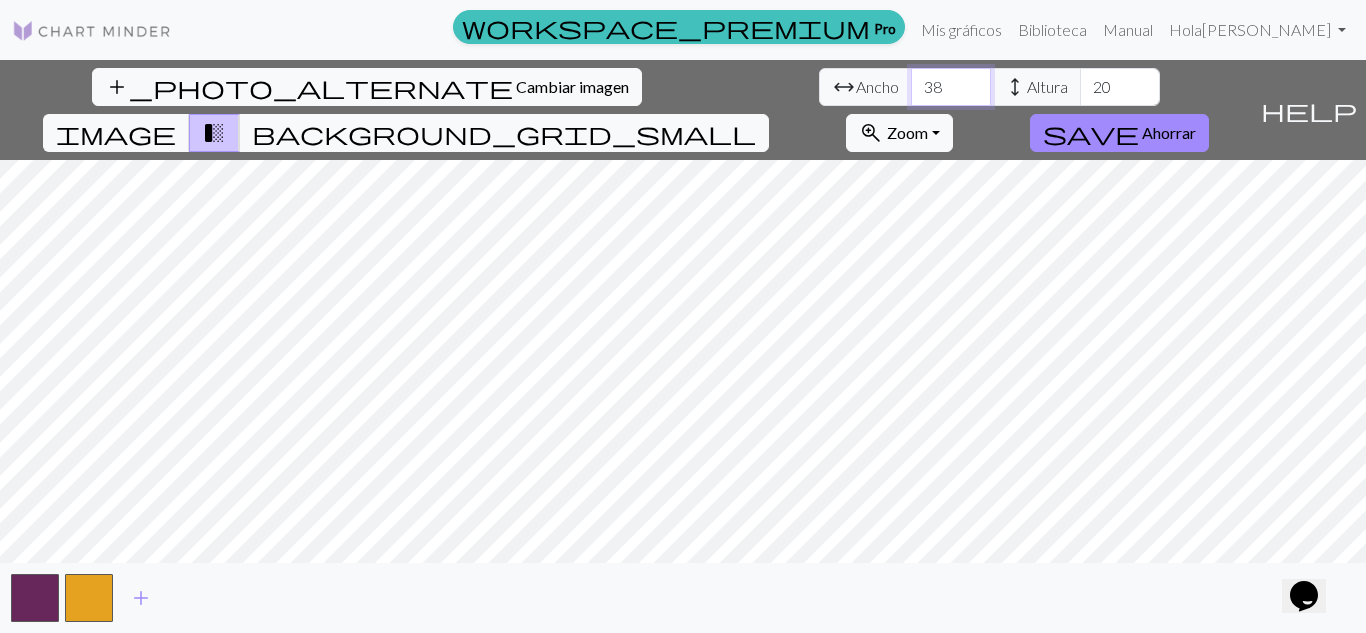 click on "38" at bounding box center [951, 87] 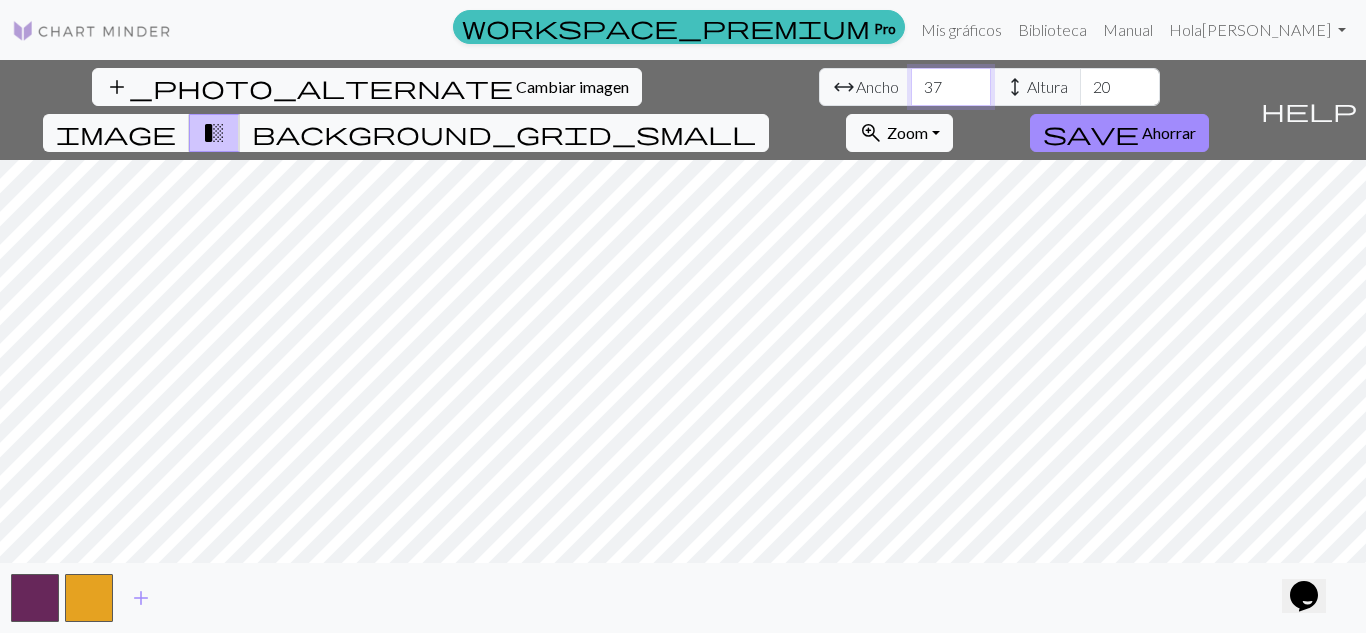click on "37" at bounding box center (951, 87) 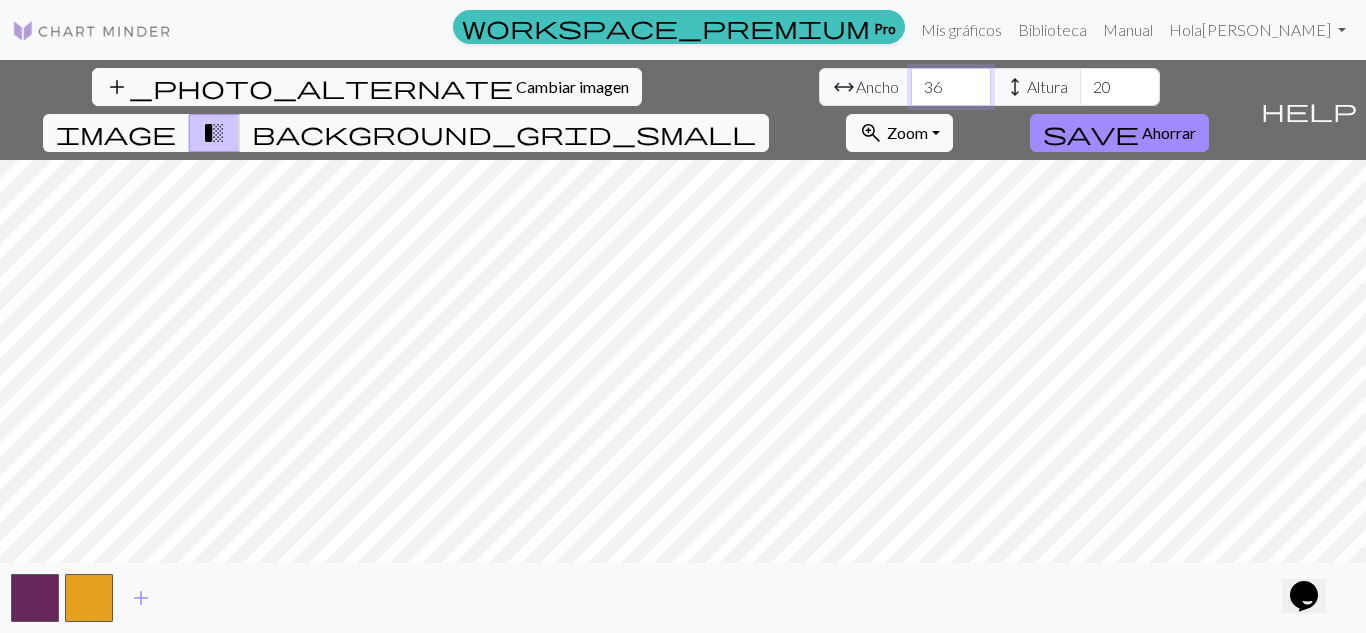 click on "36" at bounding box center (951, 87) 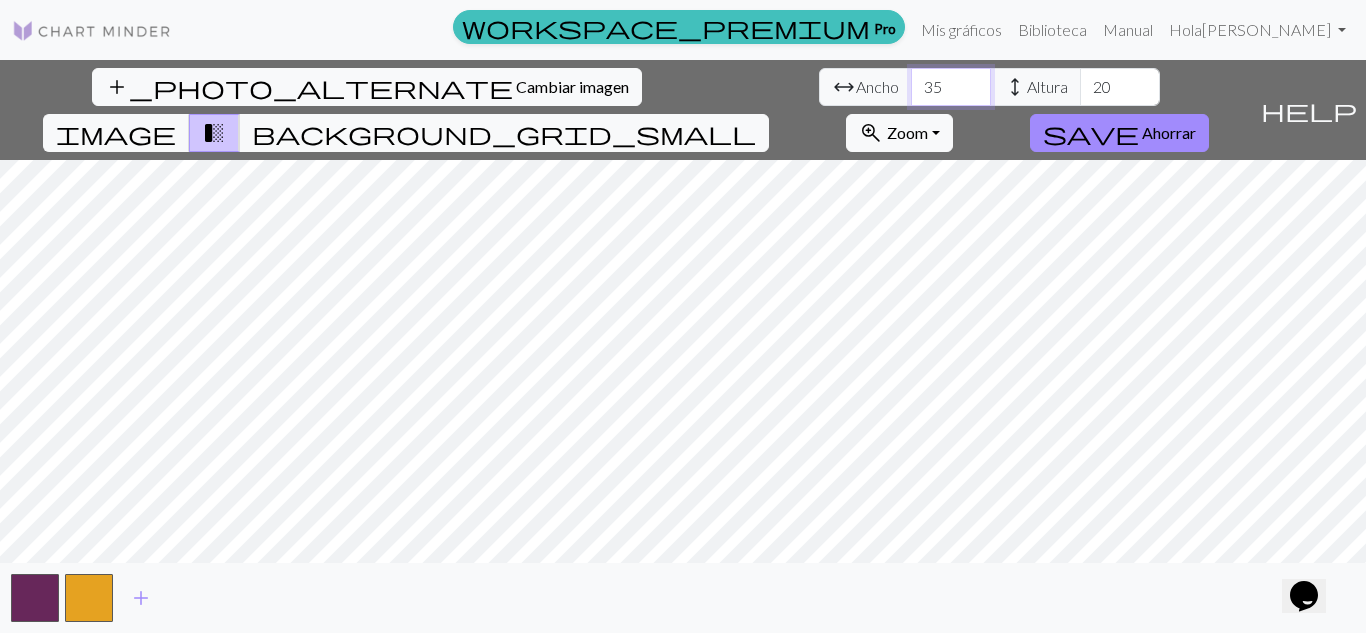 click on "35" at bounding box center [951, 87] 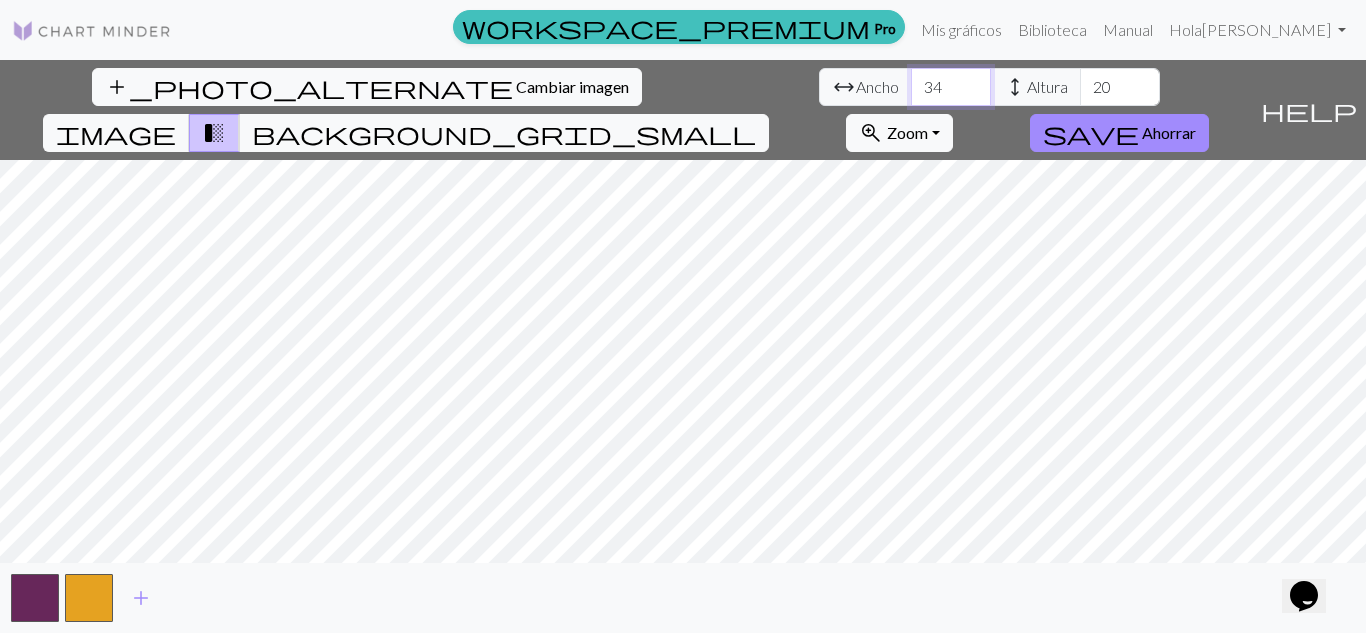 click on "34" at bounding box center [951, 87] 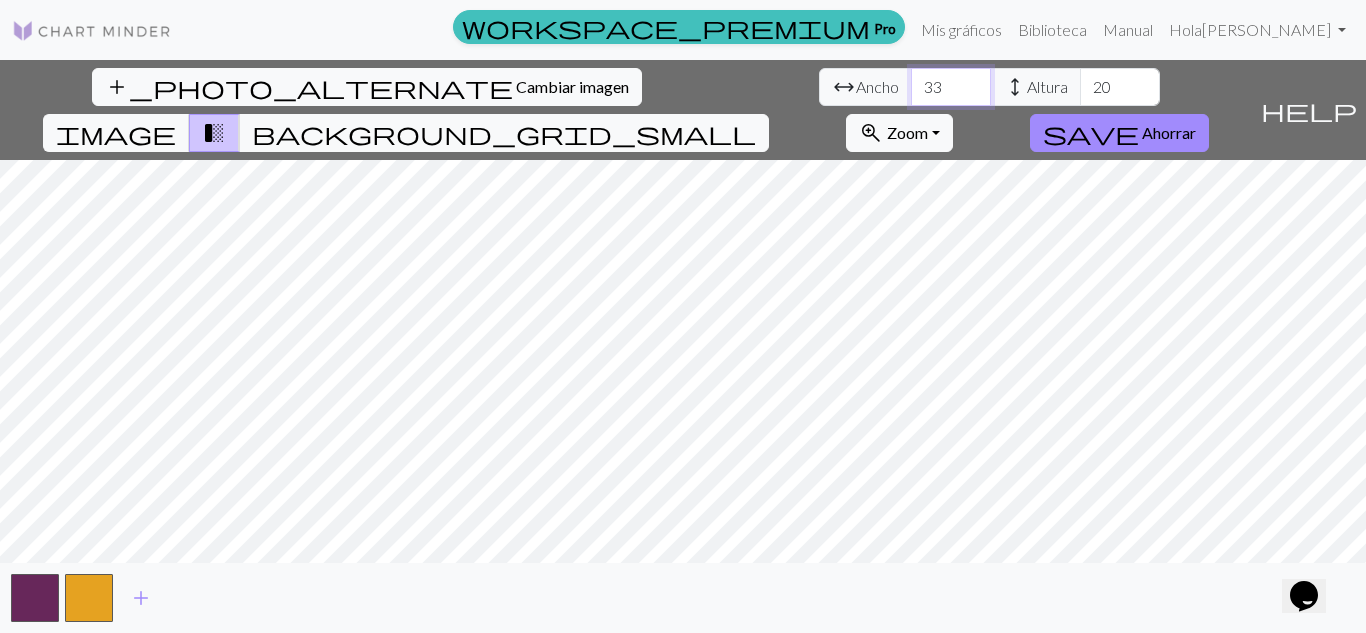 click on "33" at bounding box center (951, 87) 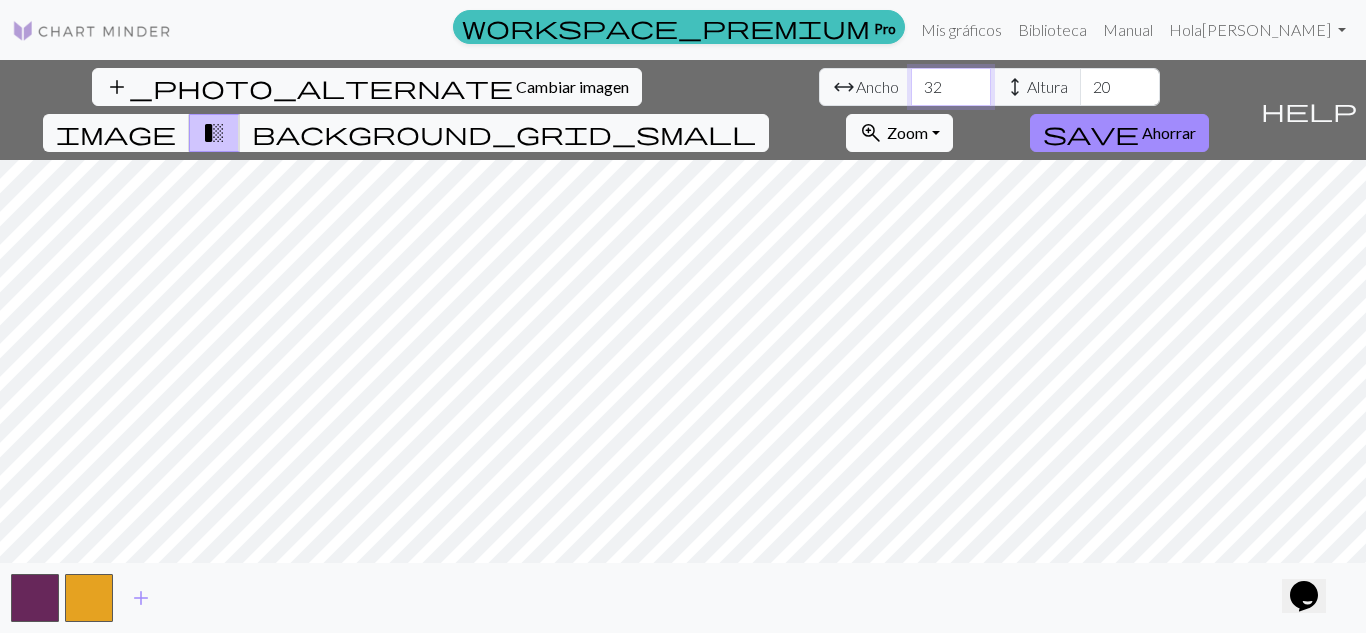 click on "32" at bounding box center [951, 87] 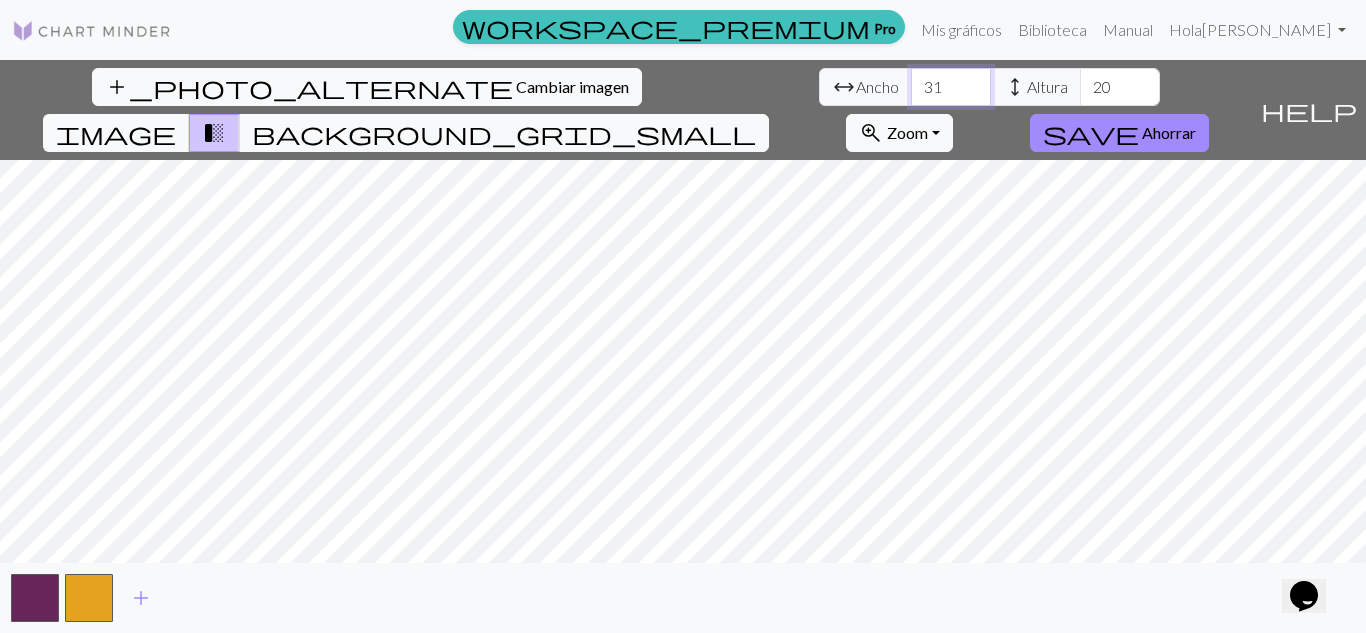 click on "31" at bounding box center (951, 87) 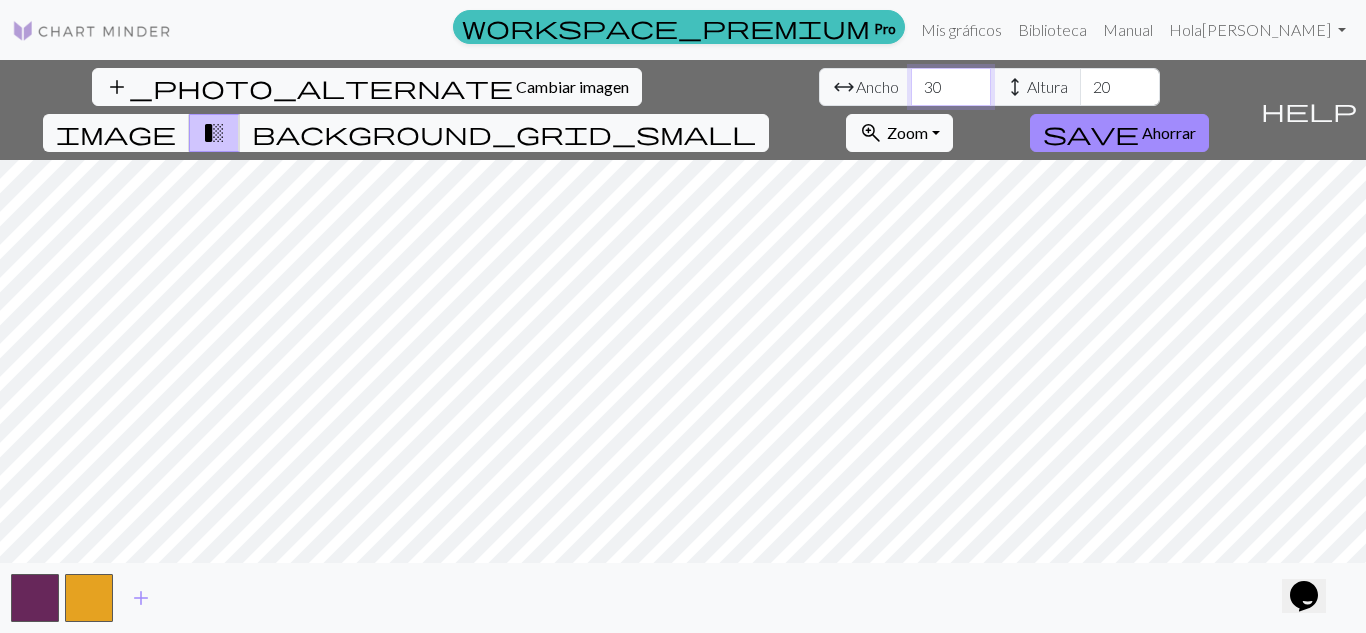 click on "30" at bounding box center (951, 87) 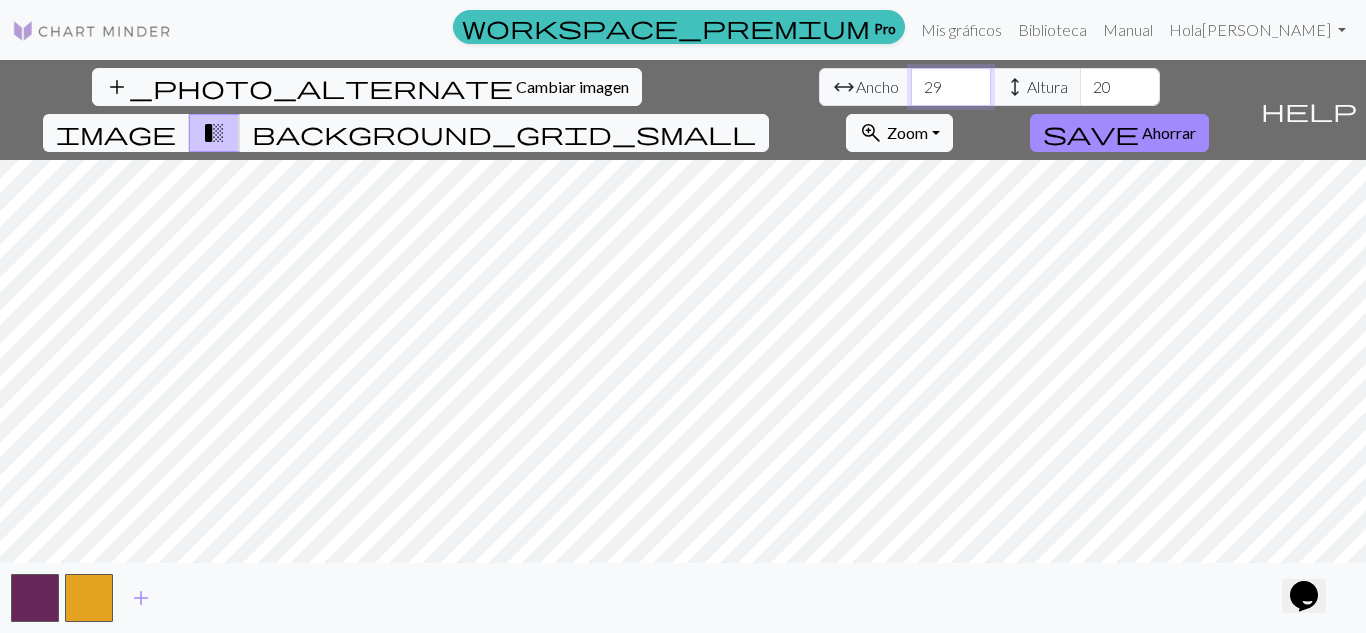 click on "29" at bounding box center [951, 87] 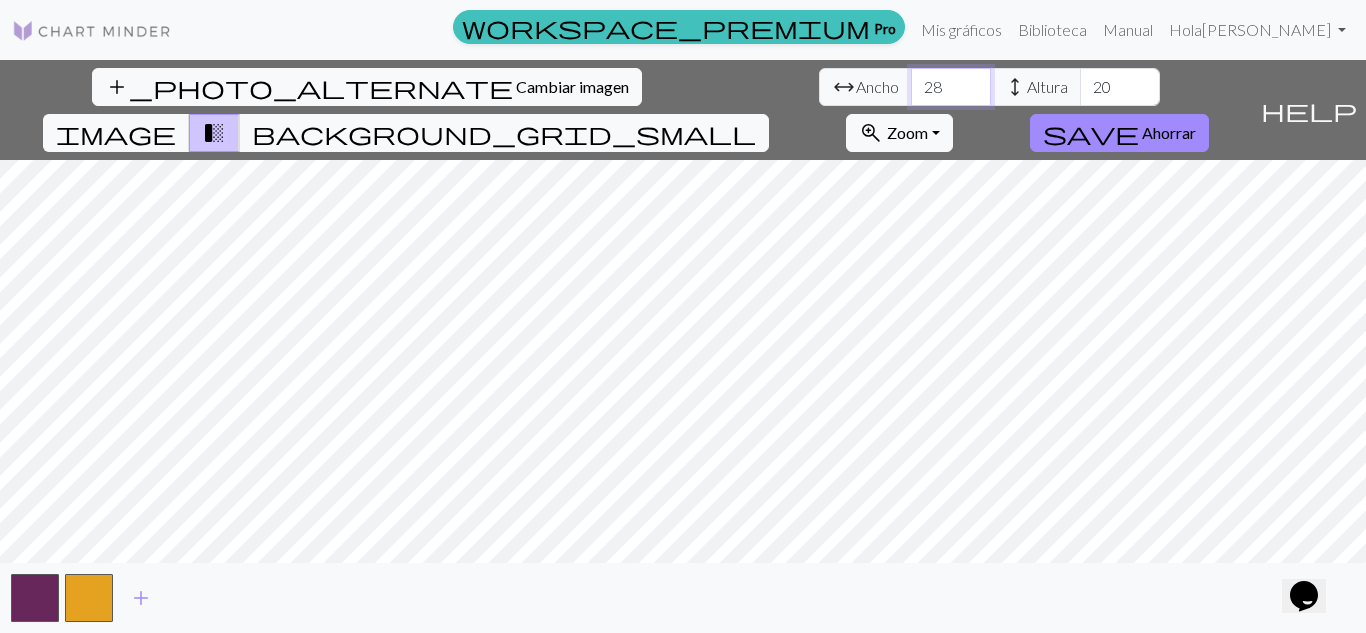 click on "28" at bounding box center (951, 87) 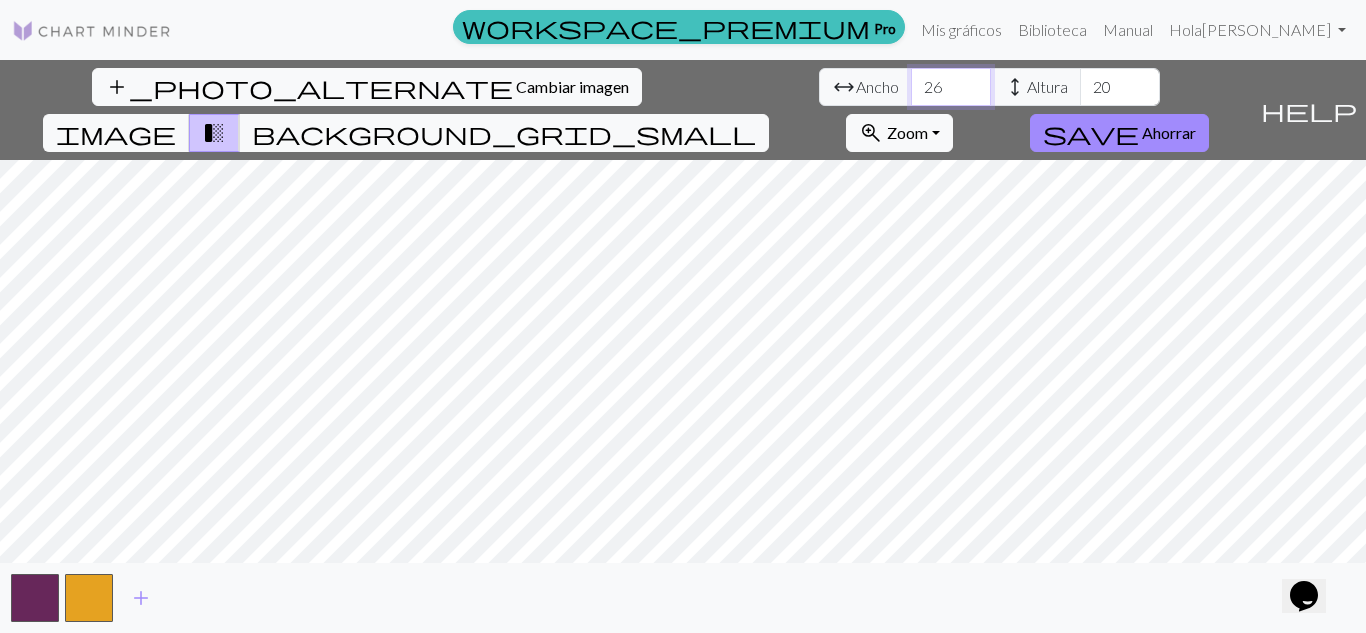 click on "26" at bounding box center [951, 87] 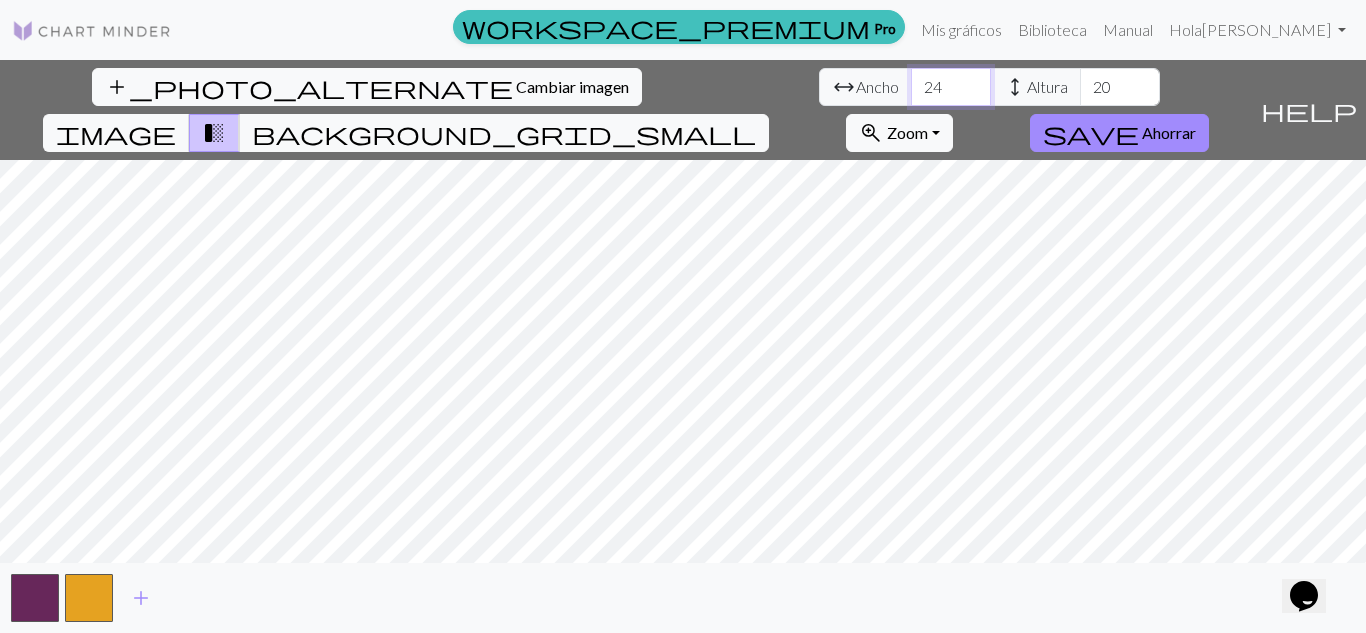 click on "24" at bounding box center [951, 87] 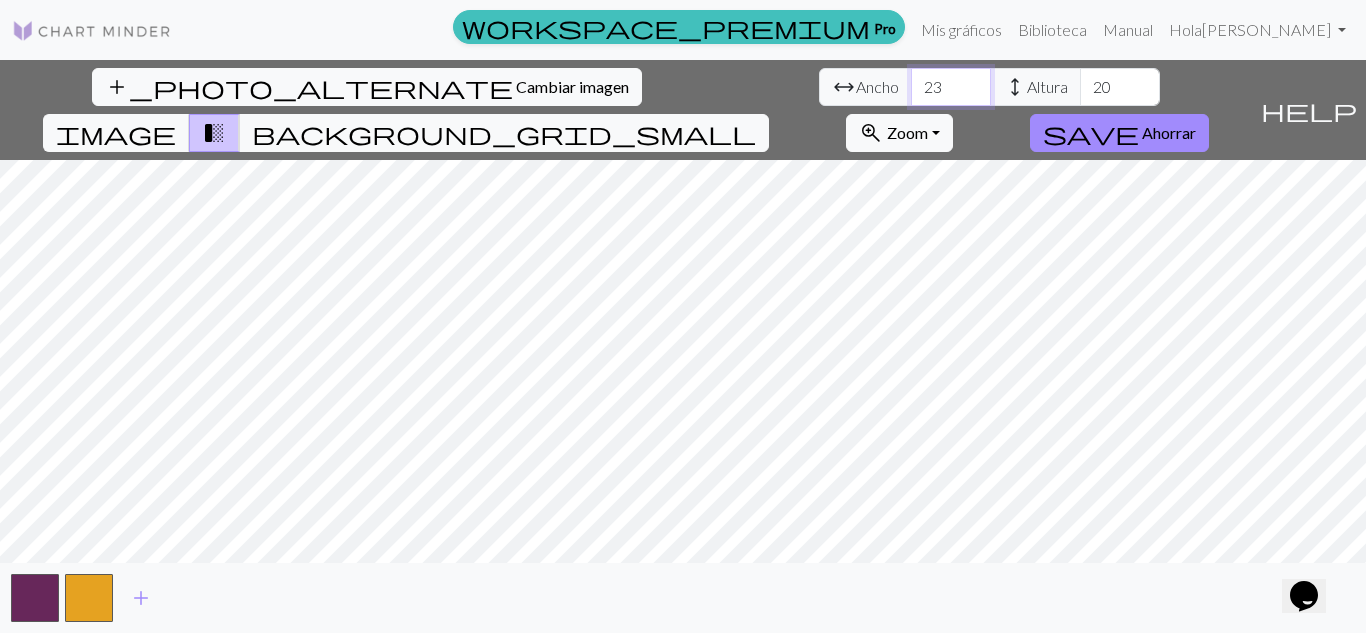 click on "23" at bounding box center [951, 87] 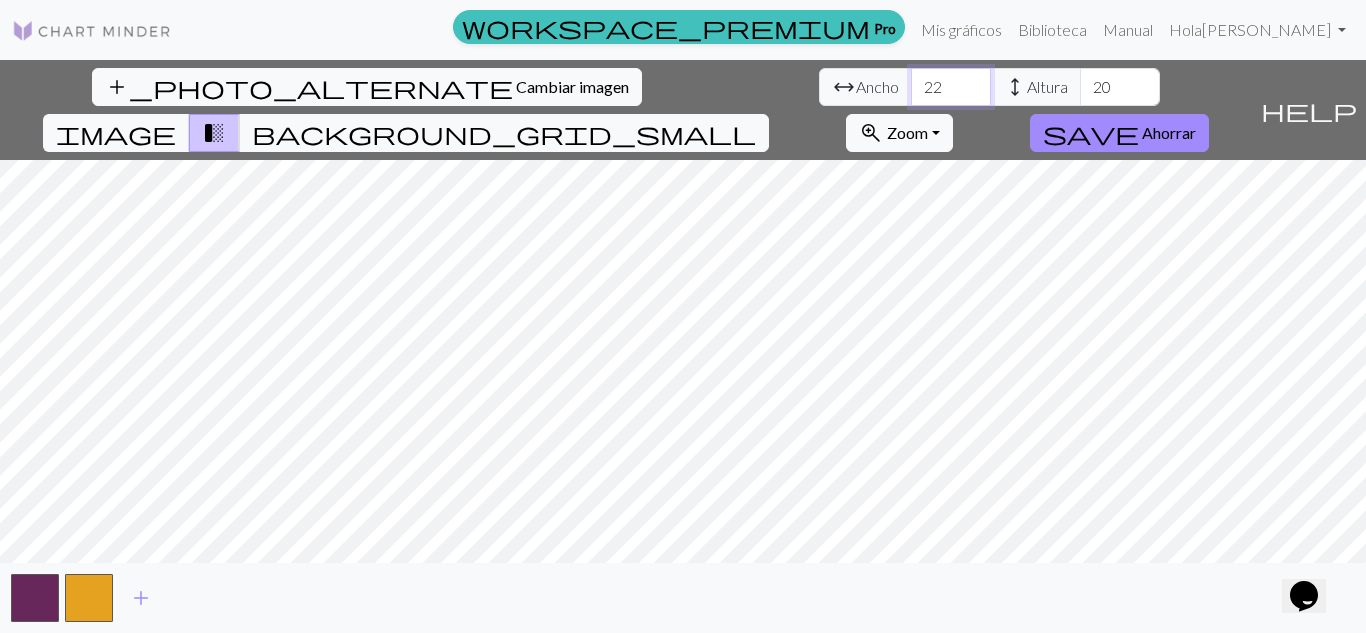 click on "22" at bounding box center [951, 87] 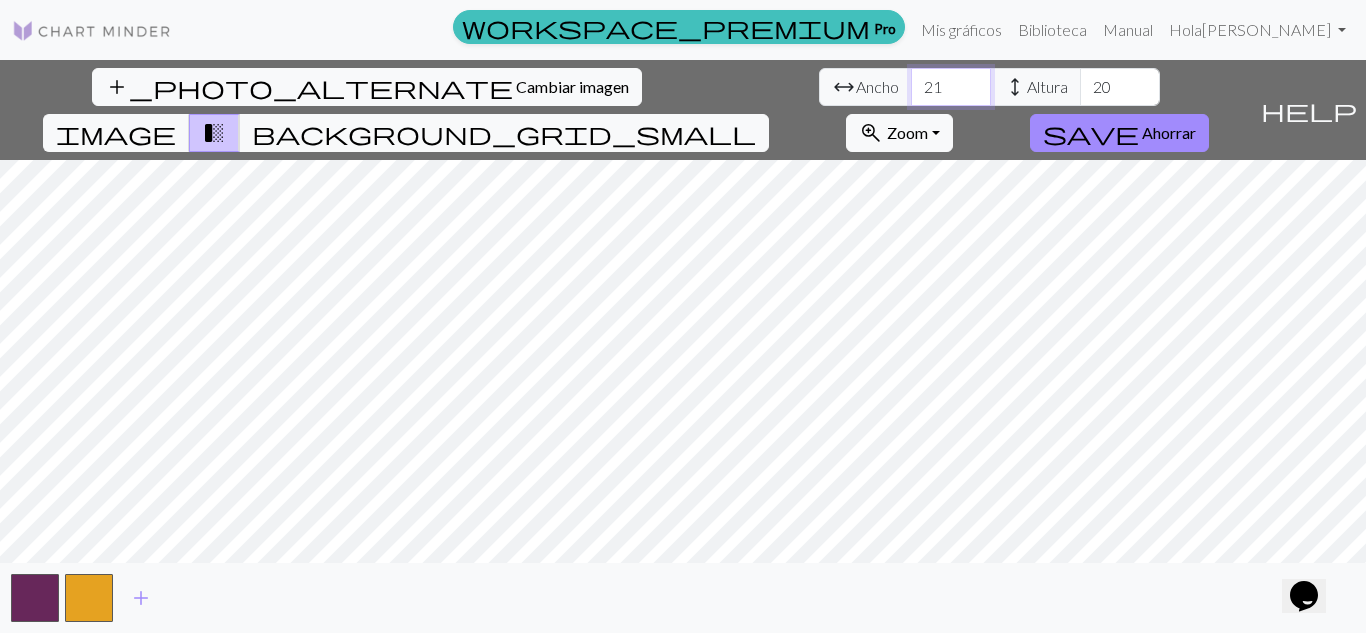 click on "21" at bounding box center [951, 87] 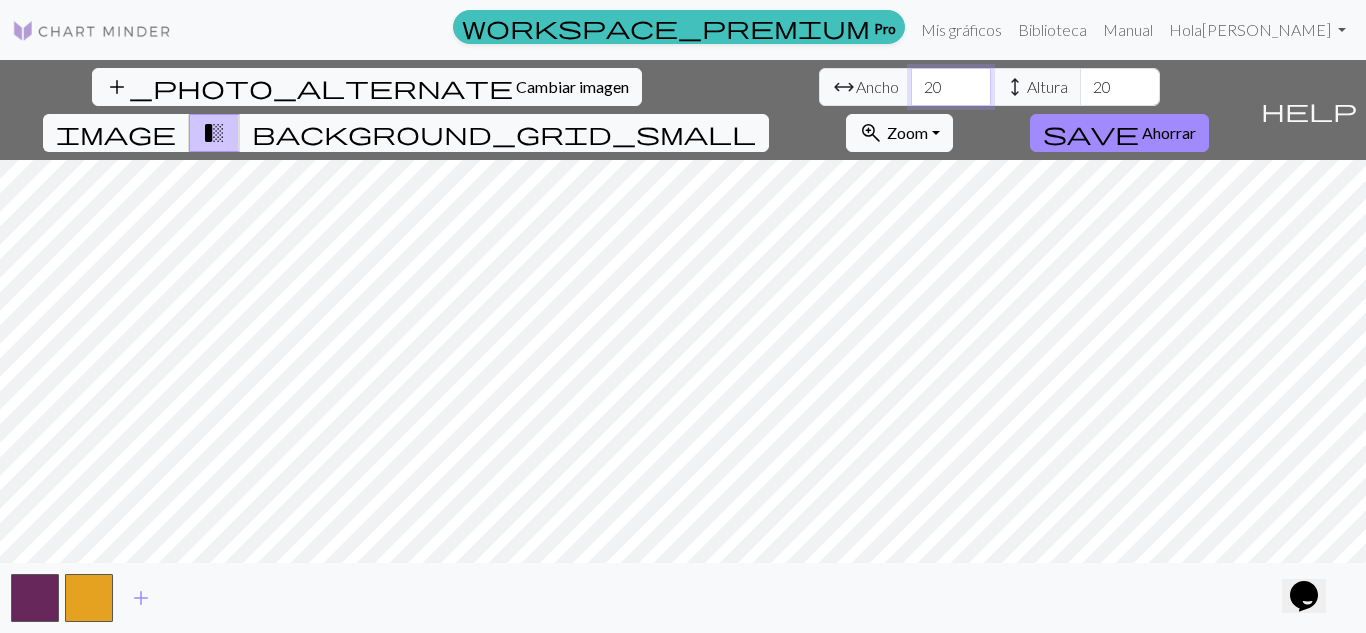 type on "20" 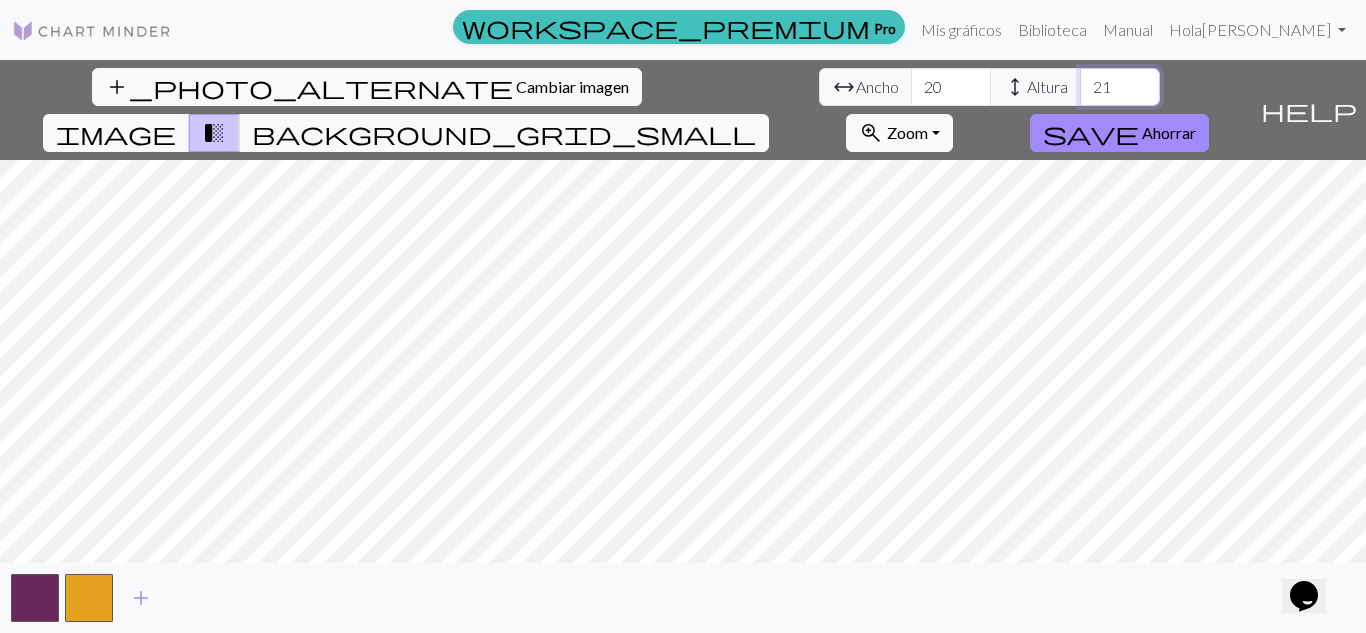 click on "21" at bounding box center (1120, 87) 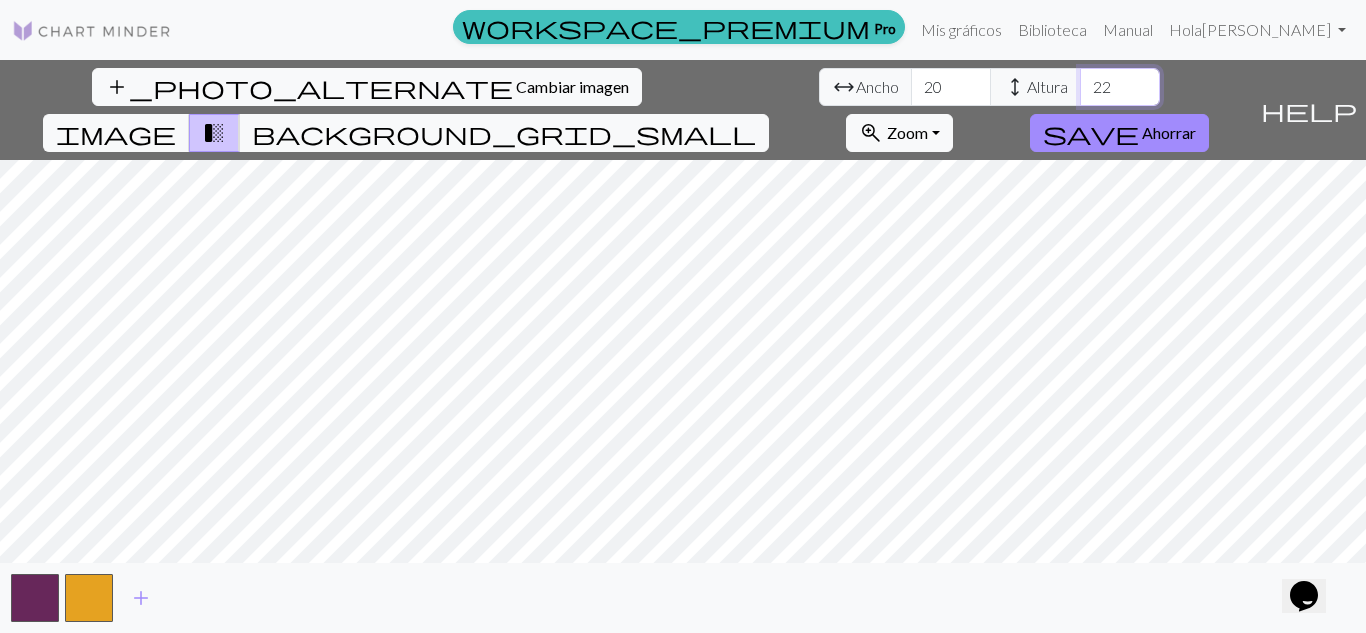 click on "22" at bounding box center (1120, 87) 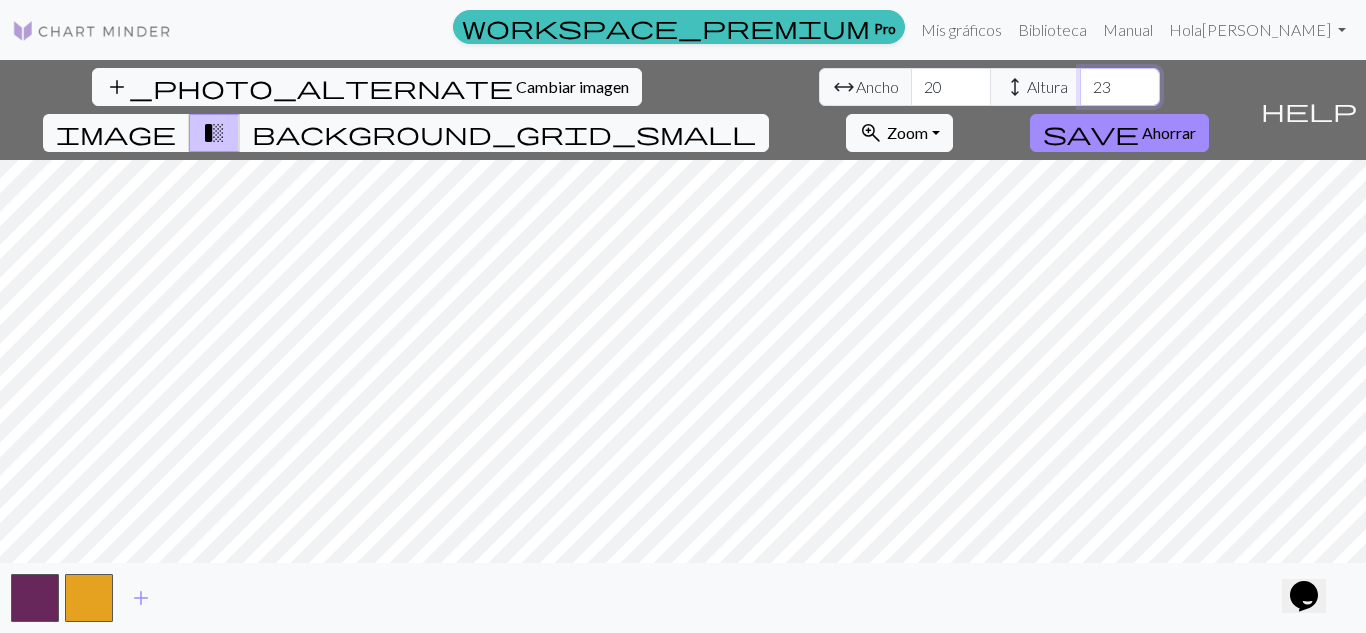 click on "23" at bounding box center (1120, 87) 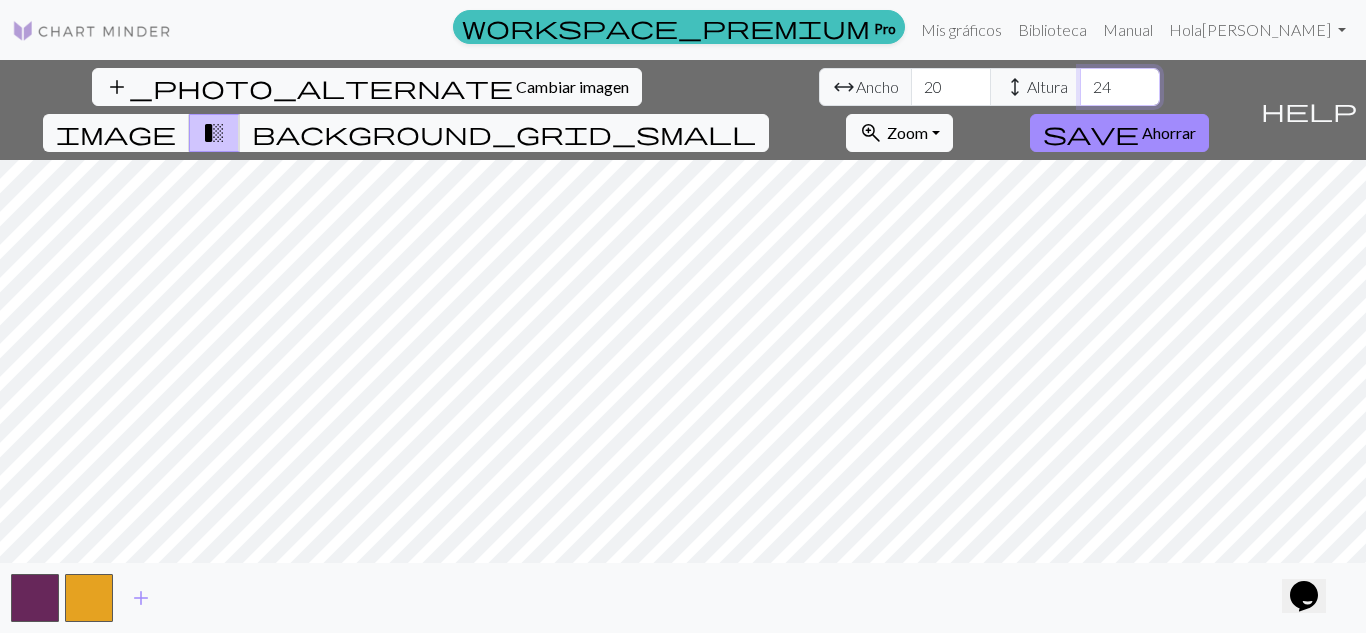 click on "24" at bounding box center (1120, 87) 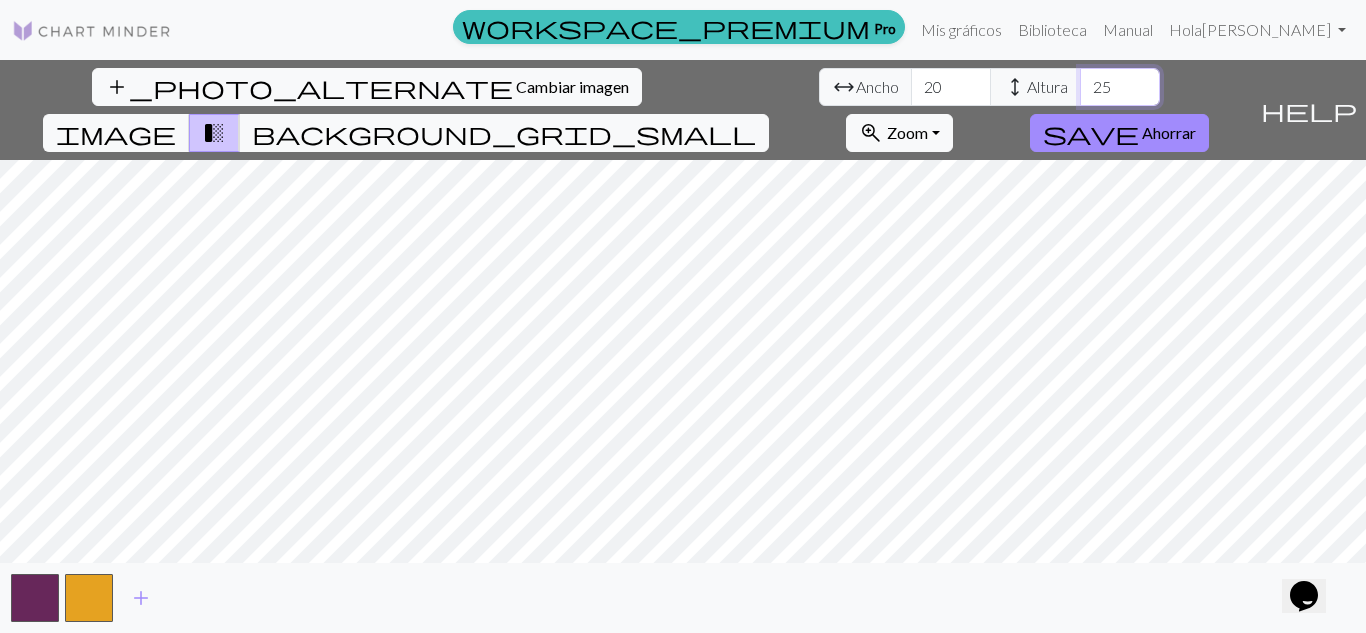 click on "25" at bounding box center (1120, 87) 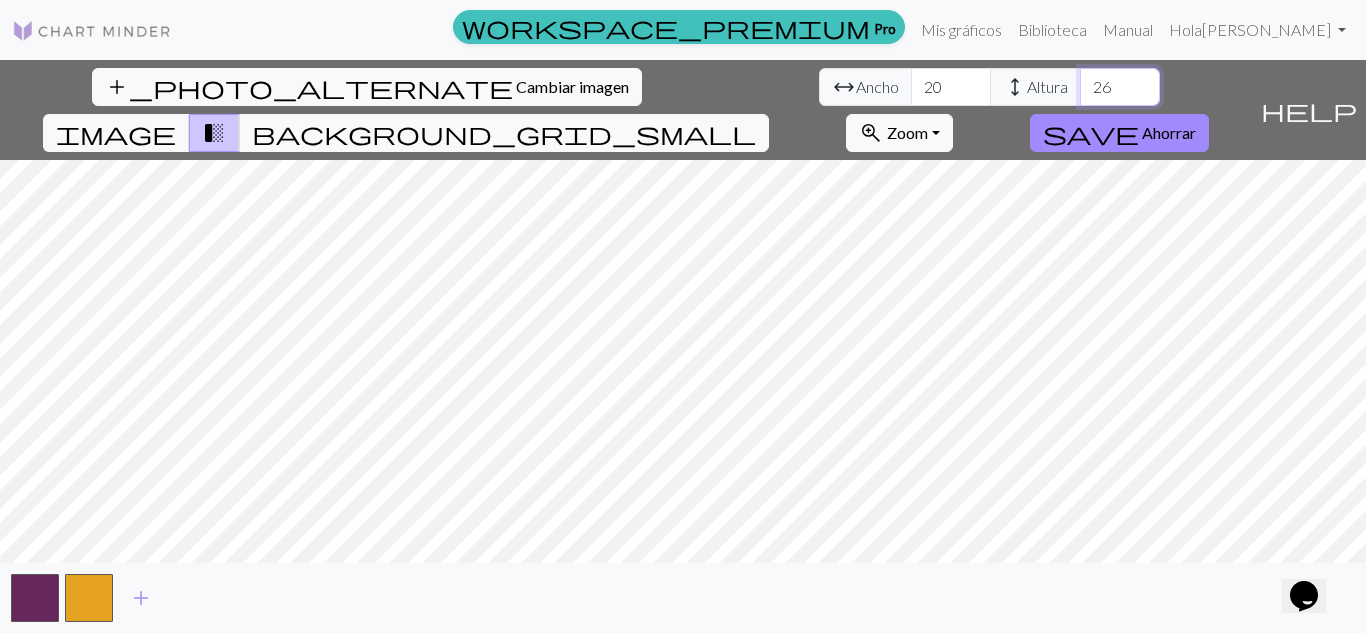 click on "26" at bounding box center (1120, 87) 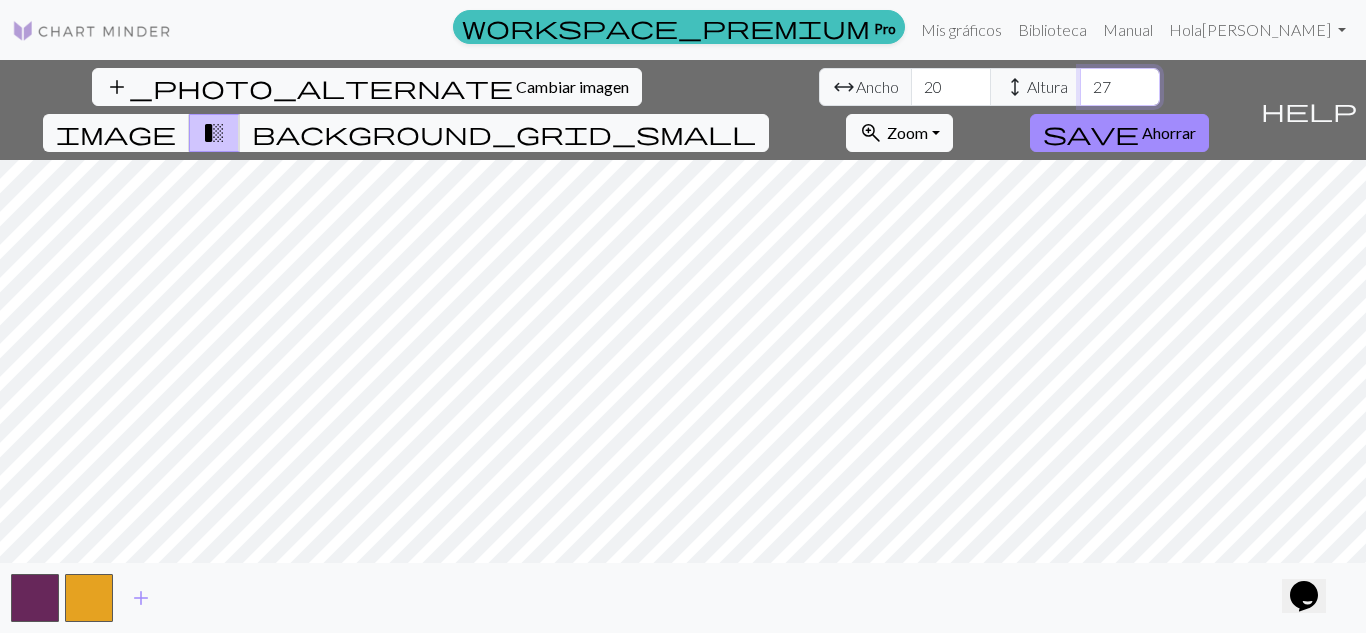 click on "27" at bounding box center (1120, 87) 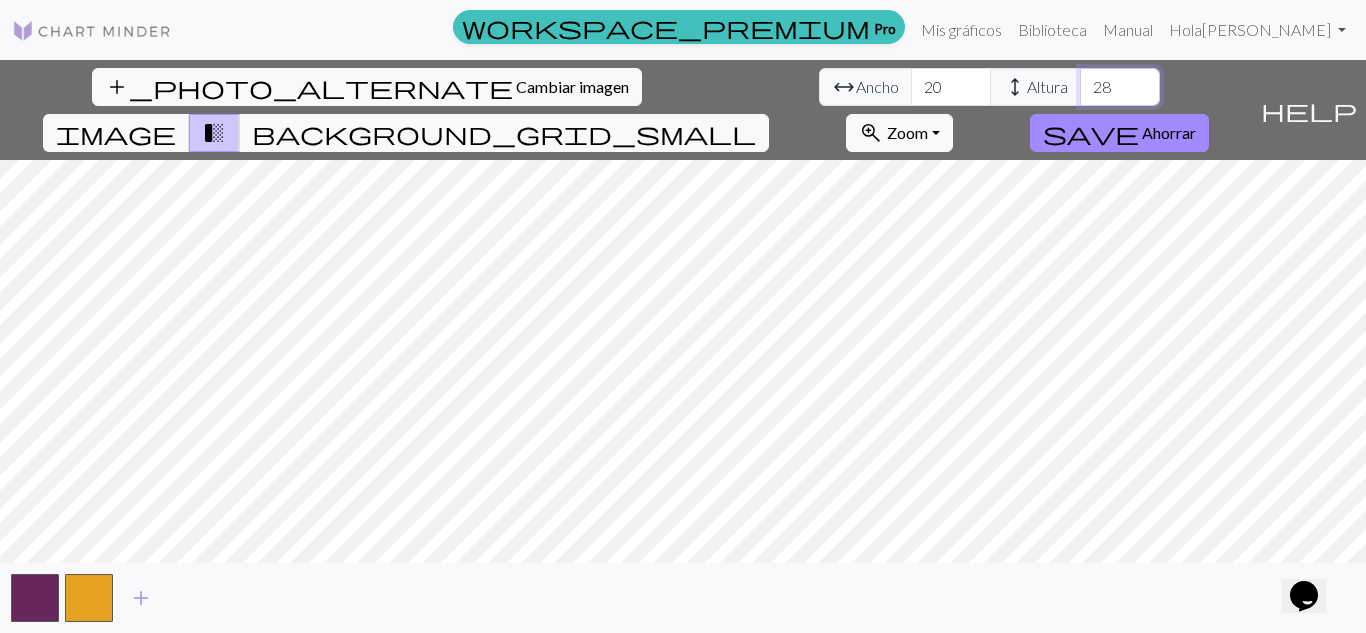 click on "28" at bounding box center (1120, 87) 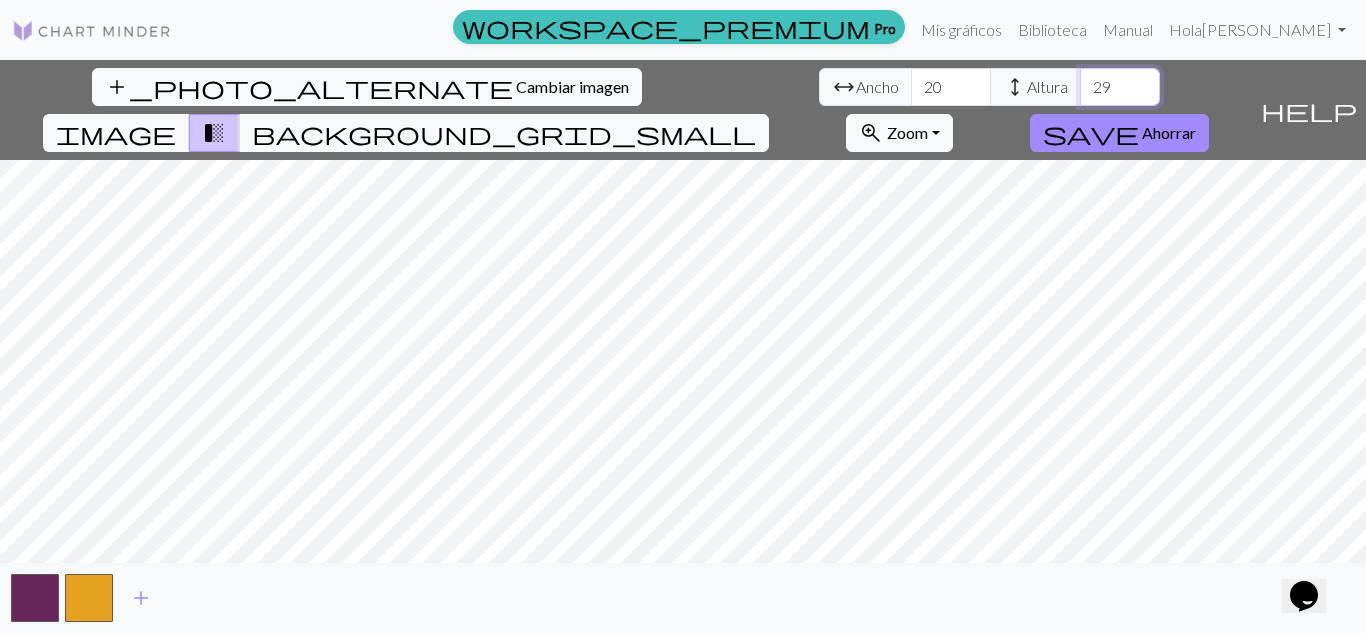 click on "29" at bounding box center (1120, 87) 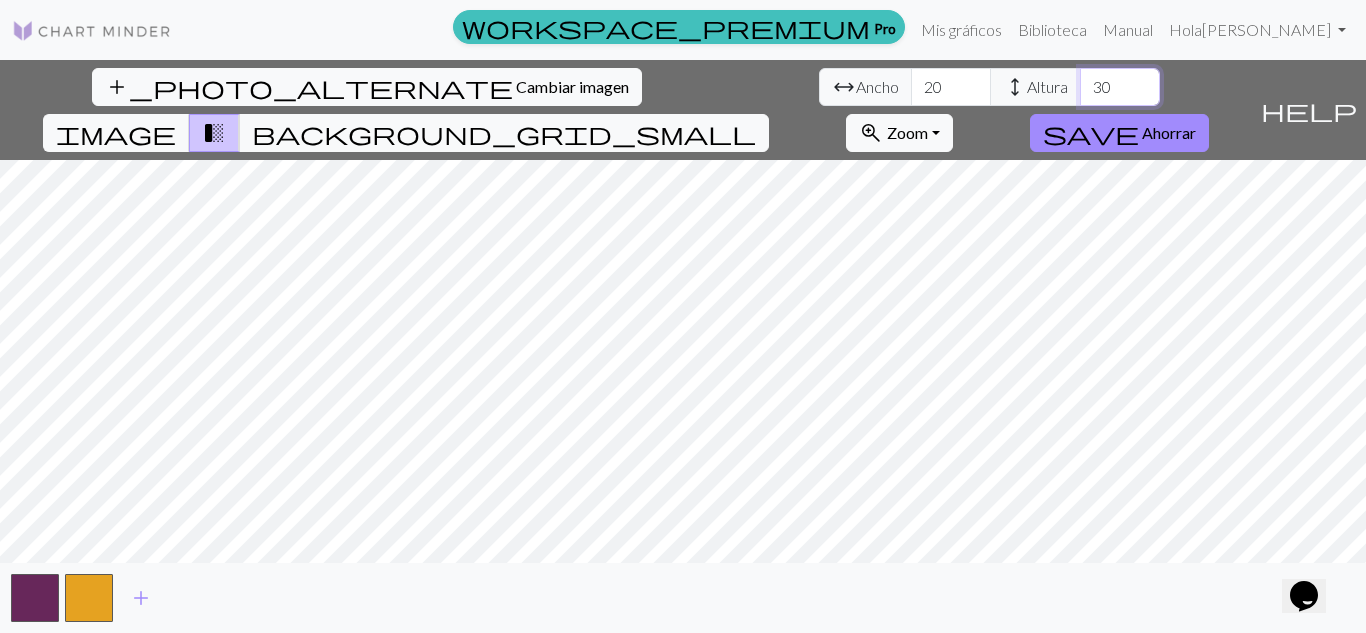 type on "30" 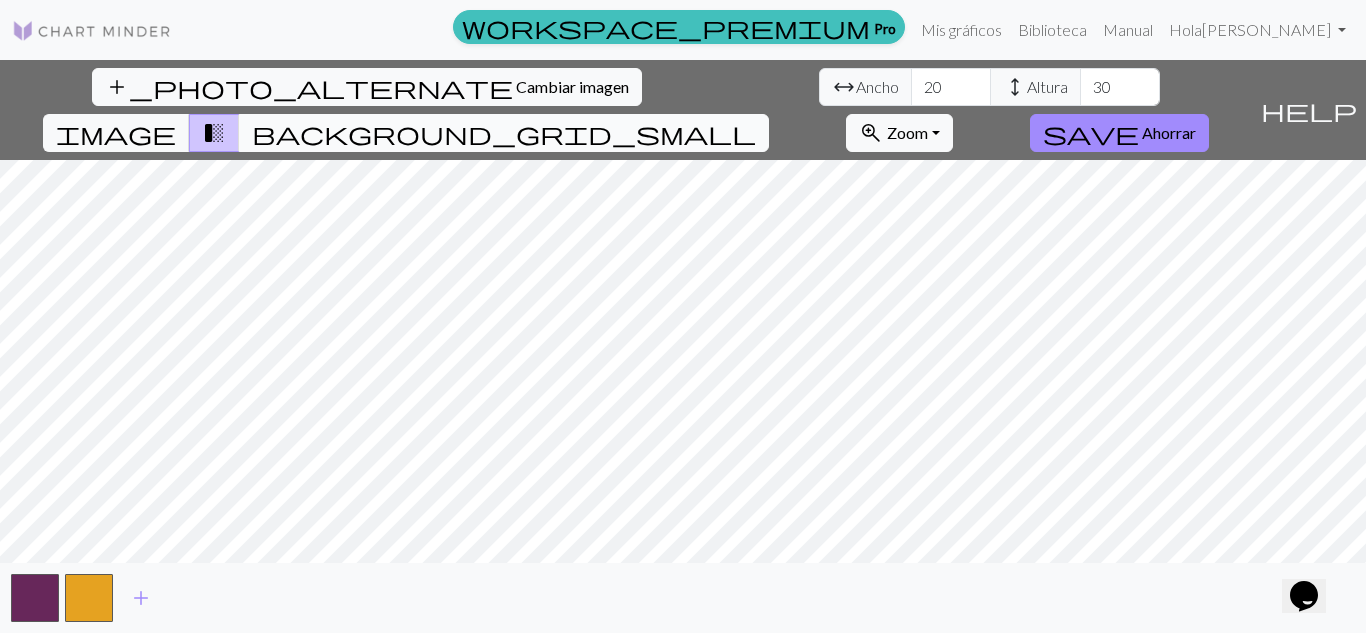 click on "background_grid_small" at bounding box center [504, 133] 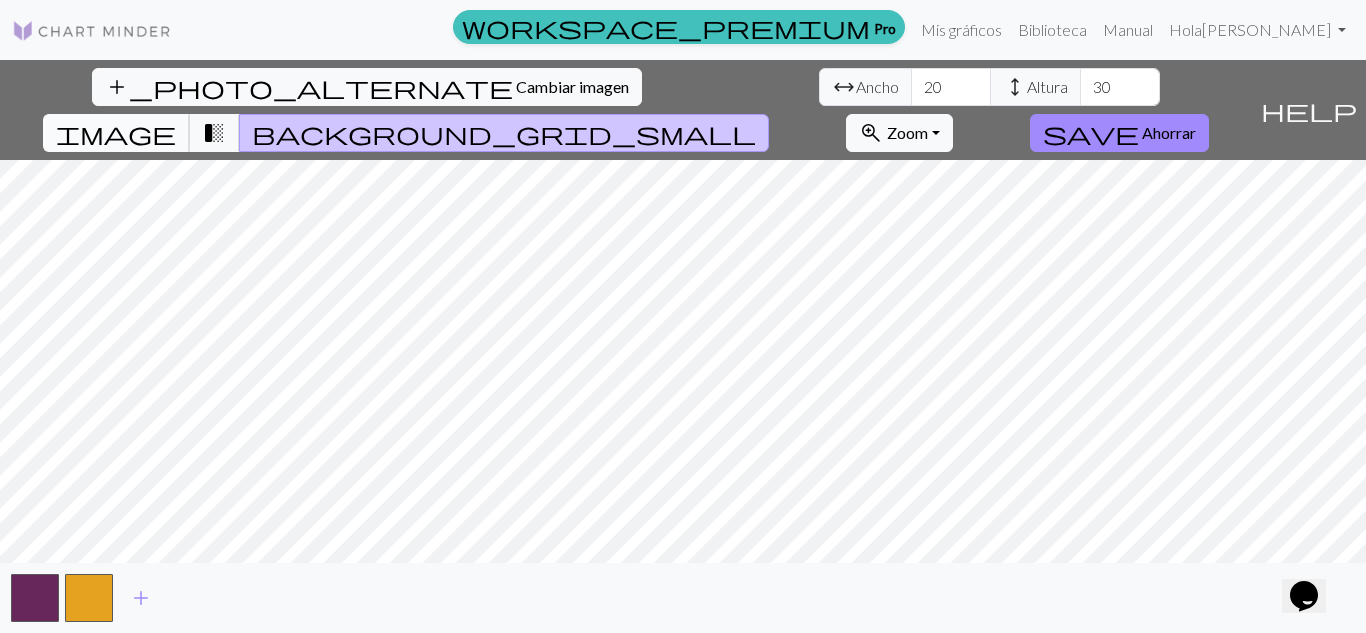 click on "image" at bounding box center [116, 133] 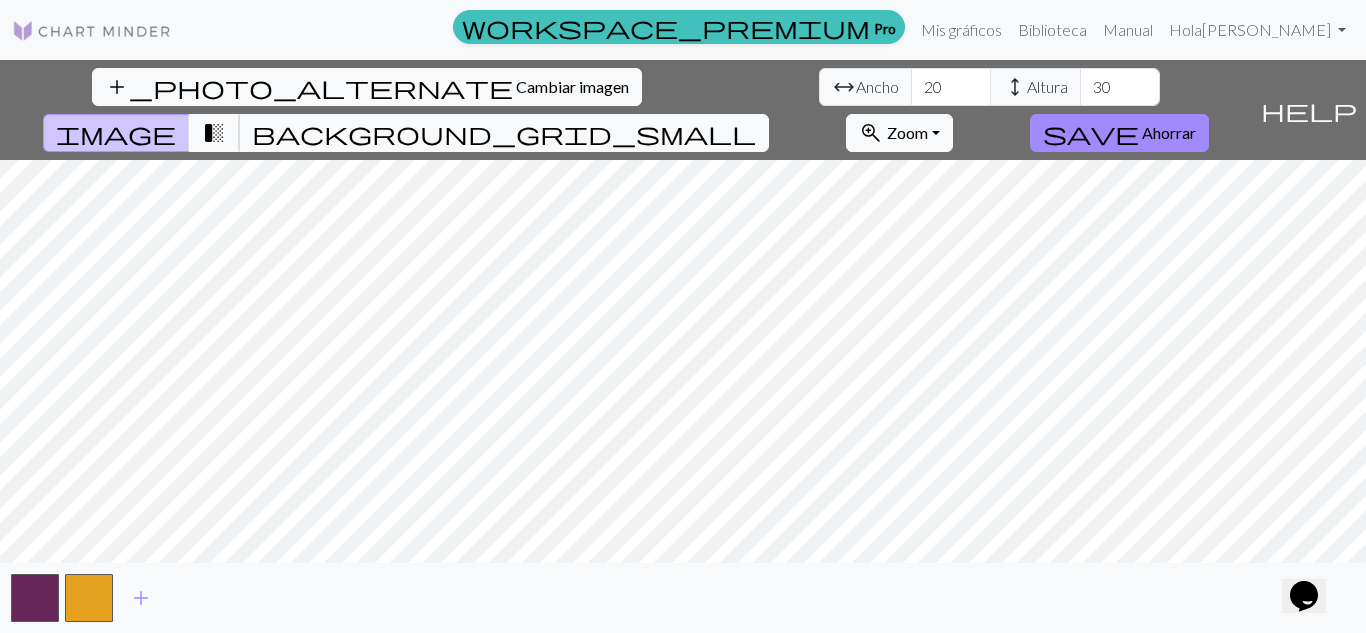 click on "transition_fade" at bounding box center [214, 133] 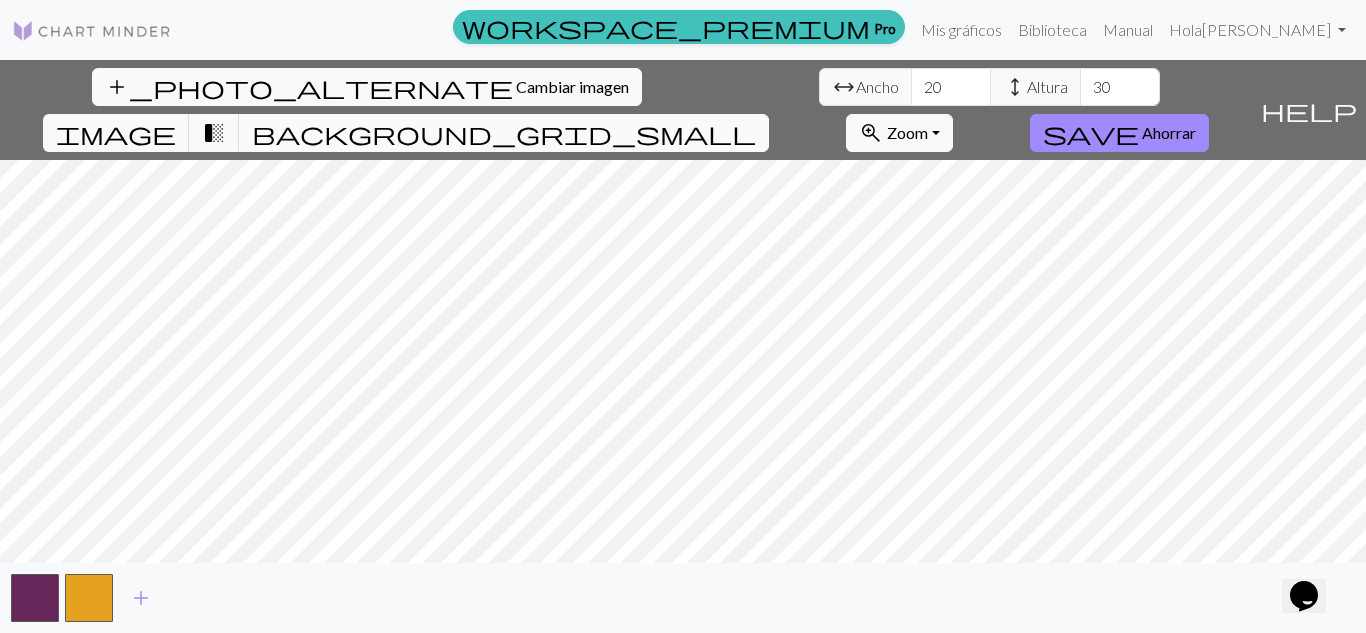click on "background_grid_small" at bounding box center [504, 133] 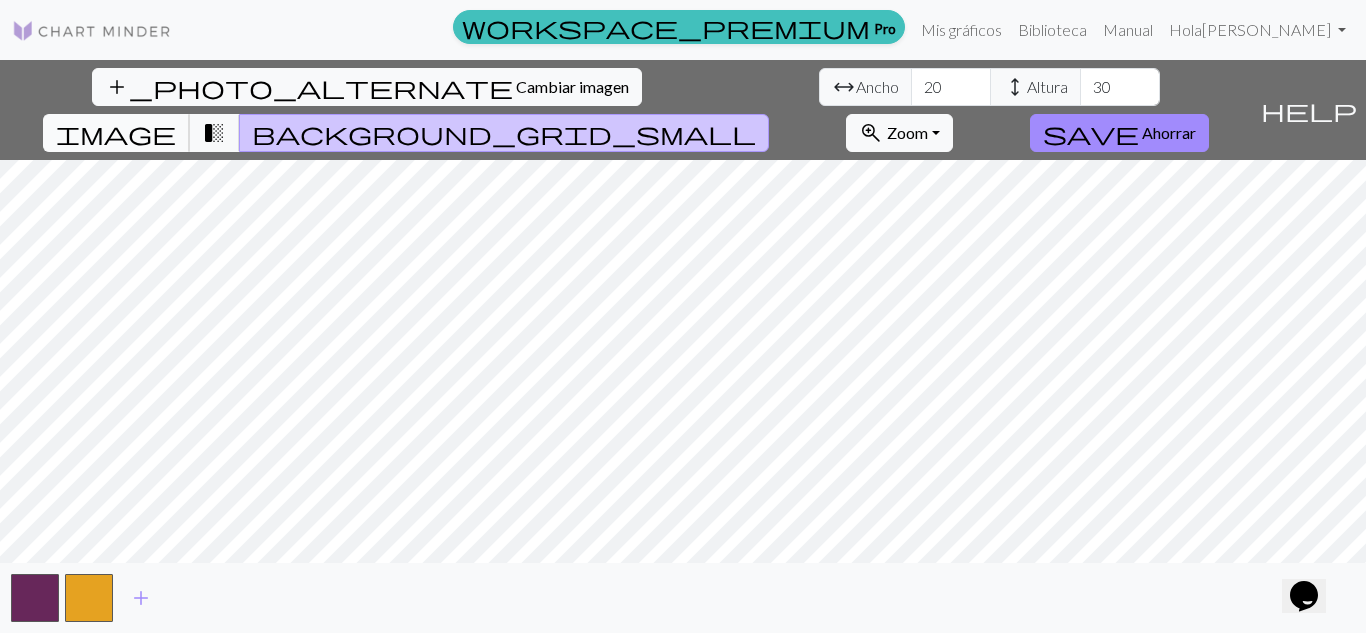 click on "image" at bounding box center (116, 133) 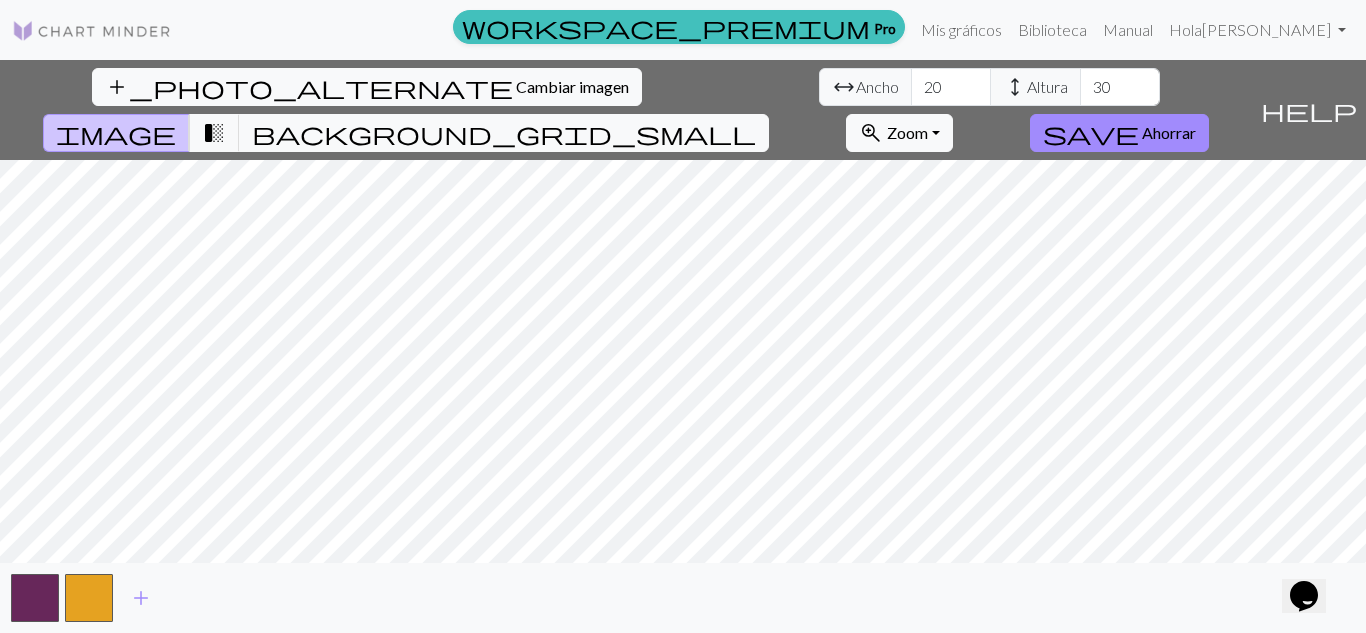 click on "Ancho" at bounding box center [877, 86] 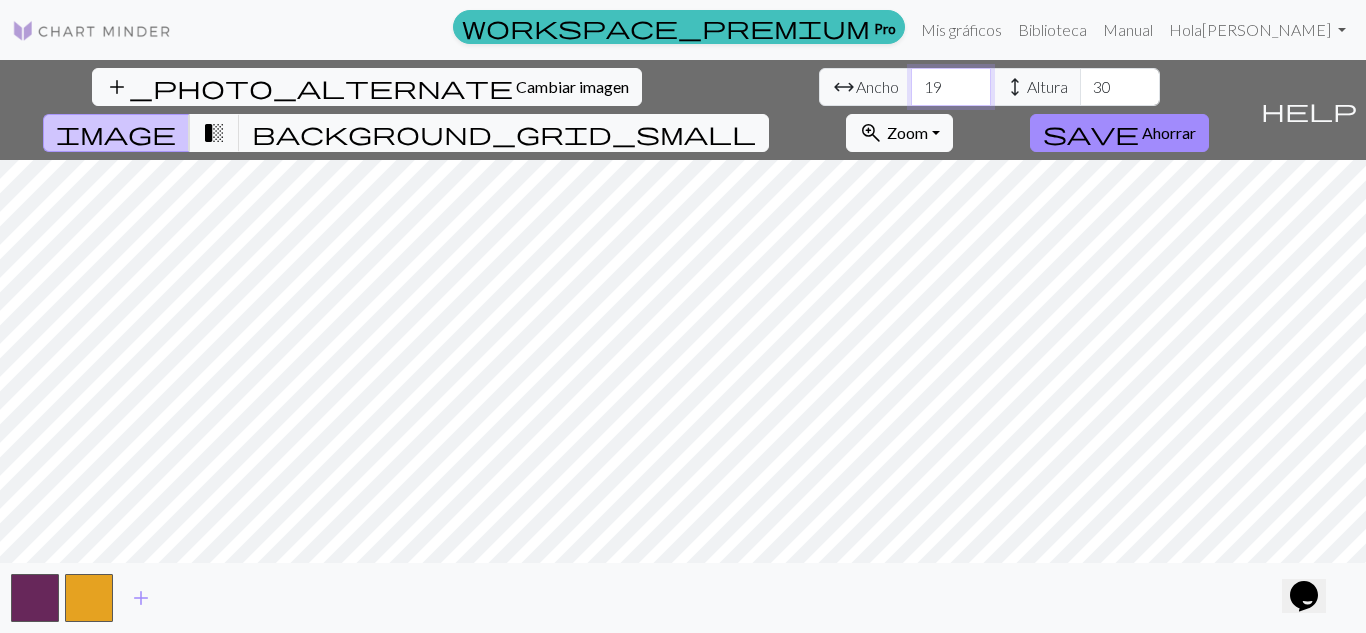type on "19" 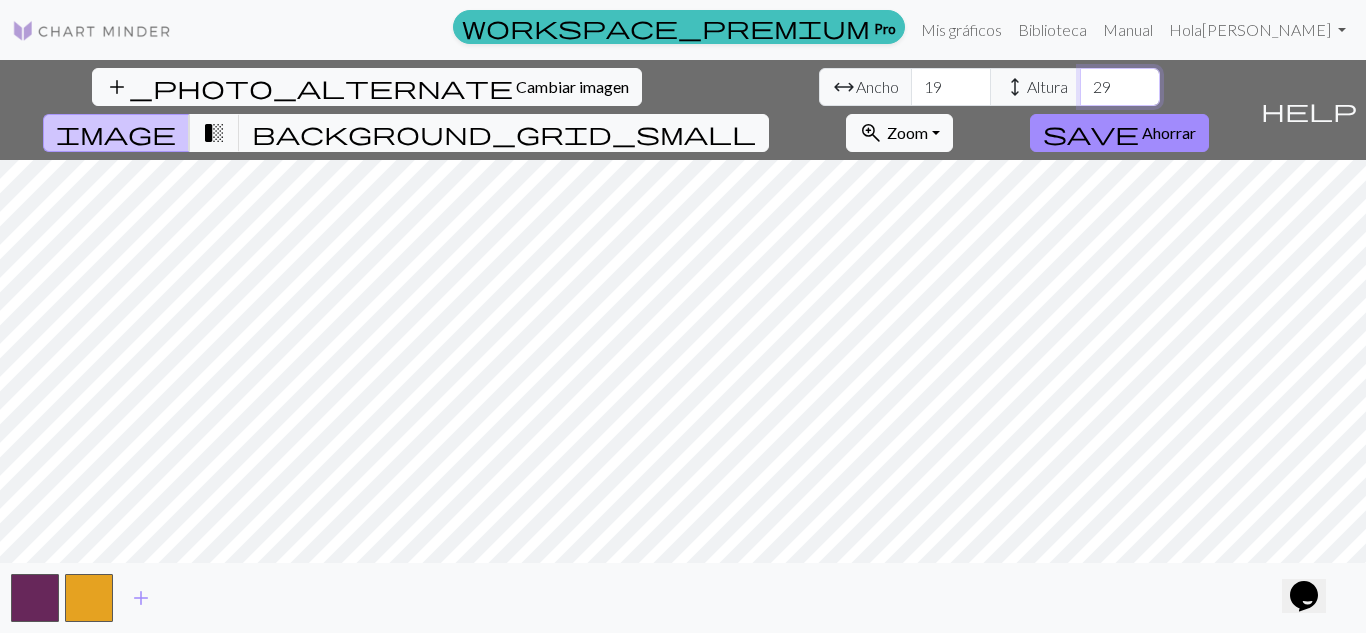 click on "29" at bounding box center (1120, 87) 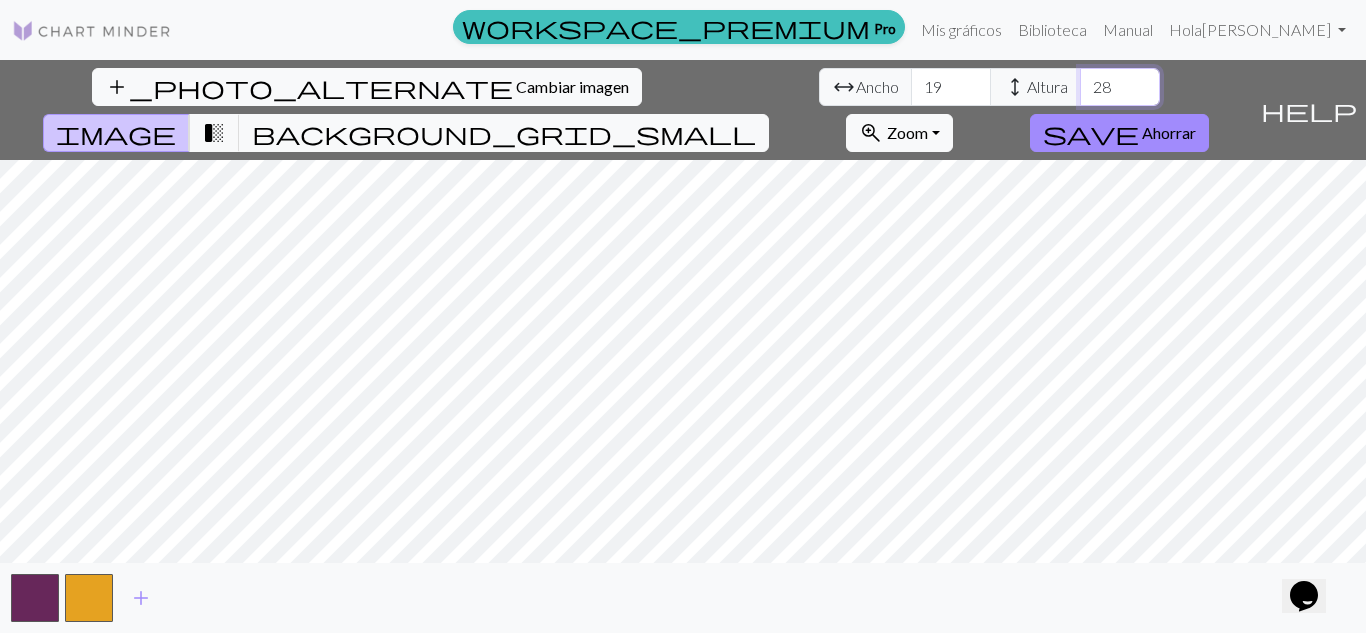 click on "28" at bounding box center [1120, 87] 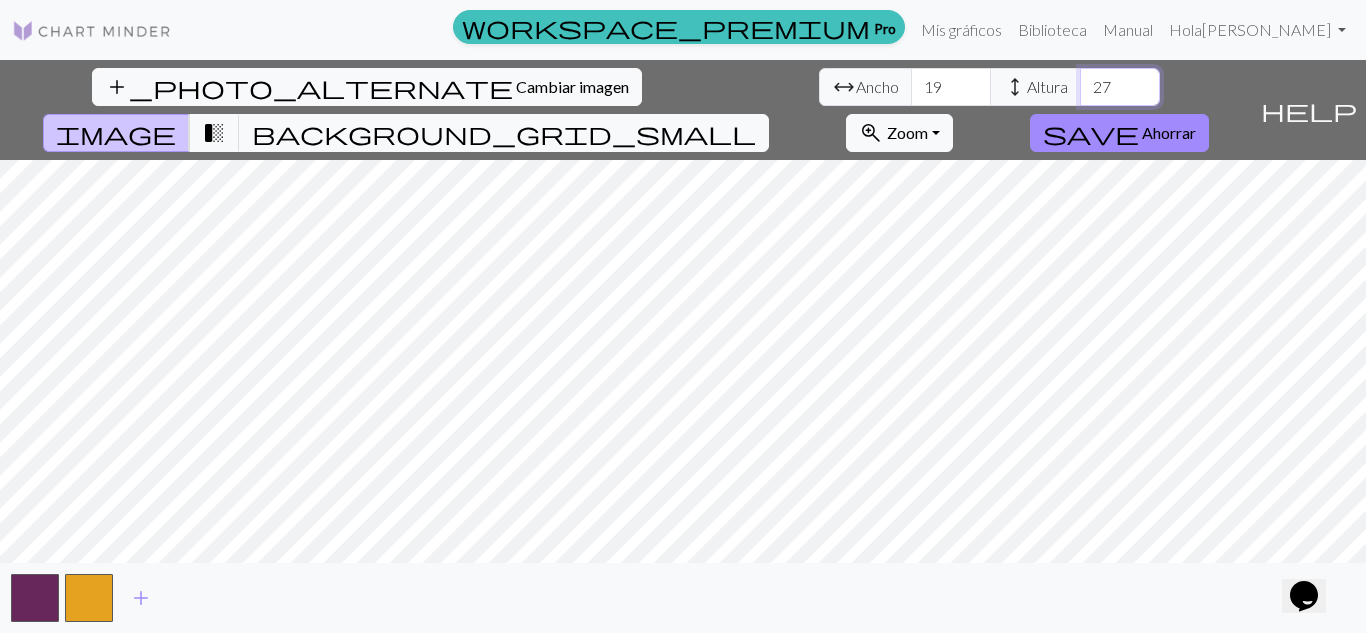 type on "27" 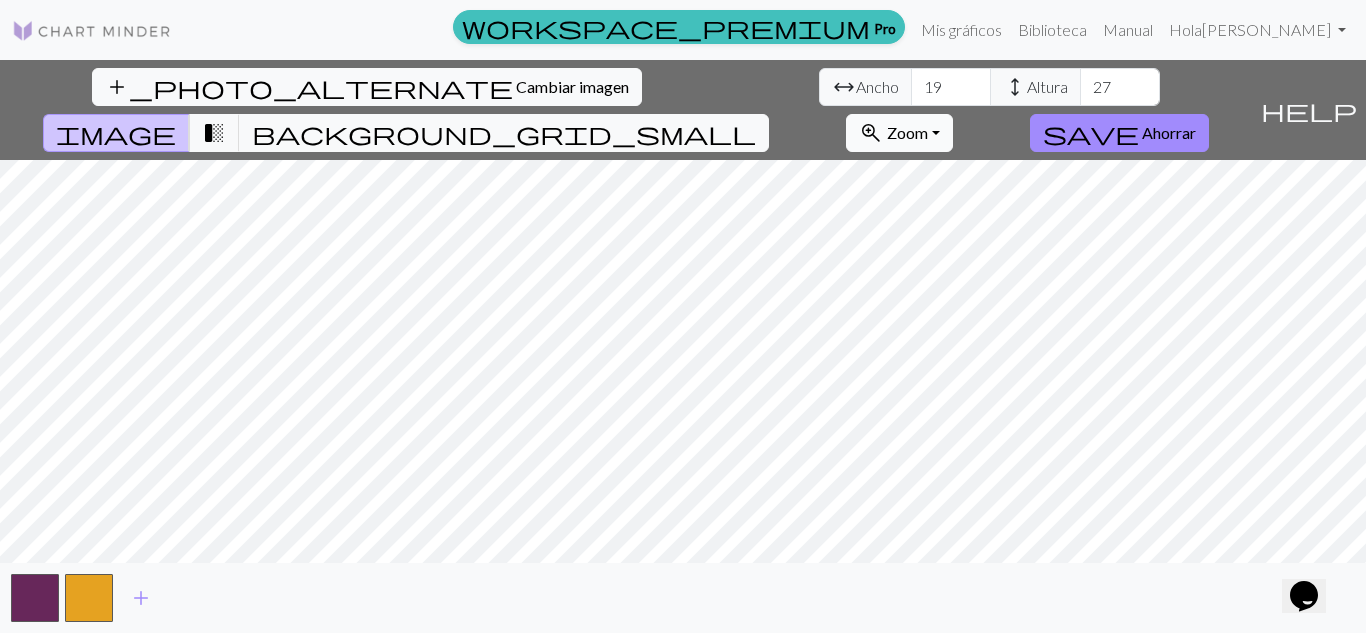 click on "zoom_in Zoom Zoom" at bounding box center (899, 133) 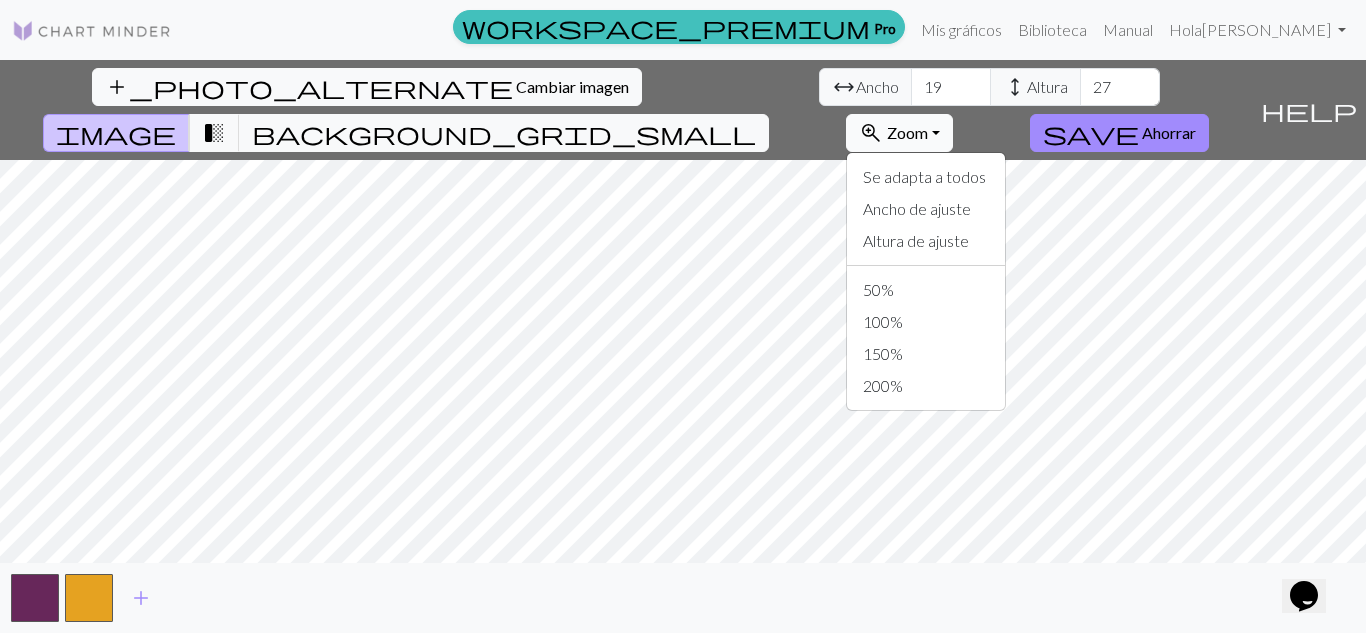 click on "zoom_in Zoom Zoom" at bounding box center [899, 133] 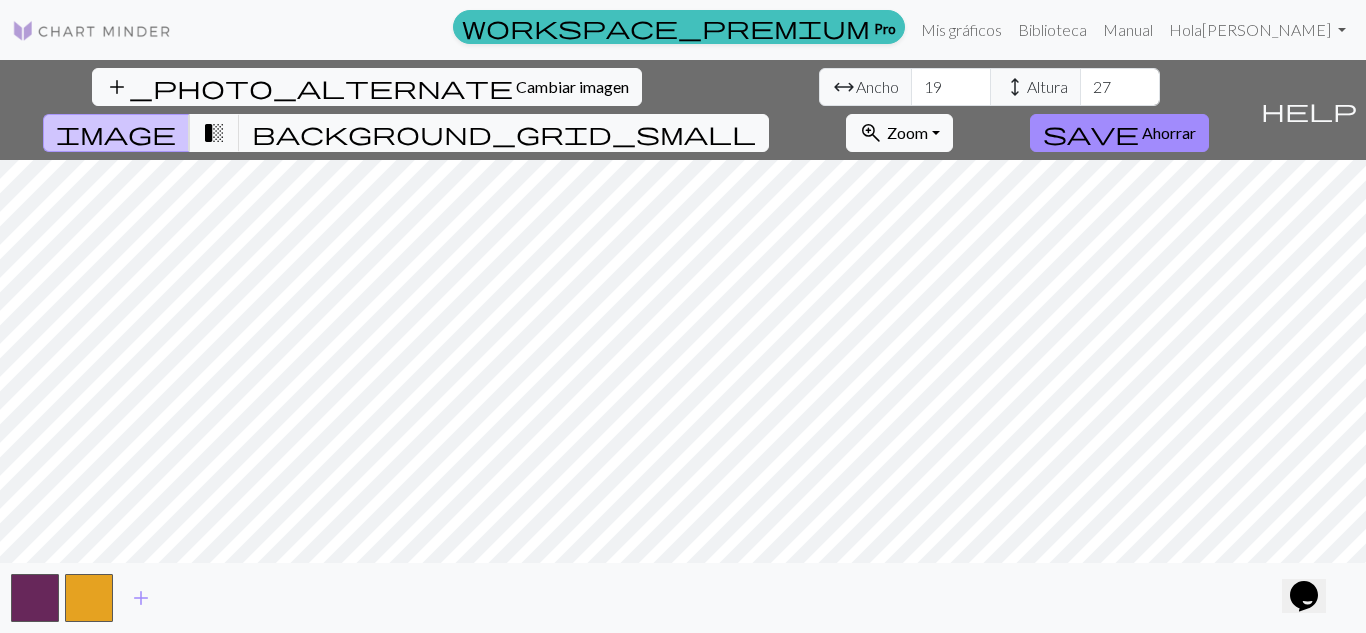 click on "add" at bounding box center (683, 598) 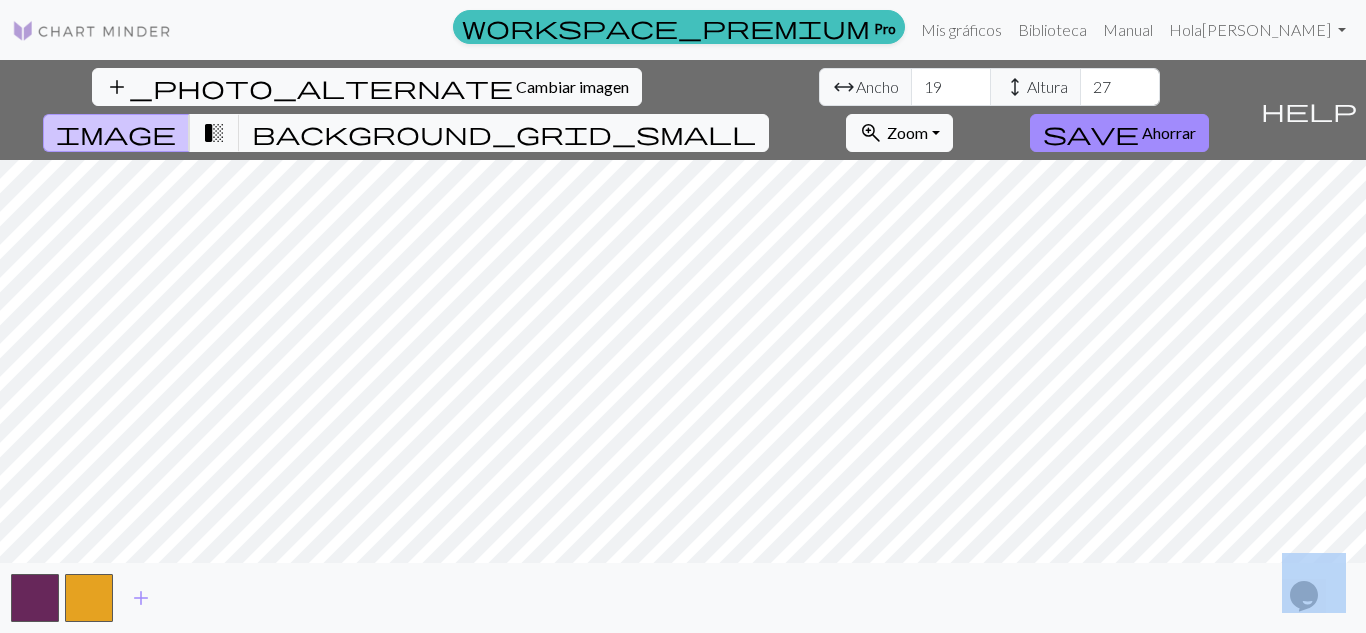 click on "add" at bounding box center [683, 598] 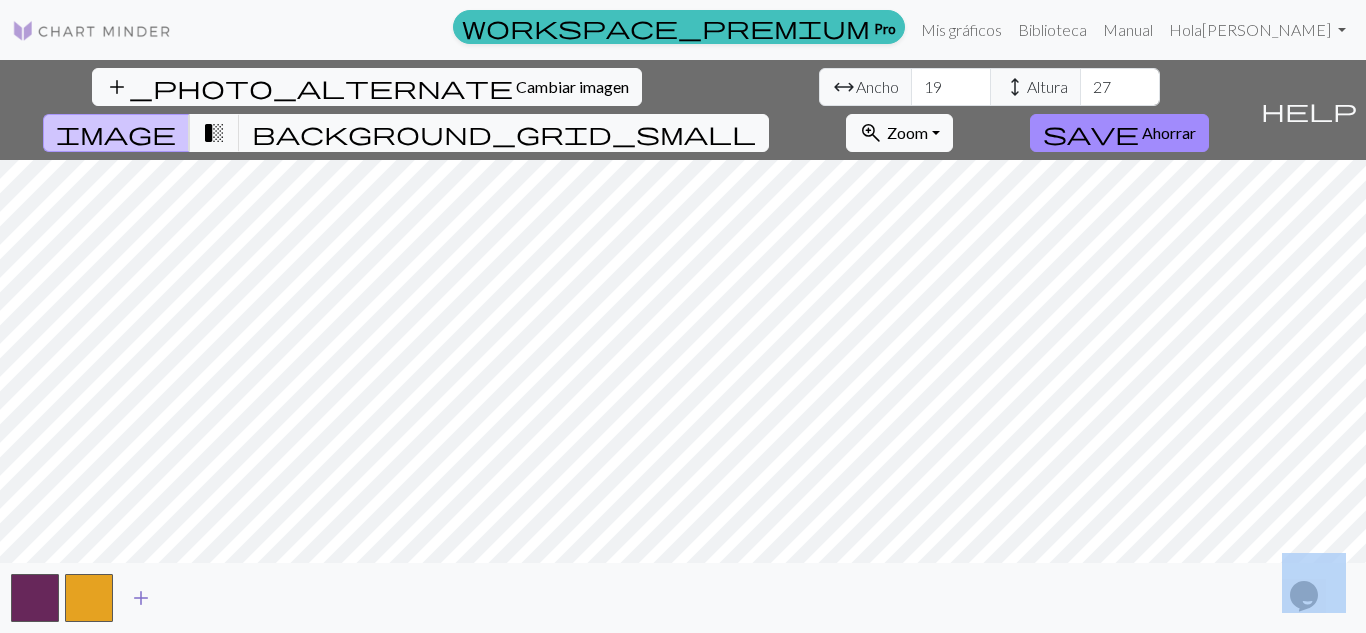 click on "add" at bounding box center (141, 598) 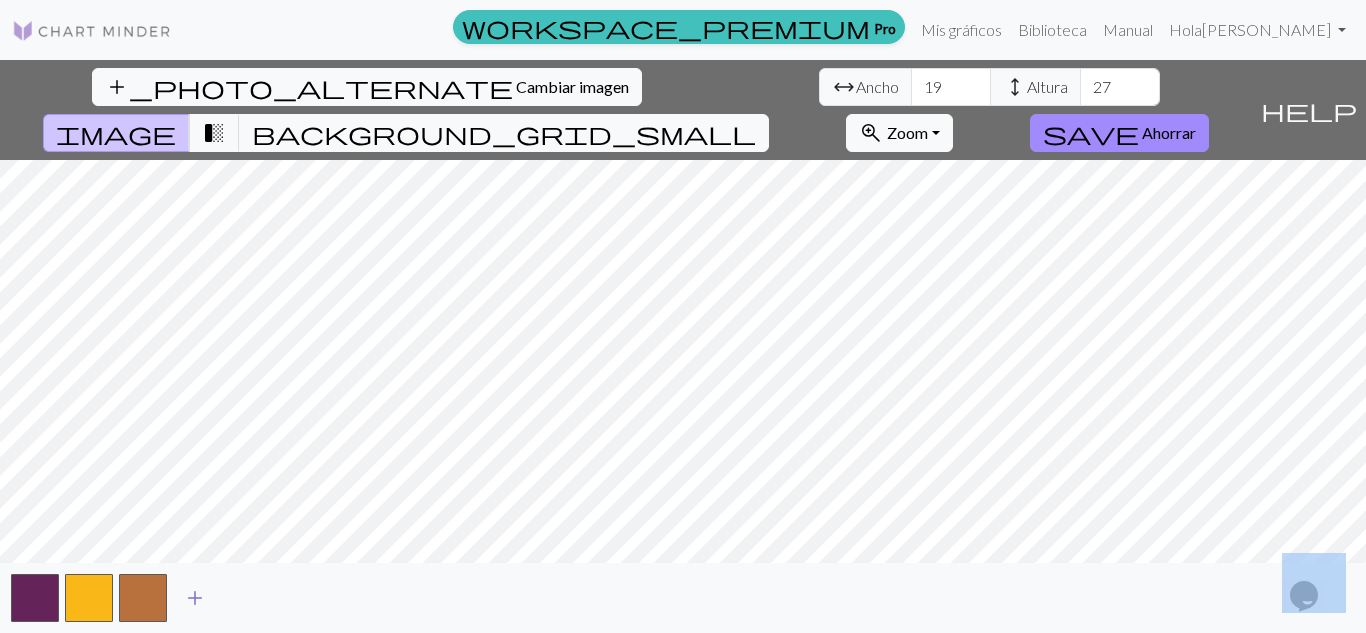 click on "add" at bounding box center [195, 598] 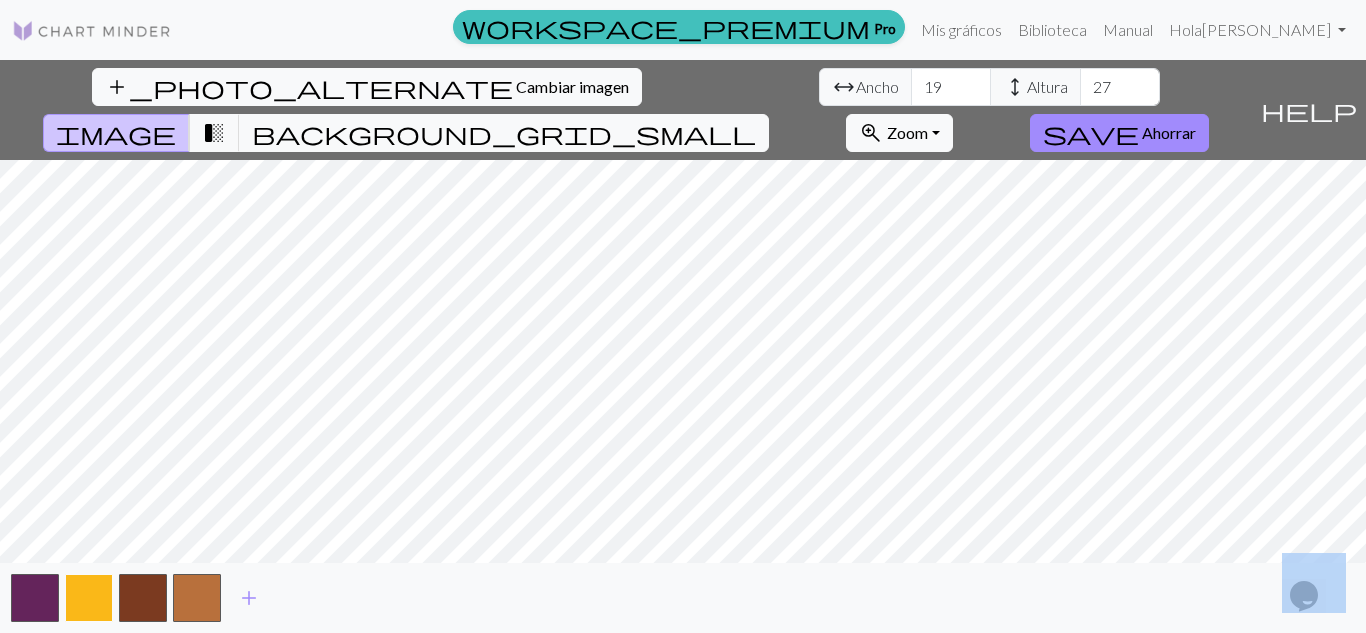 click at bounding box center (89, 598) 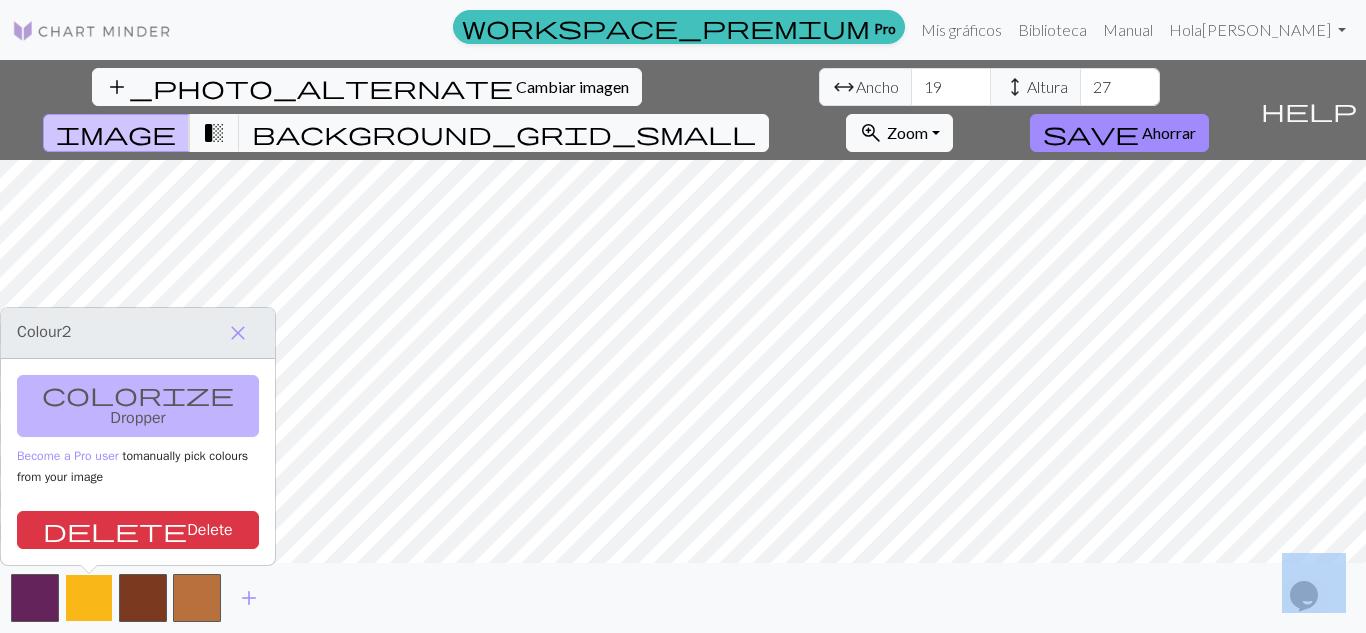 click at bounding box center (89, 598) 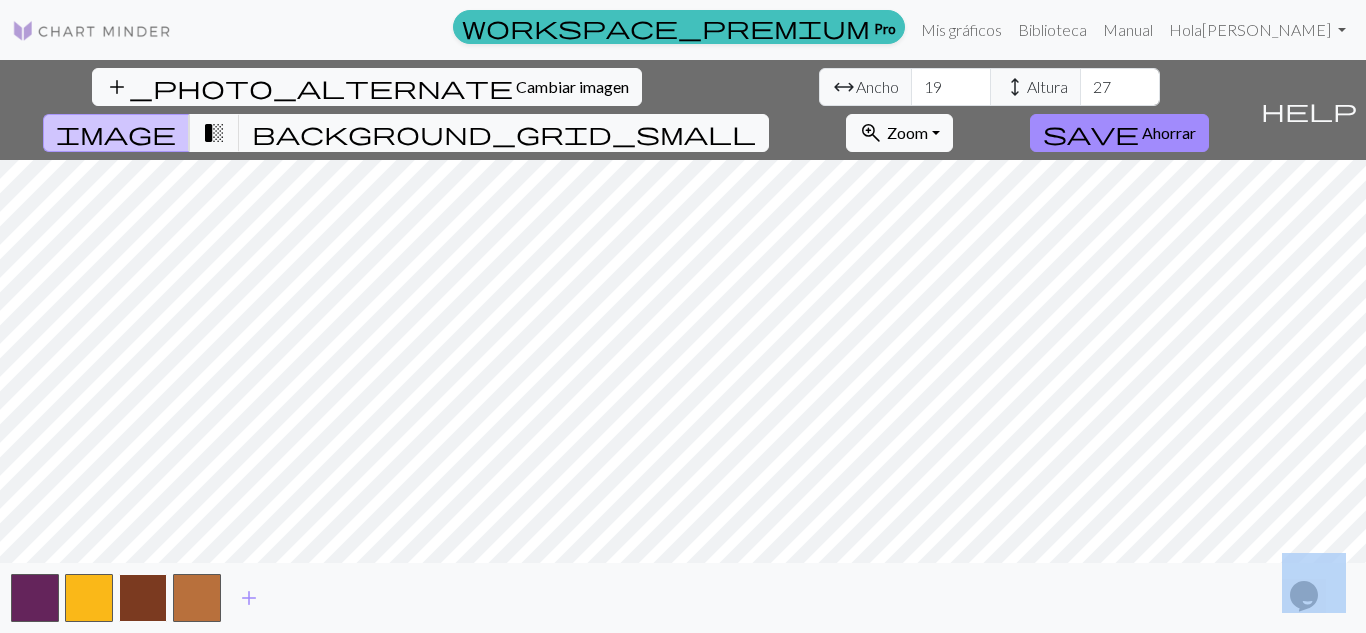 click at bounding box center (143, 598) 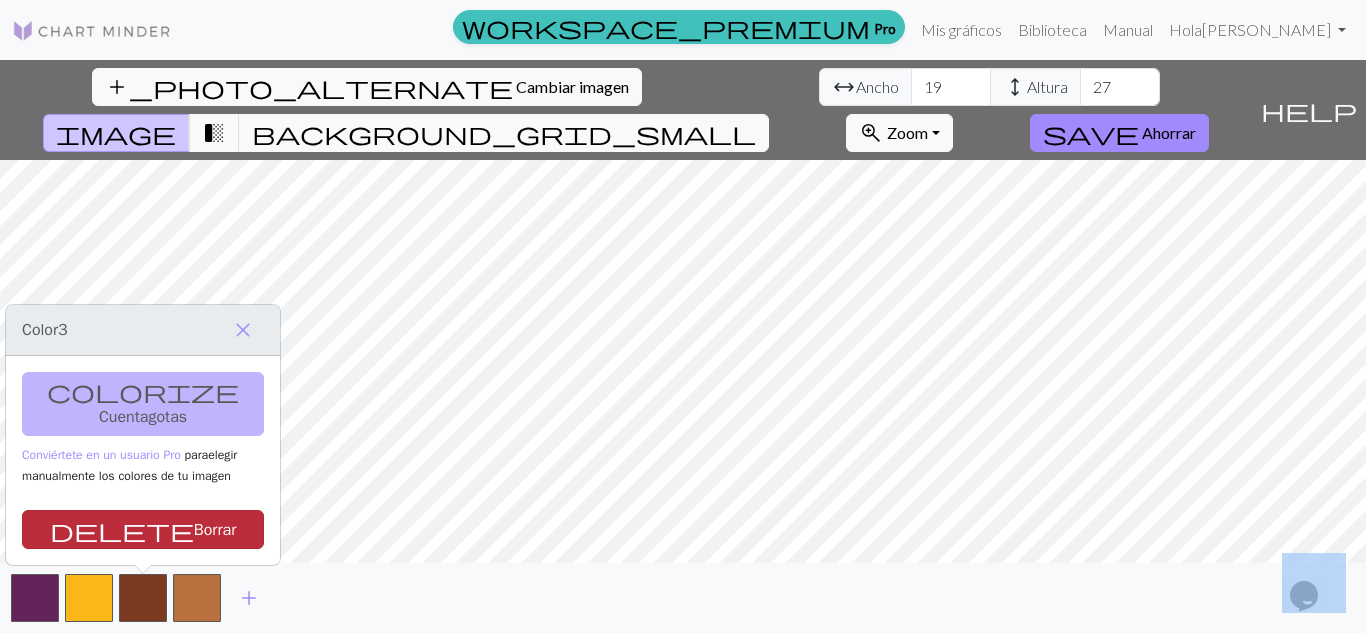 click on "delete Borrar" at bounding box center [143, 529] 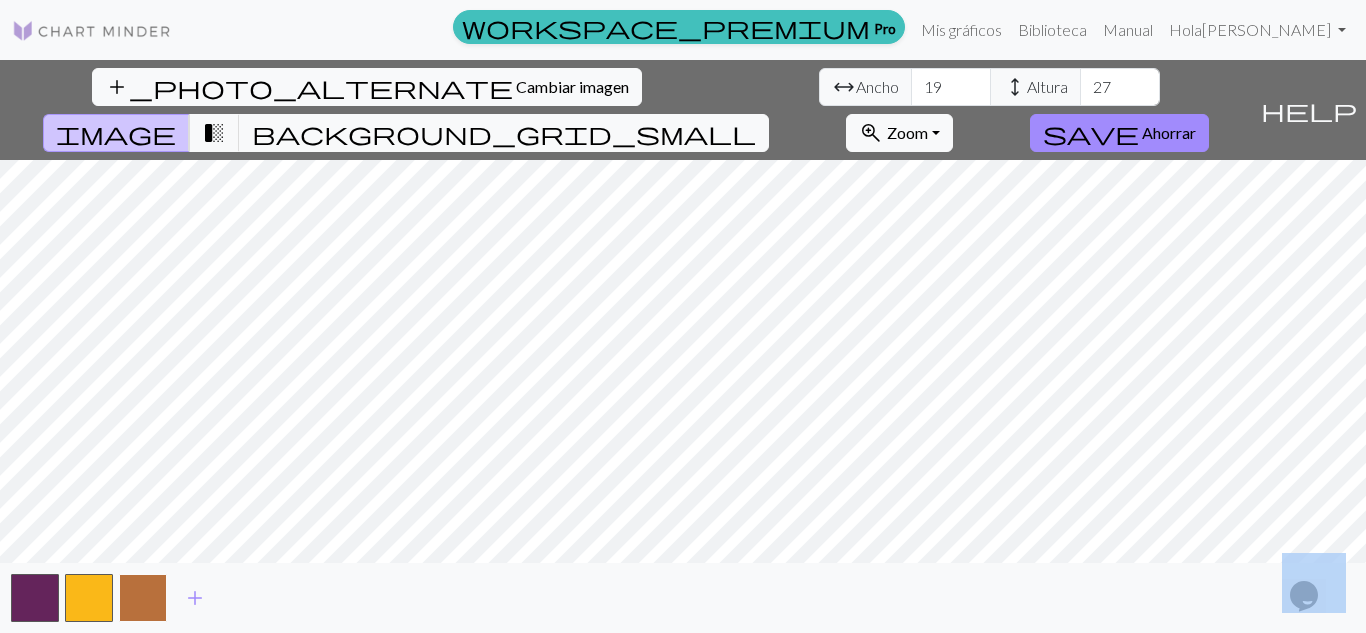 click at bounding box center (143, 598) 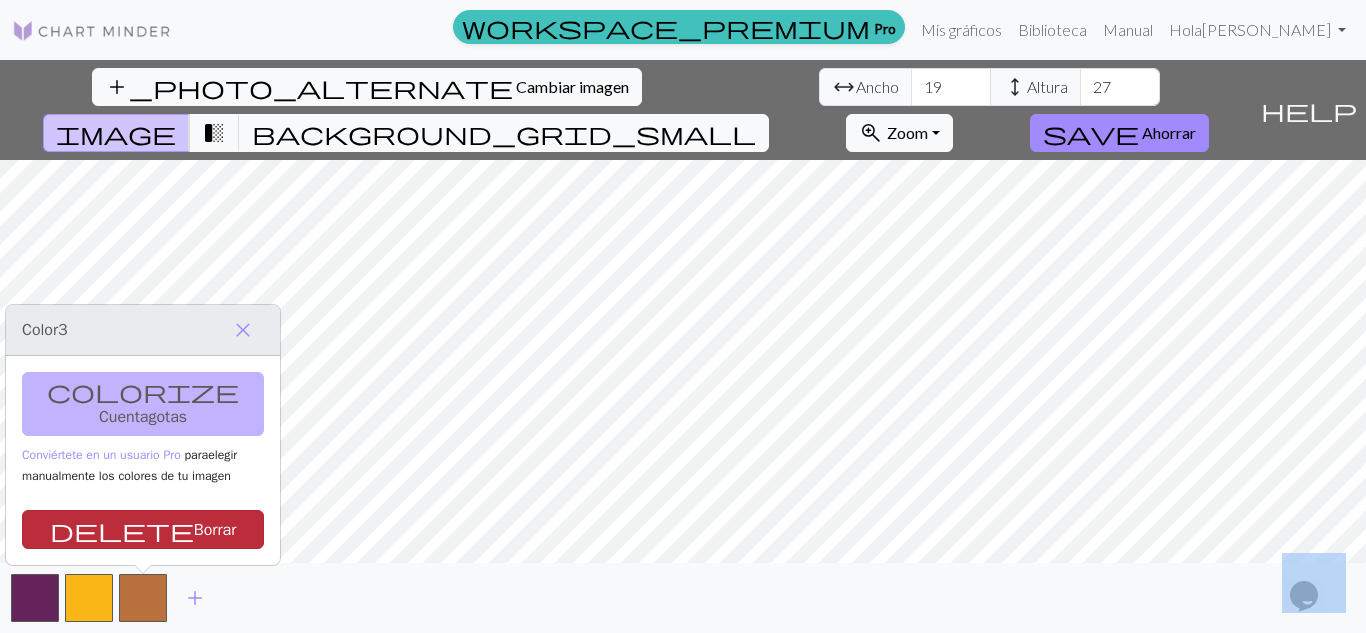 click on "Borrar" at bounding box center (215, 529) 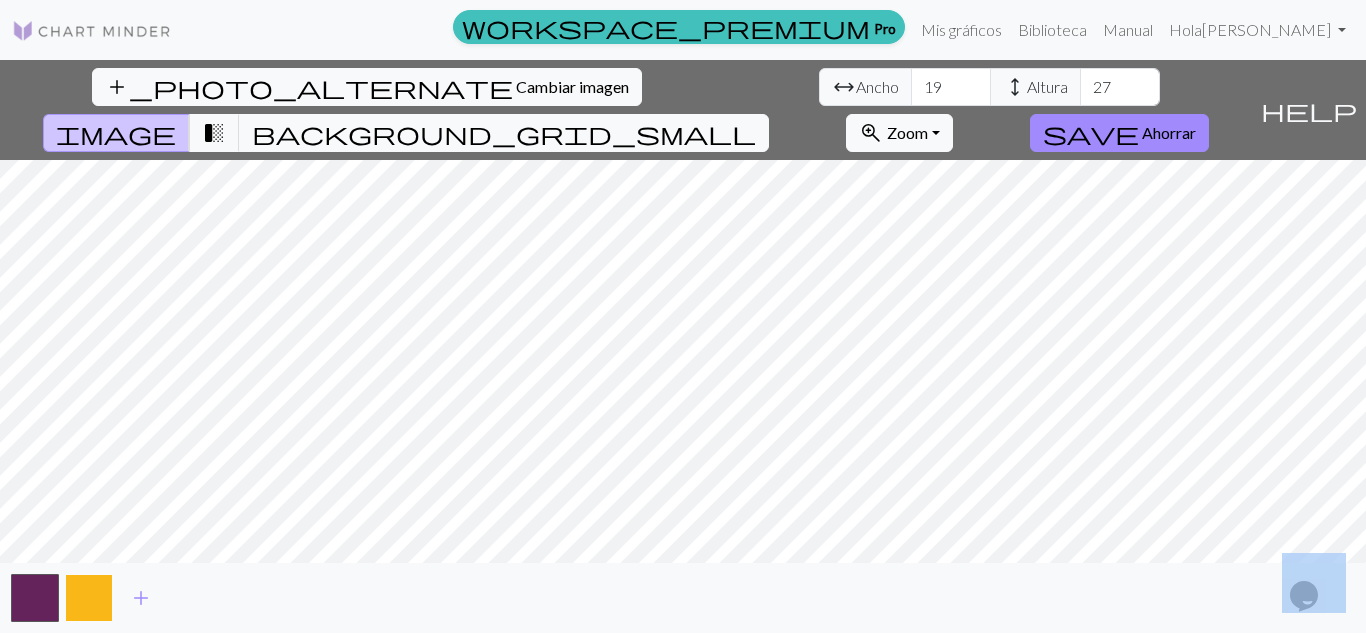 click at bounding box center [89, 598] 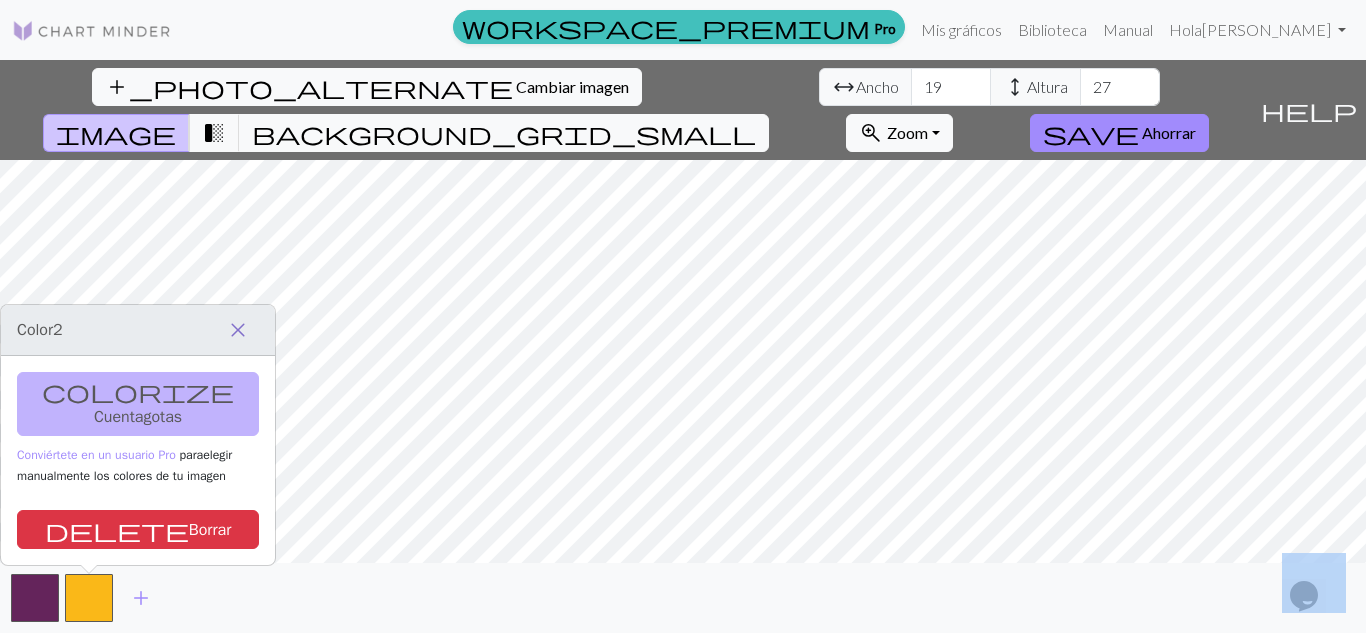 click on "close" at bounding box center [238, 330] 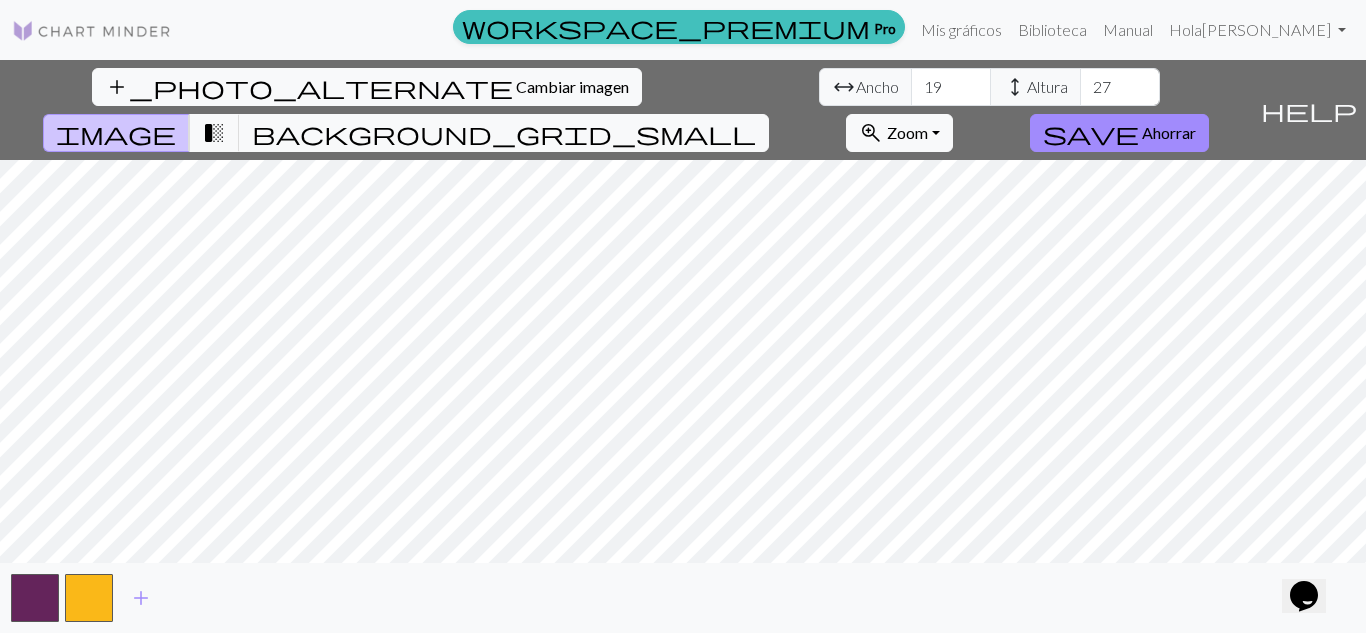 click 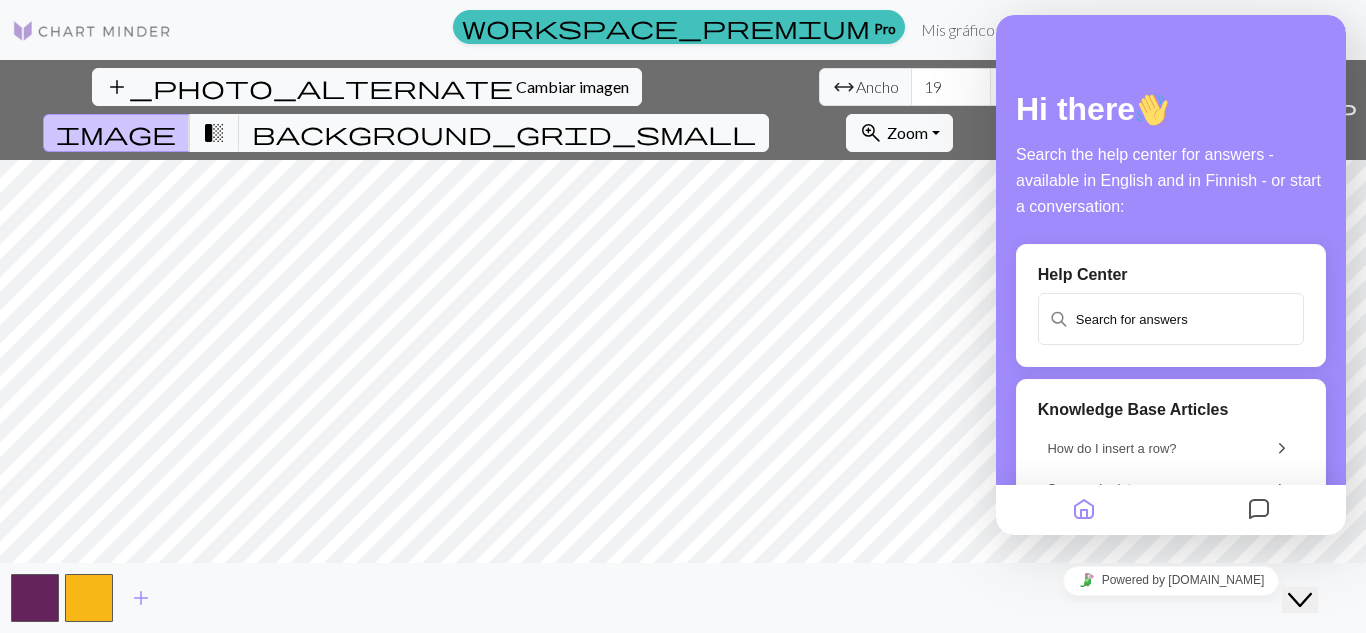 click on "Hi there  Search the help center for answers  - available in English and in Finnish - or start a conversation:  Help Center   Knowledge Base Articles   How do I insert a row?   Save and print   Copy and paste   New Conversation   We typically reply in a few minutes" at bounding box center (1171, 421) 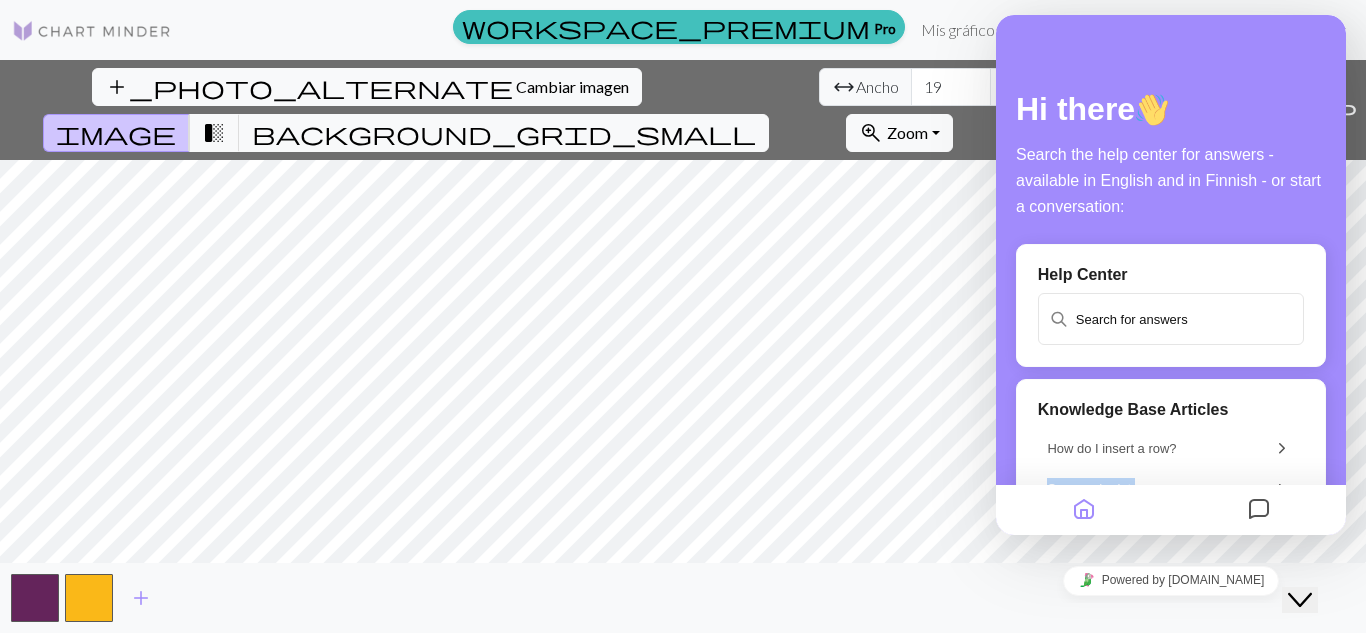 drag, startPoint x: 1332, startPoint y: 464, endPoint x: 1019, endPoint y: 44, distance: 523.8024 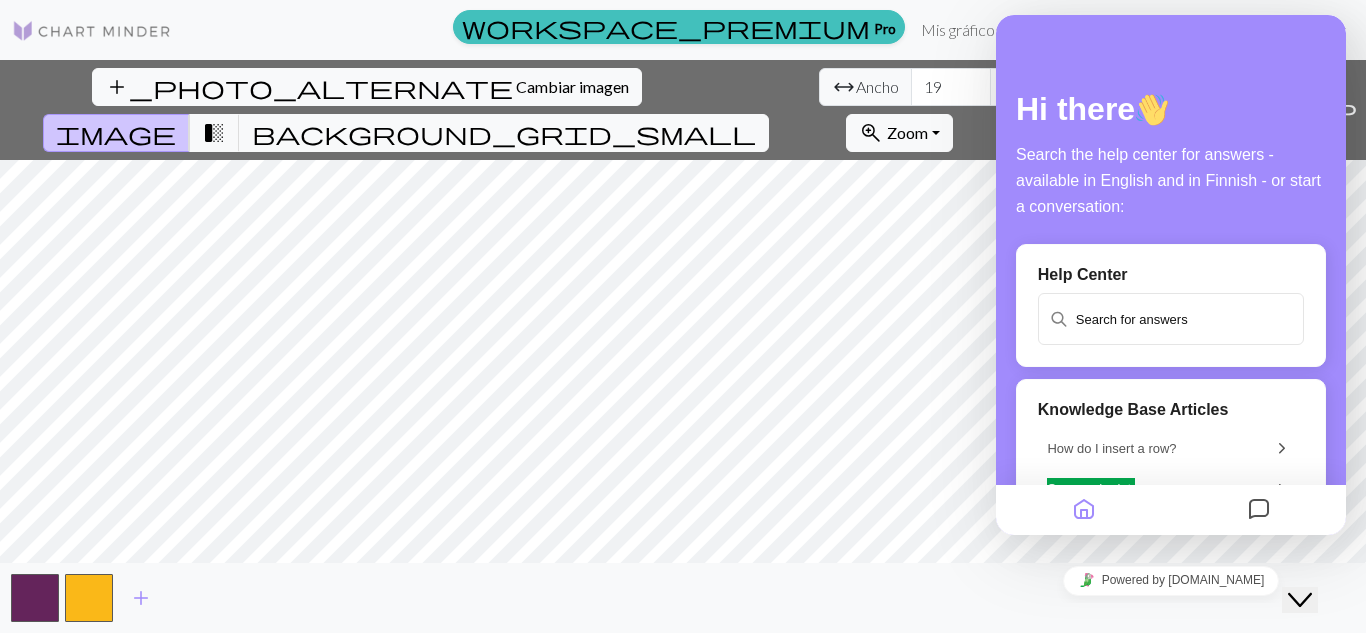 click 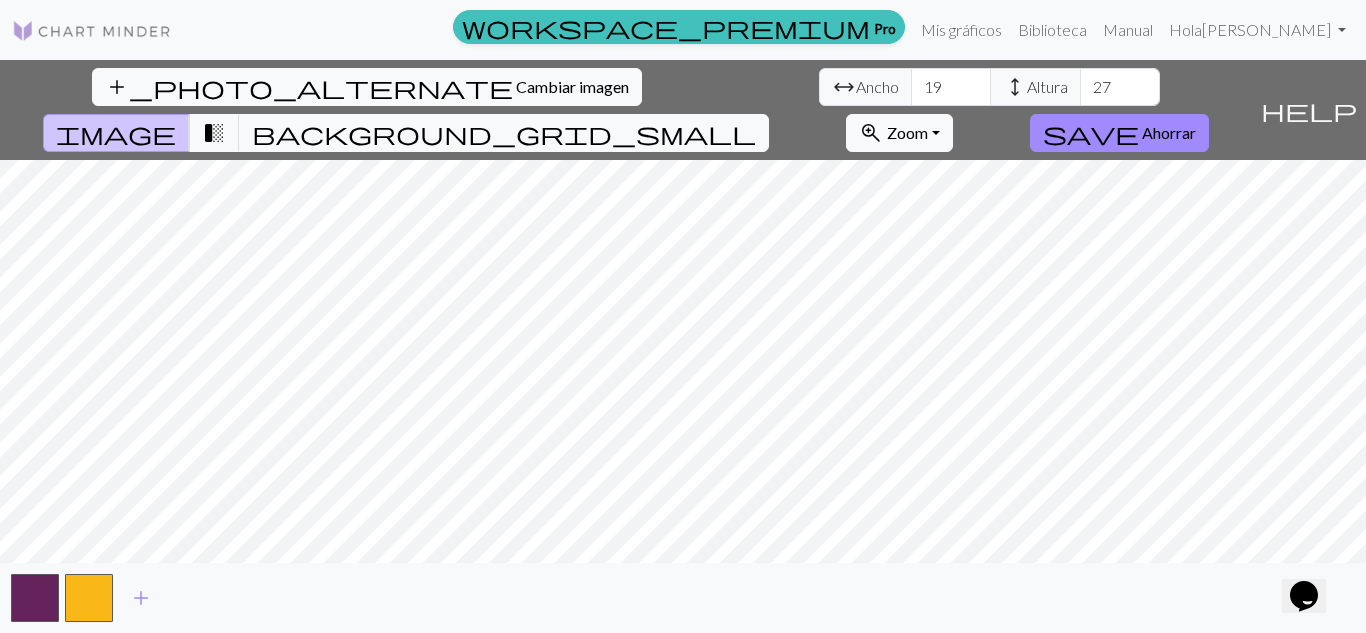 click on "add_photo_alternate   Cambiar imagen arrow_range   Ancho 19 height   Altura 27 image transition_fade background_grid_small zoom_in Zoom Zoom Fit all Fit width Fit height 50% 100% 150% 200% save   Ahorrar help Muéstrame los alrededores add" at bounding box center (683, 346) 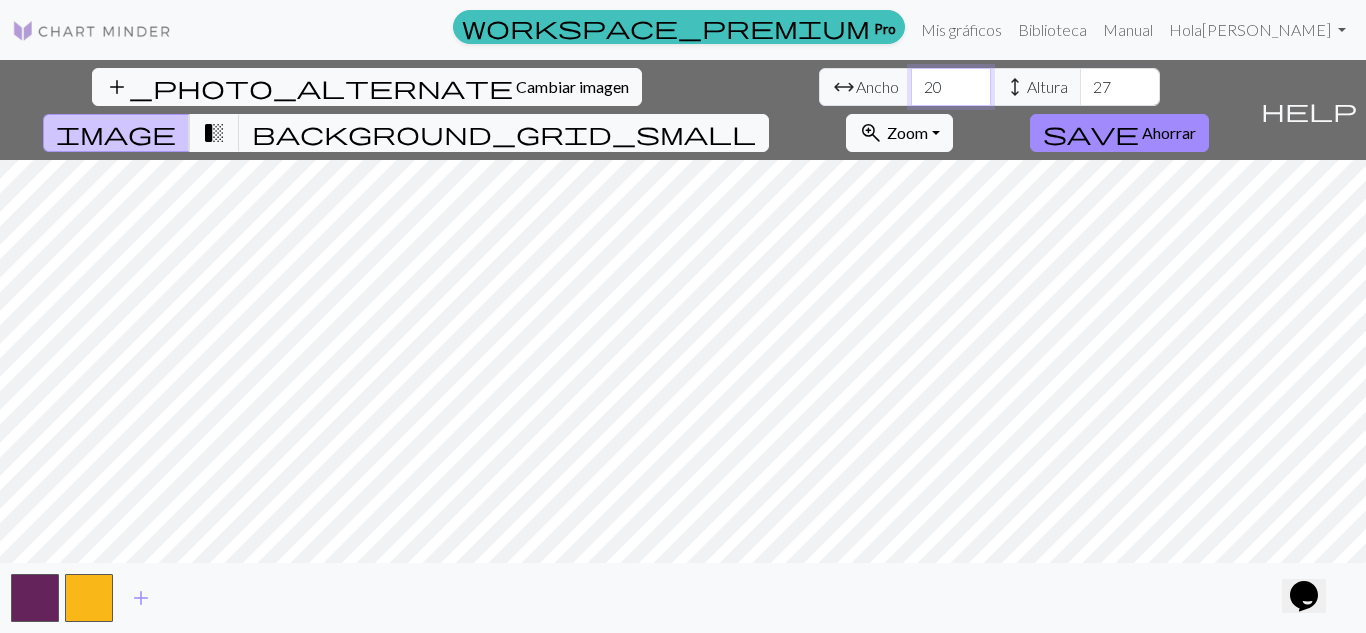 type on "20" 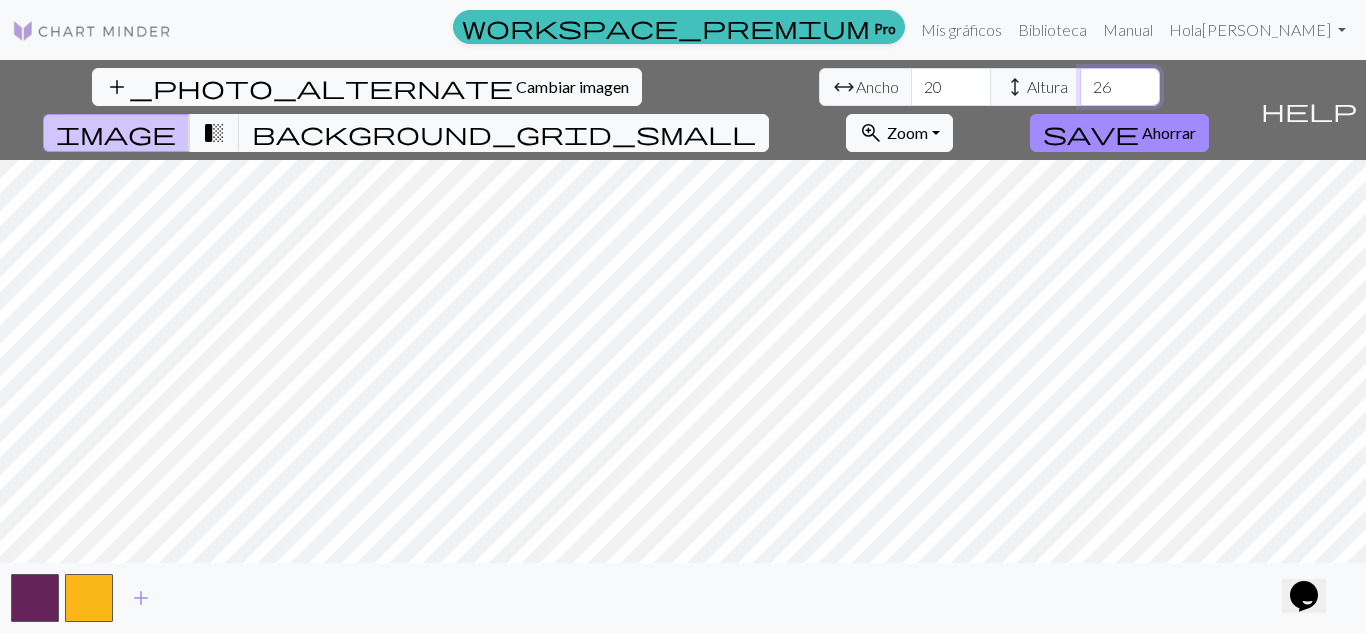 click on "26" at bounding box center [1120, 87] 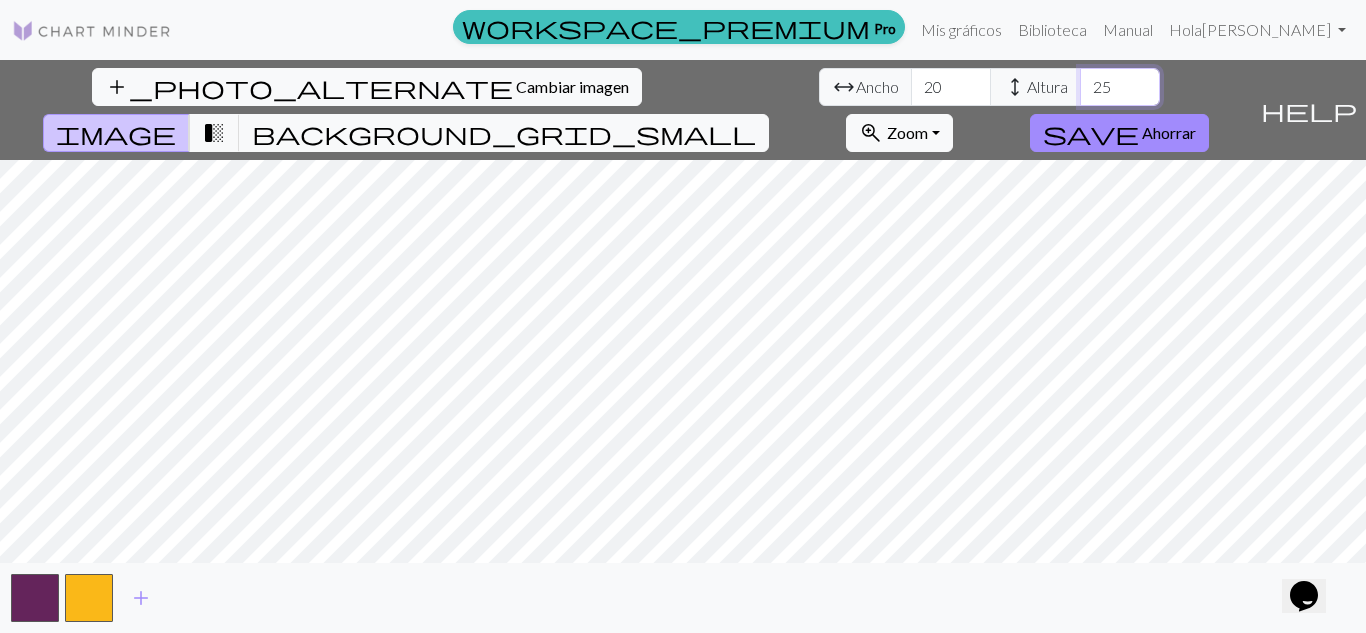 click on "25" at bounding box center [1120, 87] 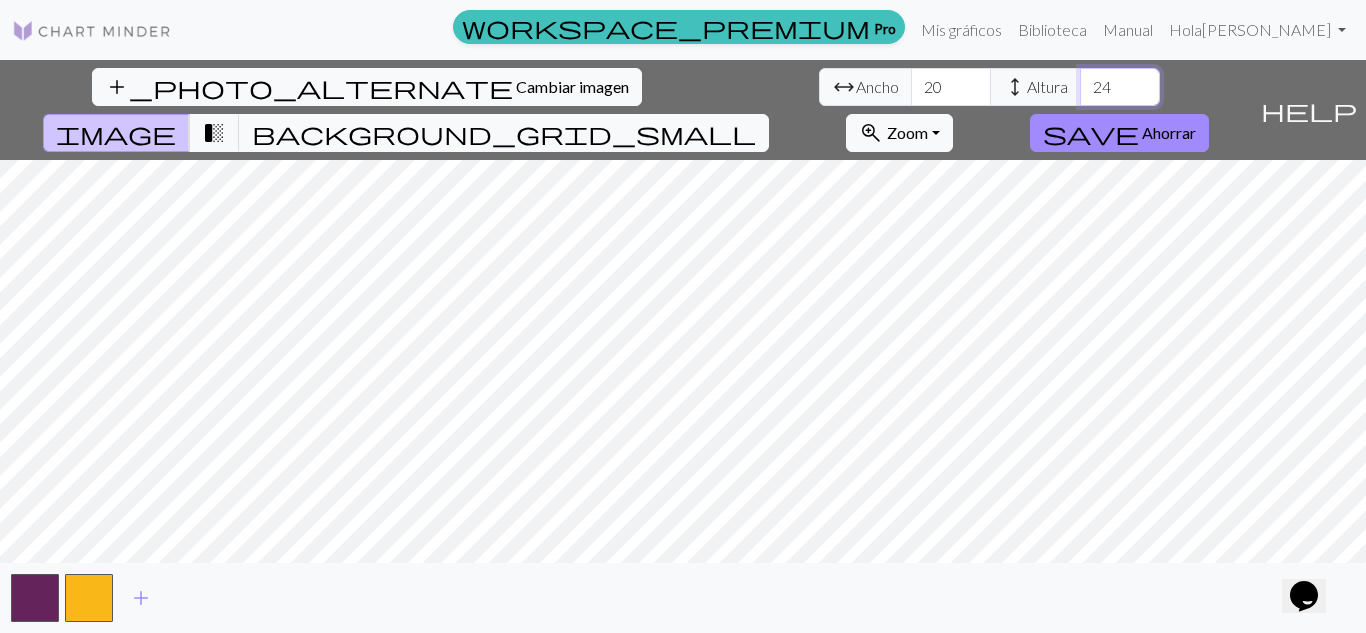 click on "24" at bounding box center (1120, 87) 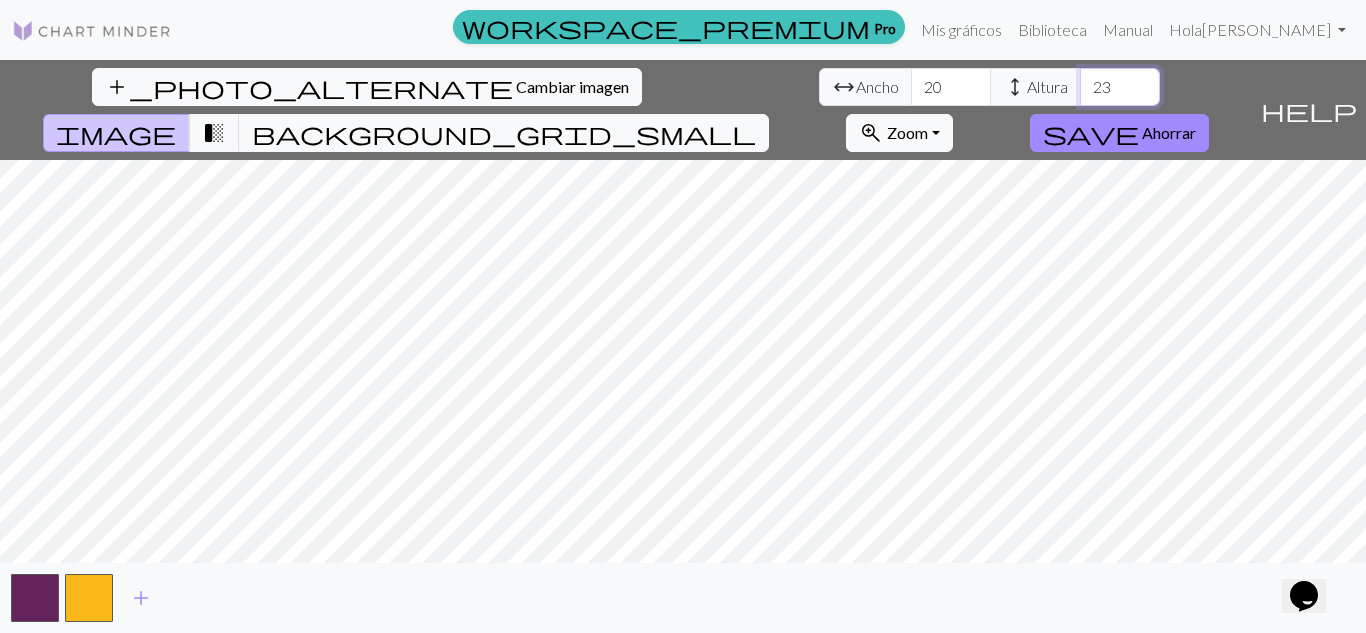 click on "23" at bounding box center [1120, 87] 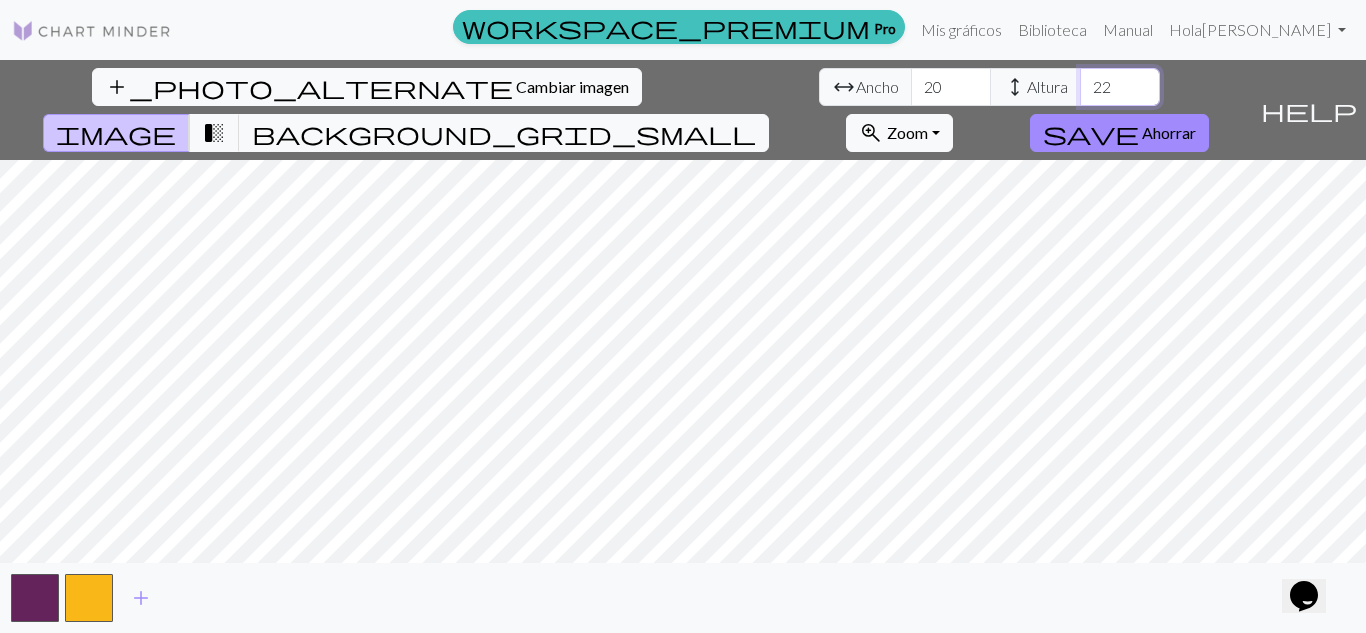 click on "22" at bounding box center (1120, 87) 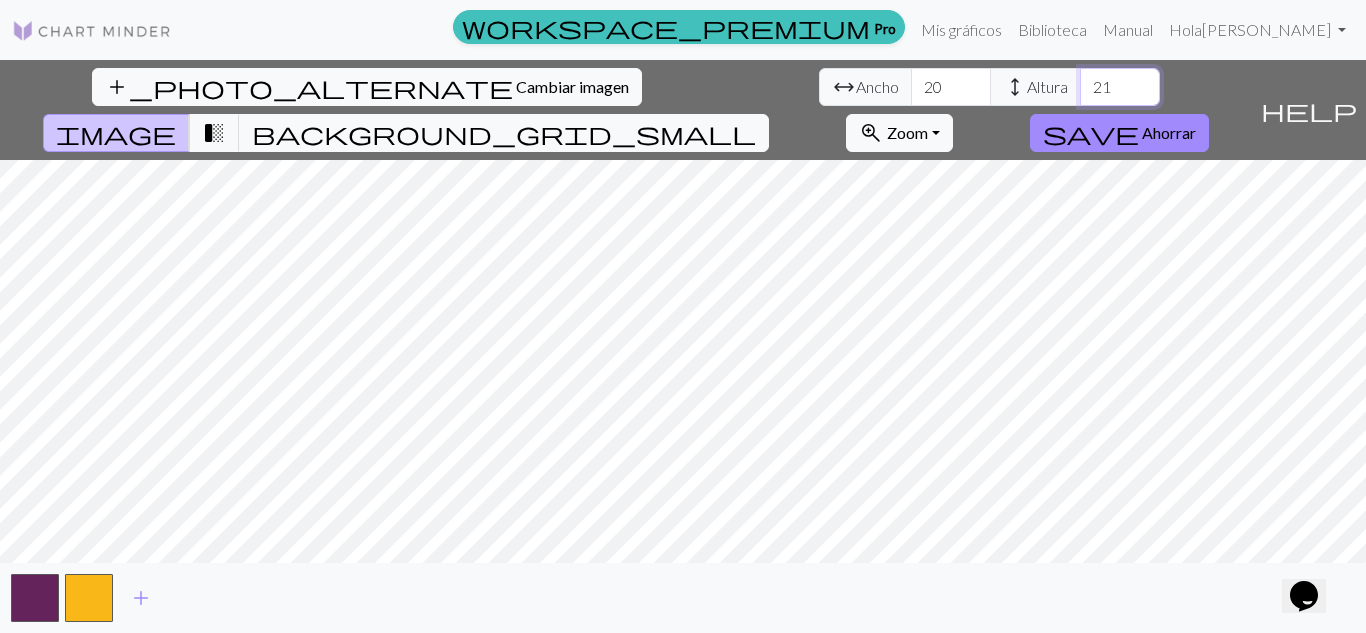 click on "21" at bounding box center (1120, 87) 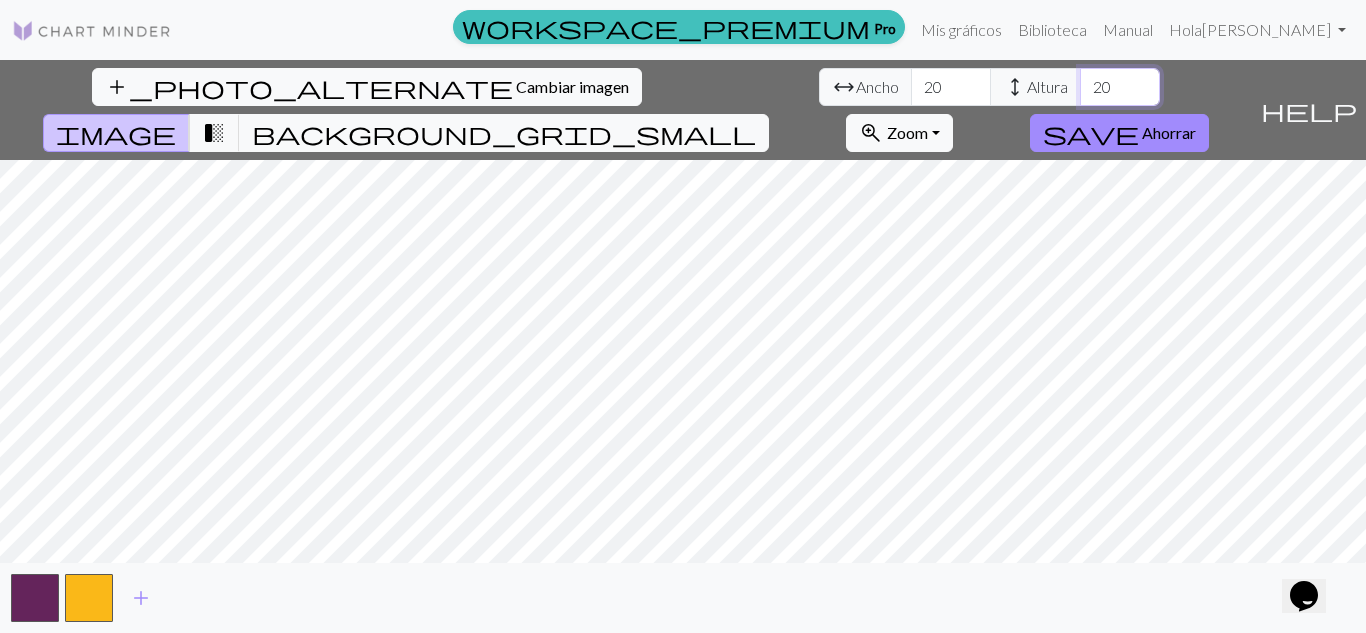 click on "20" at bounding box center (1120, 87) 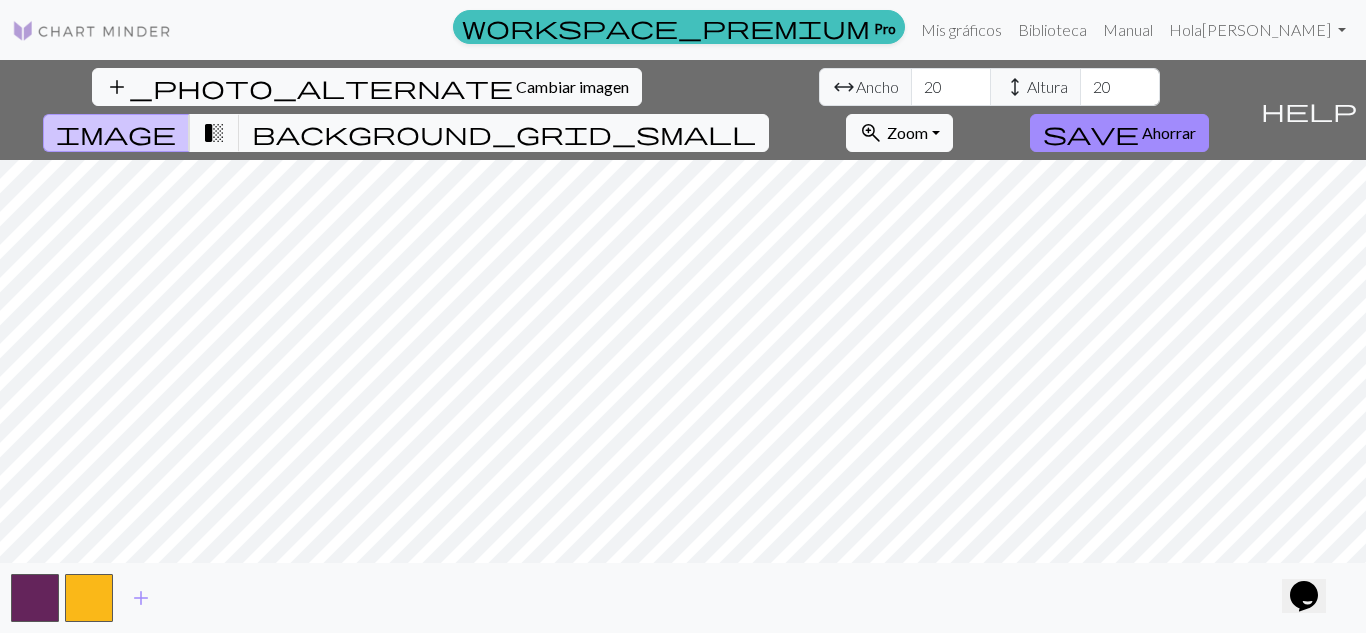 click on "add_photo_alternate   Cambiar imagen arrow_range   Ancho 20 height   Altura 20 image transition_fade background_grid_small zoom_in Zoom Zoom Fit all Fit width Fit height 50% 100% 150% 200% save   Ahorrar help Muéstrame los alrededores add" at bounding box center [683, 346] 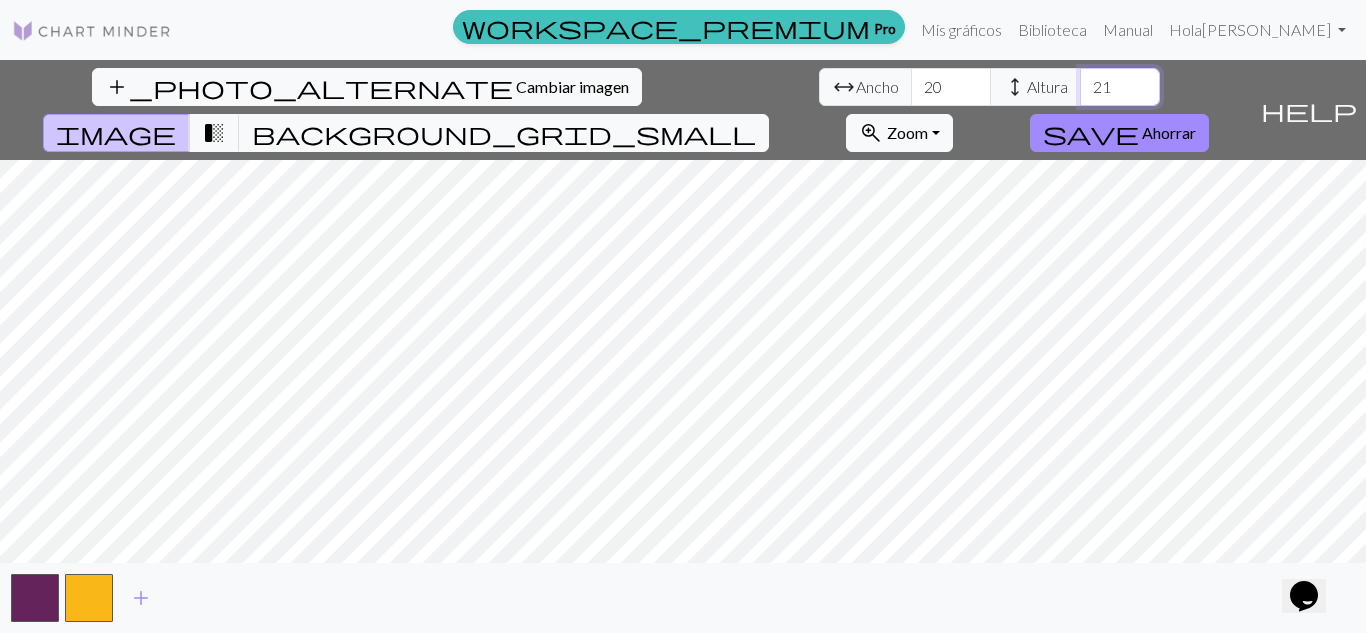 click on "21" at bounding box center (1120, 87) 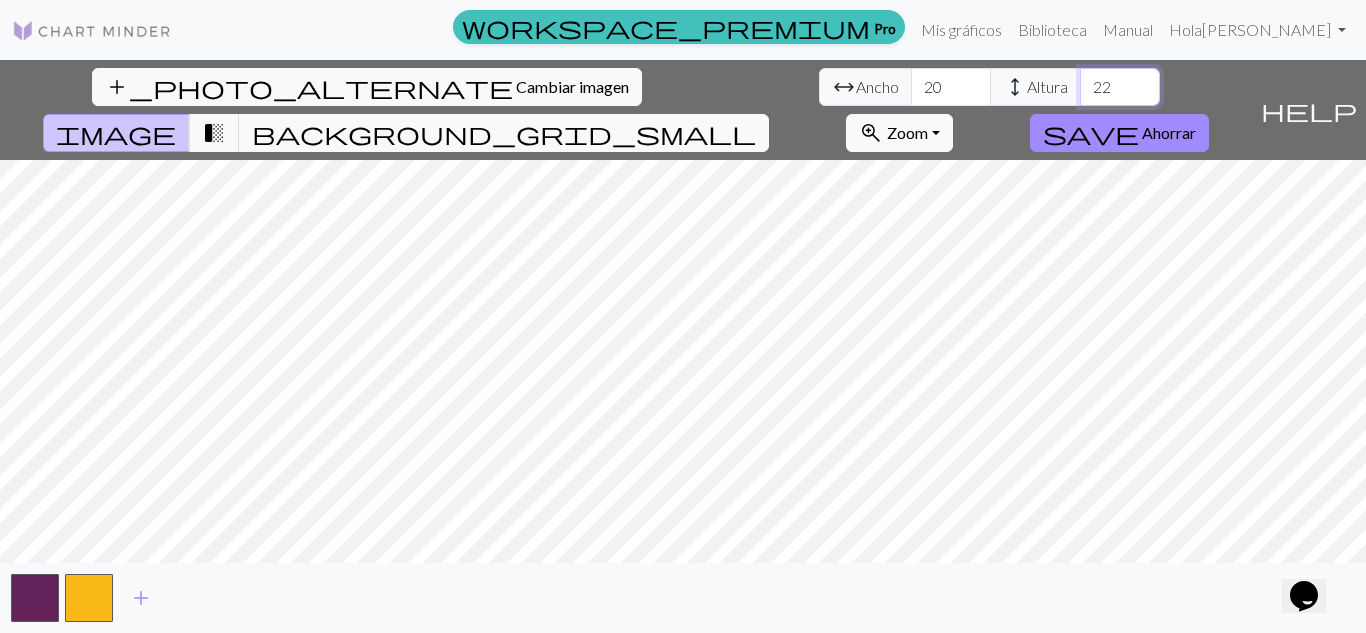 click on "22" at bounding box center [1120, 87] 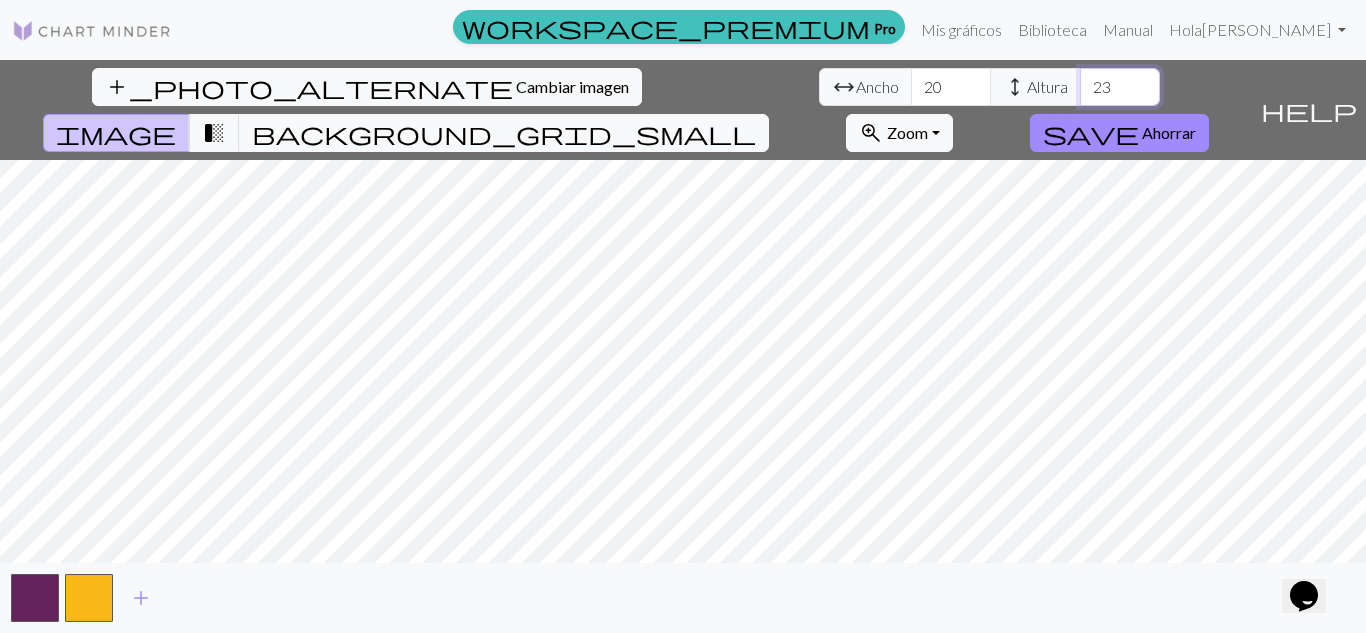 click on "23" at bounding box center [1120, 87] 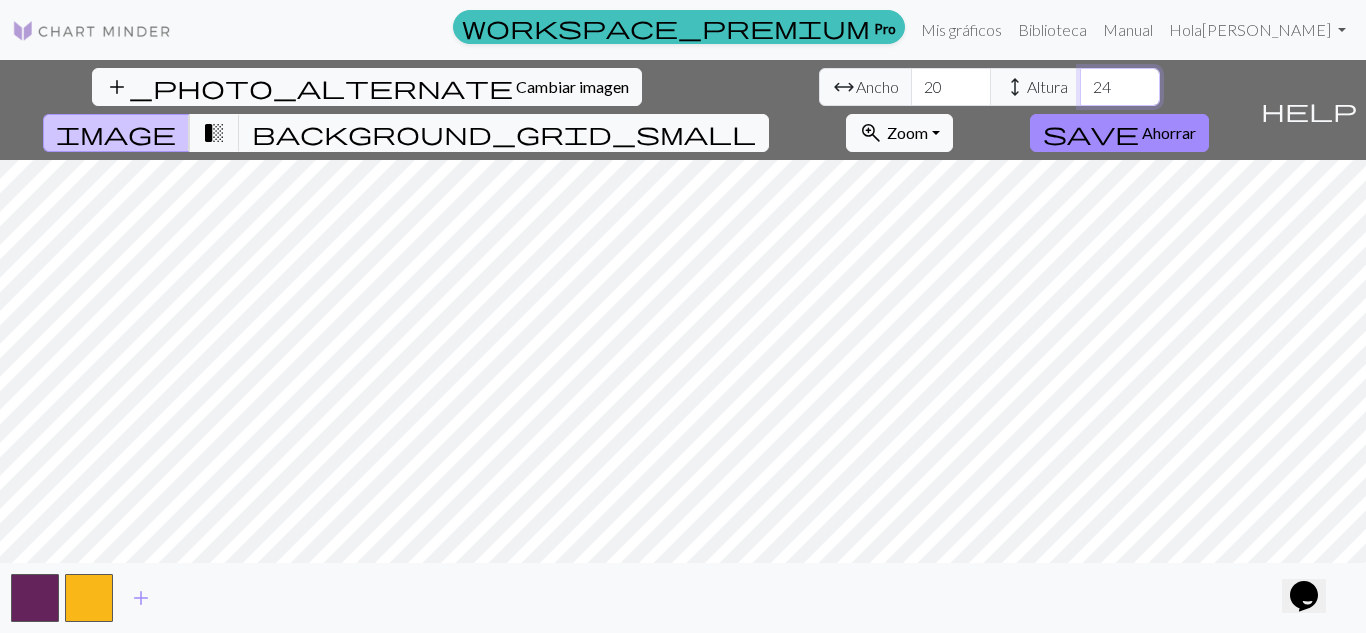 click on "24" at bounding box center (1120, 87) 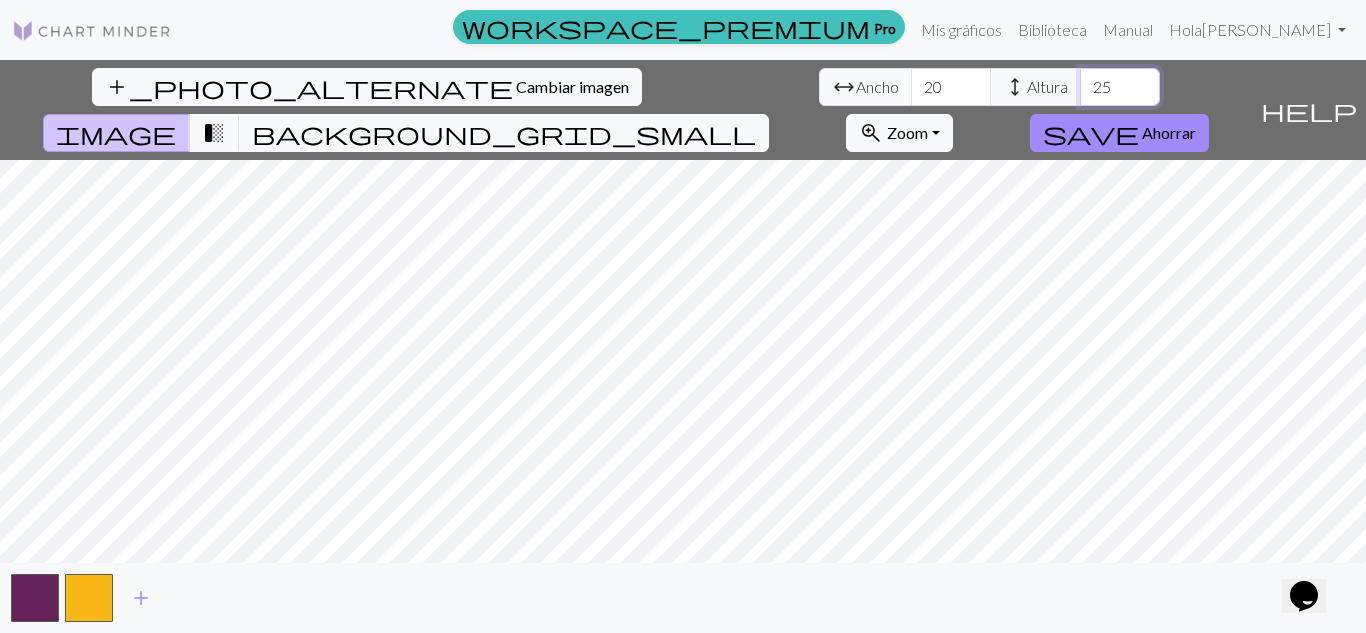click on "25" at bounding box center [1120, 87] 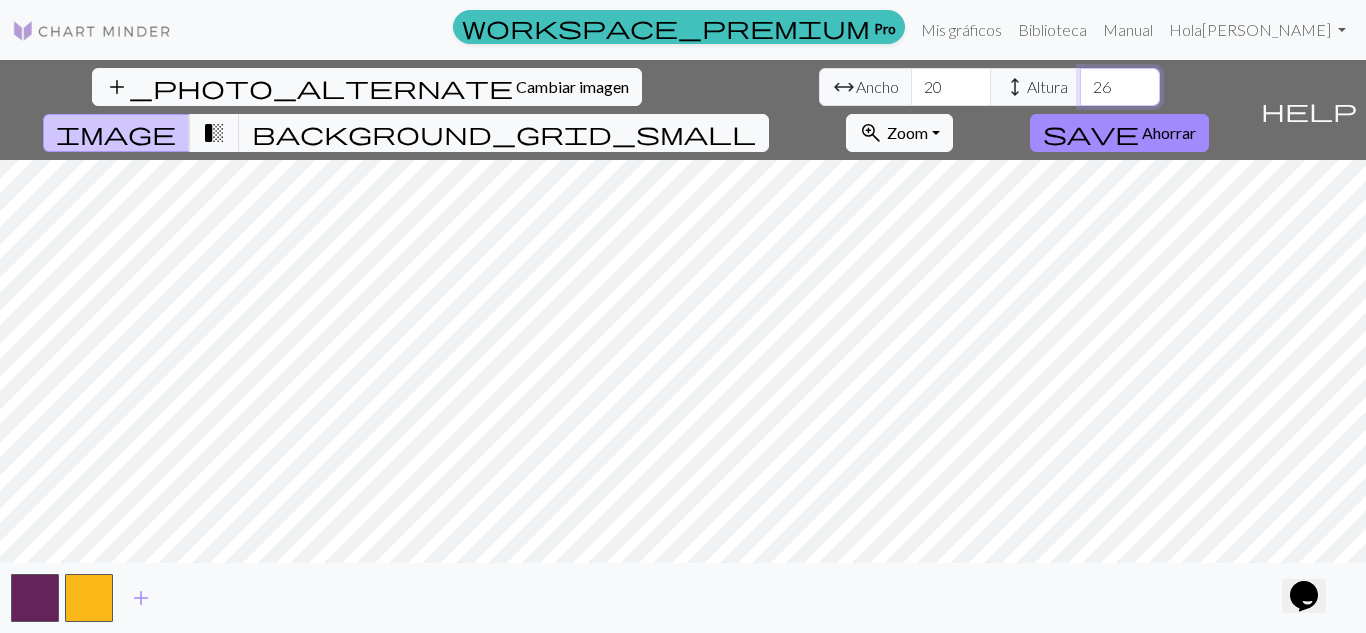 click on "26" at bounding box center (1120, 87) 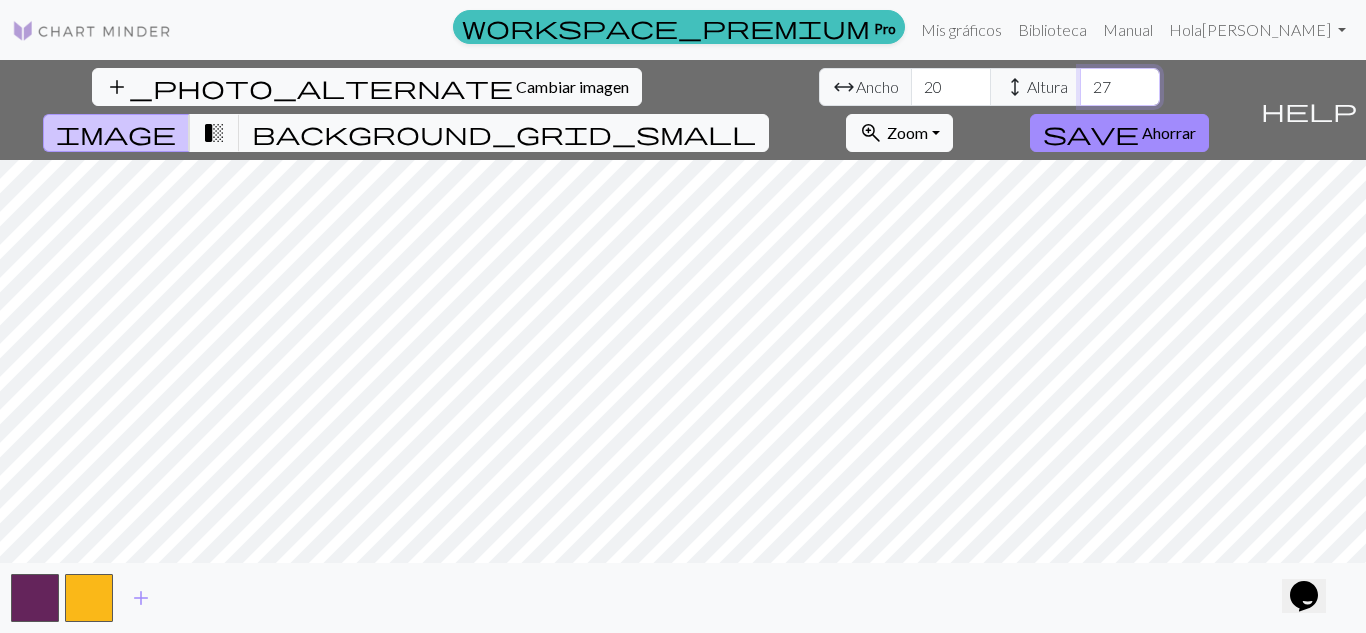 click on "27" at bounding box center [1120, 87] 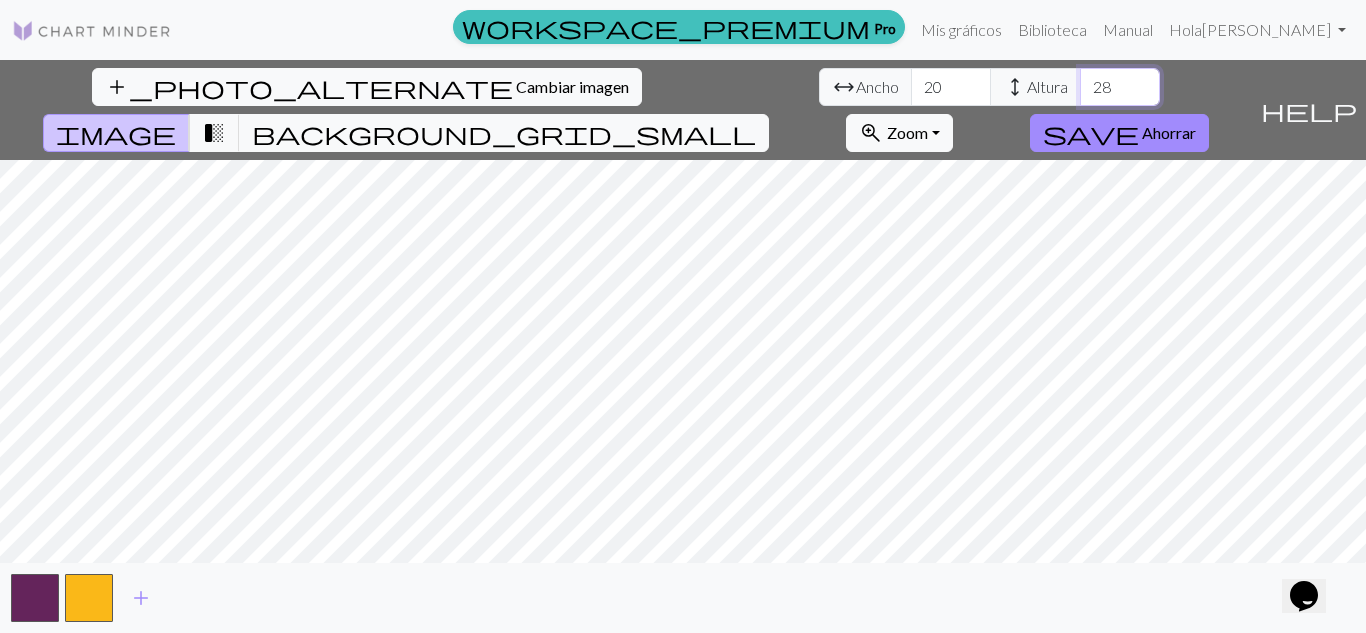 click on "28" at bounding box center (1120, 87) 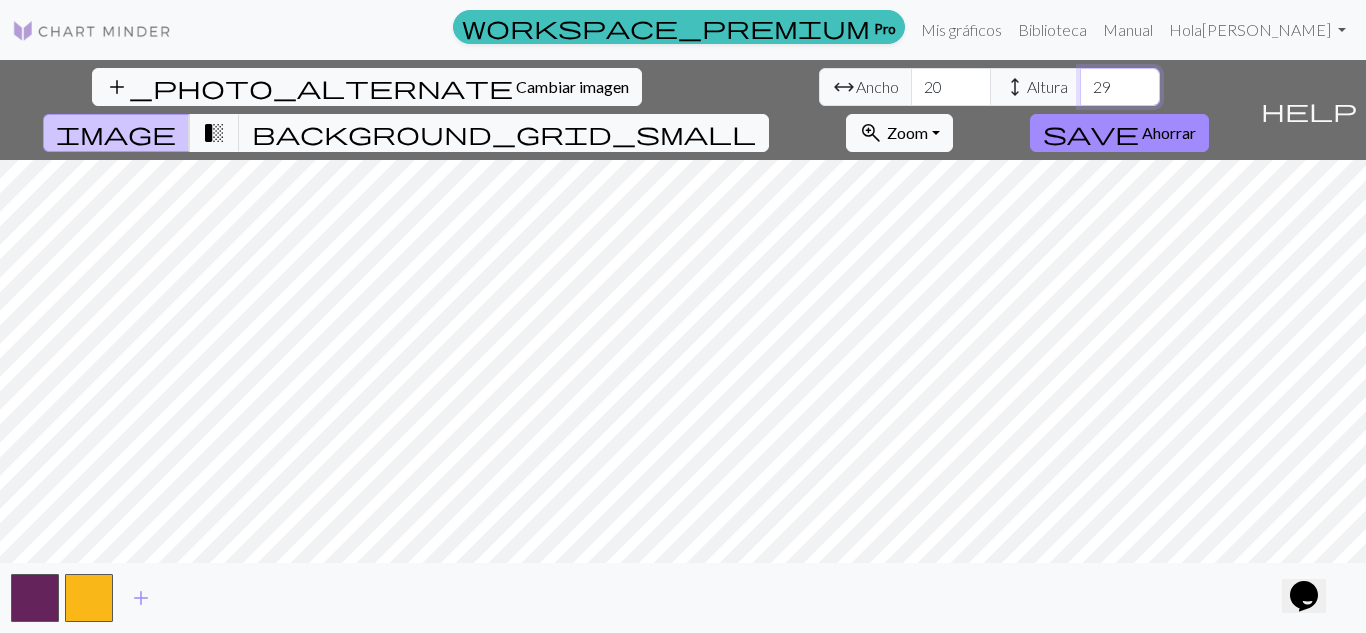 click on "29" at bounding box center (1120, 87) 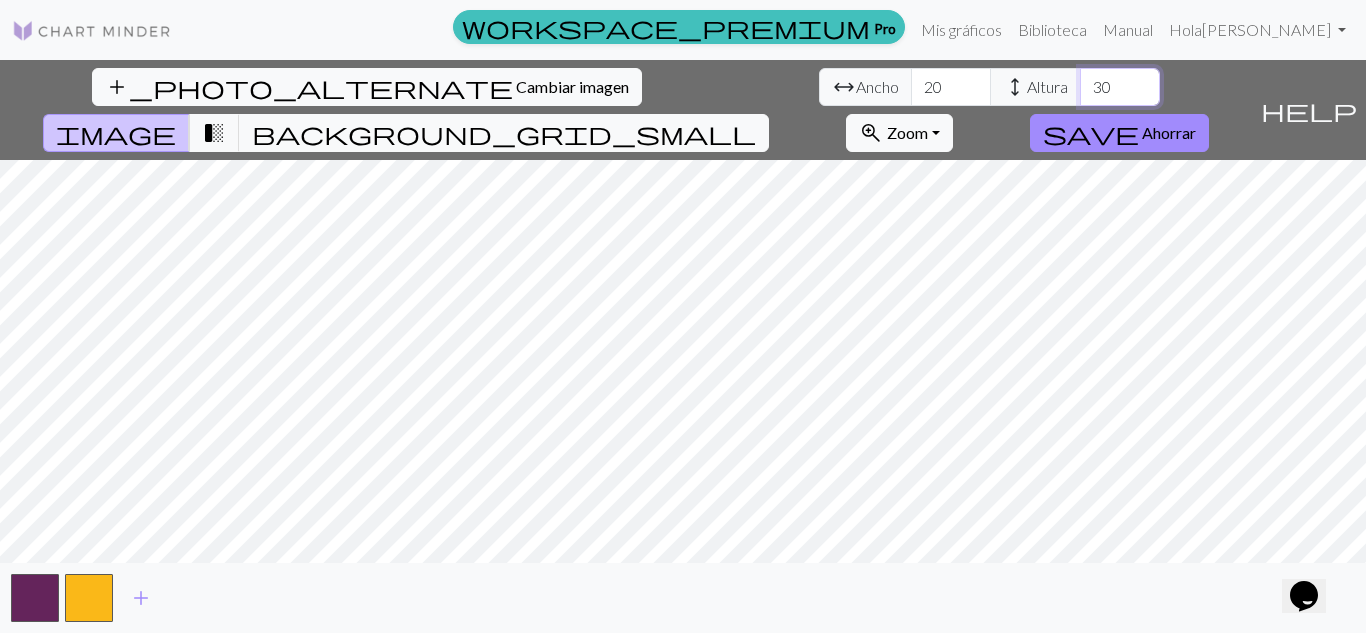 type on "30" 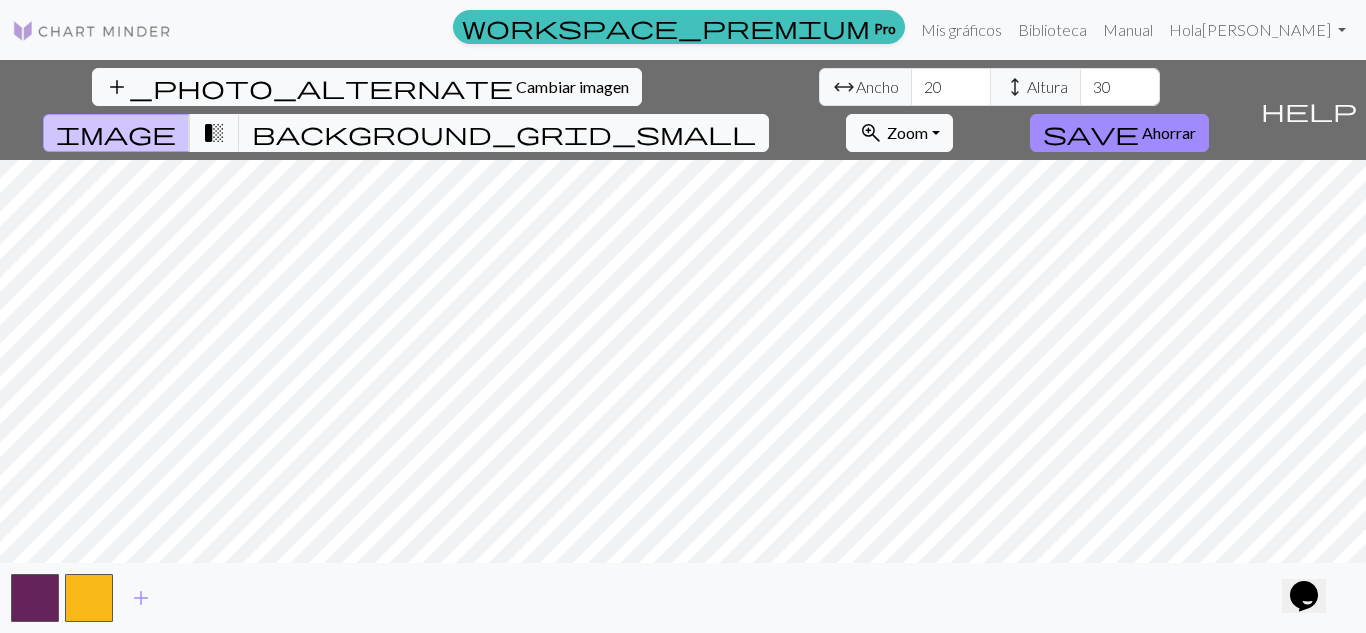 click on "add" at bounding box center [683, 598] 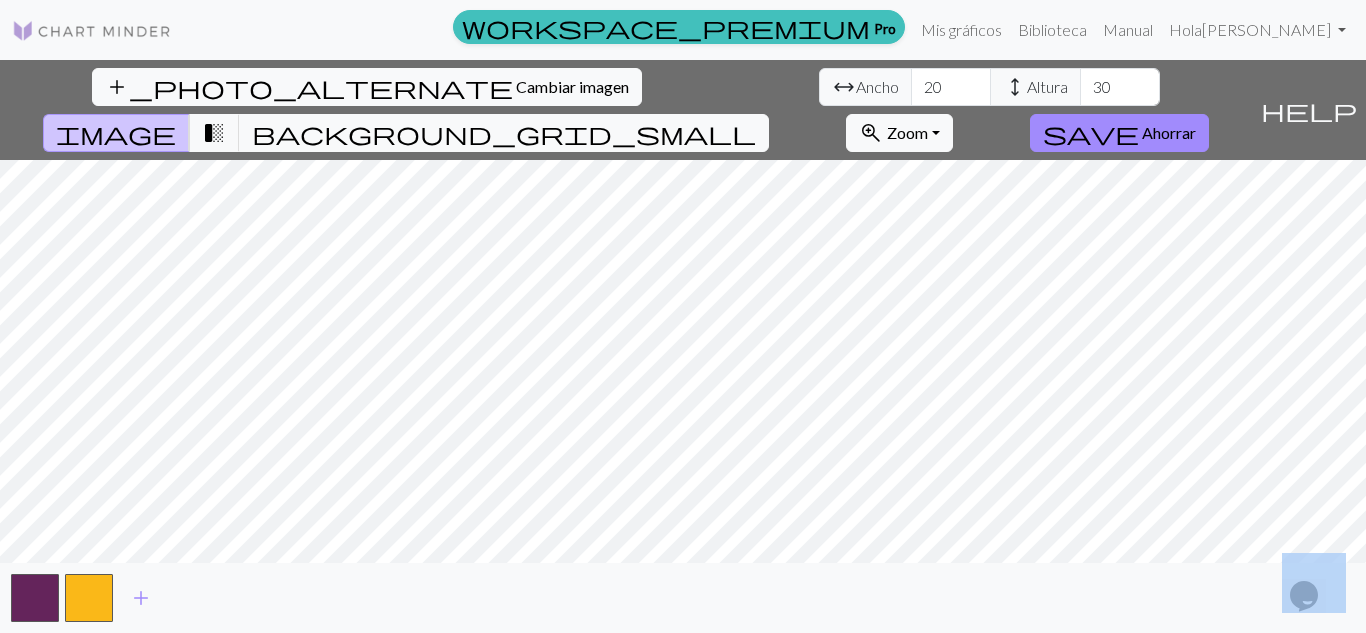 click on "add" at bounding box center [683, 598] 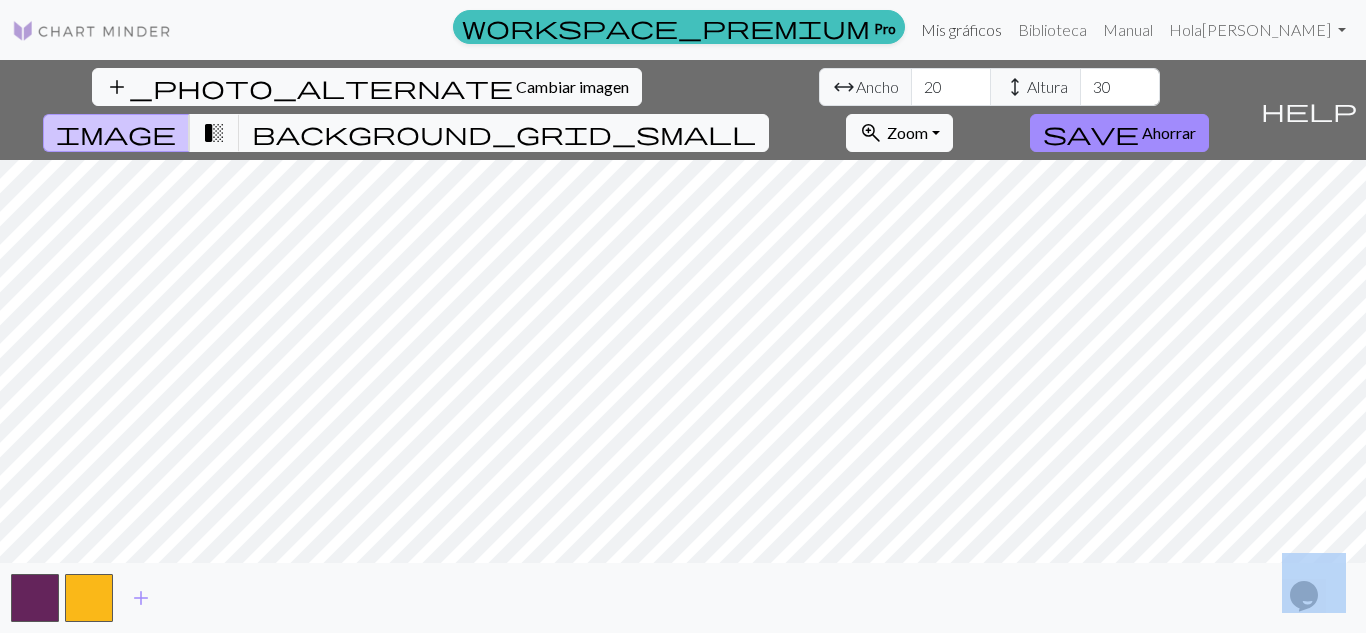 click on "Mis gráficos" at bounding box center (961, 29) 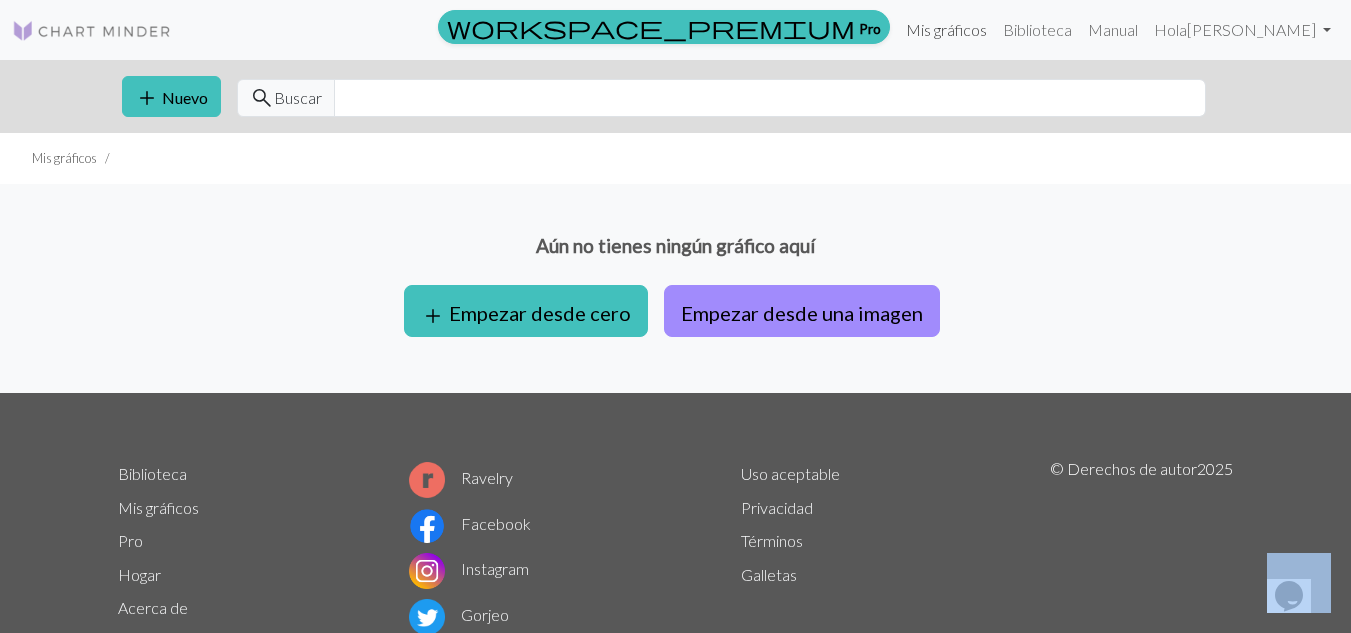click on "Mis gráficos" at bounding box center [946, 29] 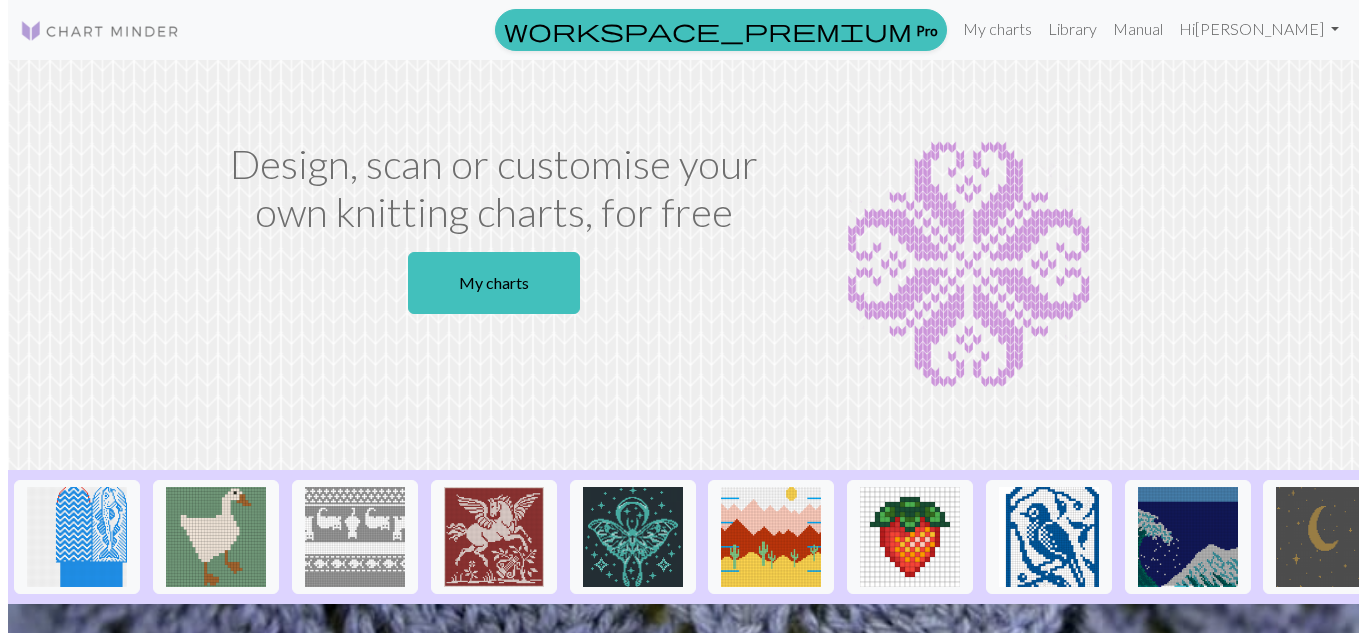 scroll, scrollTop: 0, scrollLeft: 0, axis: both 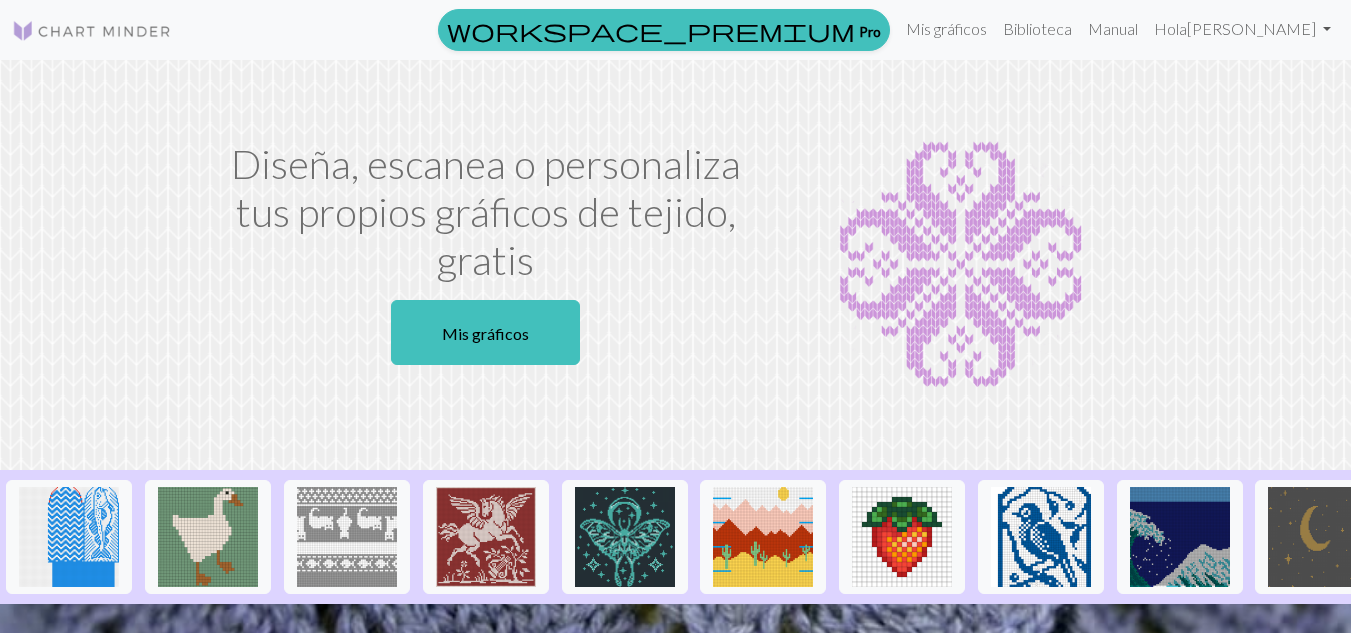 click at bounding box center (961, 265) 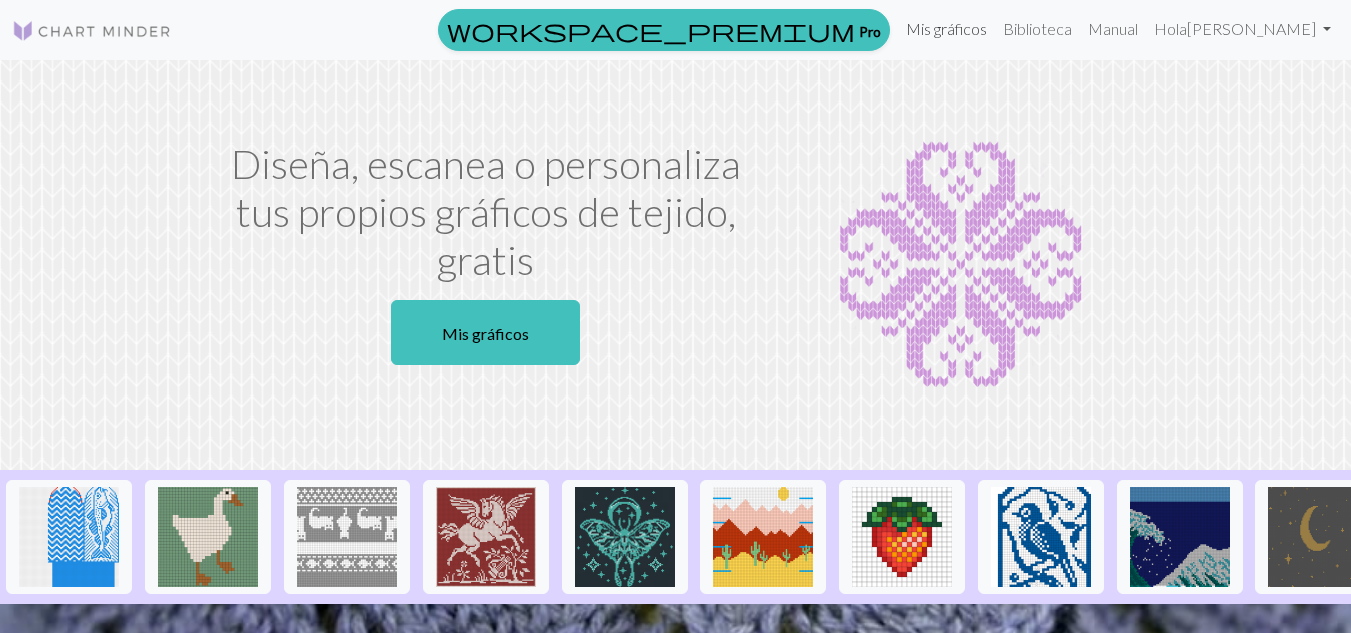 click on "Mis gráficos" at bounding box center (946, 28) 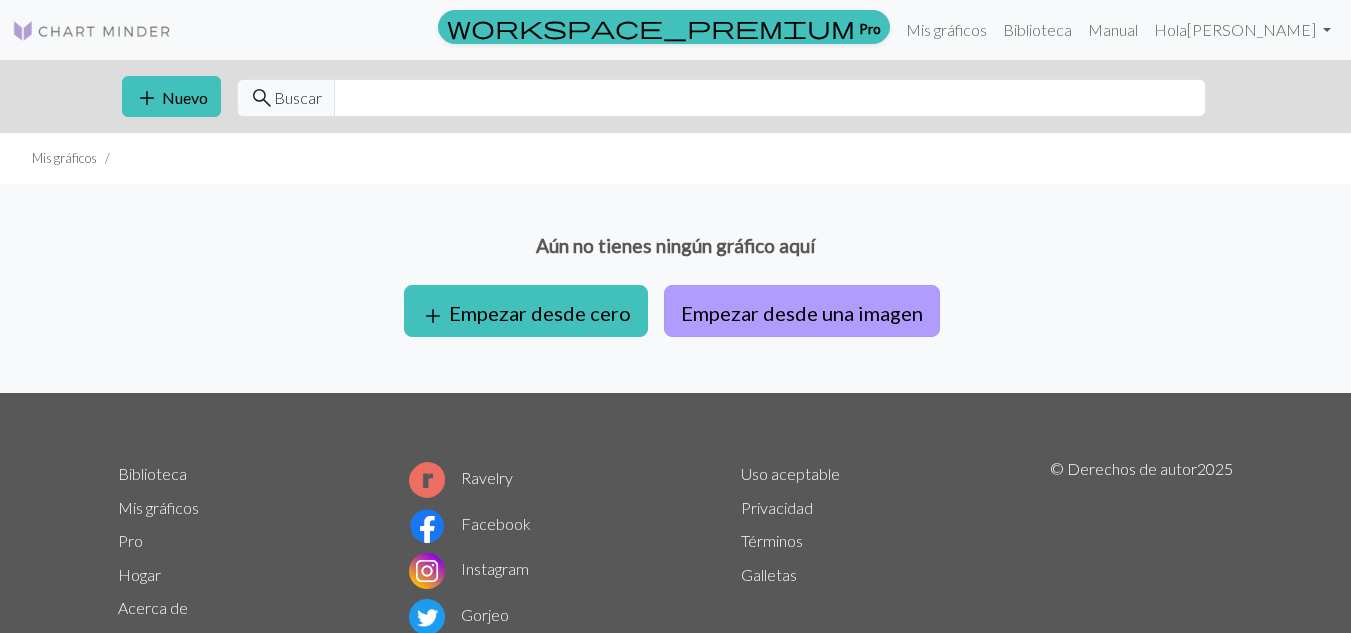 click on "Empezar desde una imagen" at bounding box center (802, 313) 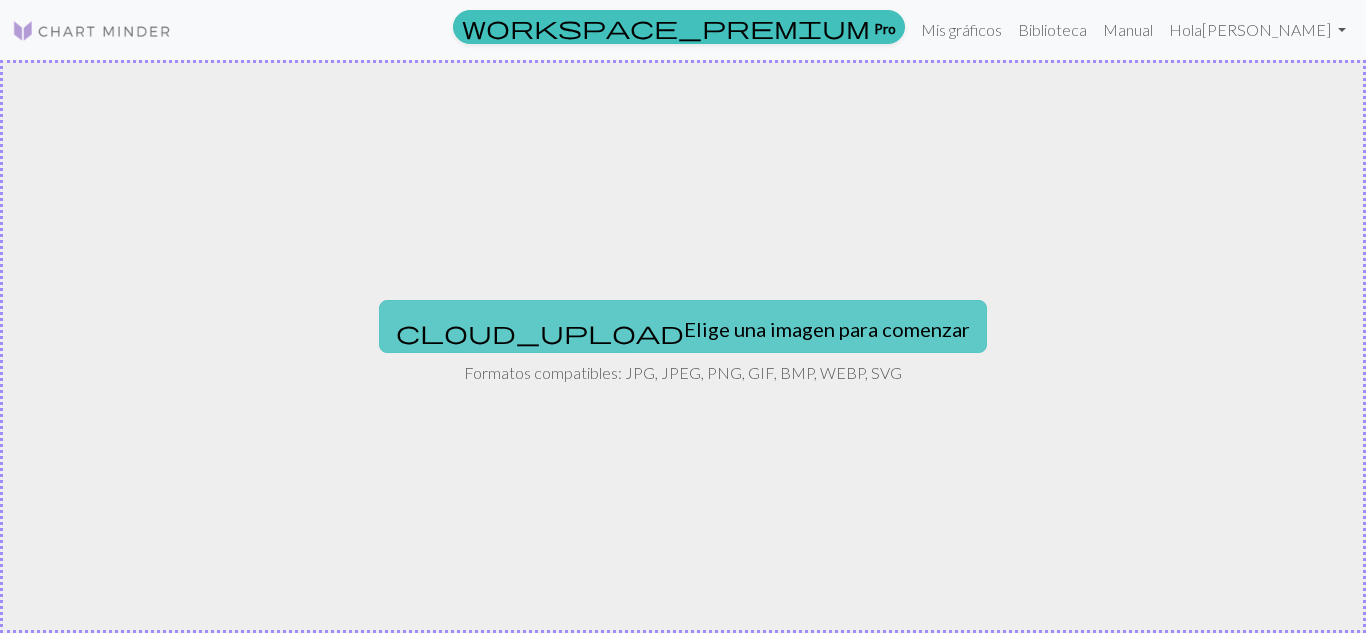 click on "Elige una imagen para comenzar" at bounding box center [827, 329] 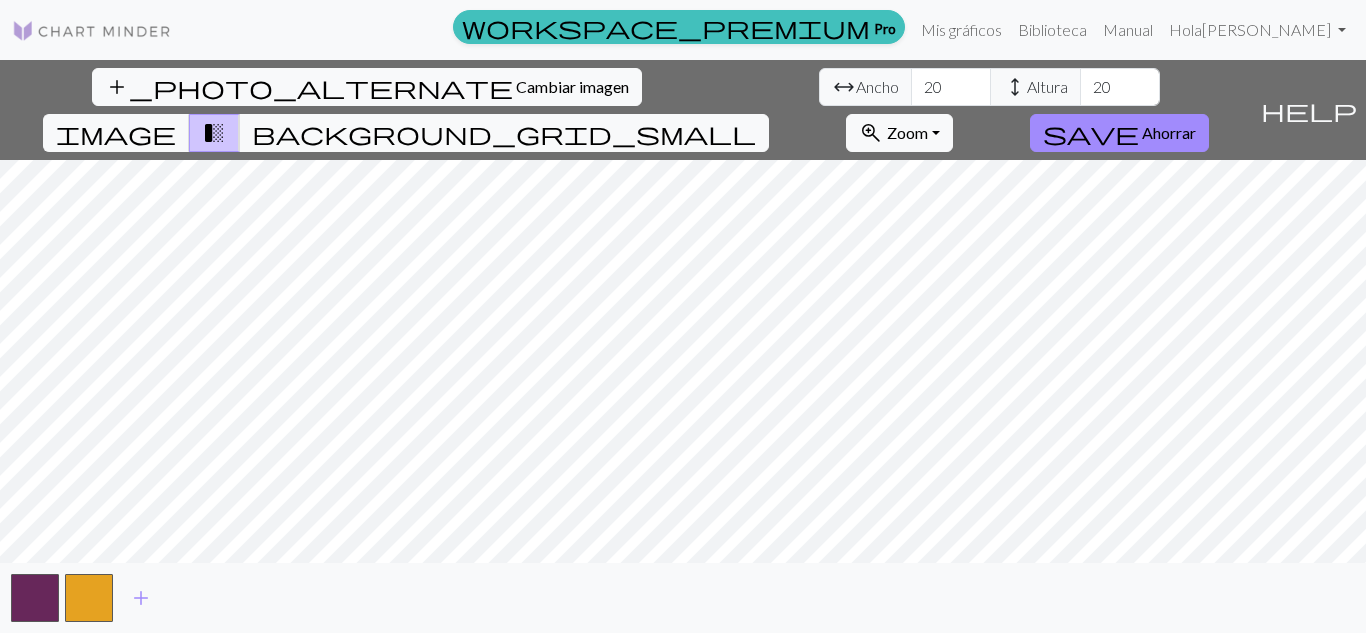click on "add_photo_alternate   Cambiar imagen arrow_range   Ancho 20 height   Altura 20 image transition_fade background_grid_small zoom_in Zoom Zoom Se adapta a todos Ancho de ajuste Altura de ajuste 50% 100% 150% 200% save   Ahorrar help Muéstrame los alrededores add" at bounding box center [683, 346] 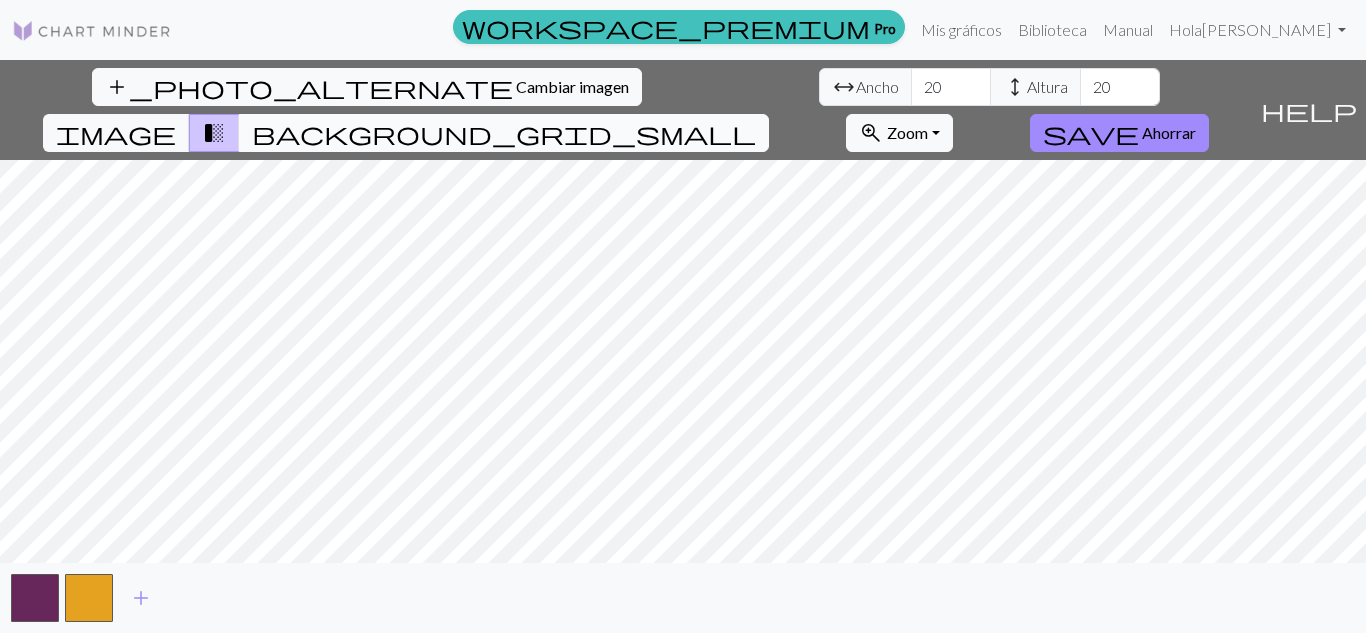 click on "background_grid_small" at bounding box center [504, 133] 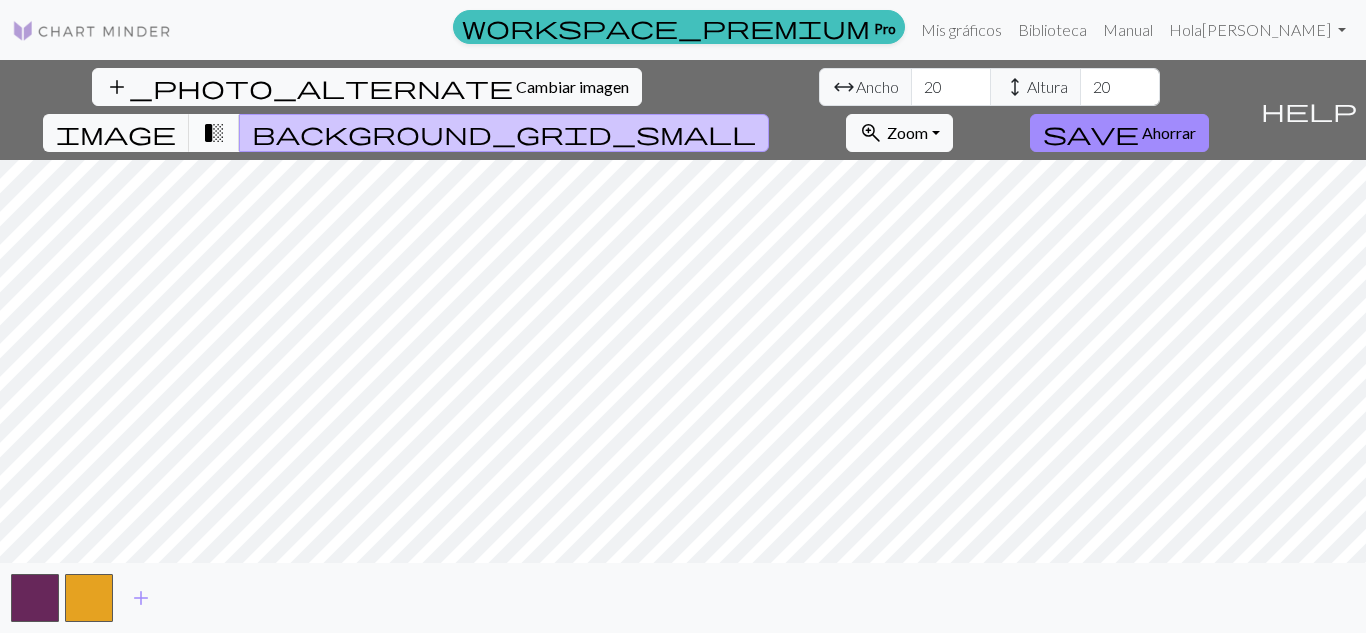 click on "transition_fade" at bounding box center (214, 133) 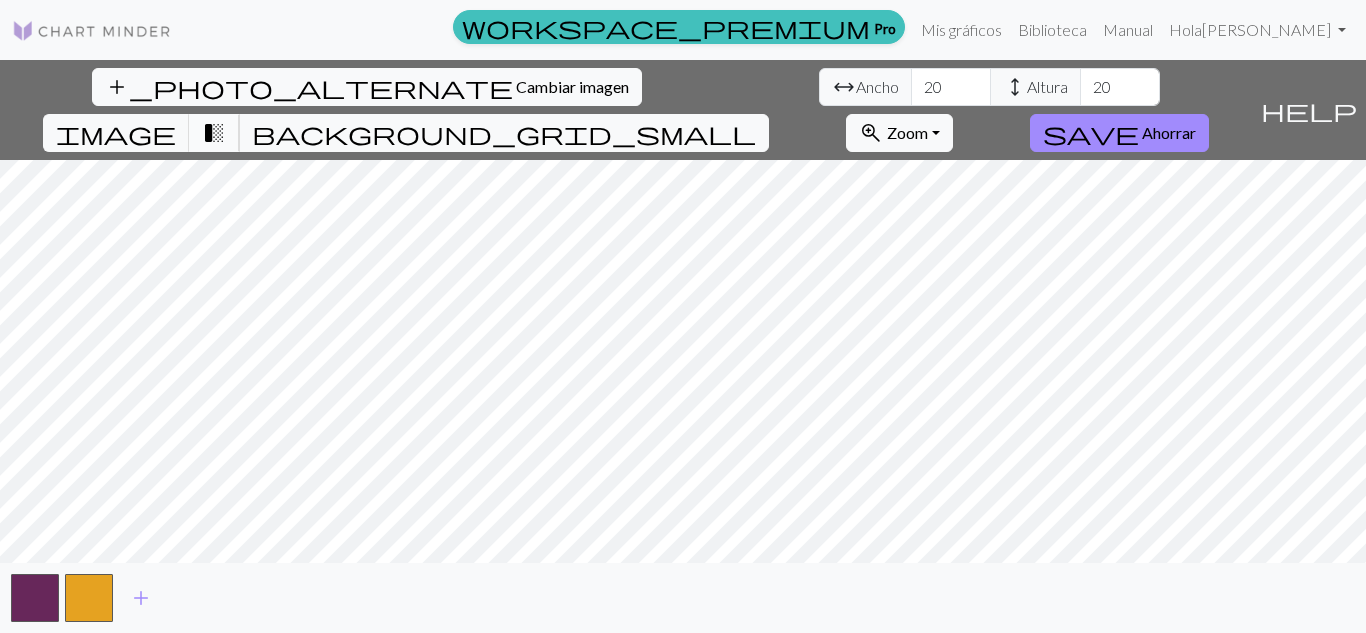 click on "transition_fade" at bounding box center [214, 133] 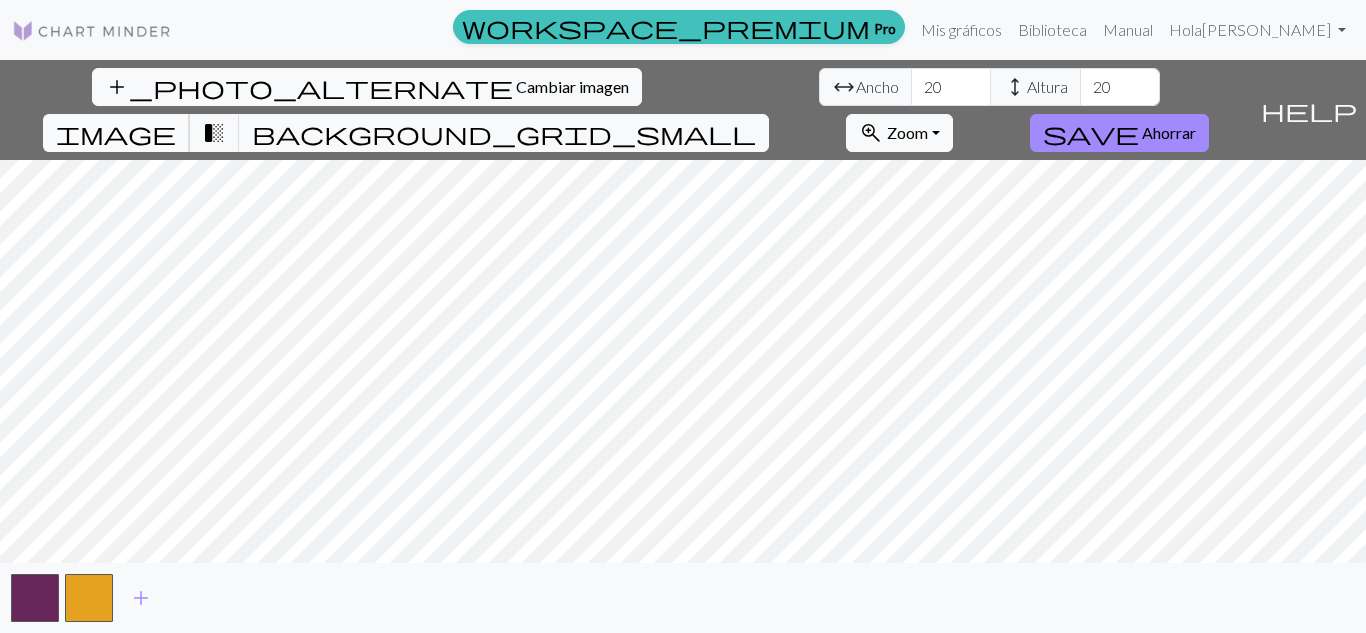 click on "image" at bounding box center (116, 133) 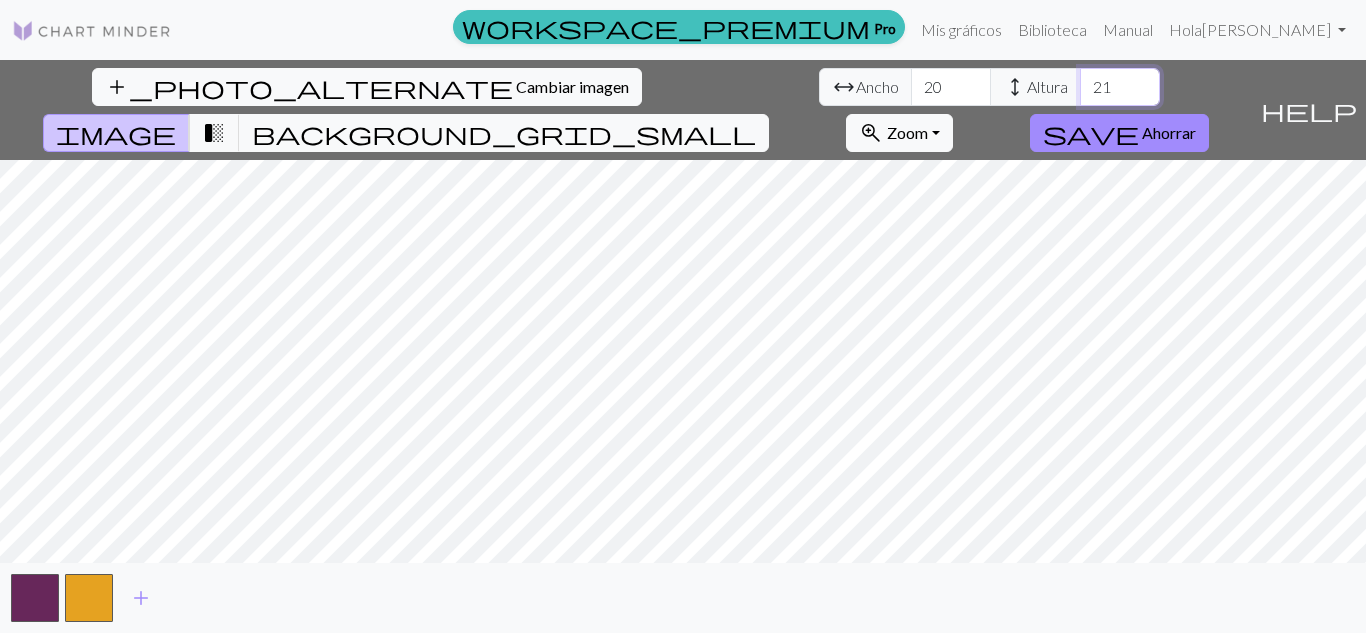 click on "21" at bounding box center [1120, 87] 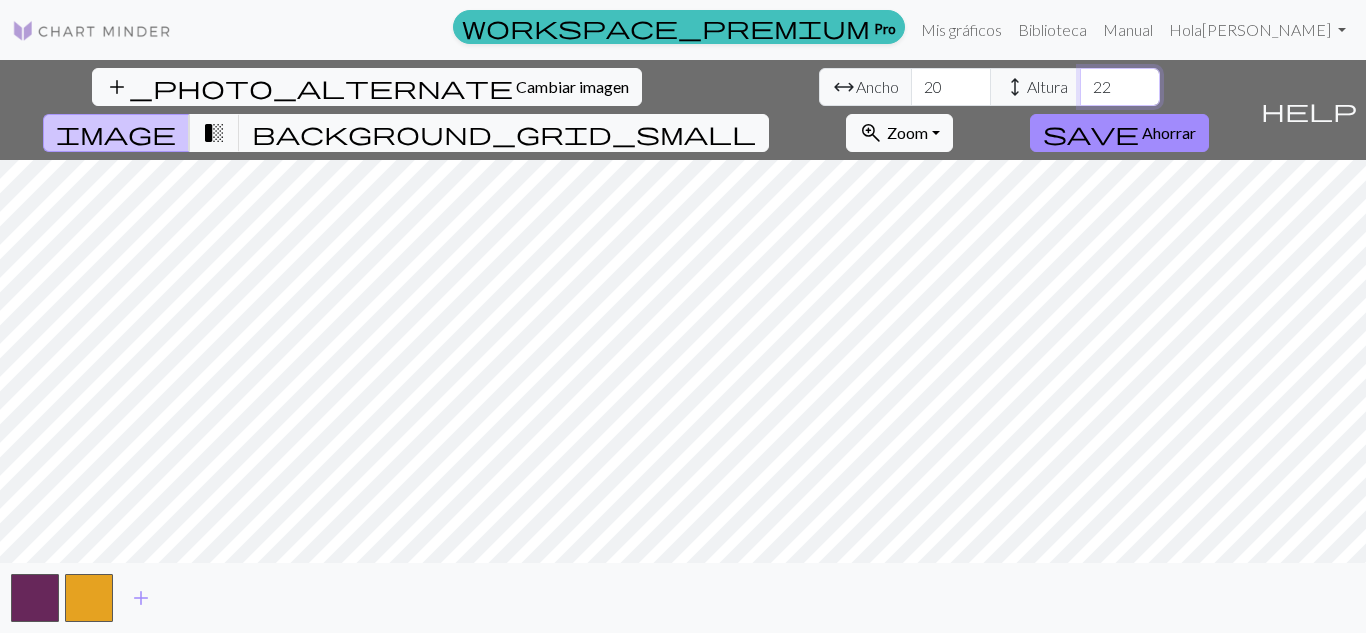 click on "22" at bounding box center [1120, 87] 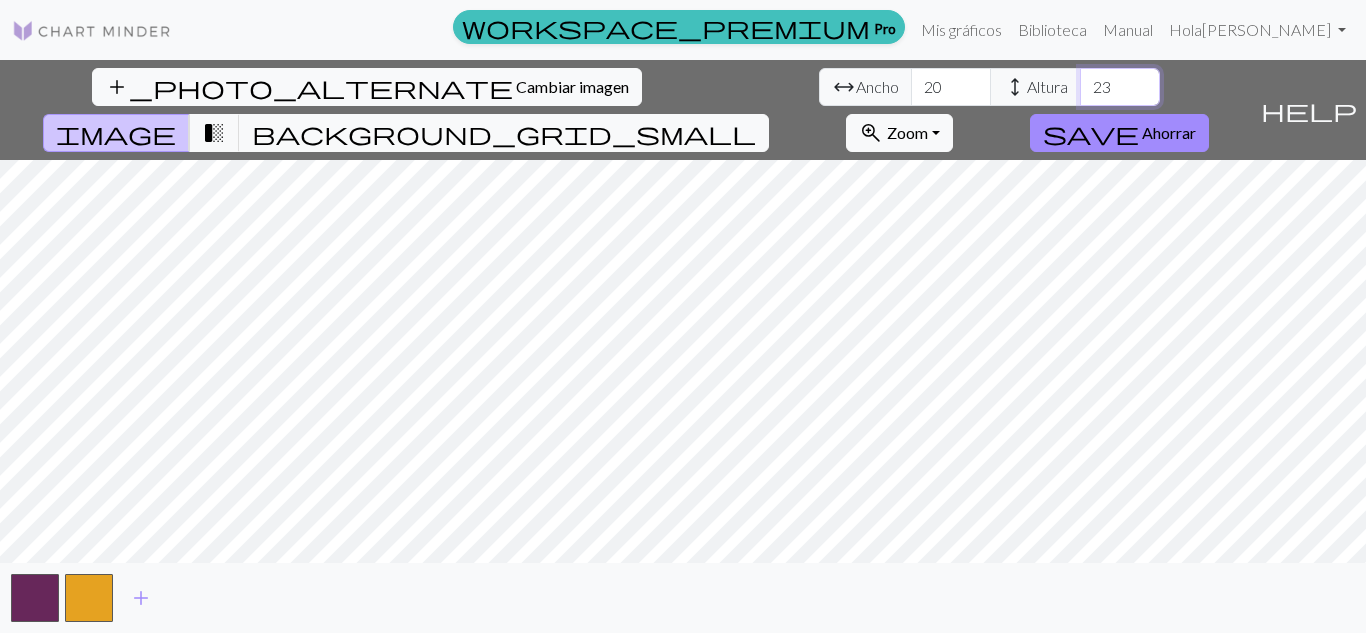 click on "23" at bounding box center [1120, 87] 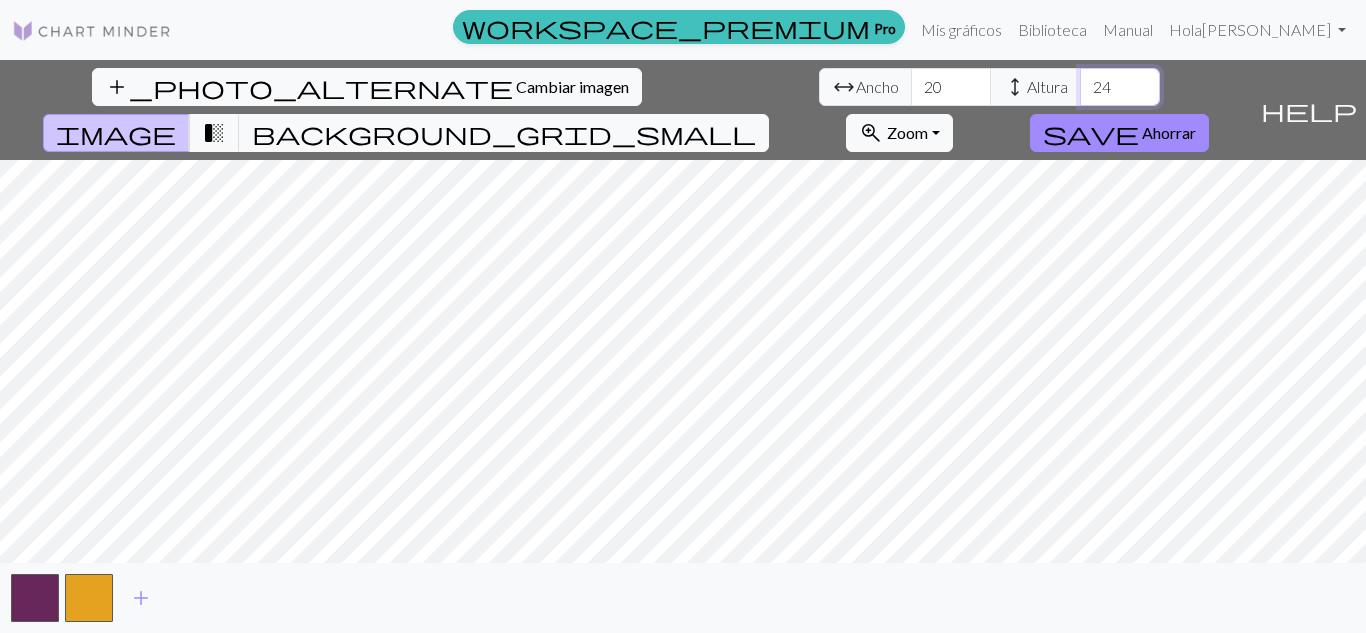 click on "24" at bounding box center (1120, 87) 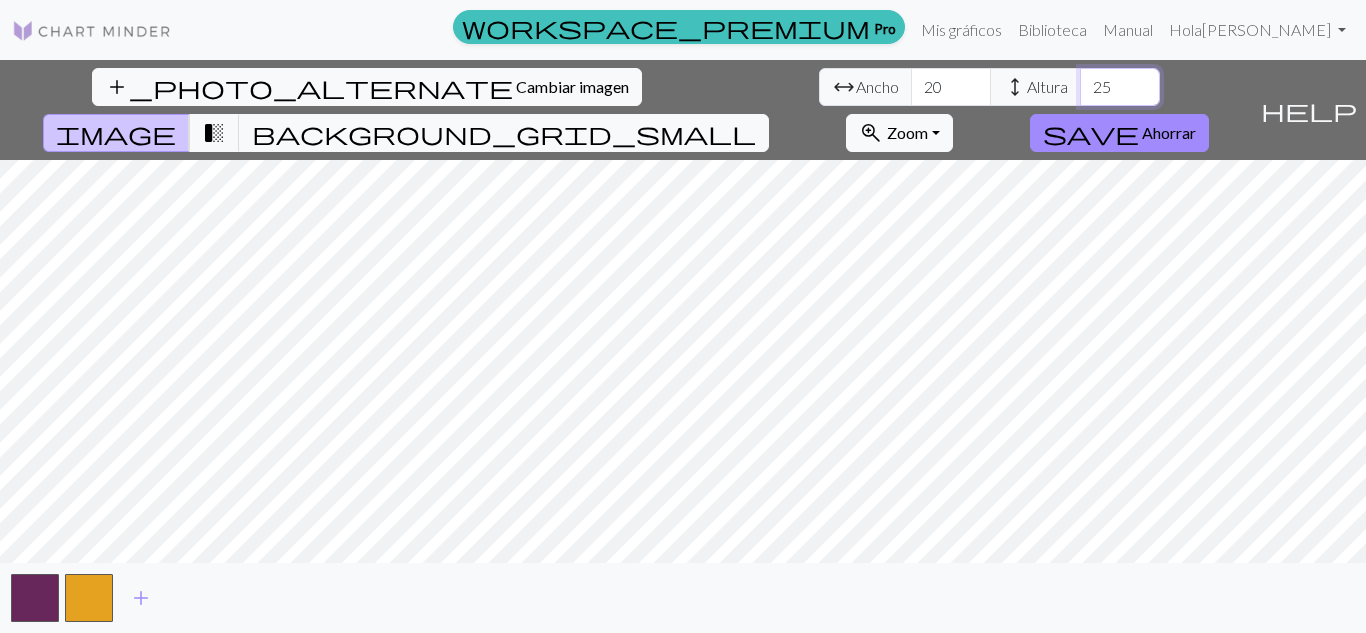 click on "25" at bounding box center [1120, 87] 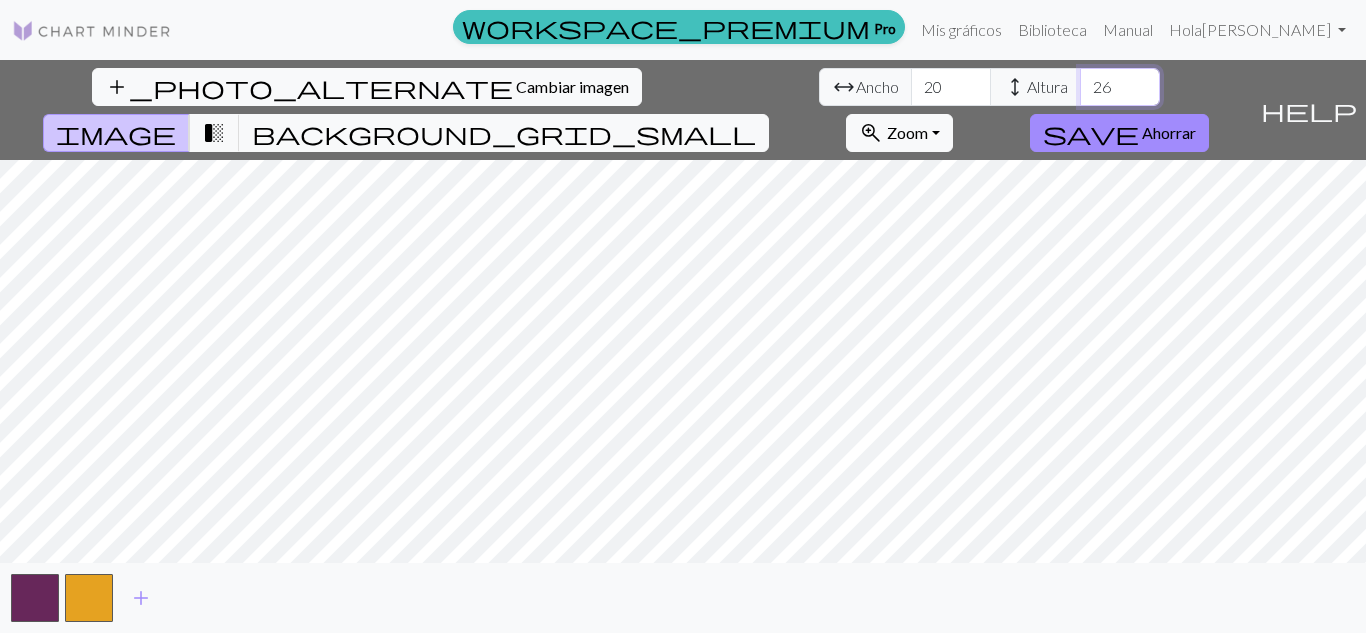 click on "26" at bounding box center (1120, 87) 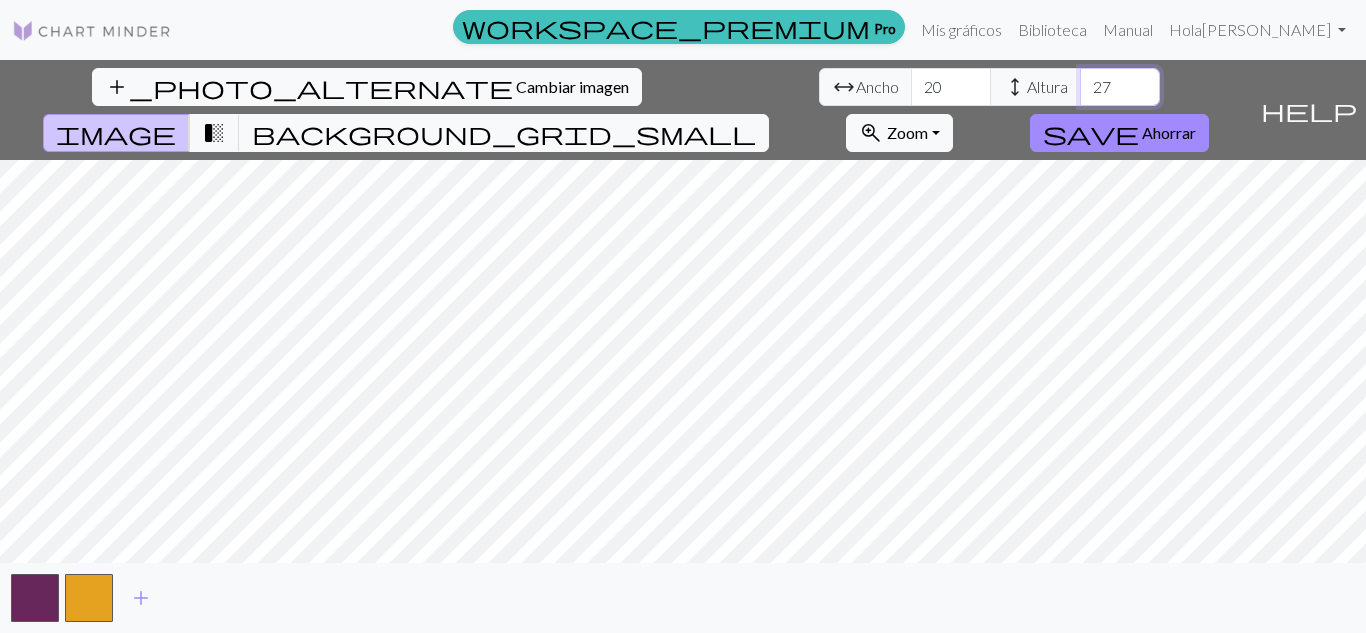 click on "27" at bounding box center [1120, 87] 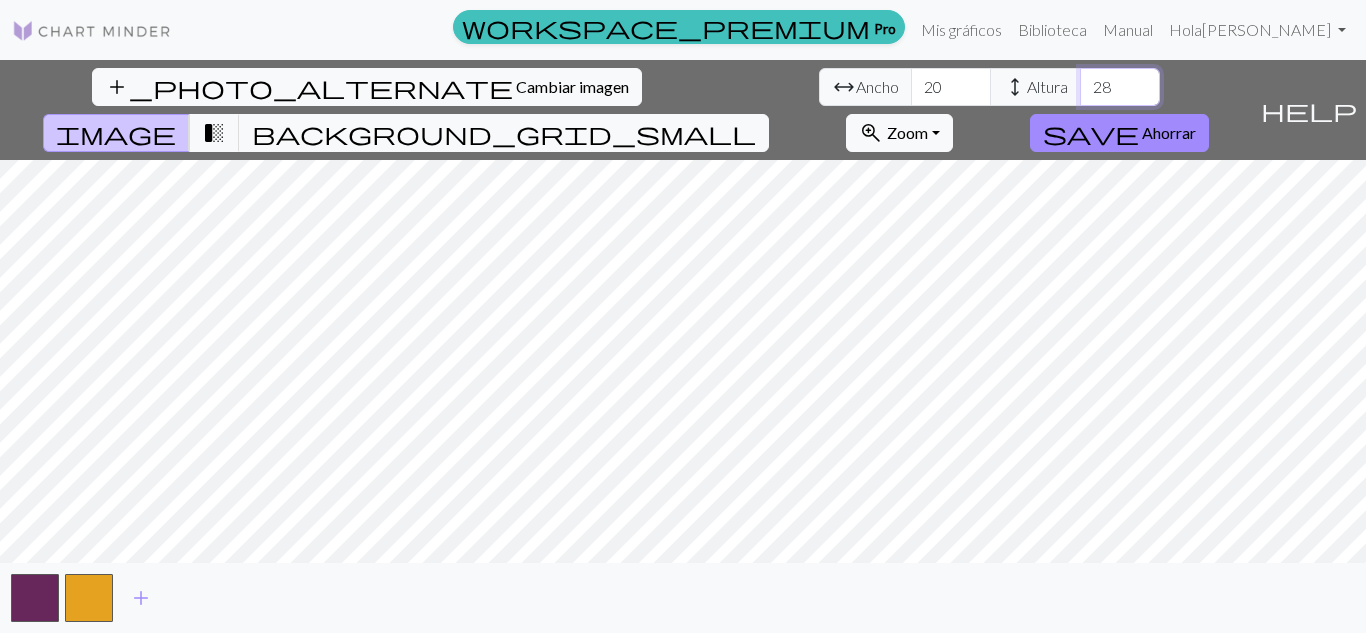 click on "28" at bounding box center [1120, 87] 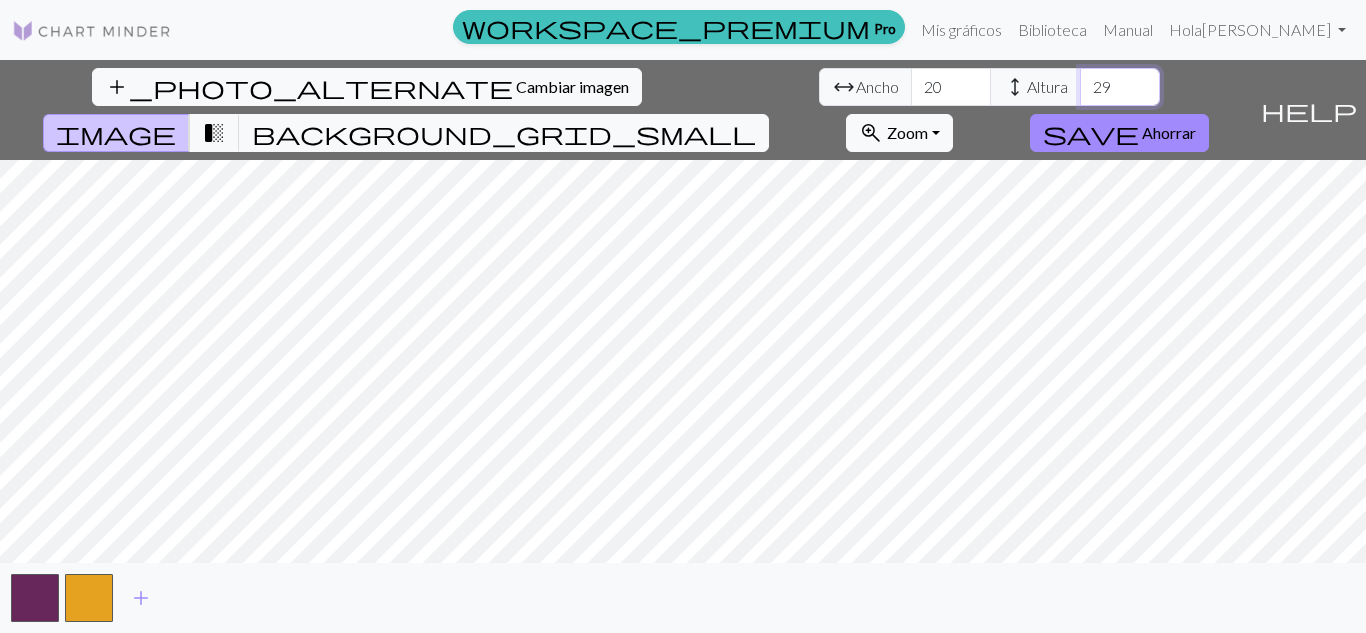 click on "29" at bounding box center [1120, 87] 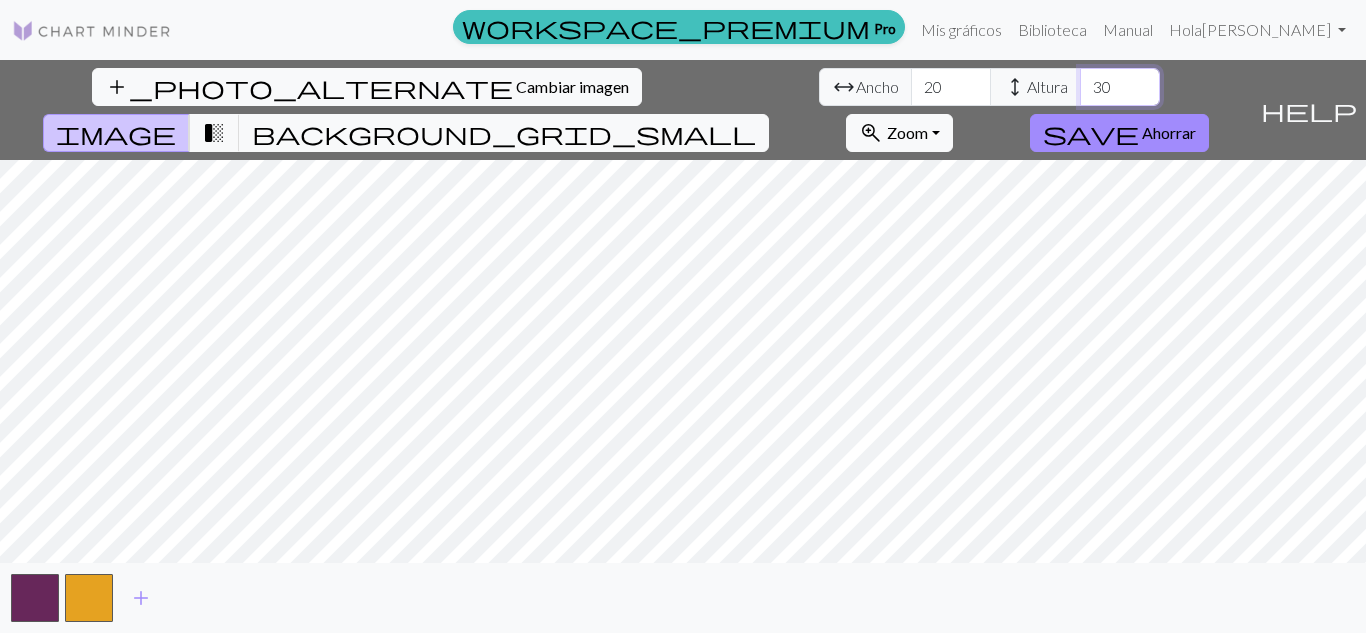 click on "30" at bounding box center [1120, 87] 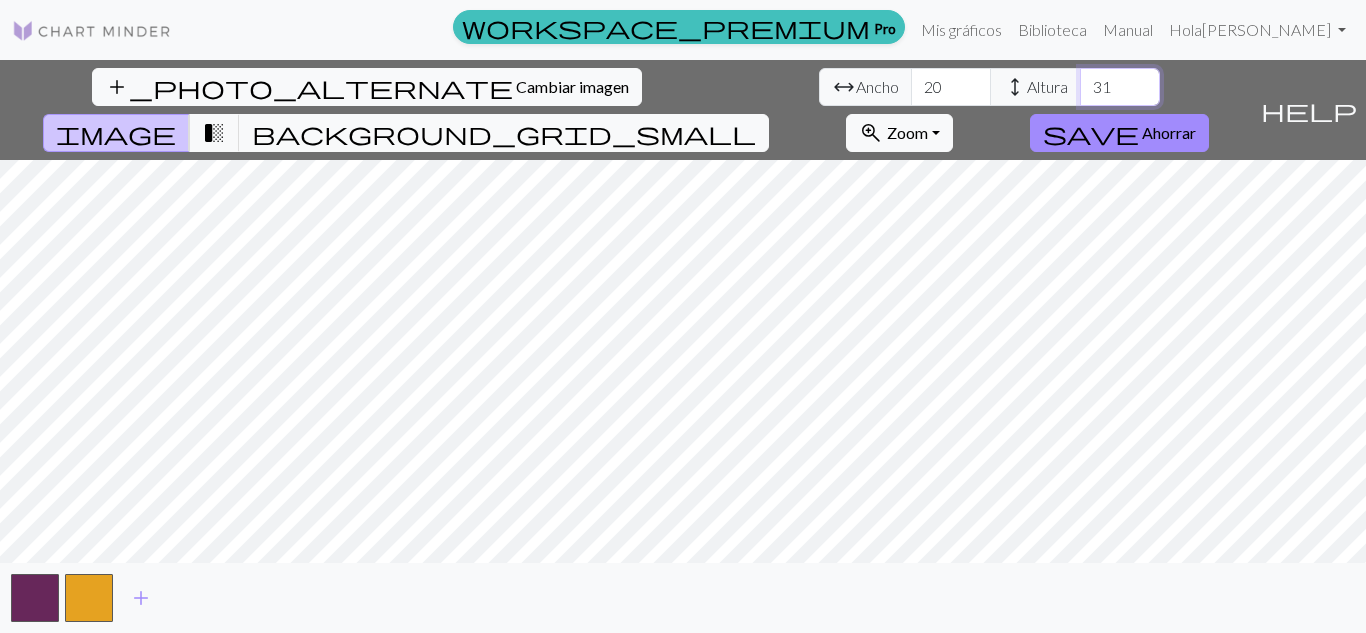 click on "31" at bounding box center (1120, 87) 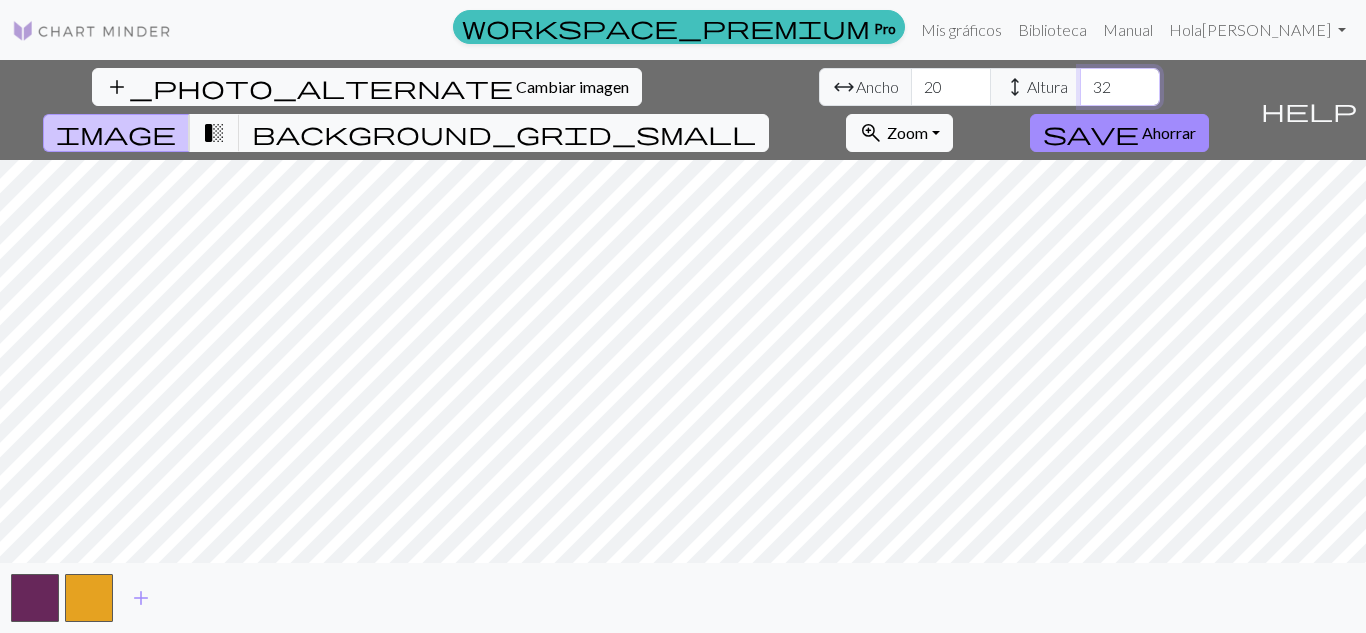 click on "32" at bounding box center (1120, 87) 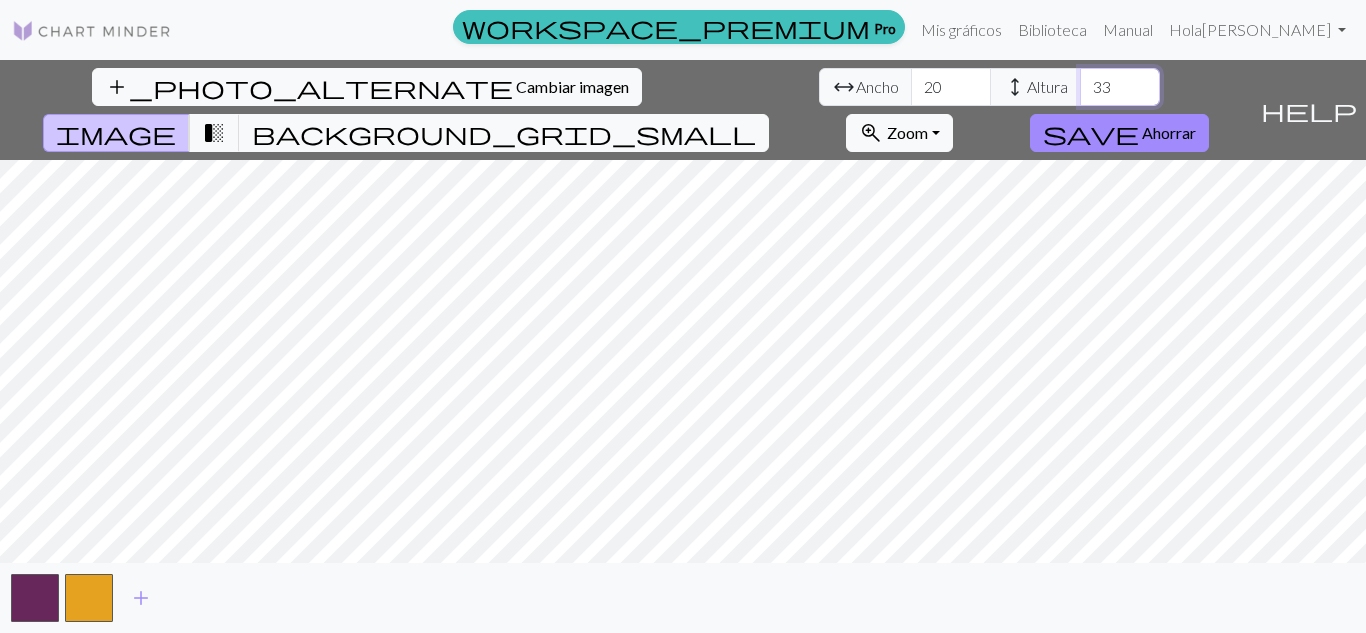 click on "33" at bounding box center [1120, 87] 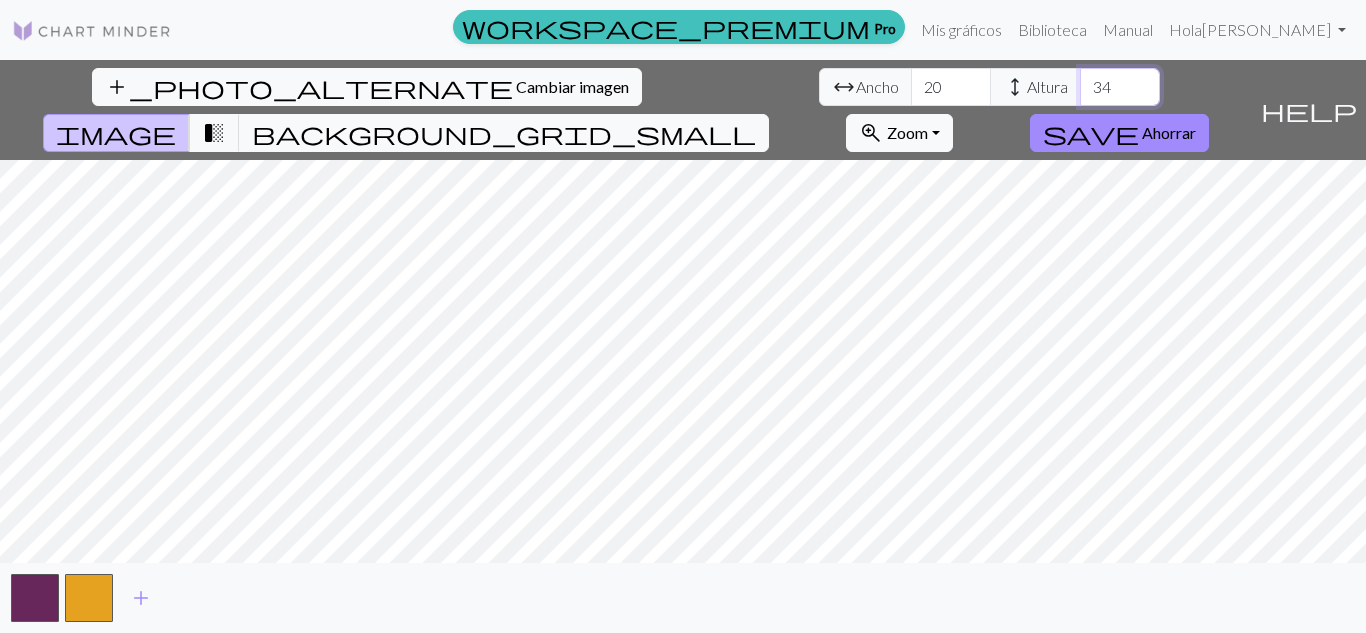 click on "34" at bounding box center (1120, 87) 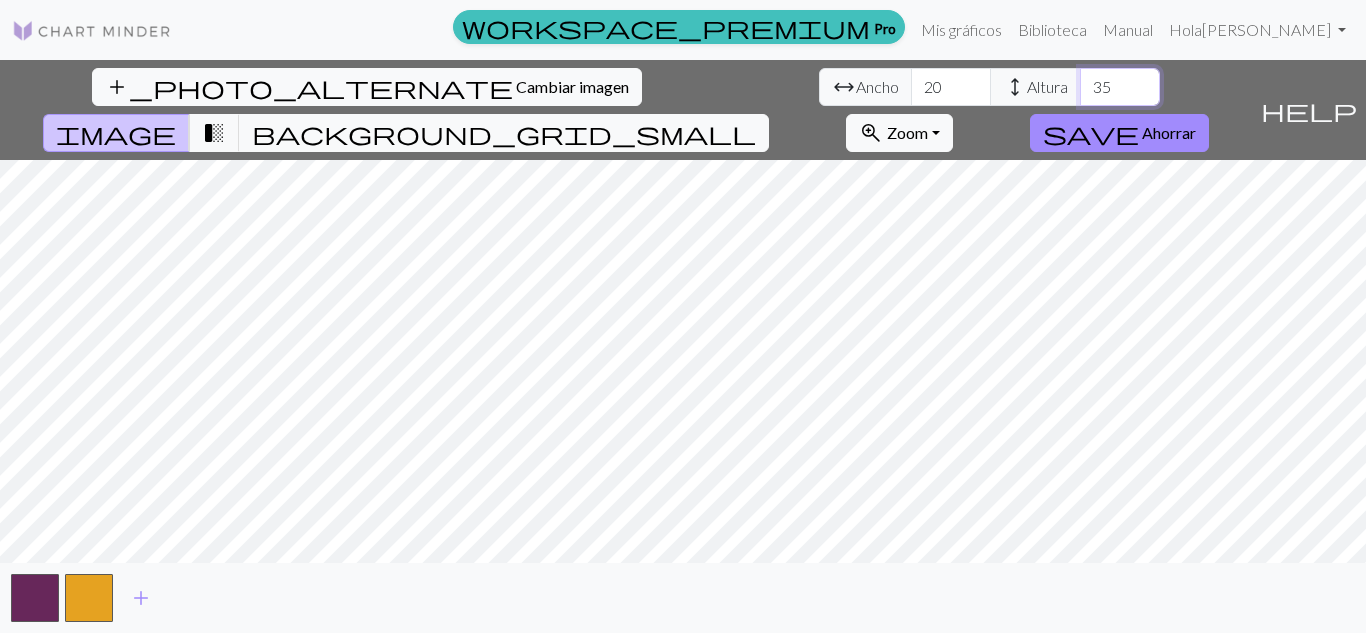 click on "35" at bounding box center [1120, 87] 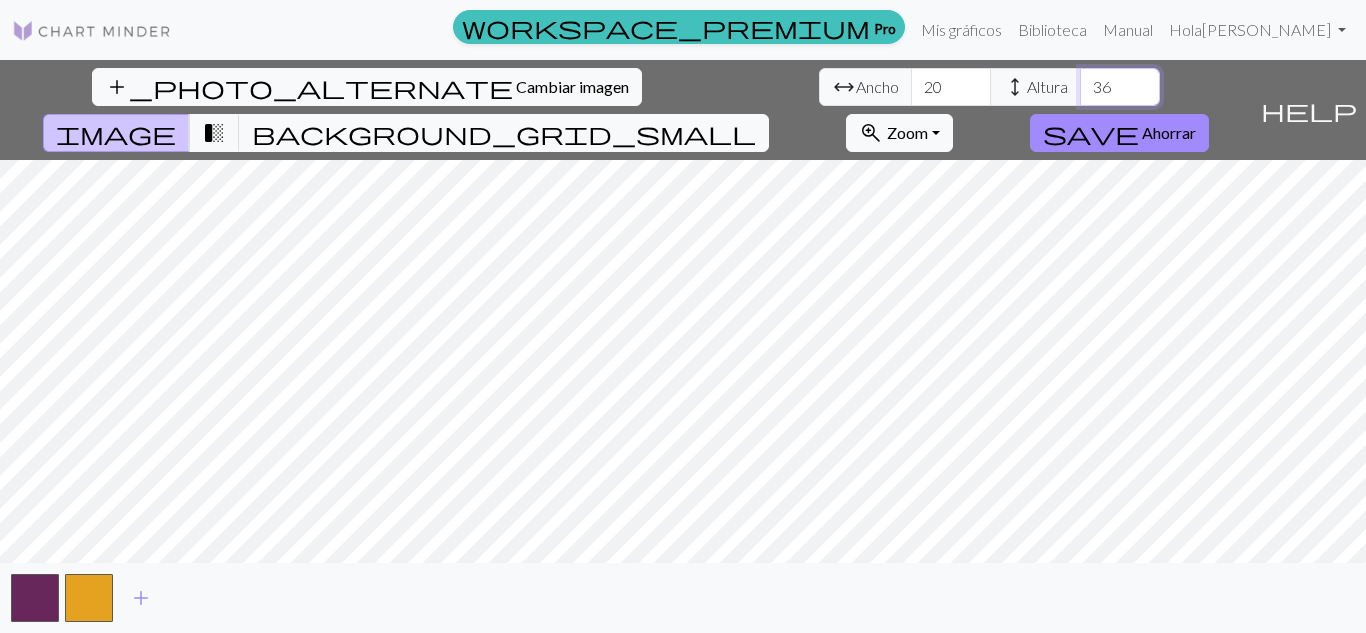click on "36" at bounding box center [1120, 87] 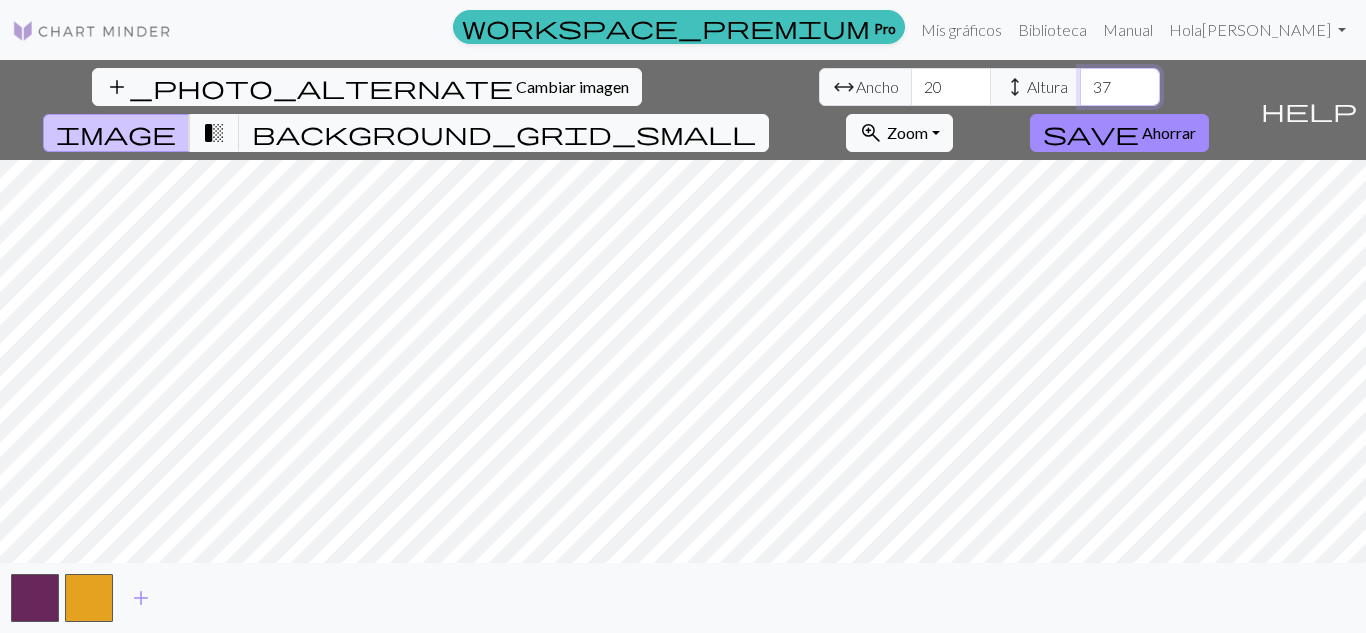 click on "37" at bounding box center [1120, 87] 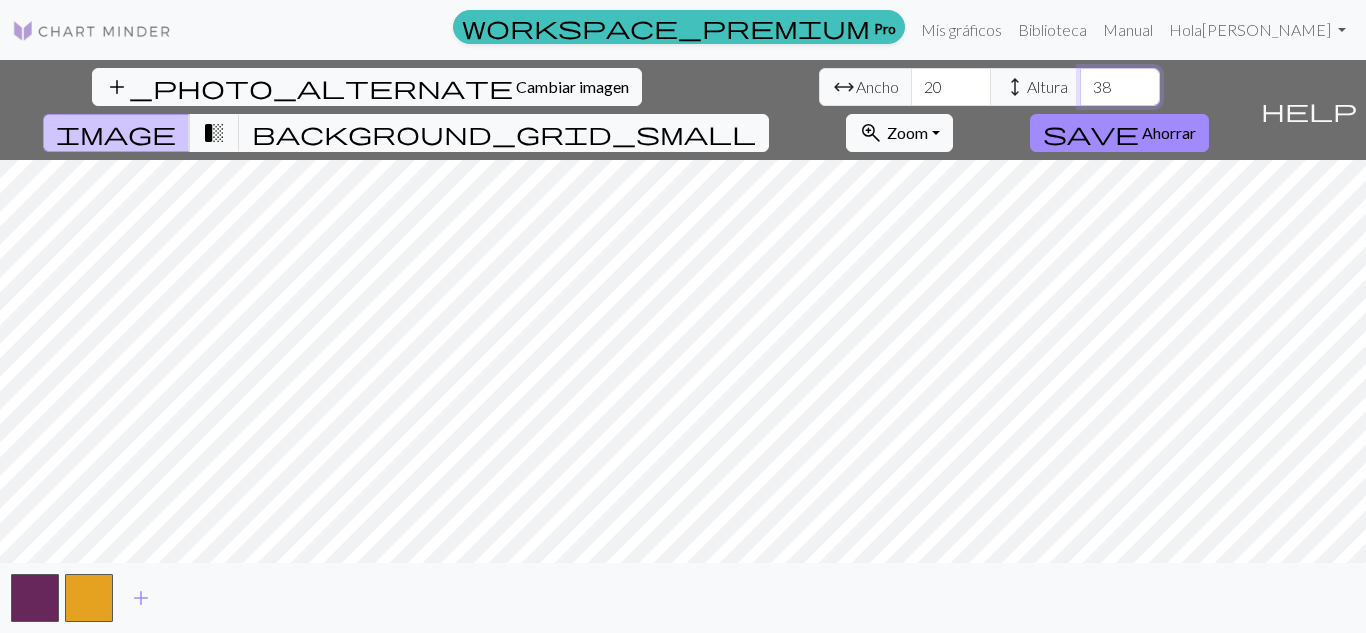 click on "38" at bounding box center [1120, 87] 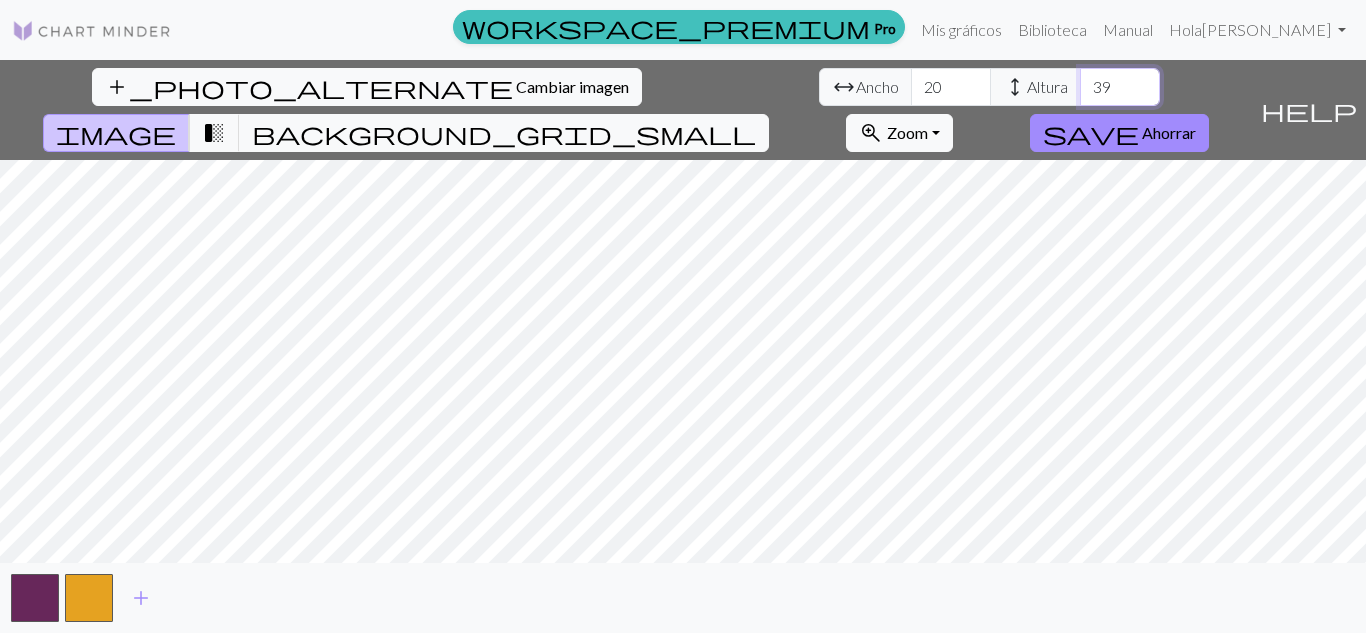 click on "39" at bounding box center [1120, 87] 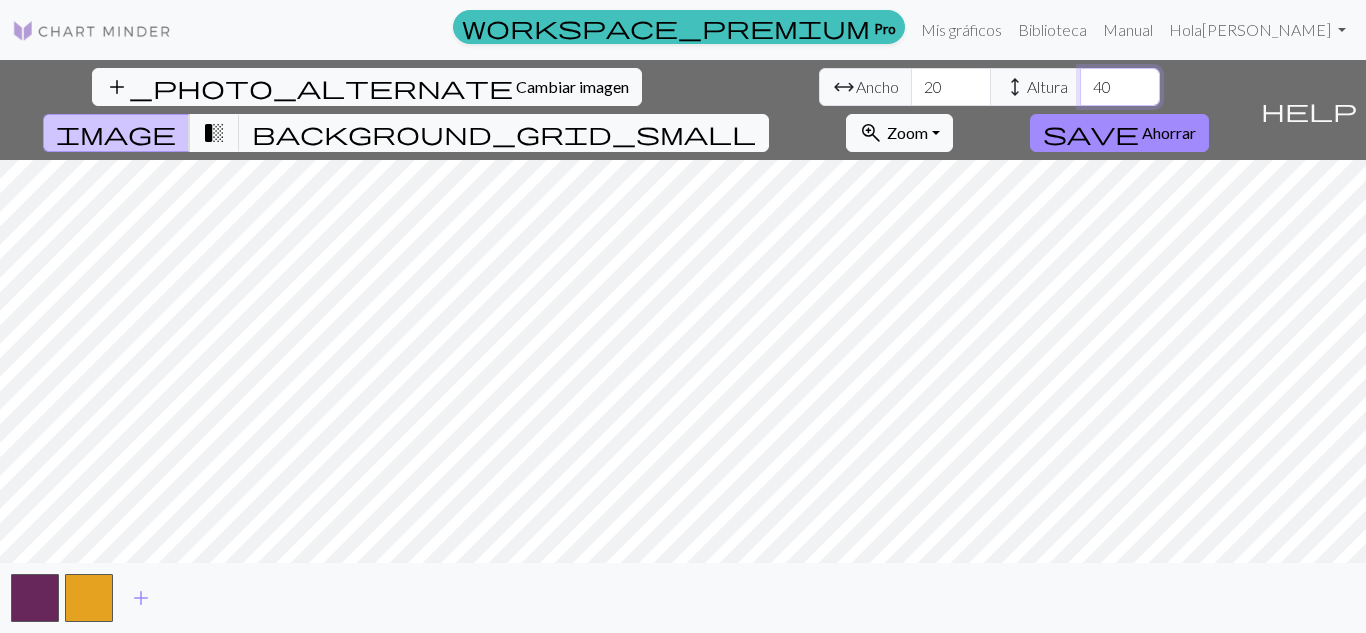 click on "40" at bounding box center (1120, 87) 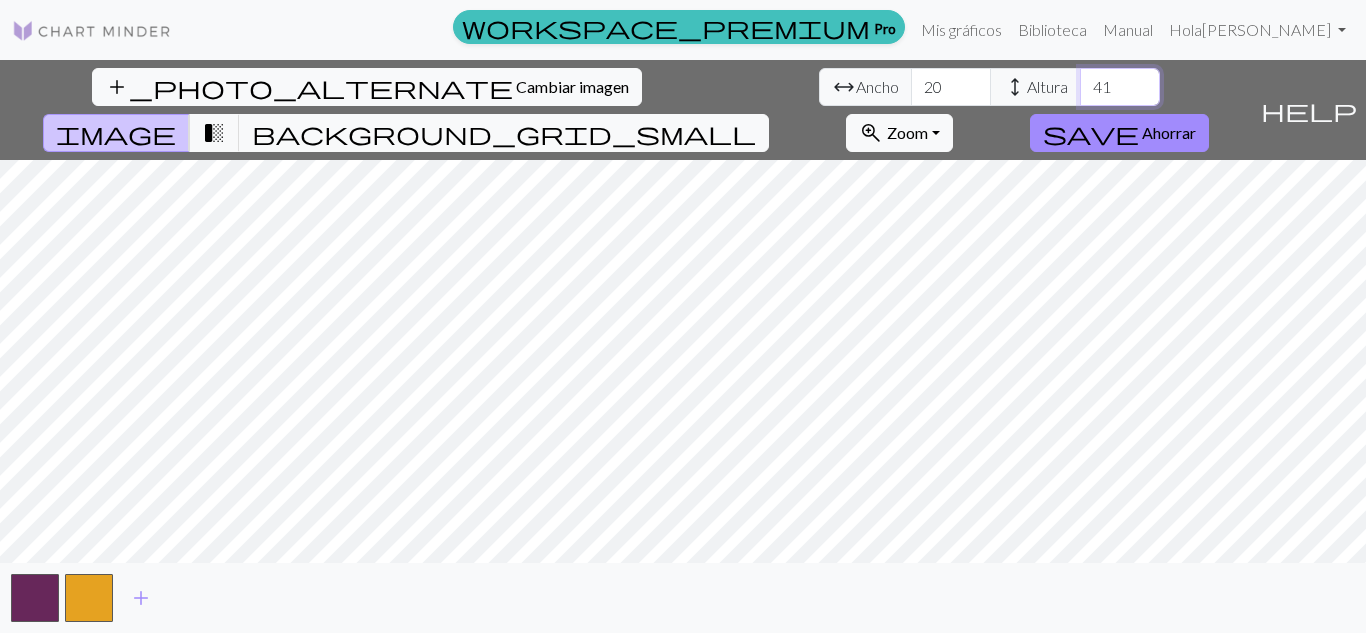click on "41" at bounding box center [1120, 87] 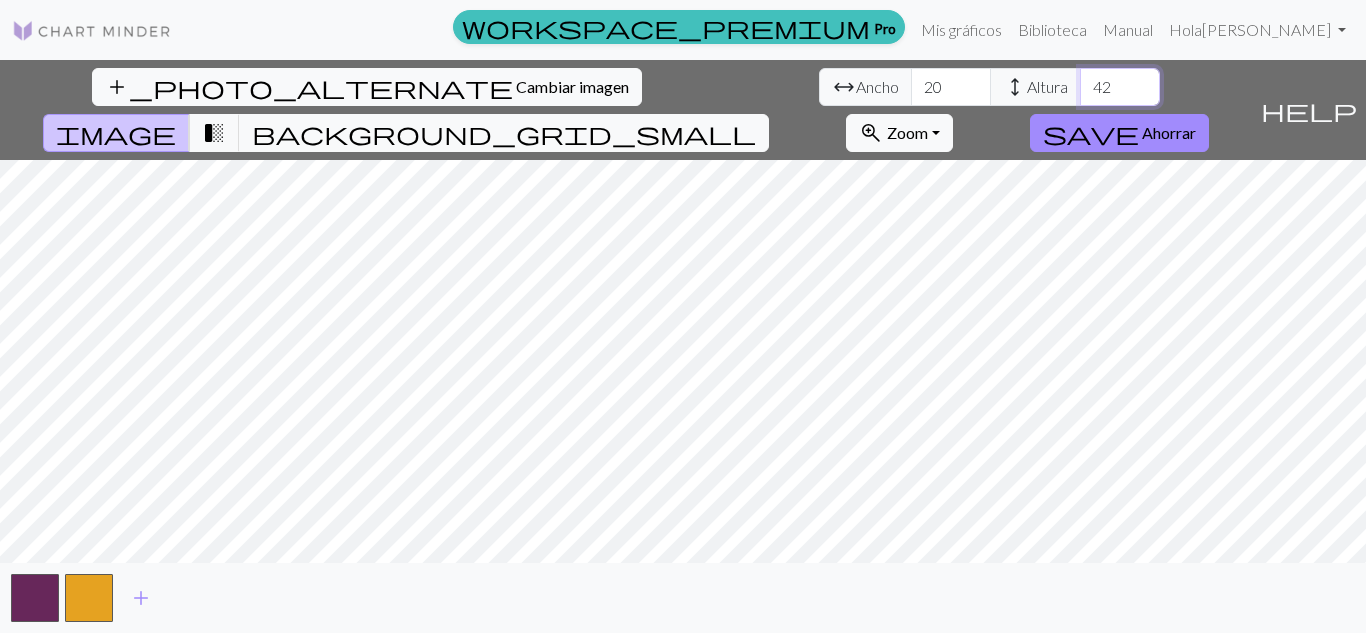 click on "42" at bounding box center (1120, 87) 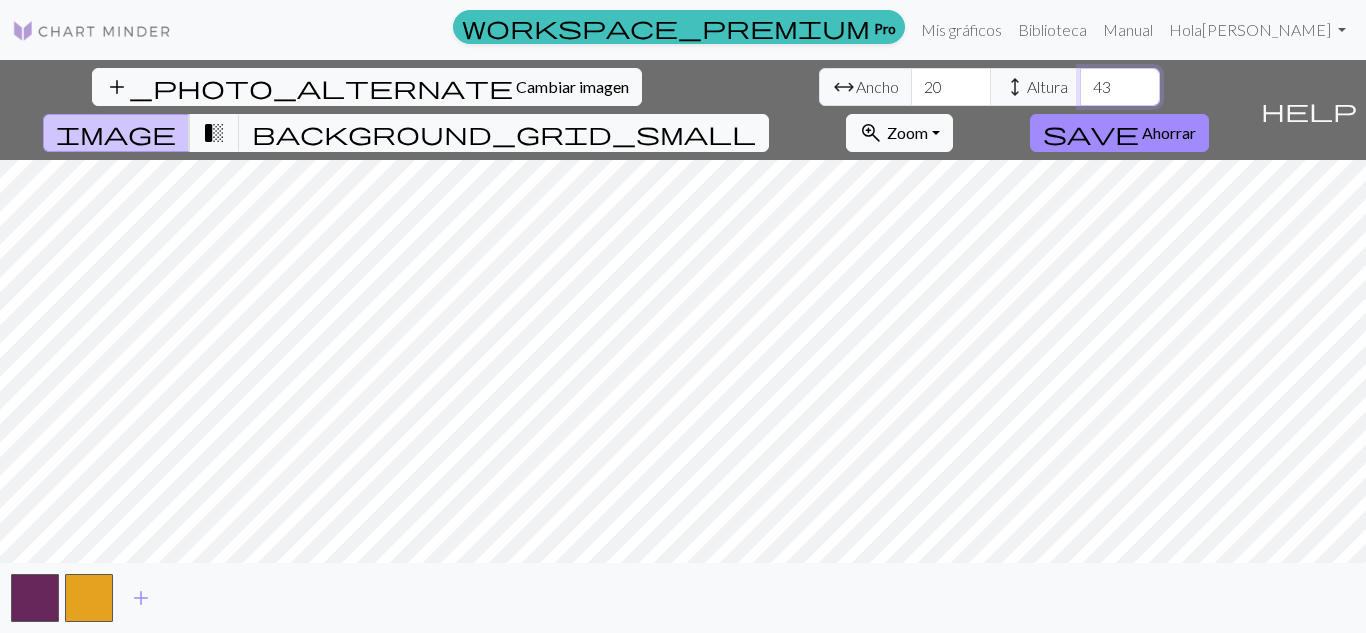 click on "43" at bounding box center [1120, 87] 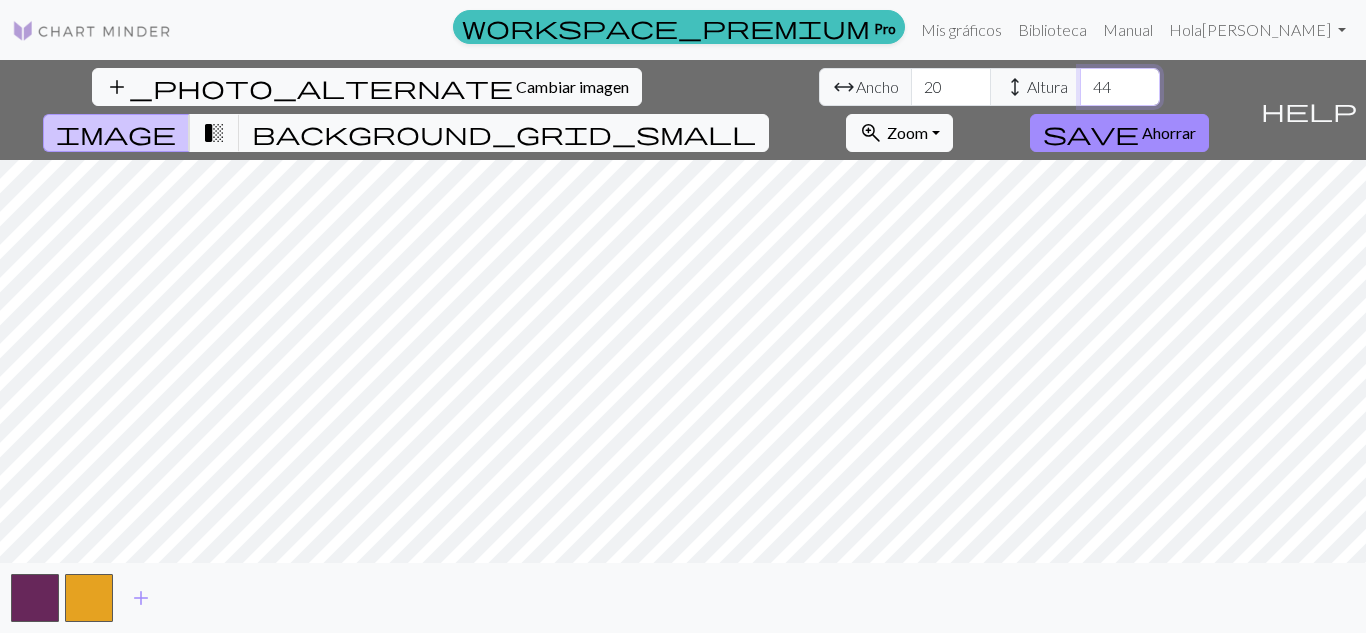 click on "44" at bounding box center [1120, 87] 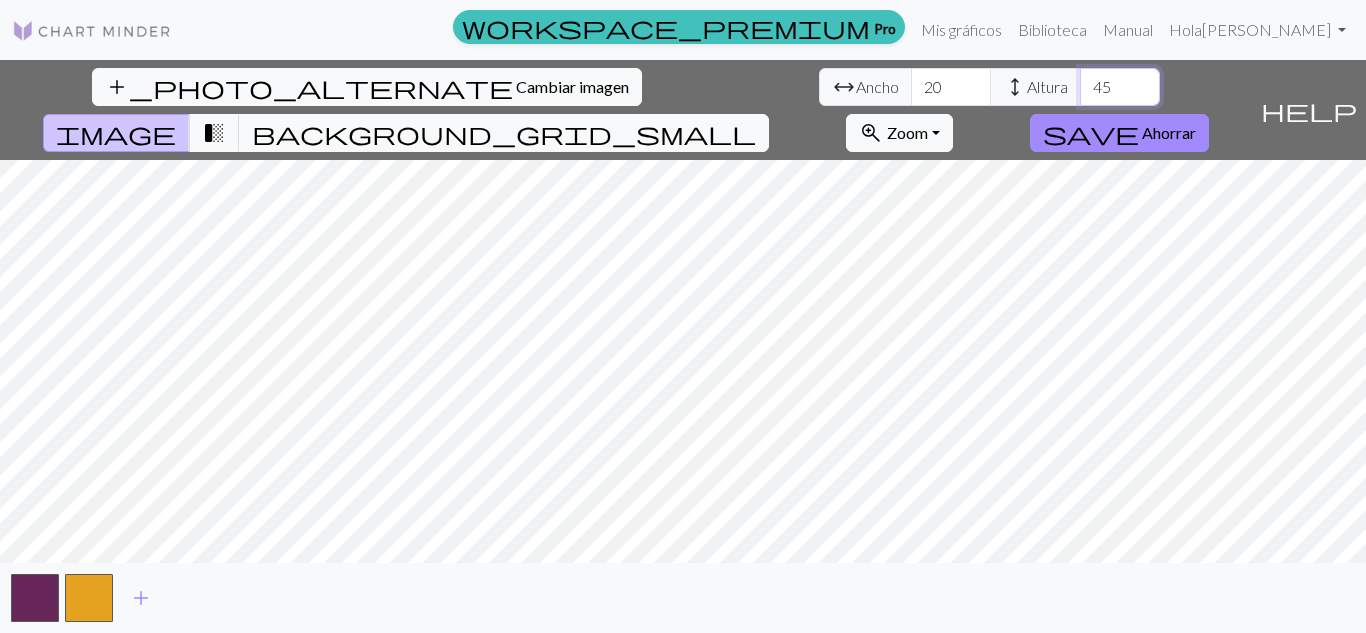 click on "45" at bounding box center [1120, 87] 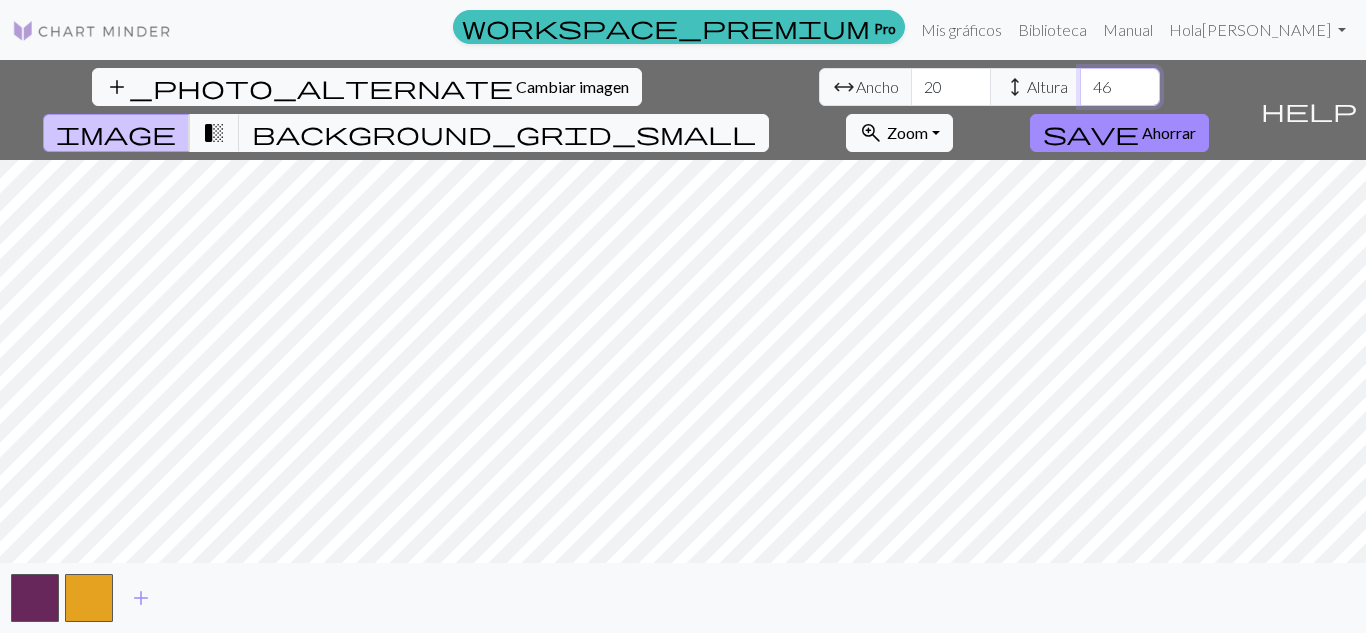 click on "46" at bounding box center [1120, 87] 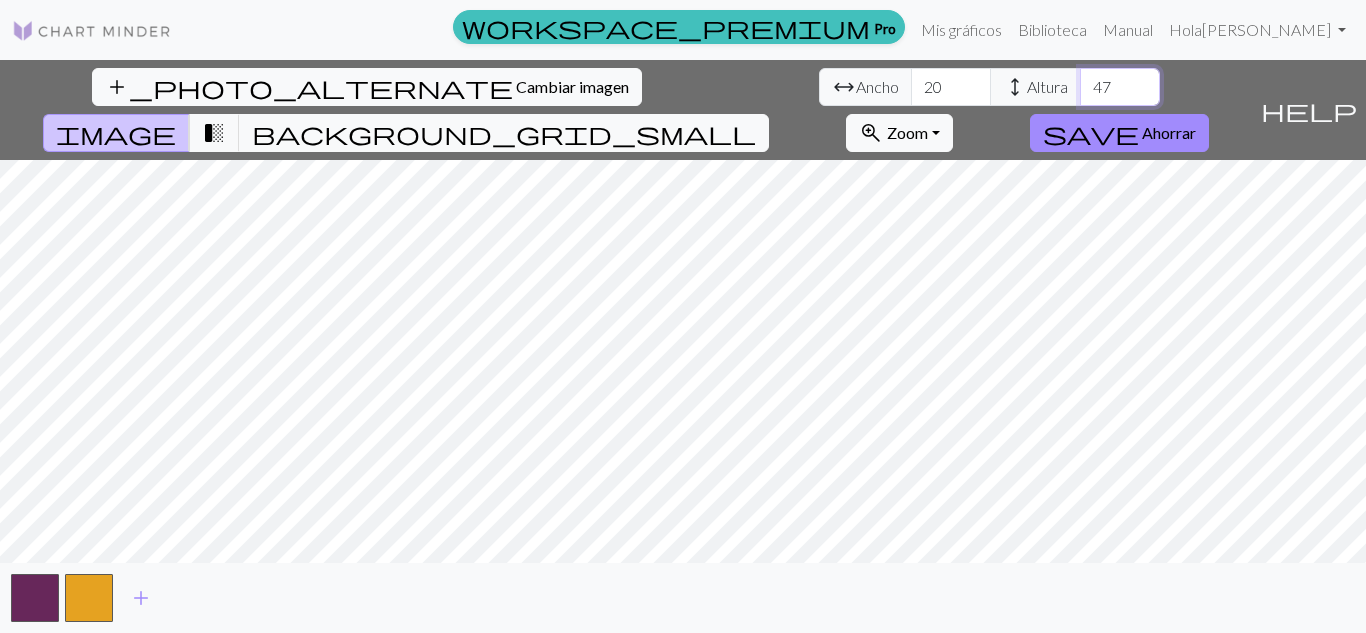 click on "47" at bounding box center [1120, 87] 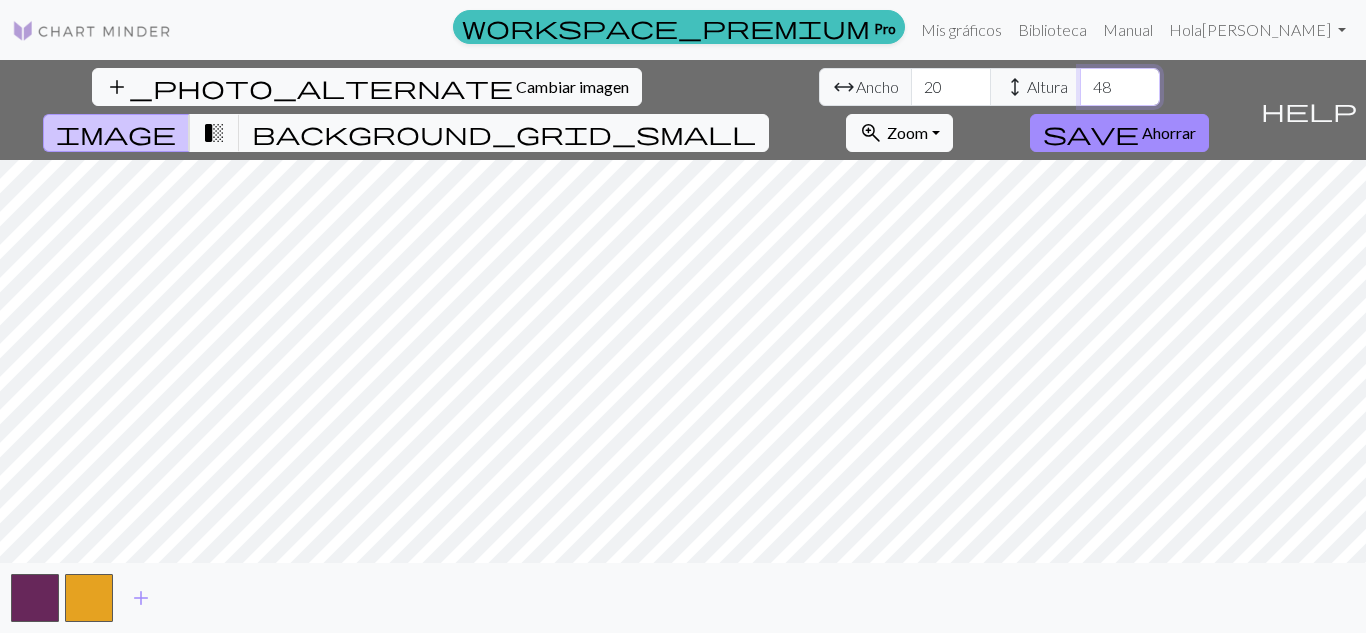 click on "48" at bounding box center [1120, 87] 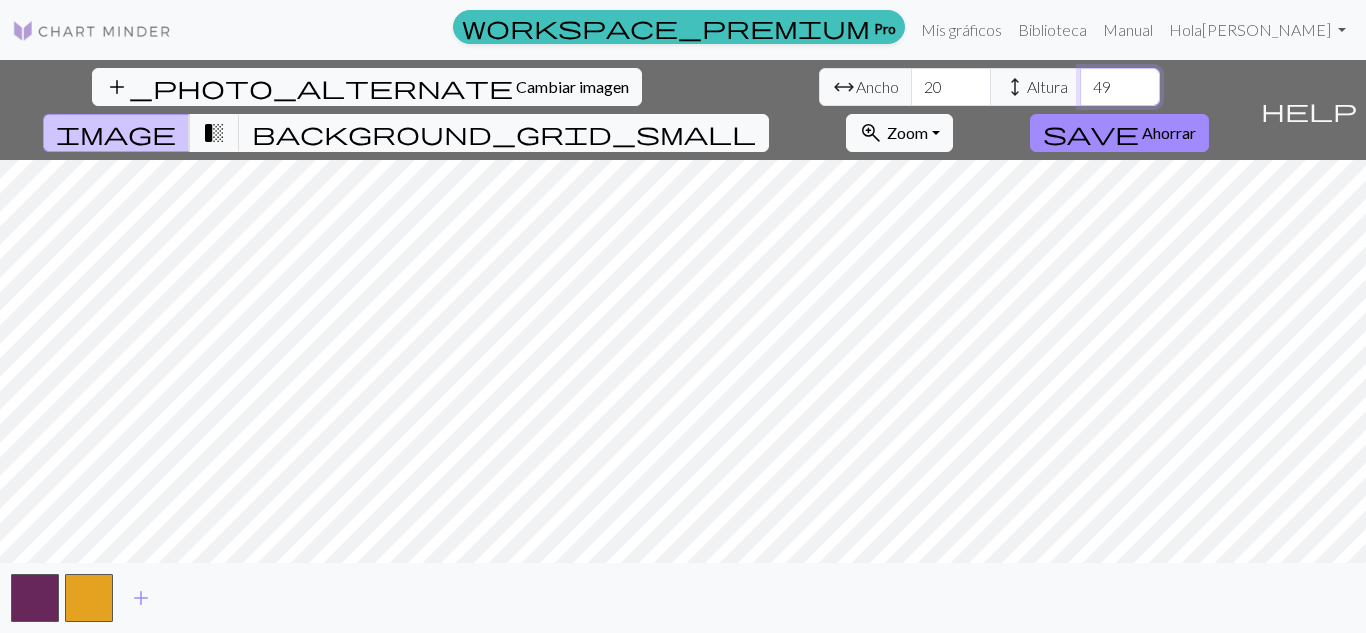 click on "49" at bounding box center (1120, 87) 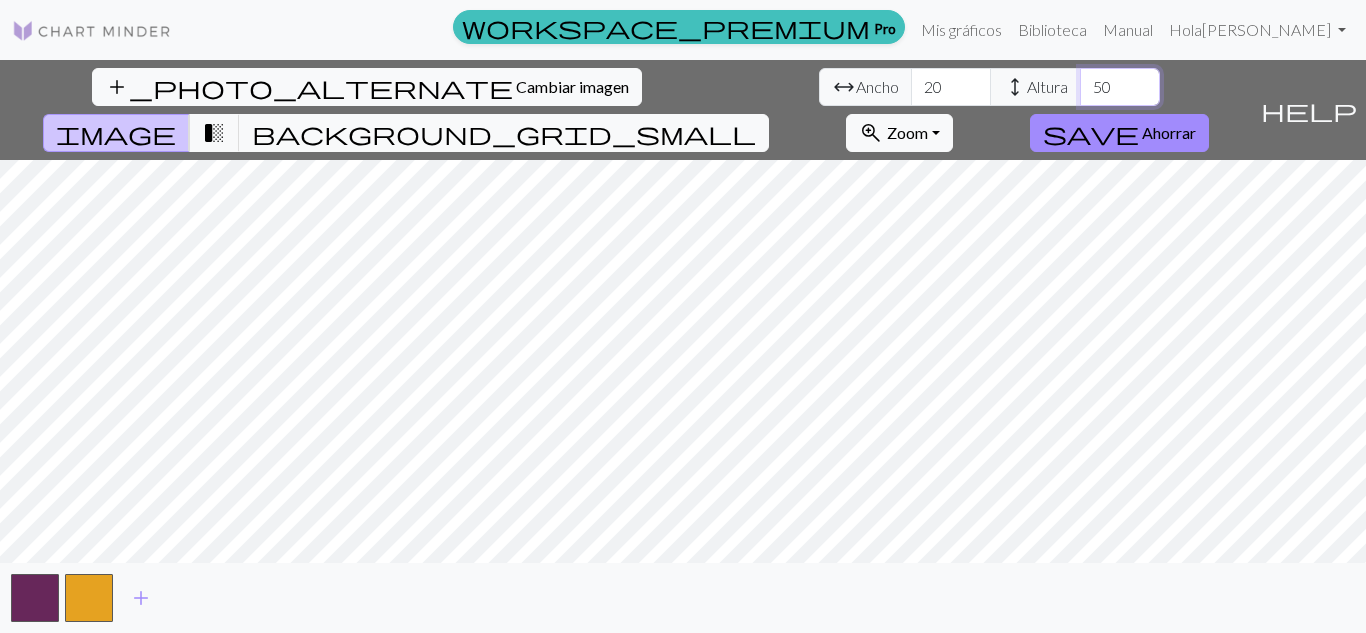 click on "50" at bounding box center (1120, 87) 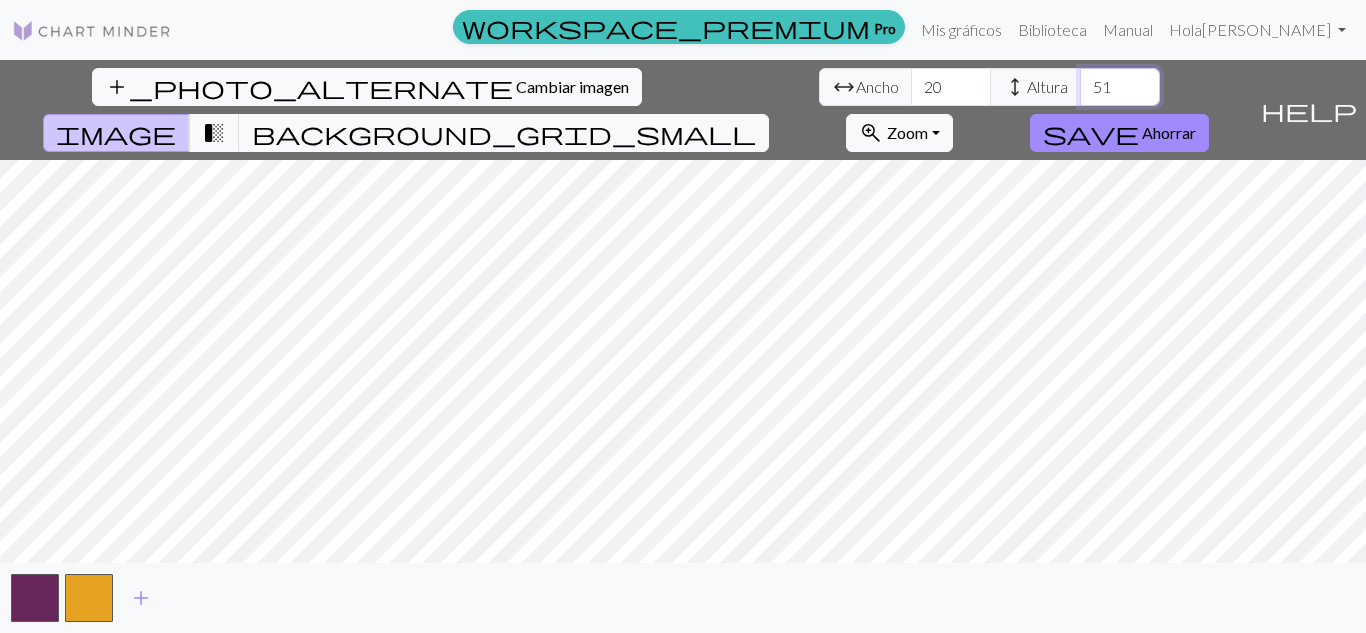 click on "51" at bounding box center [1120, 87] 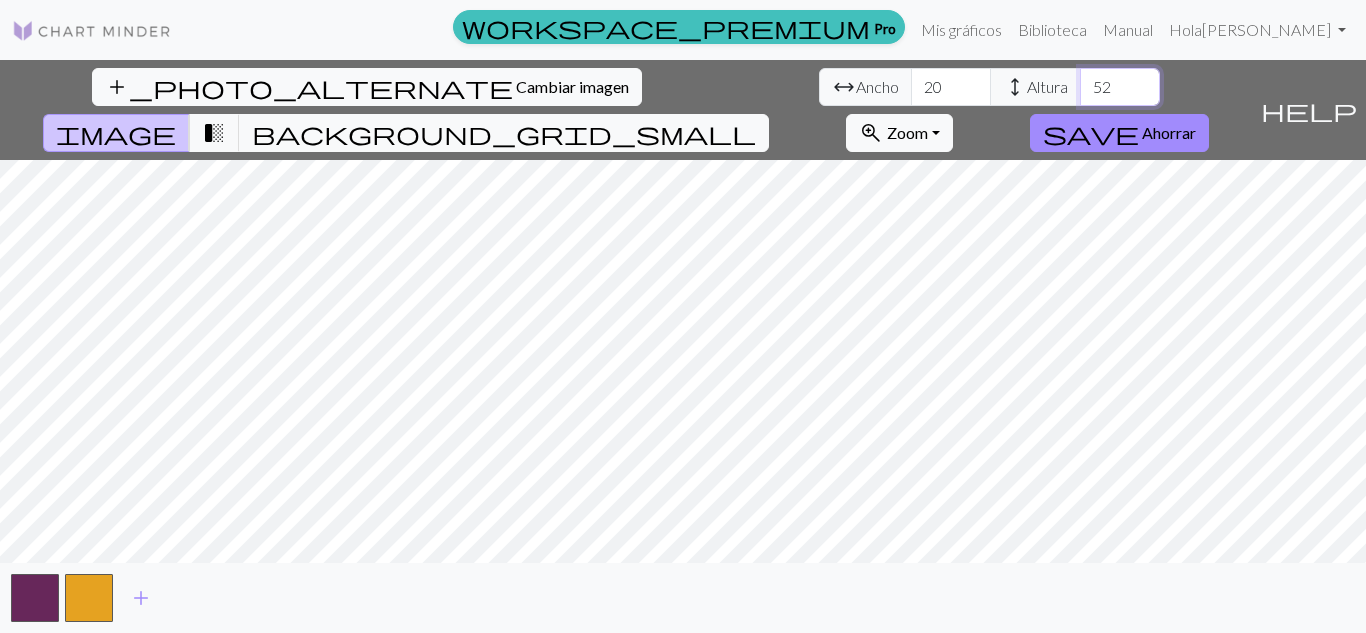 click on "52" at bounding box center (1120, 87) 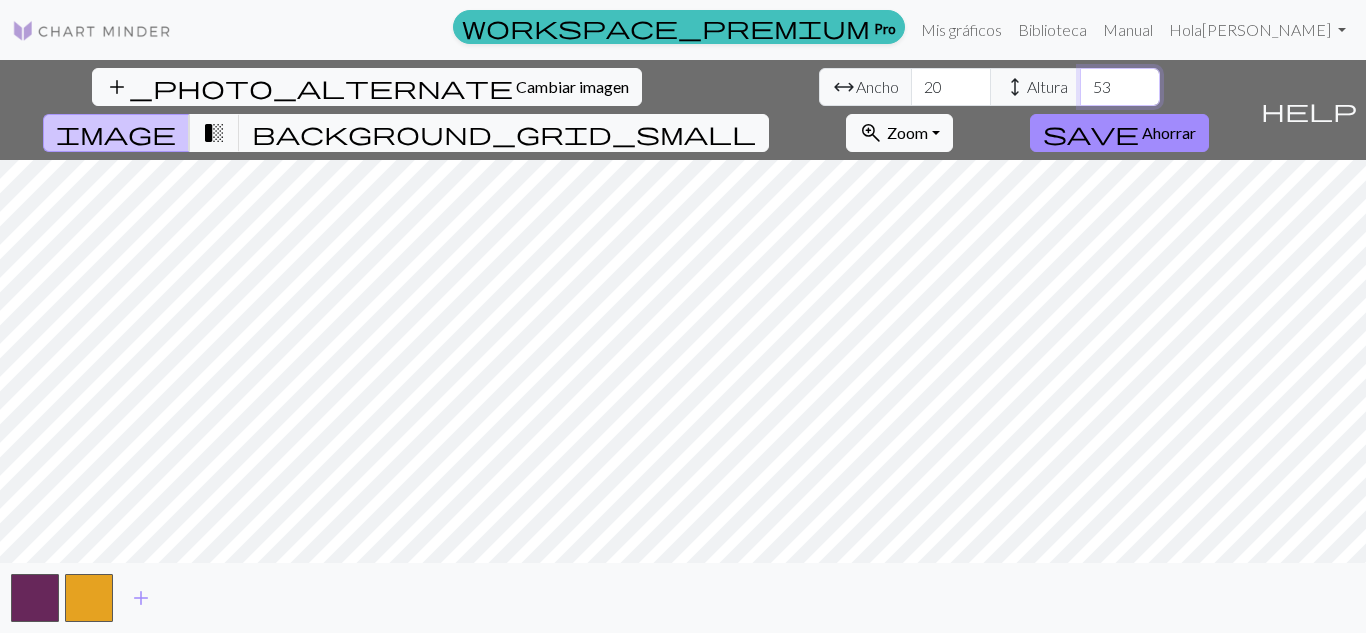 click on "53" at bounding box center (1120, 87) 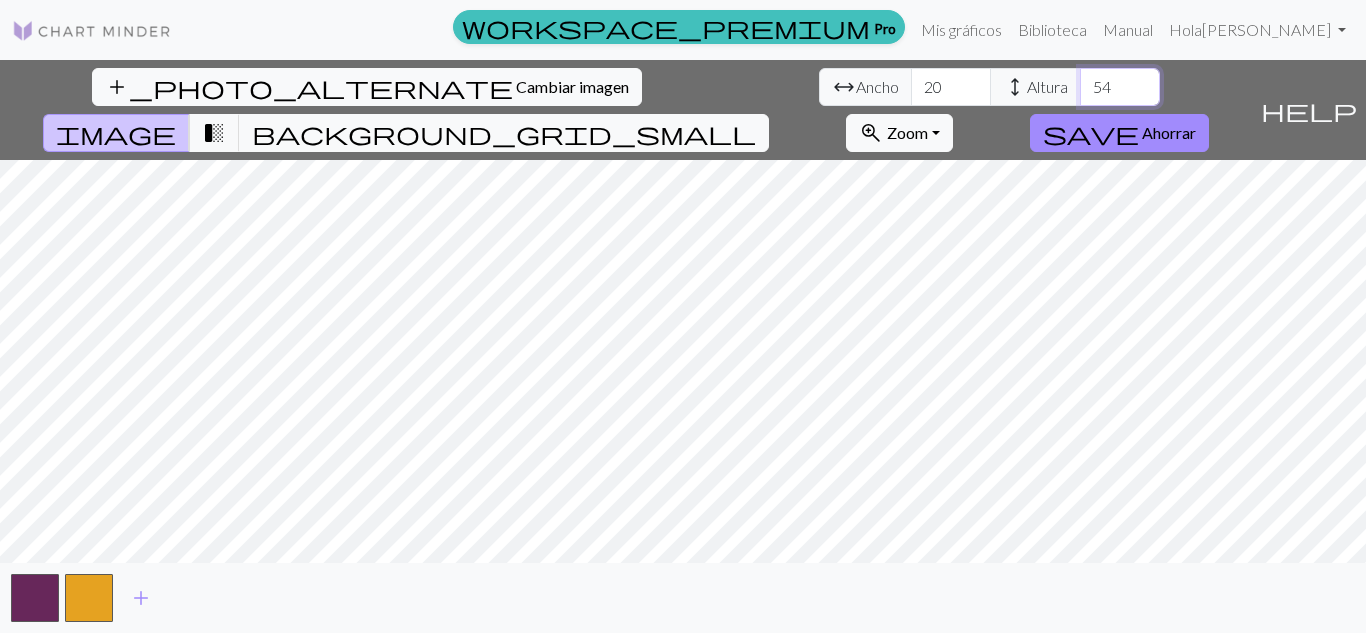 click on "54" at bounding box center [1120, 87] 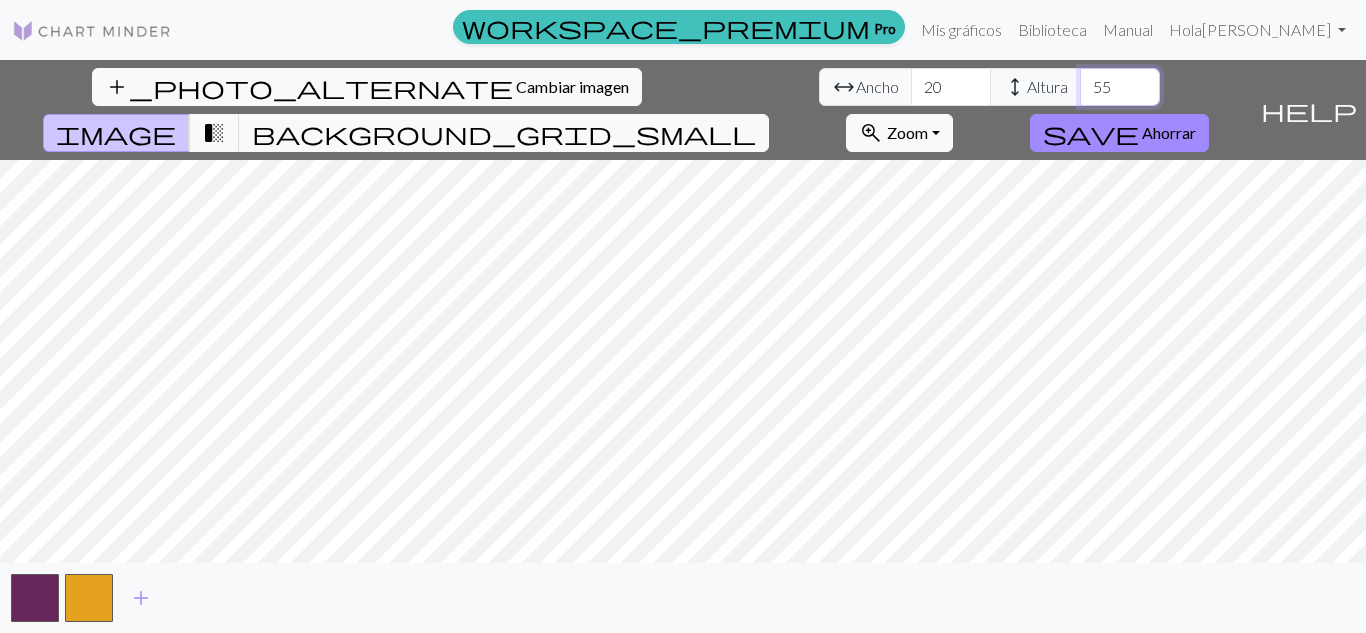 click on "55" at bounding box center [1120, 87] 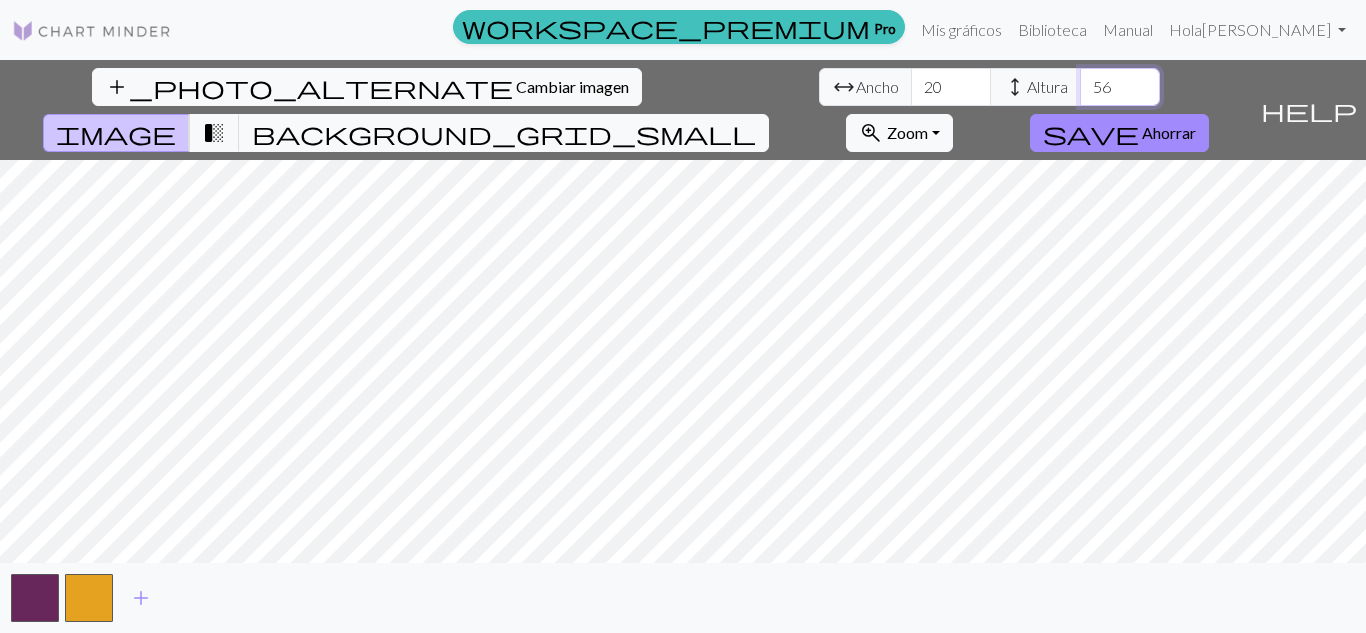 click on "56" at bounding box center (1120, 87) 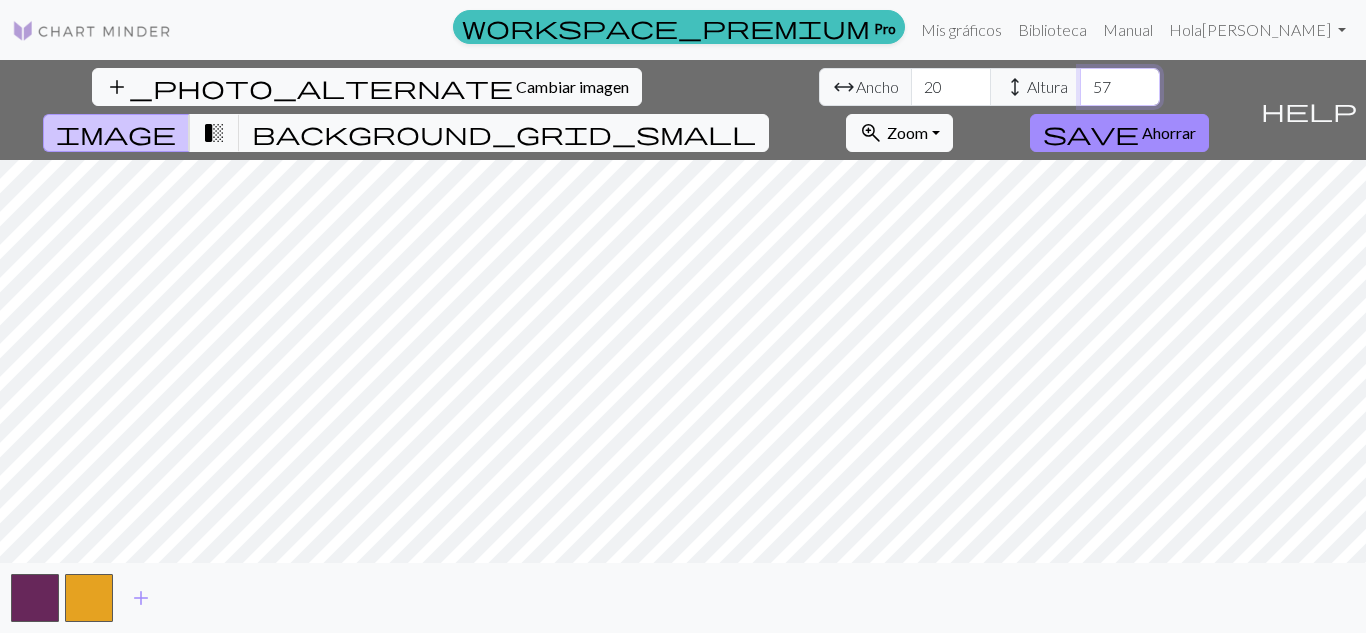 click on "57" at bounding box center (1120, 87) 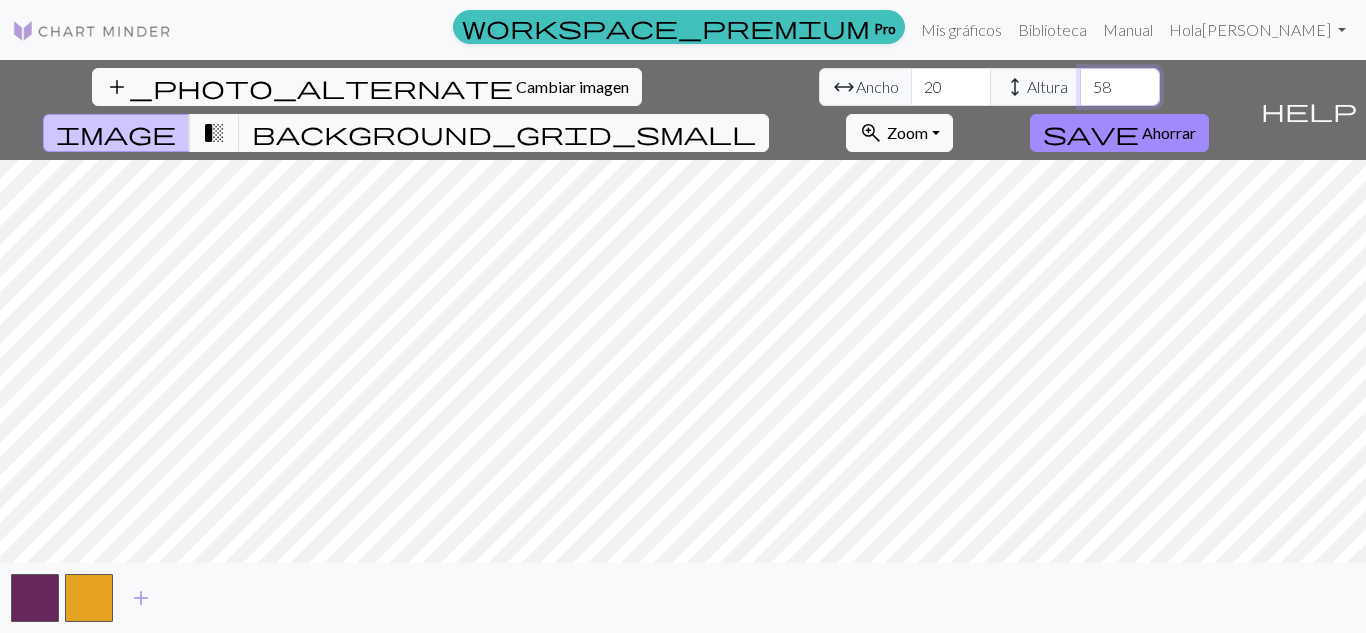 click on "58" at bounding box center (1120, 87) 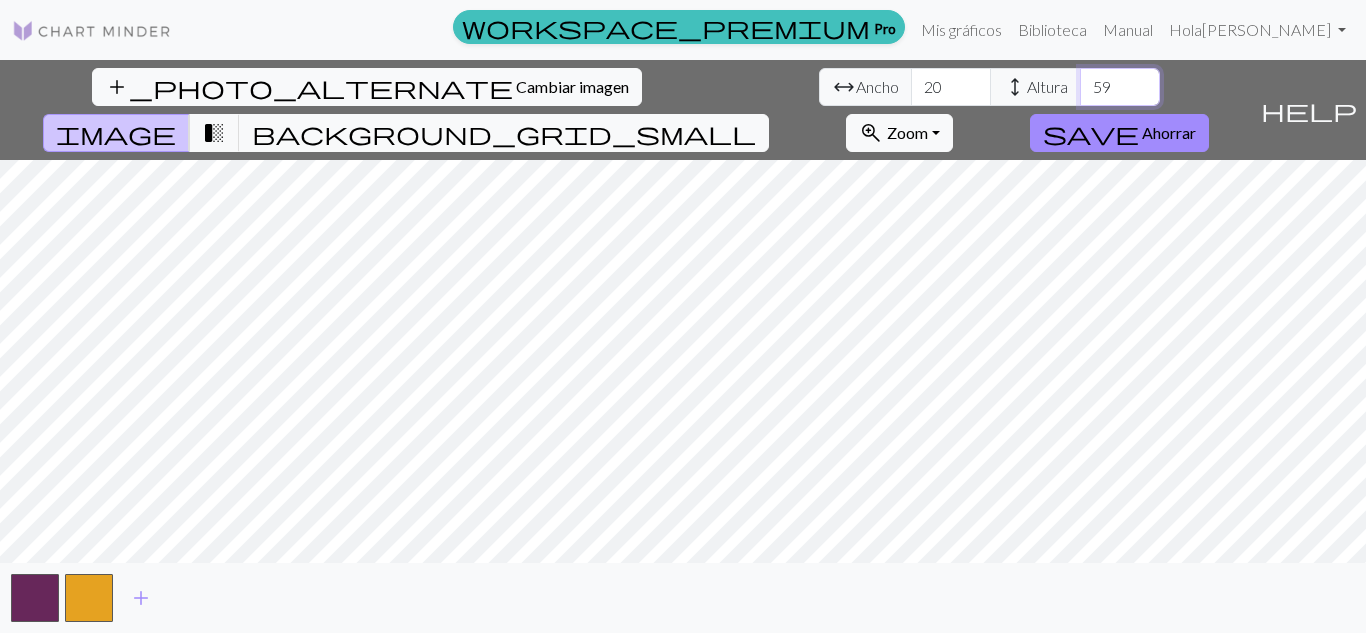 click on "59" at bounding box center [1120, 87] 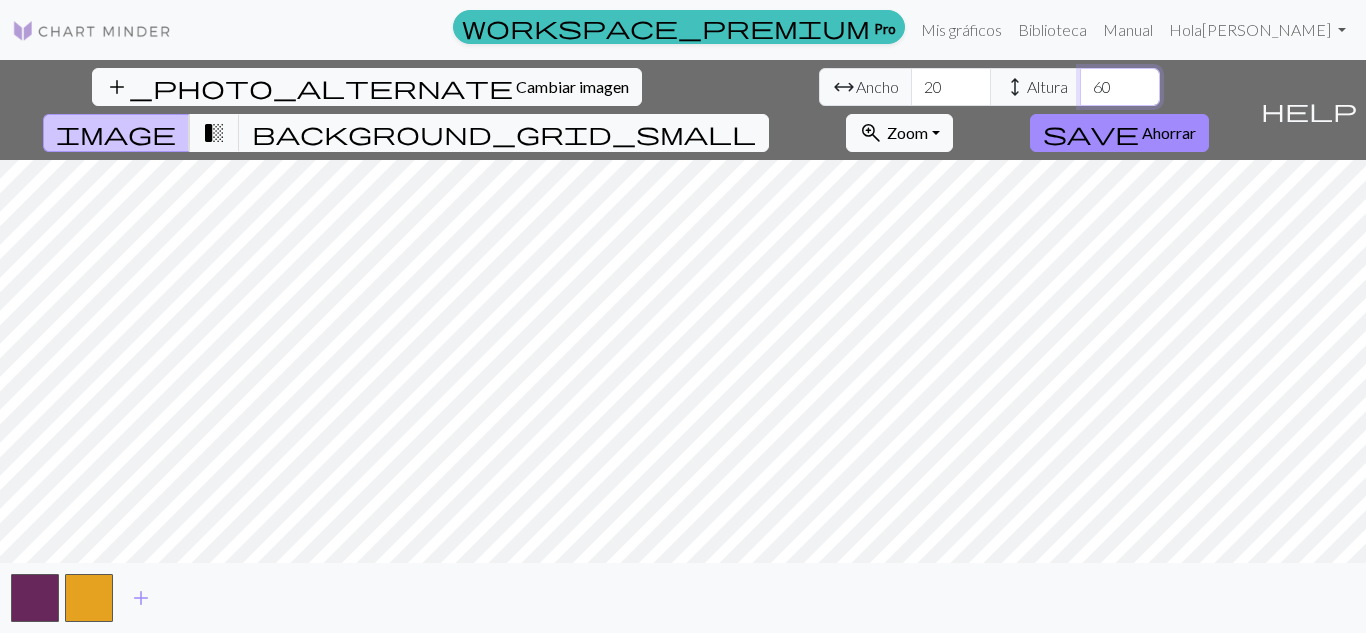 click on "60" at bounding box center [1120, 87] 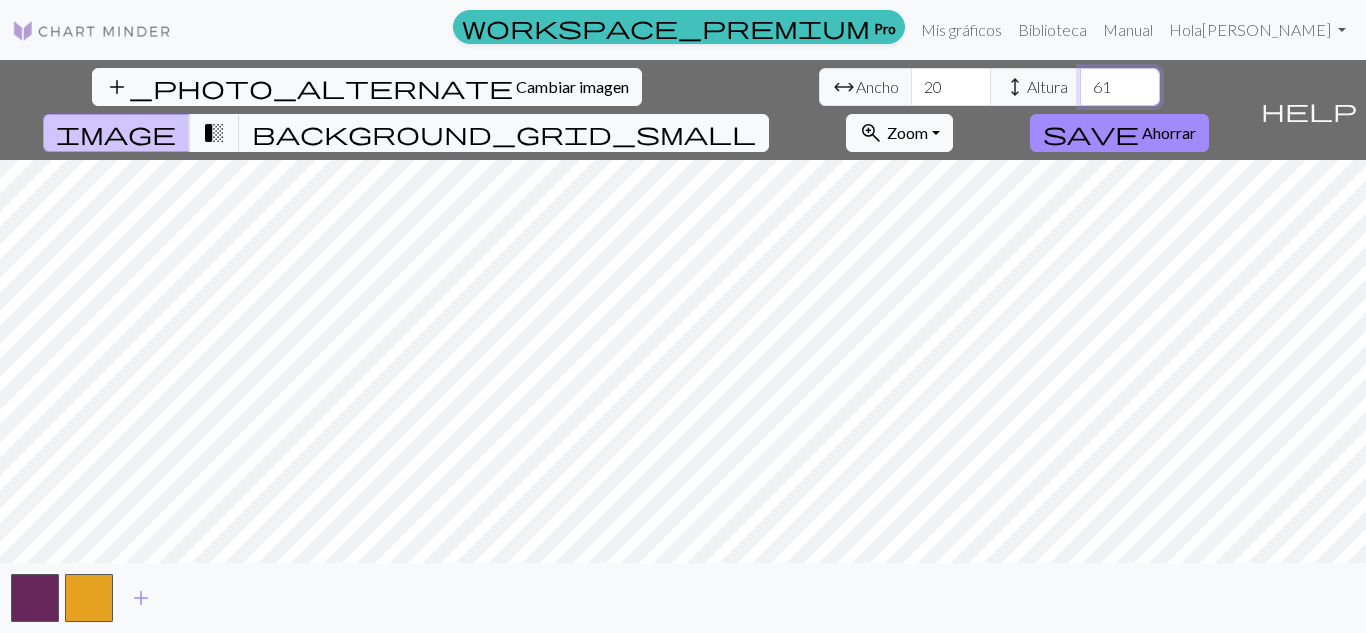 click on "61" at bounding box center (1120, 87) 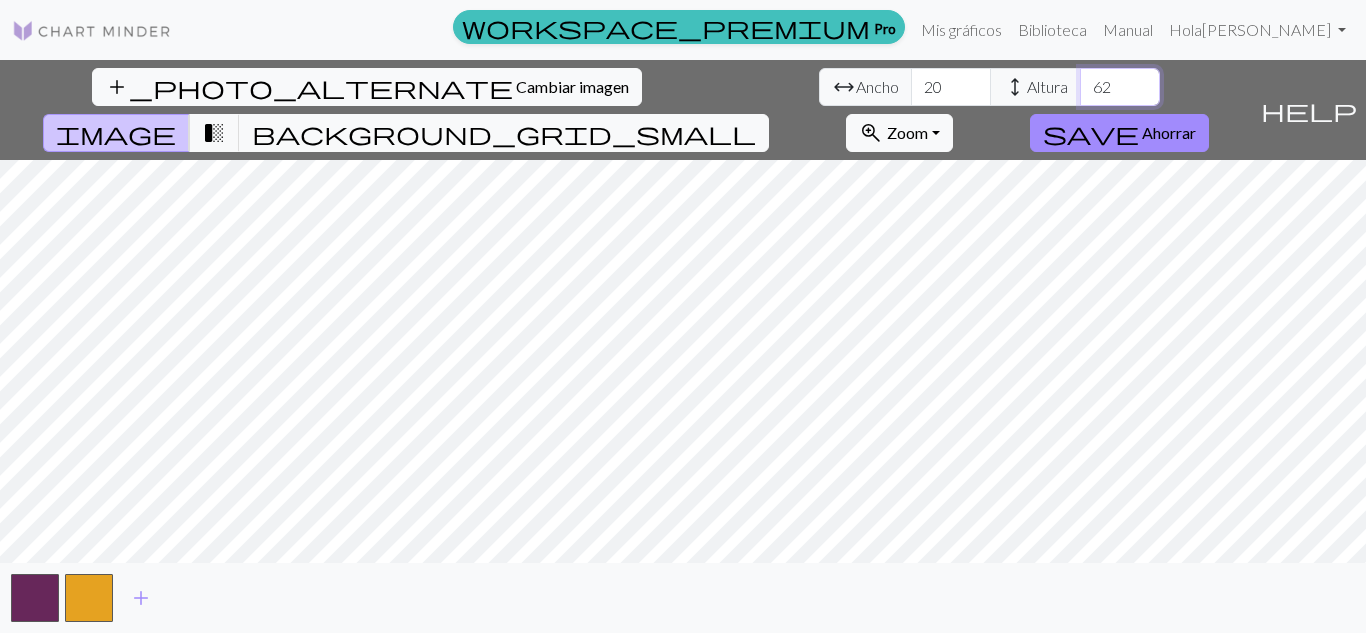 click on "62" at bounding box center (1120, 87) 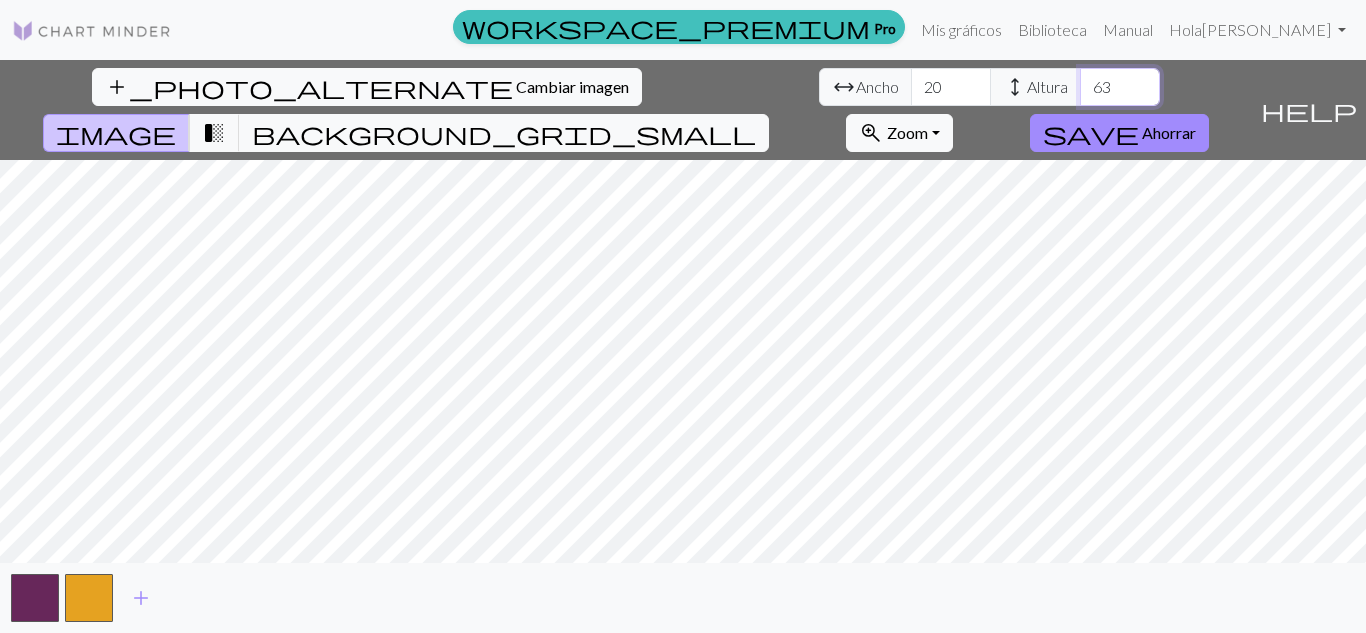 click on "63" at bounding box center (1120, 87) 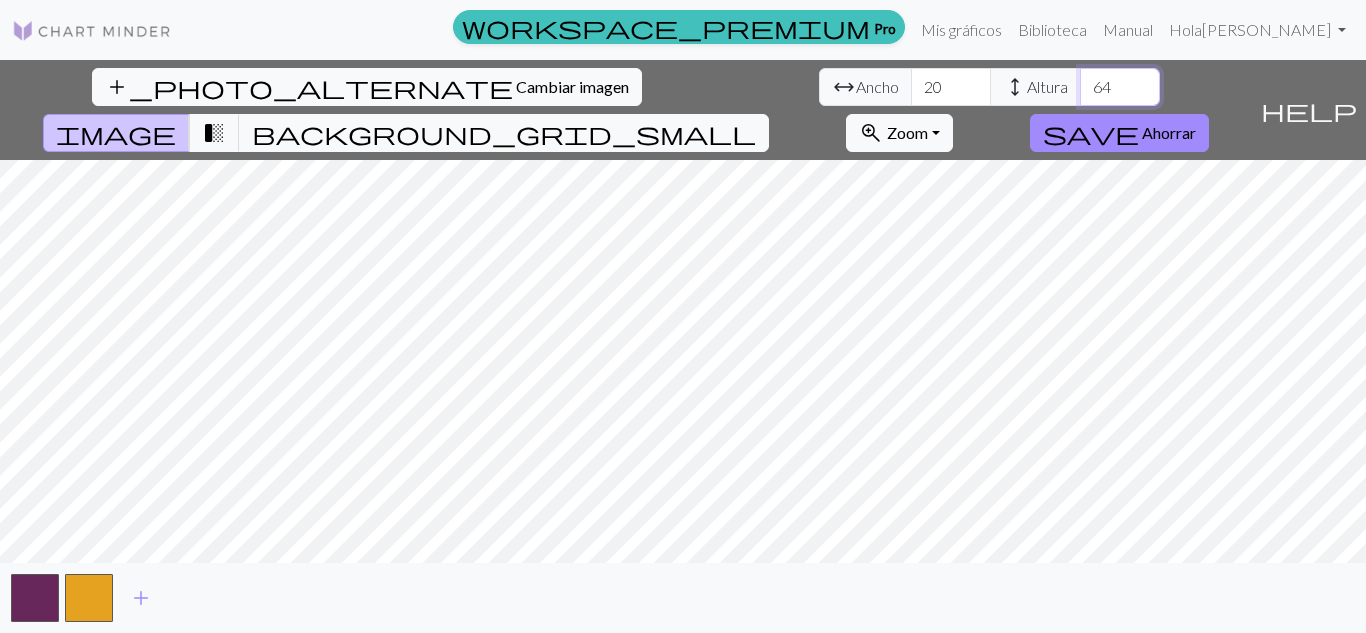 click on "64" at bounding box center (1120, 87) 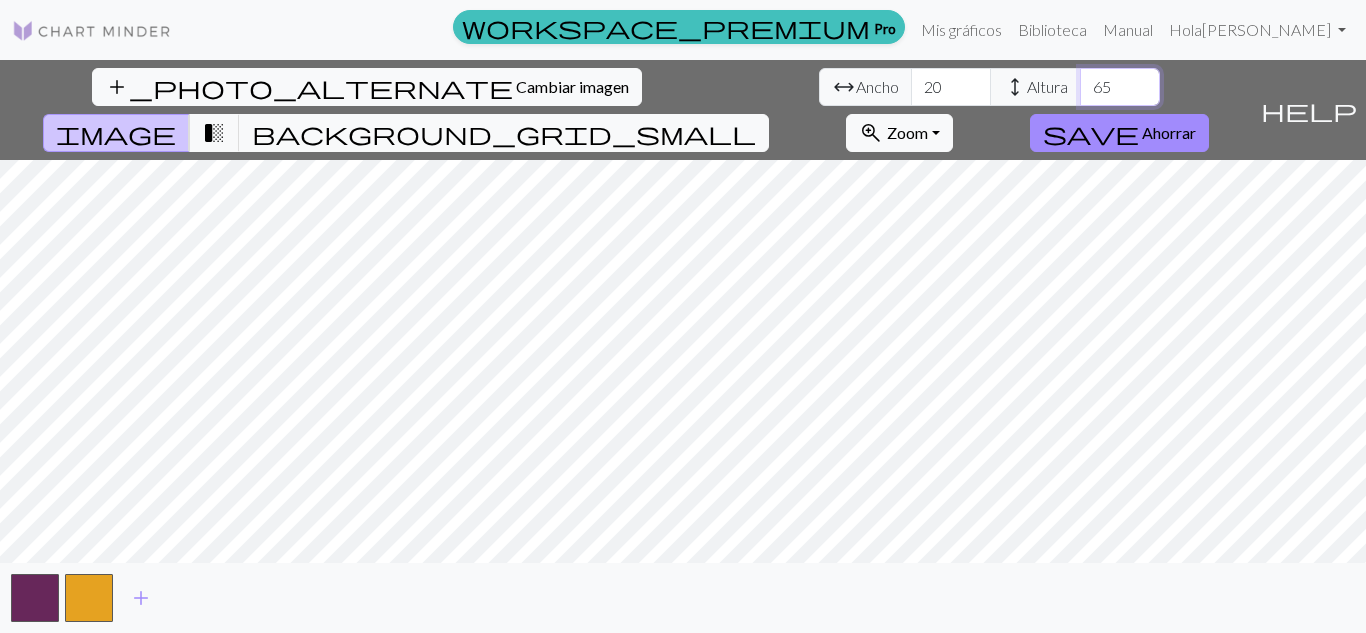 click on "65" at bounding box center (1120, 87) 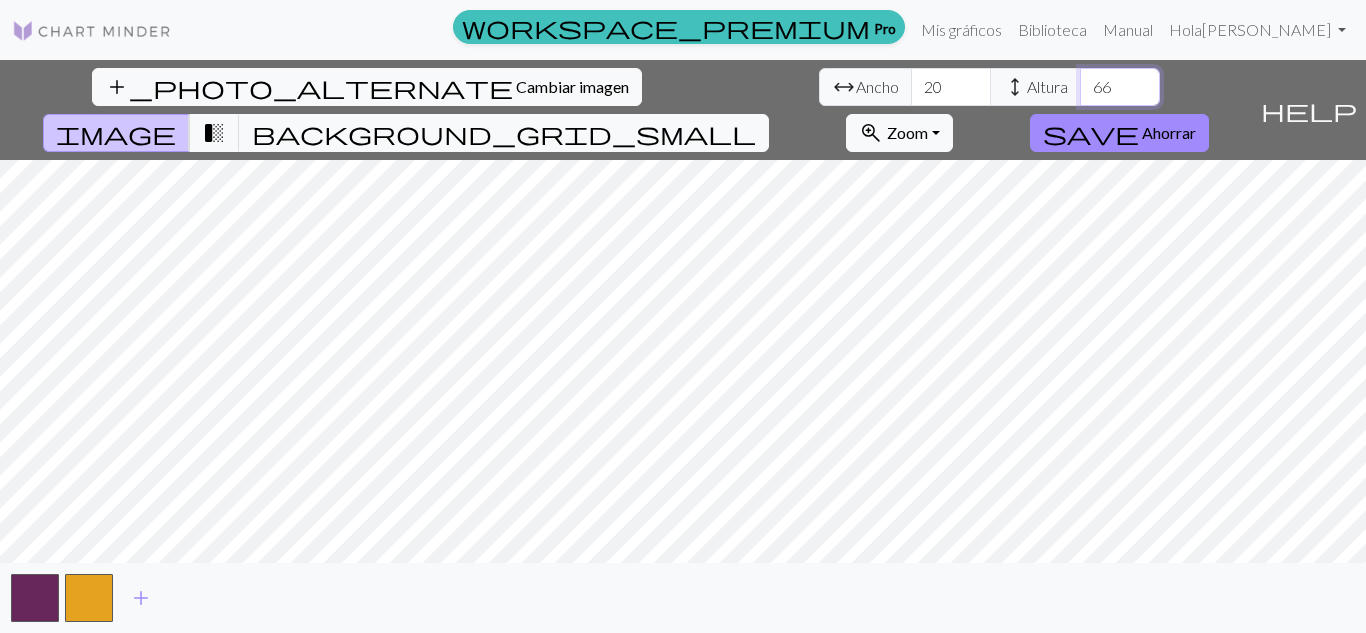 click on "66" at bounding box center (1120, 87) 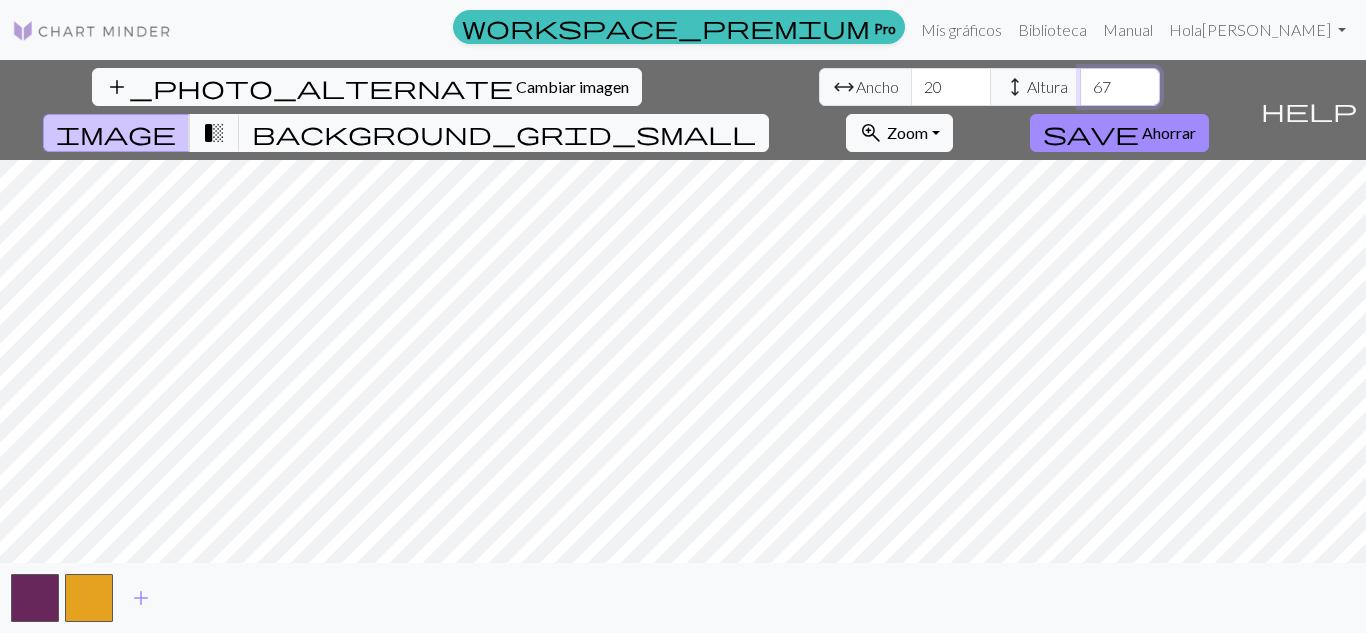 click on "67" at bounding box center (1120, 87) 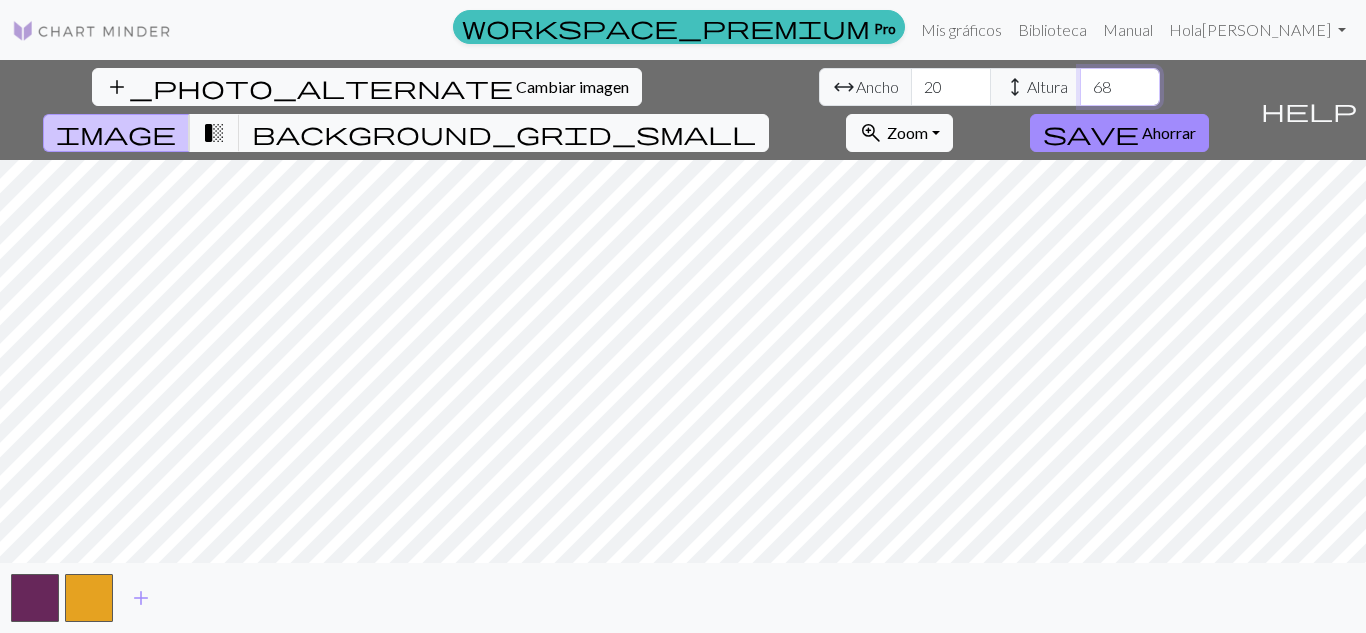 click on "68" at bounding box center (1120, 87) 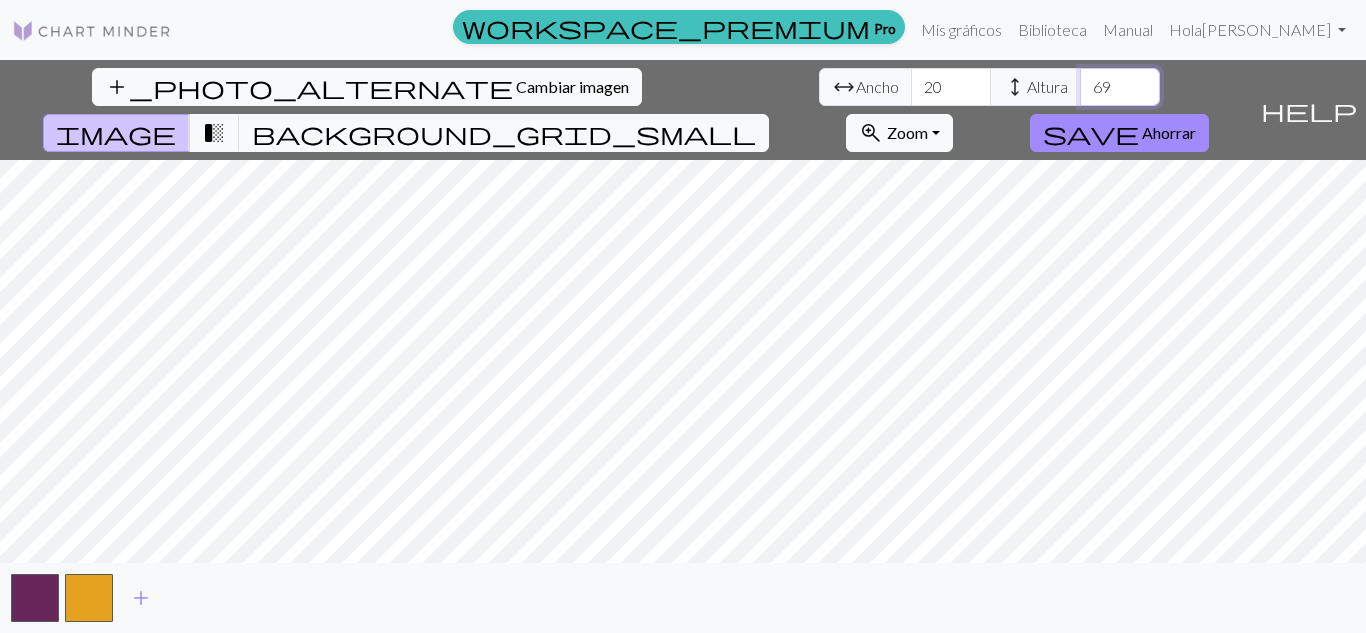 click on "69" at bounding box center (1120, 87) 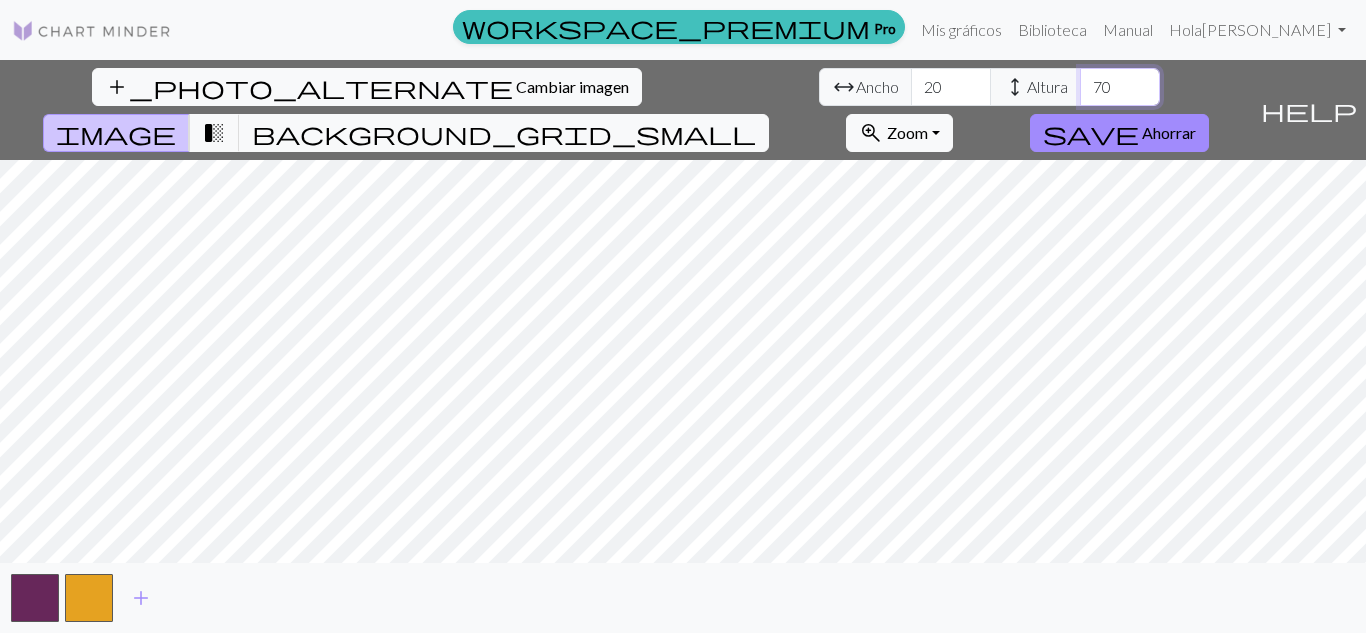 click on "70" at bounding box center [1120, 87] 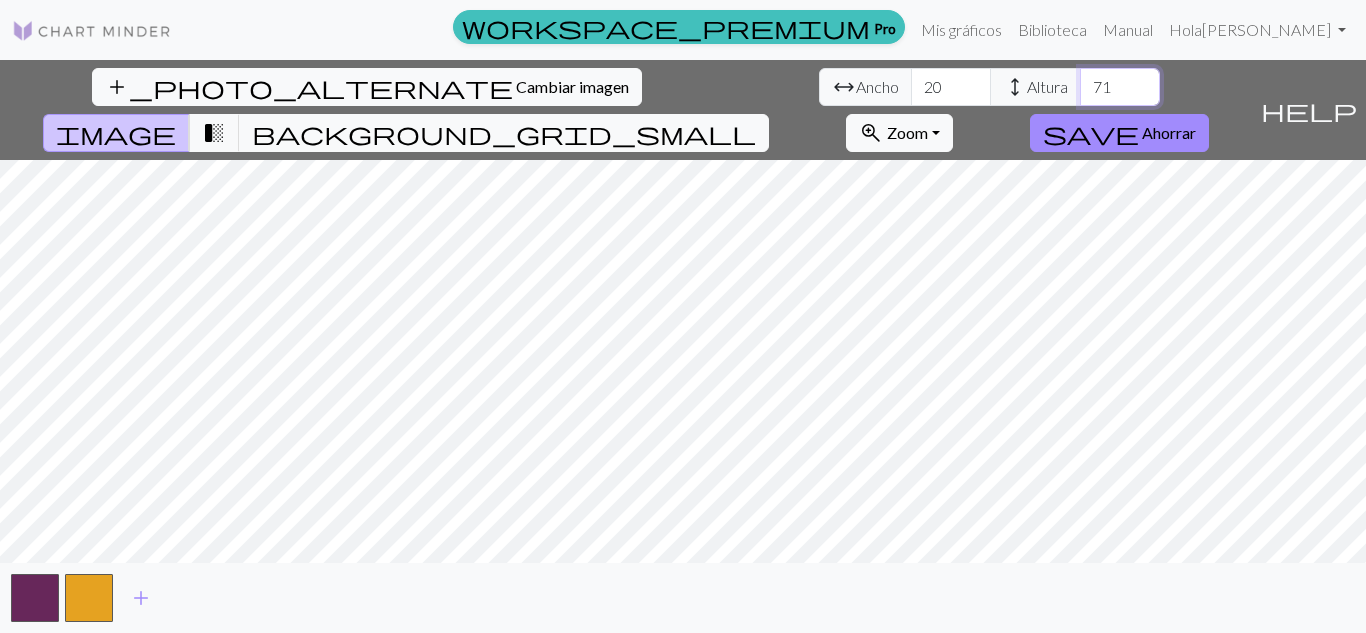 click on "71" at bounding box center [1120, 87] 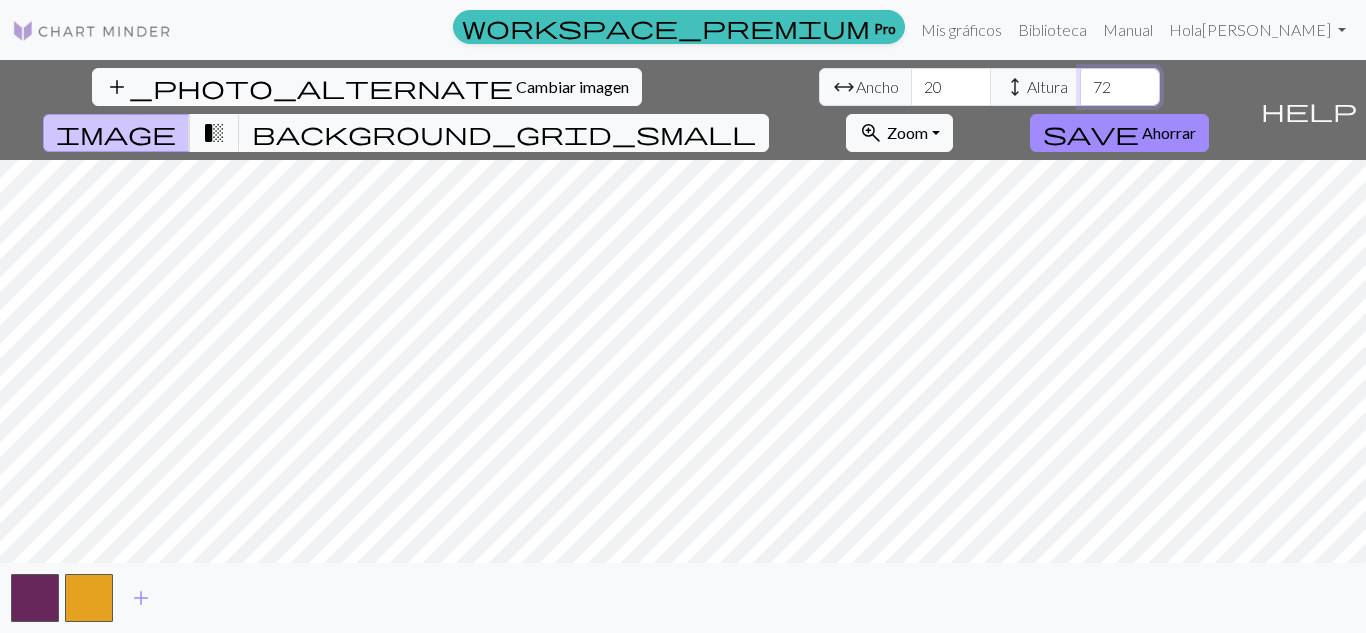 click on "72" at bounding box center [1120, 87] 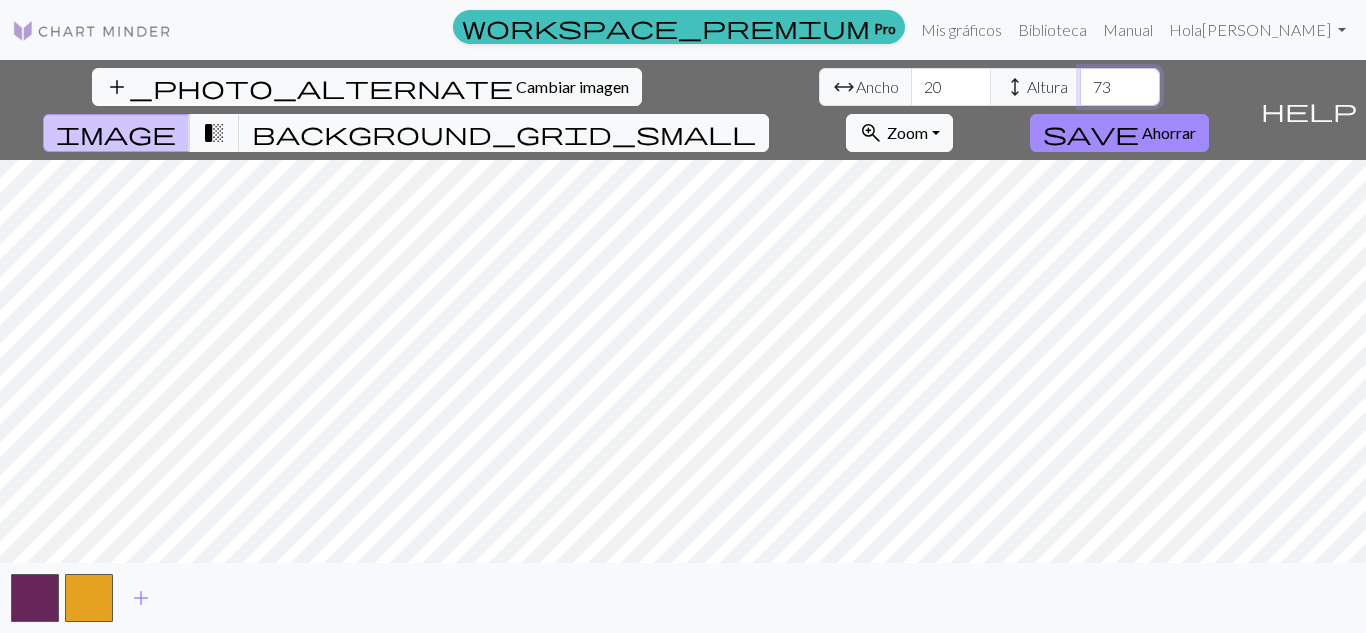 click on "73" at bounding box center [1120, 87] 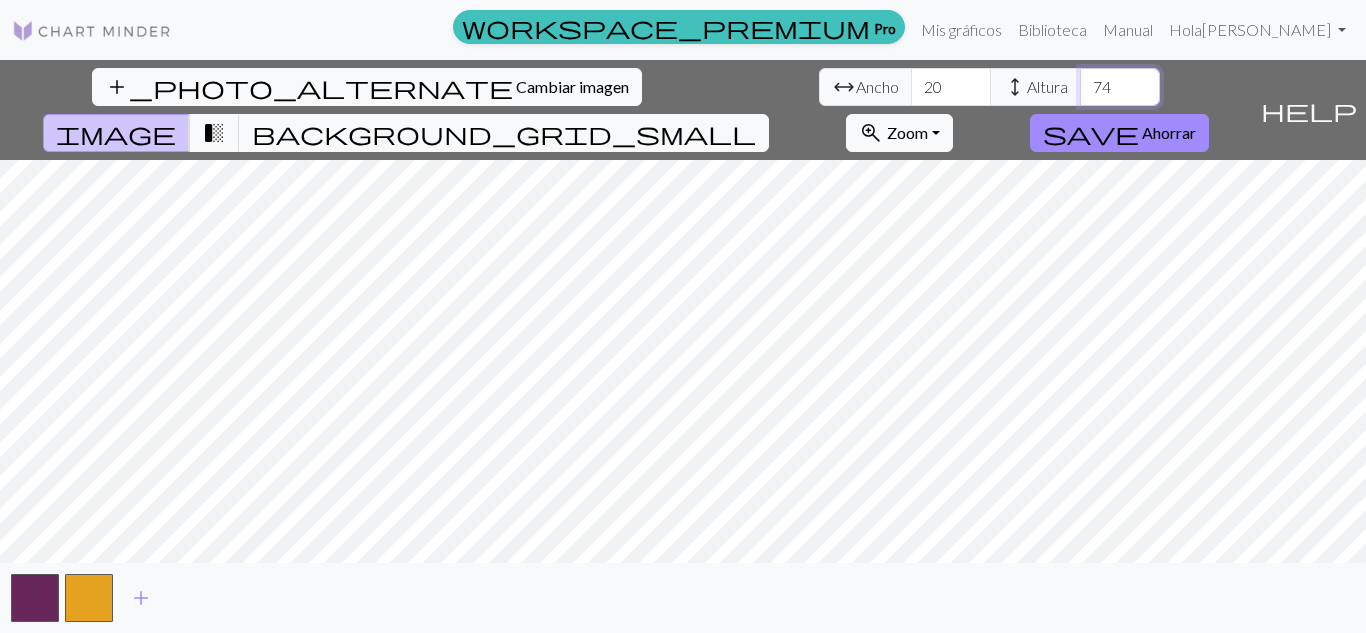 click on "74" at bounding box center (1120, 87) 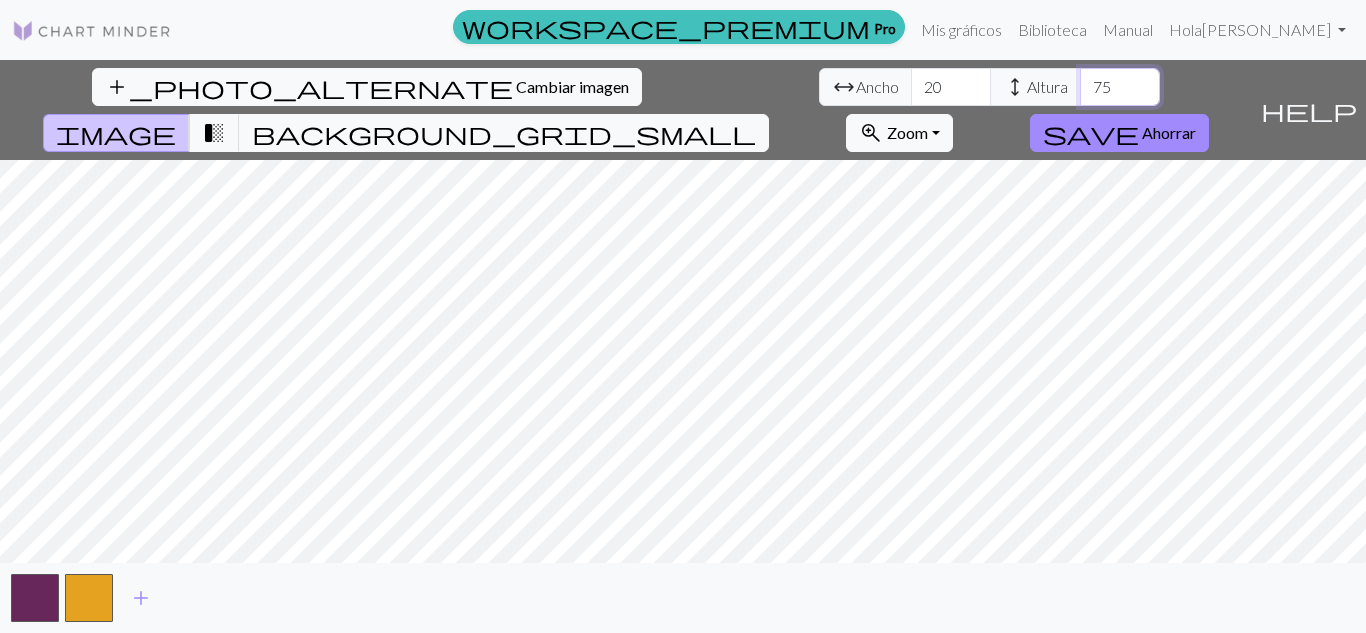 click on "75" at bounding box center [1120, 87] 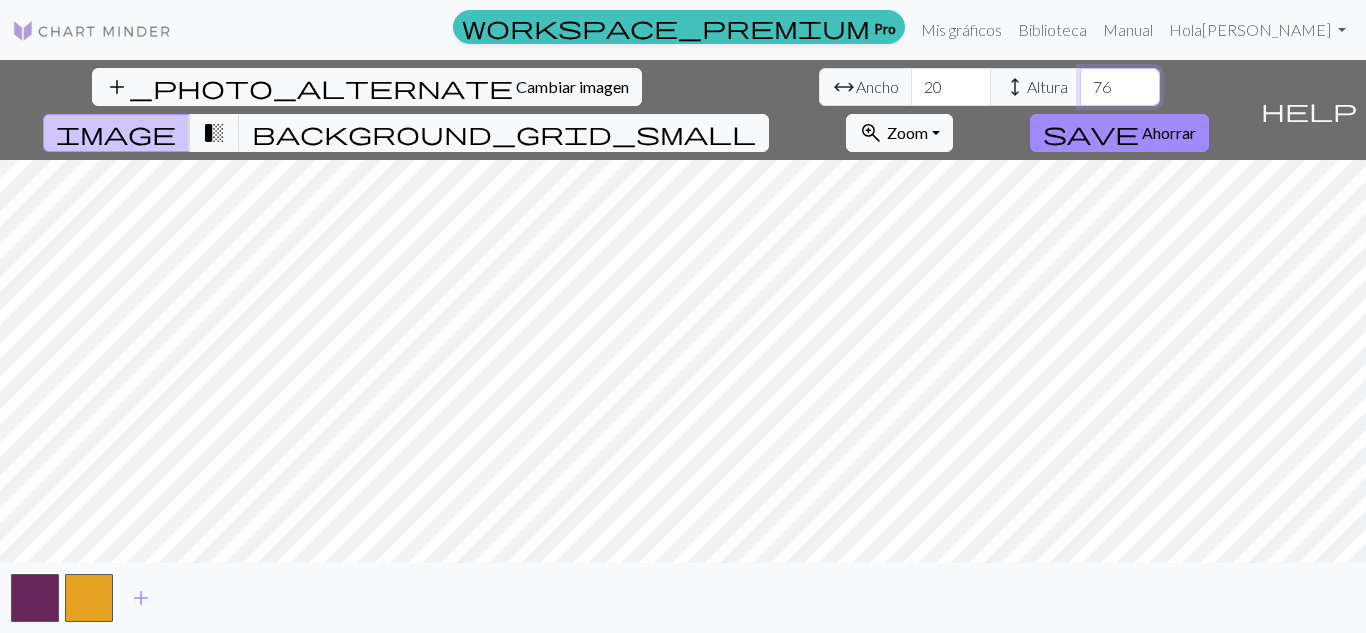 click on "76" at bounding box center (1120, 87) 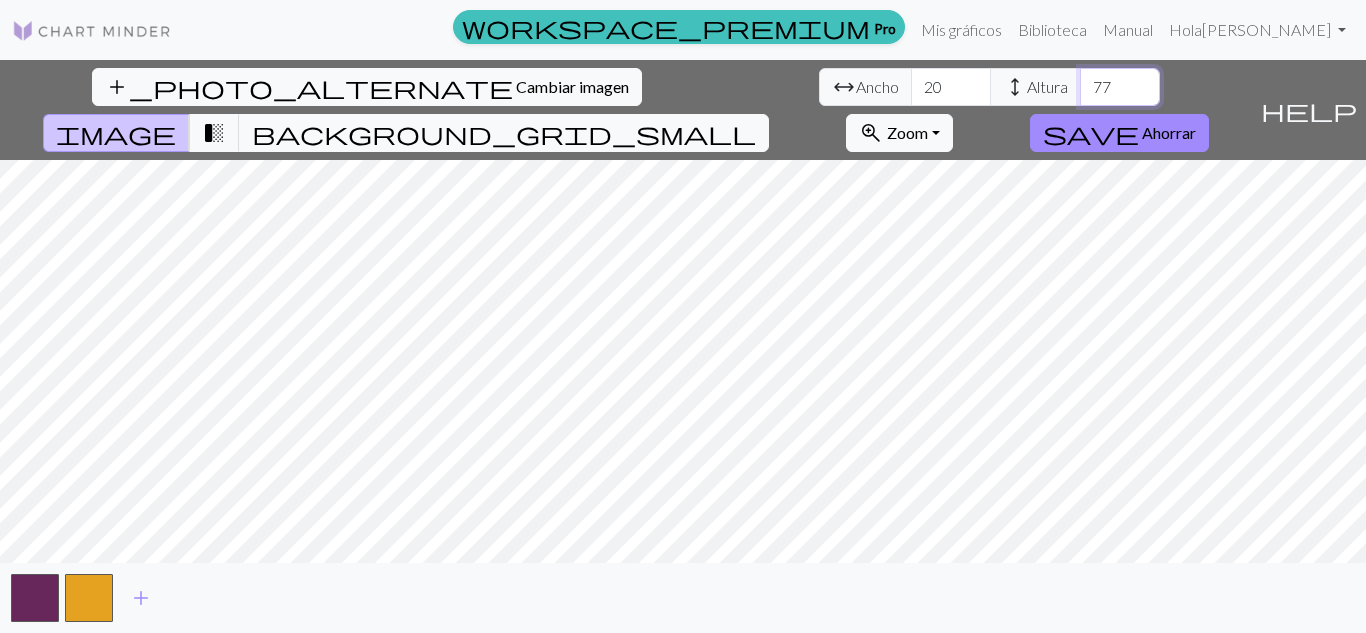 click on "77" at bounding box center (1120, 87) 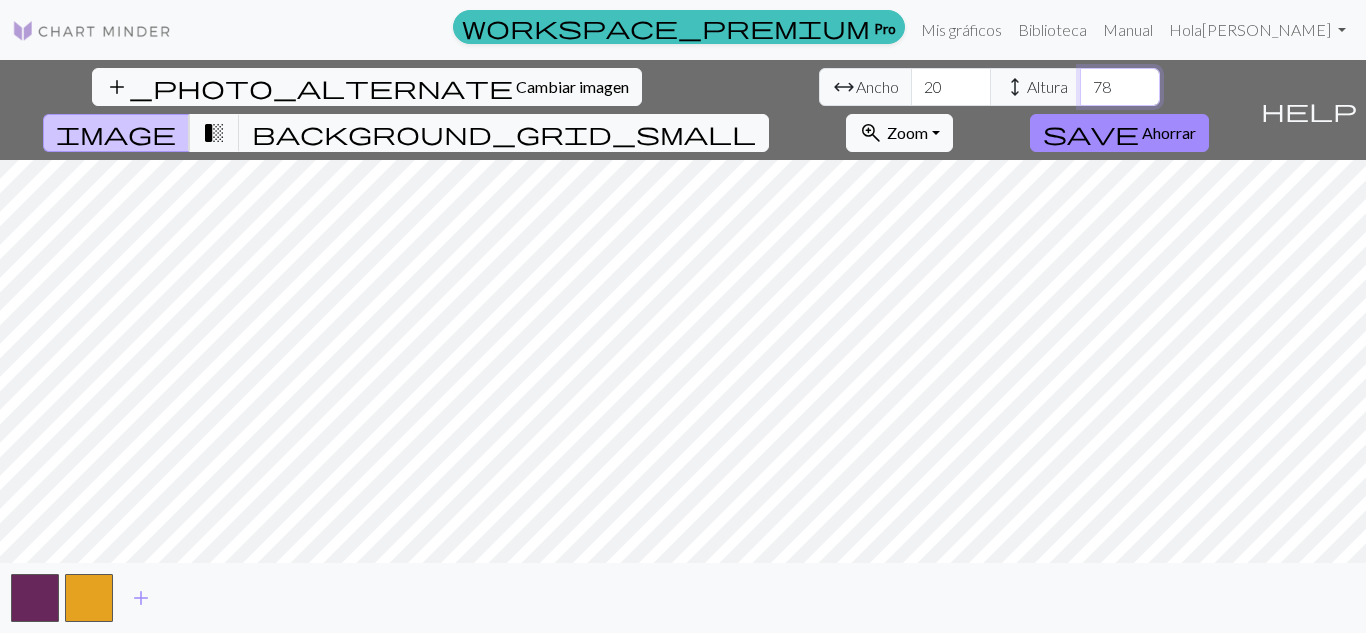 click on "78" at bounding box center (1120, 87) 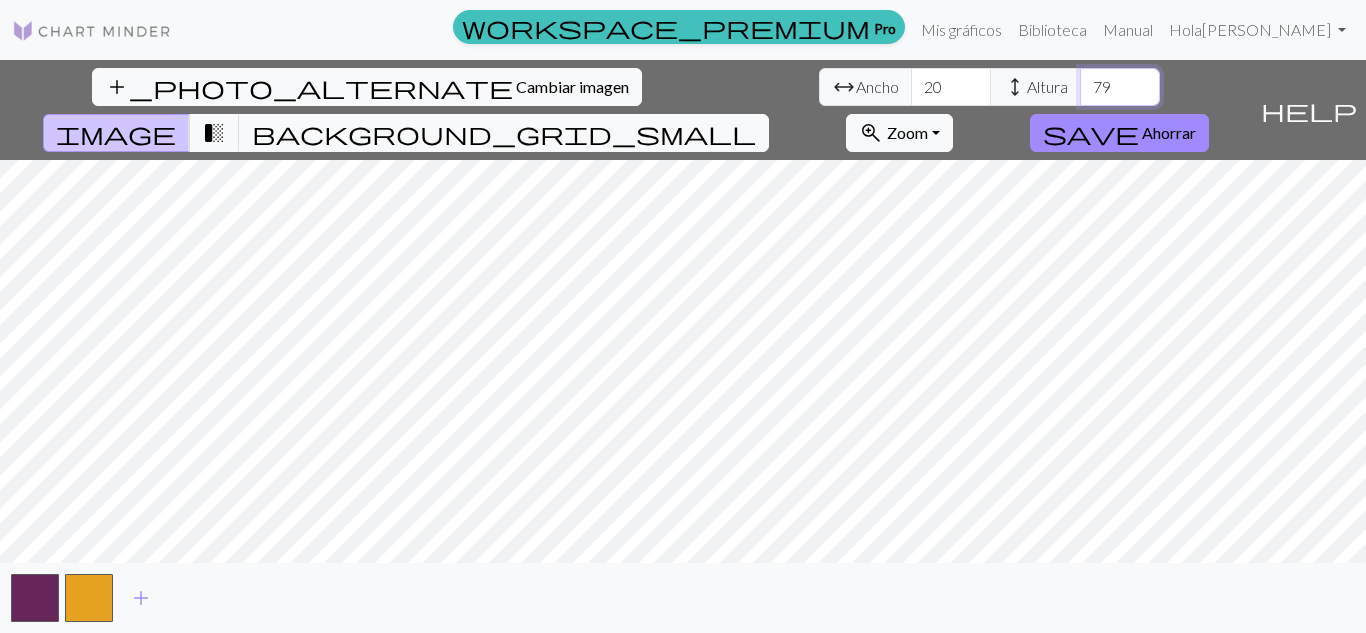 click on "79" at bounding box center (1120, 87) 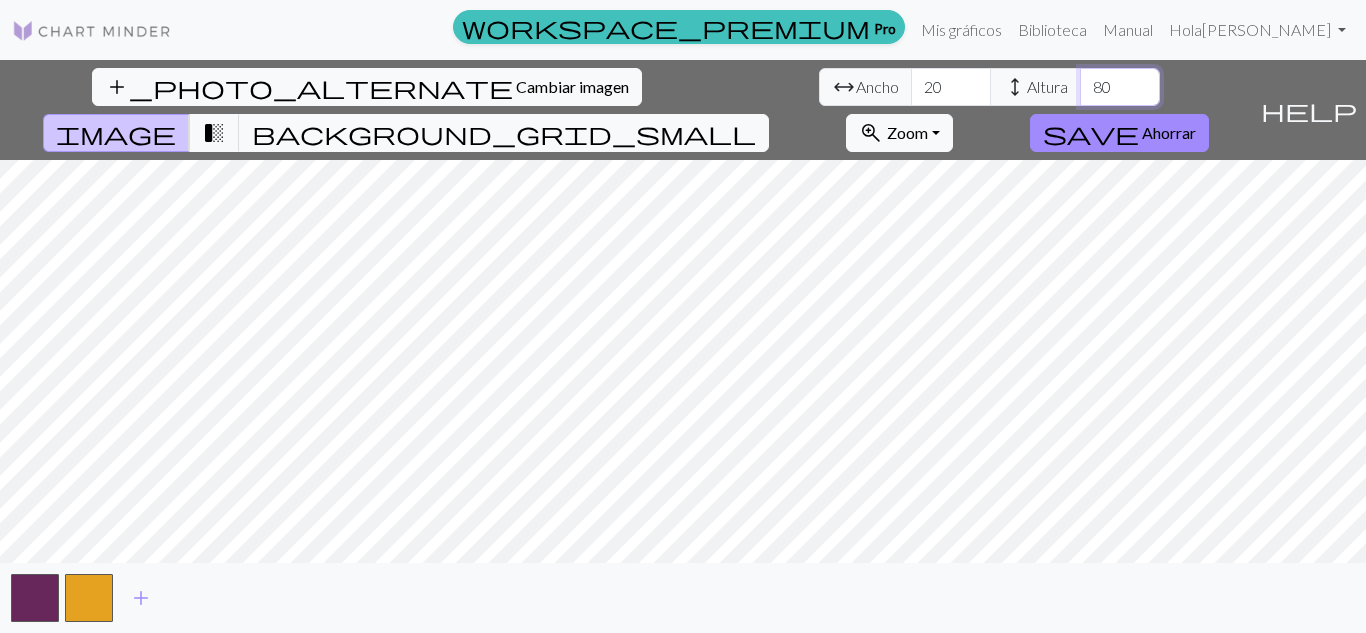 click on "80" at bounding box center (1120, 87) 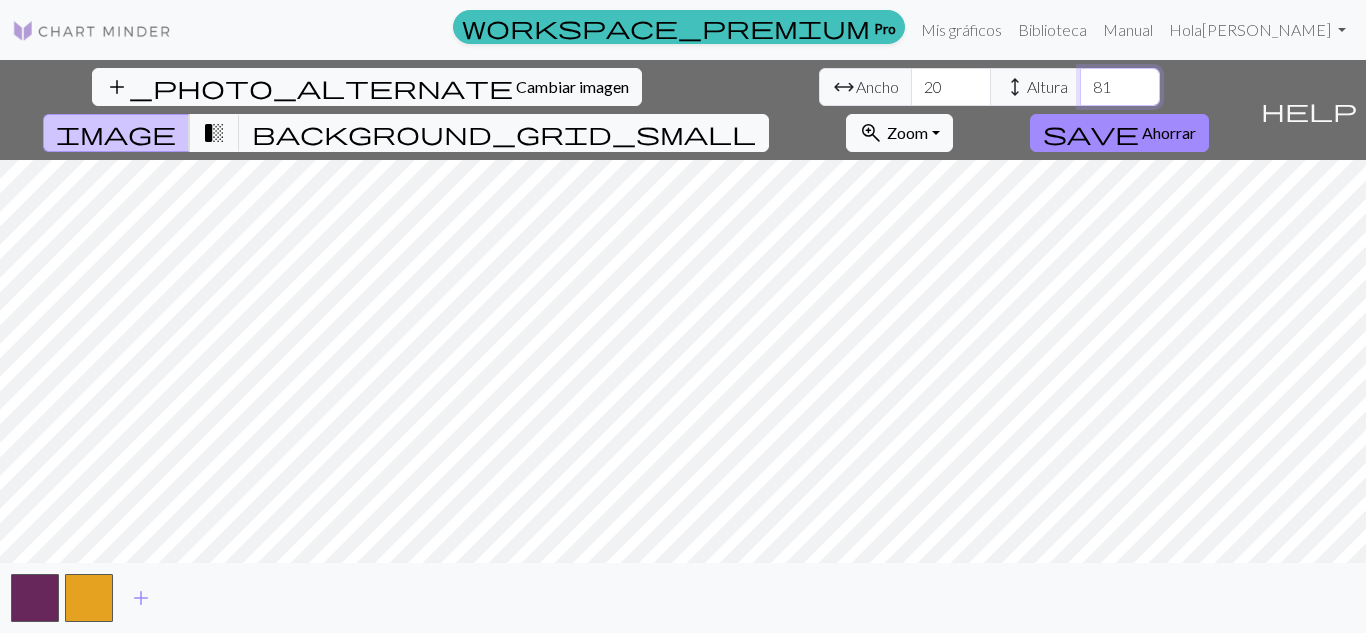 click on "81" at bounding box center [1120, 87] 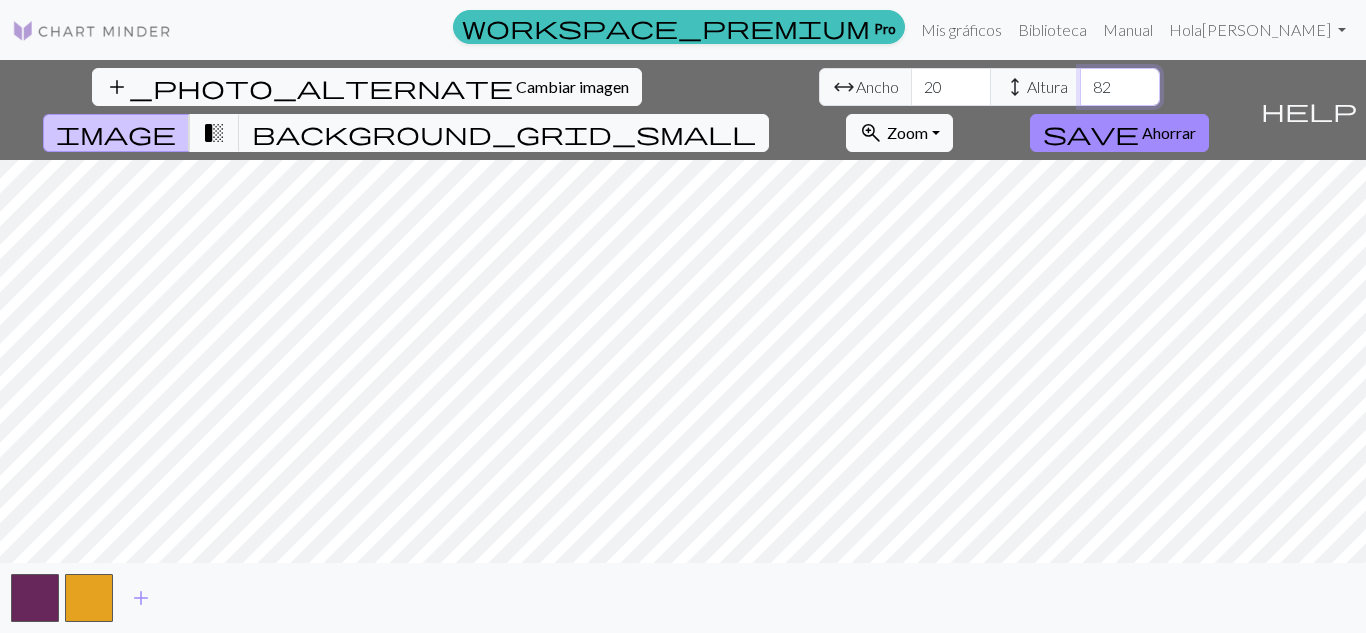 click on "82" at bounding box center (1120, 87) 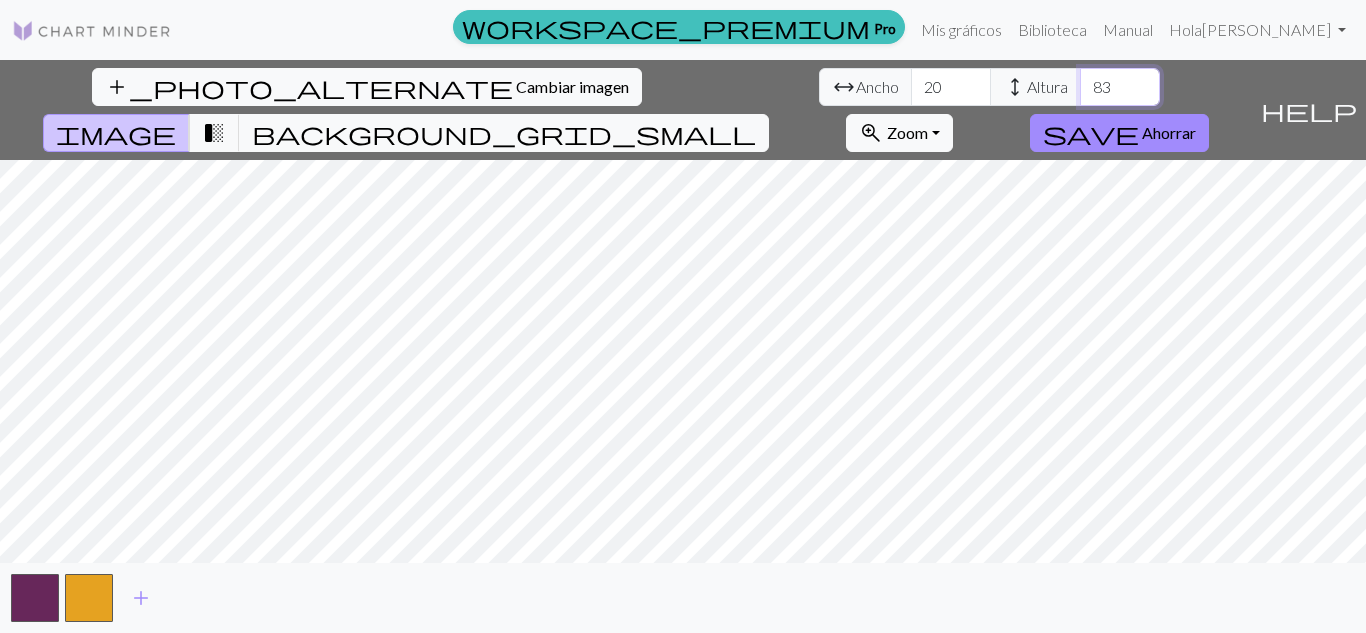 click on "83" at bounding box center [1120, 87] 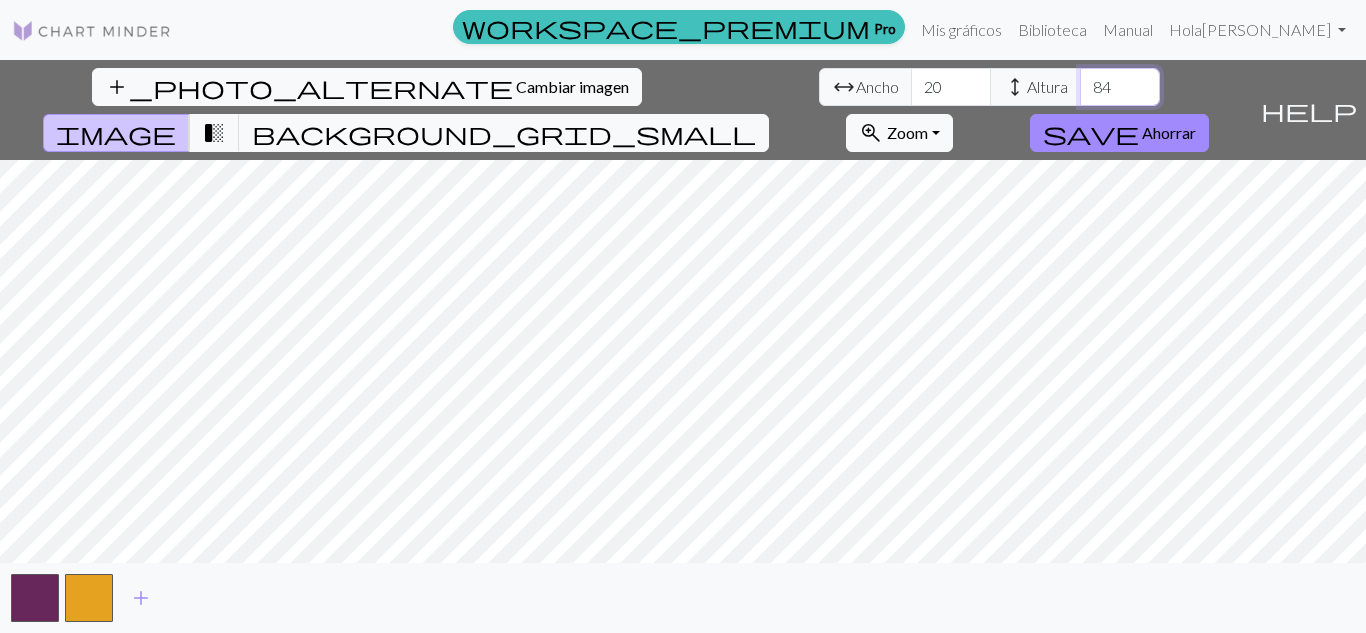 click on "84" at bounding box center (1120, 87) 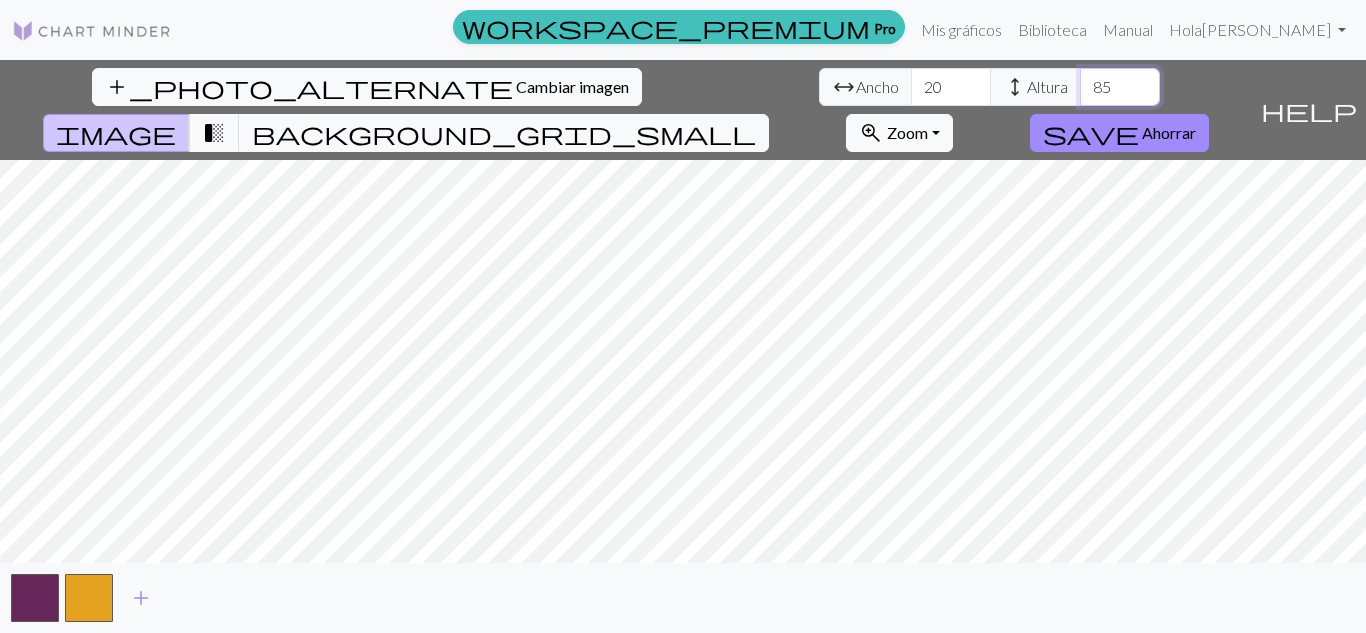 click on "85" at bounding box center [1120, 87] 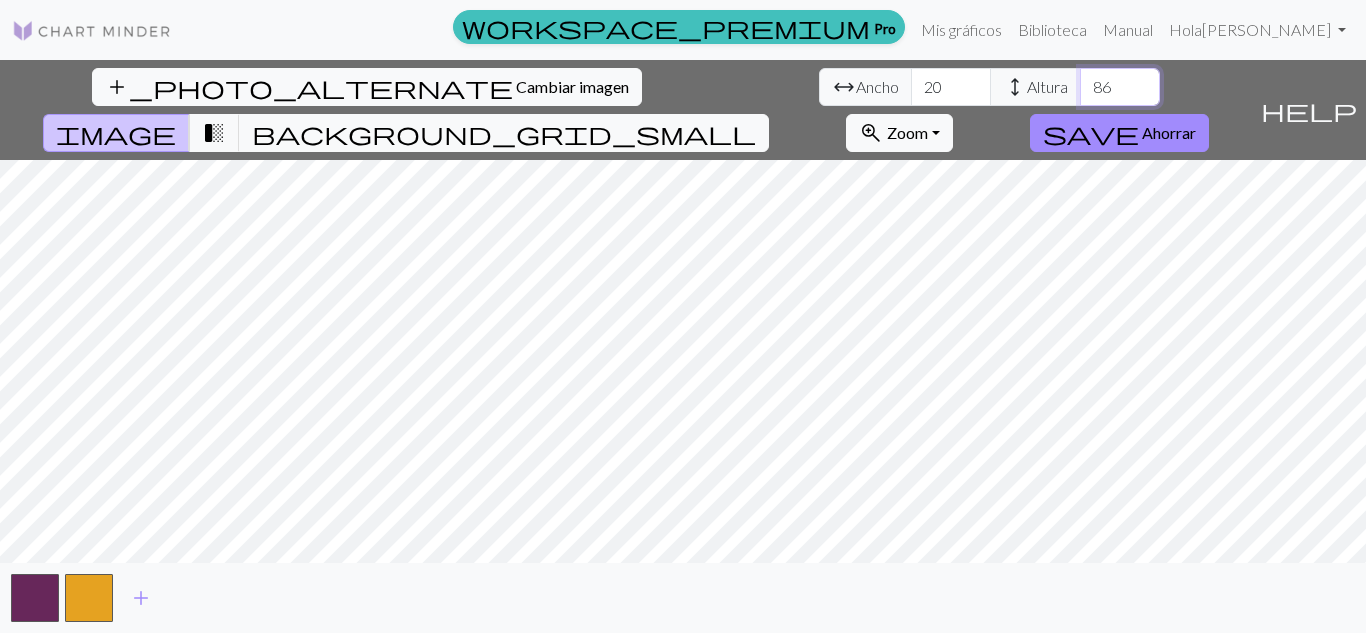 click on "86" at bounding box center (1120, 87) 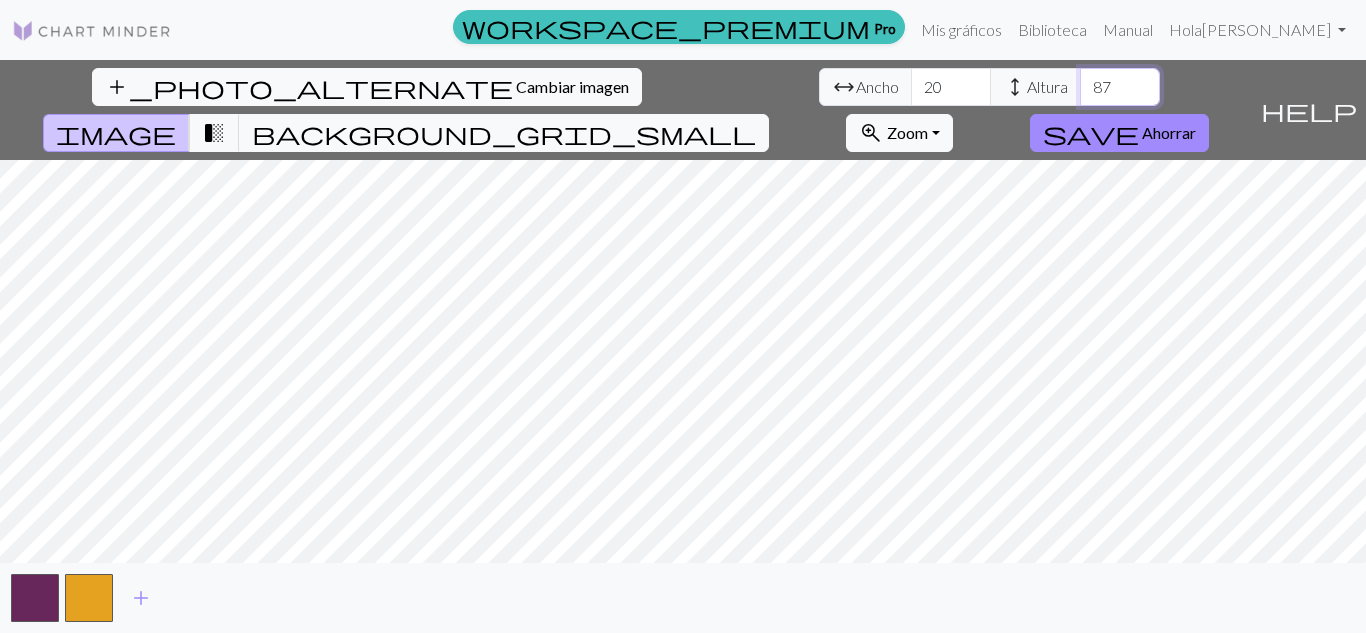 click on "87" at bounding box center (1120, 87) 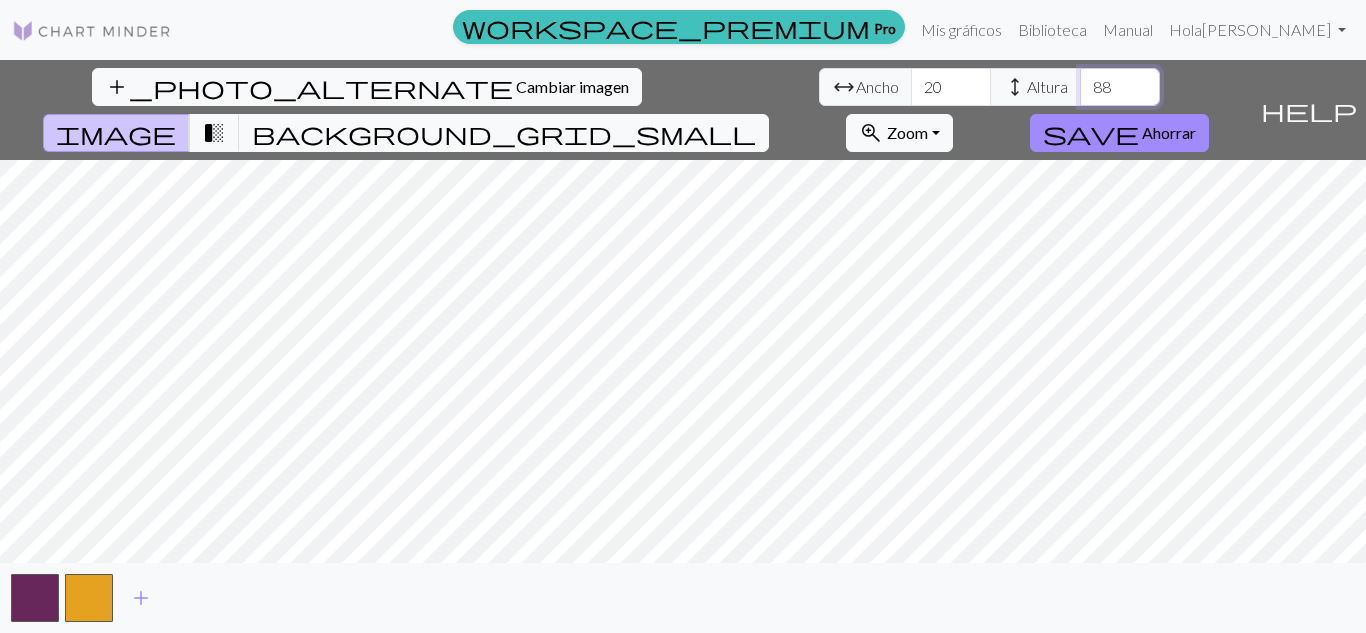 click on "88" at bounding box center [1120, 87] 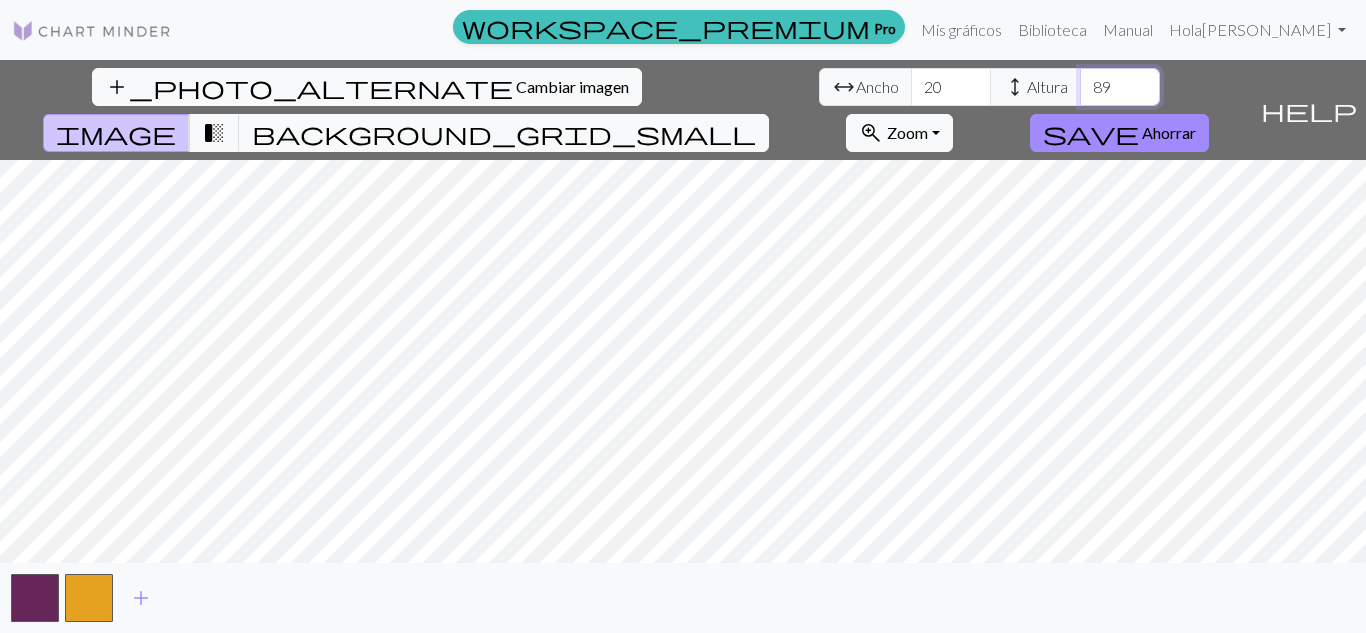 click on "89" at bounding box center [1120, 87] 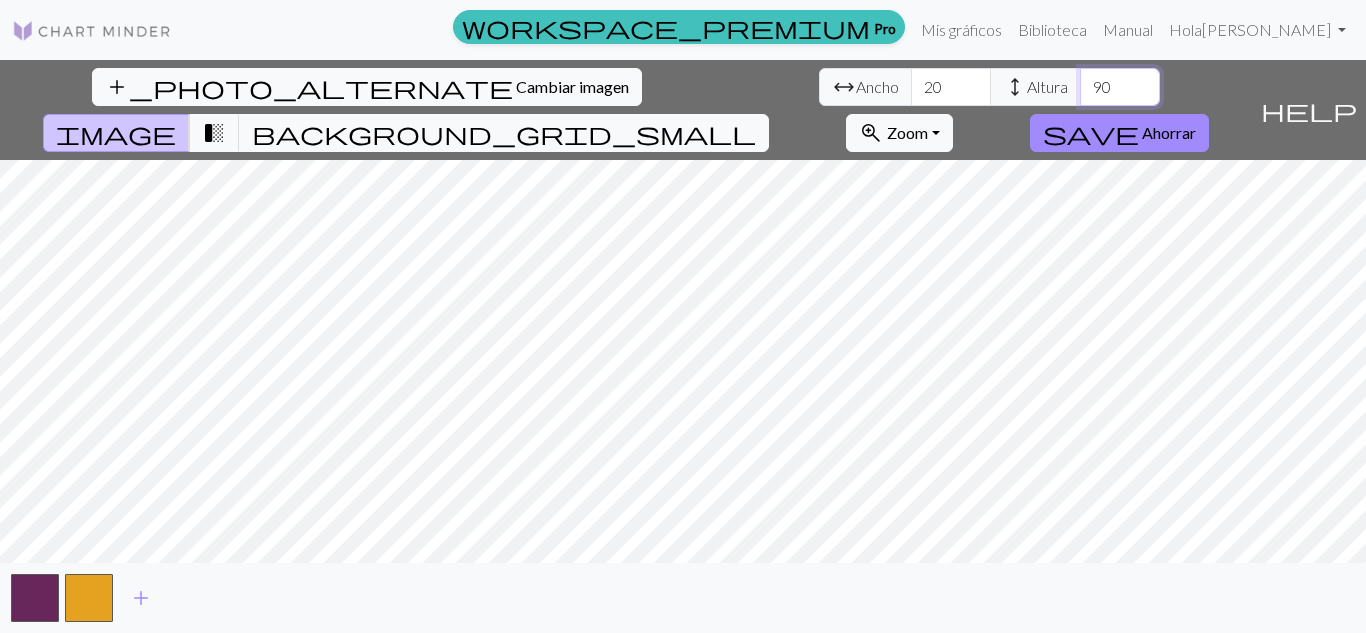 click on "90" at bounding box center (1120, 87) 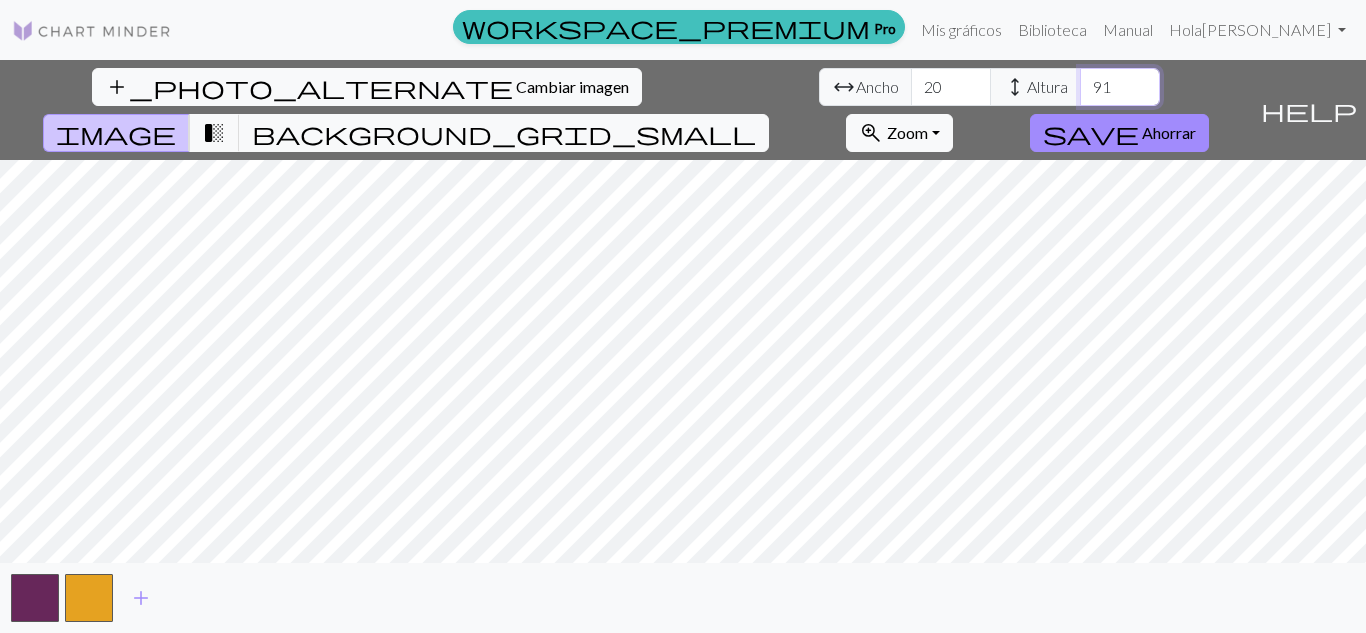 click on "91" at bounding box center (1120, 87) 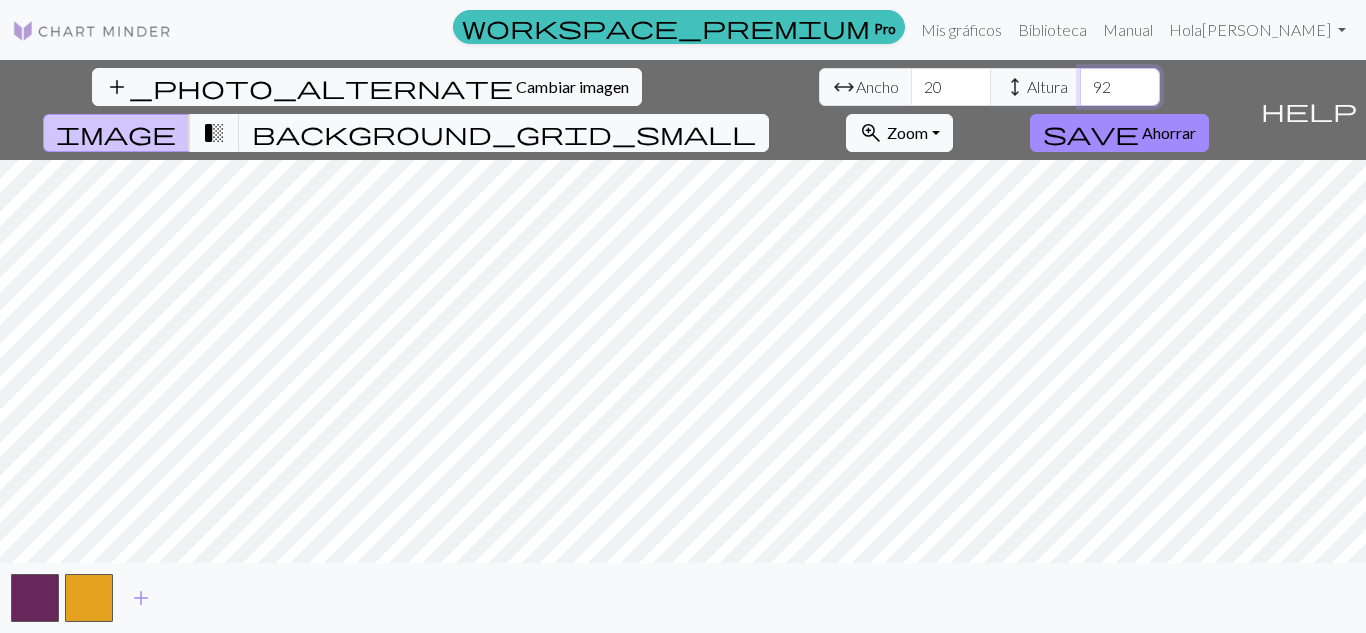 click on "92" at bounding box center [1120, 87] 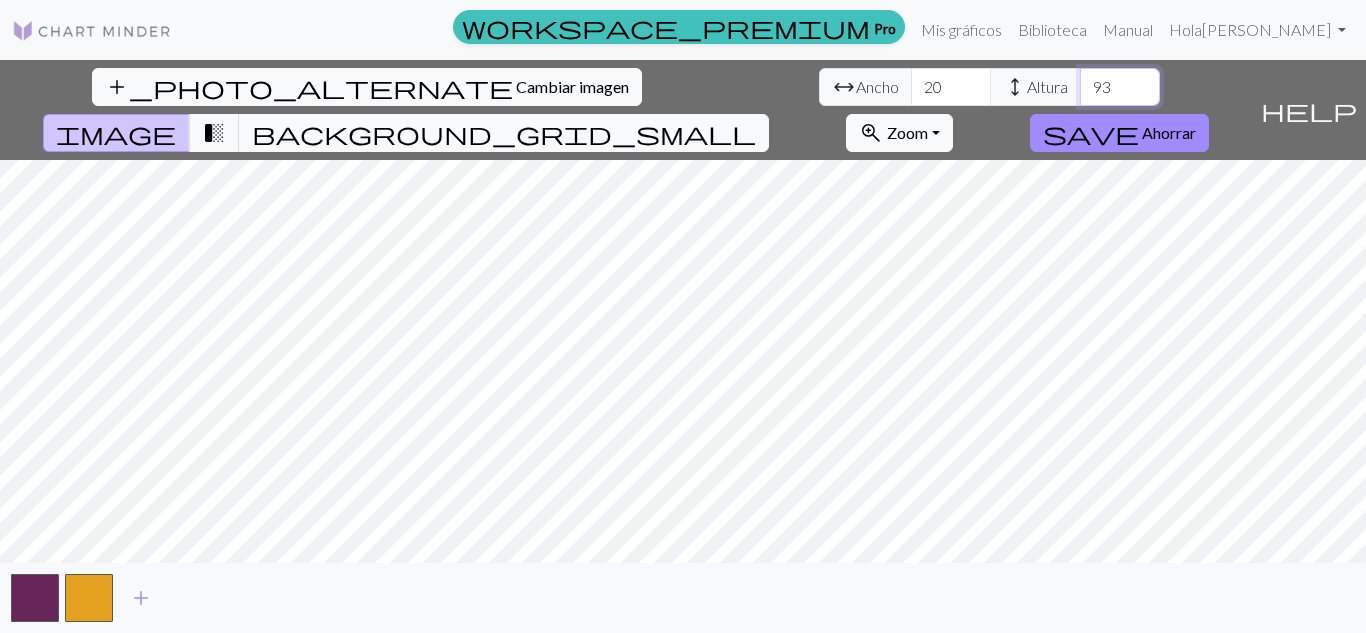 click on "93" at bounding box center (1120, 87) 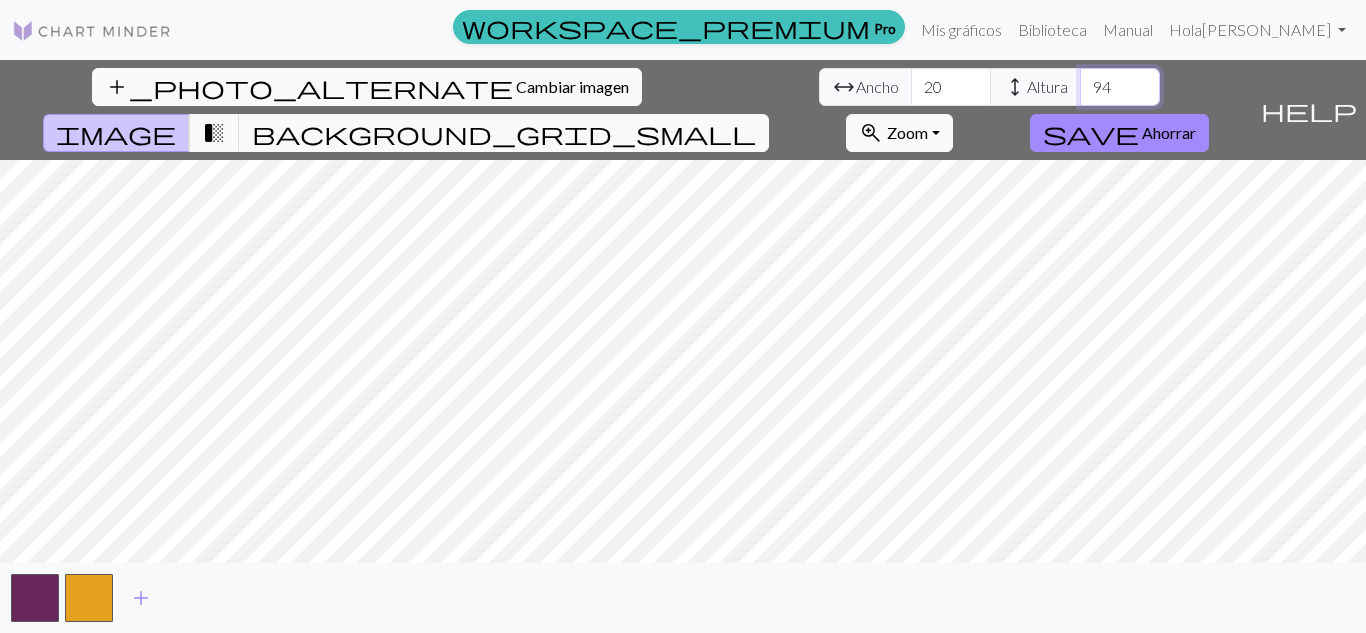 click on "94" at bounding box center [1120, 87] 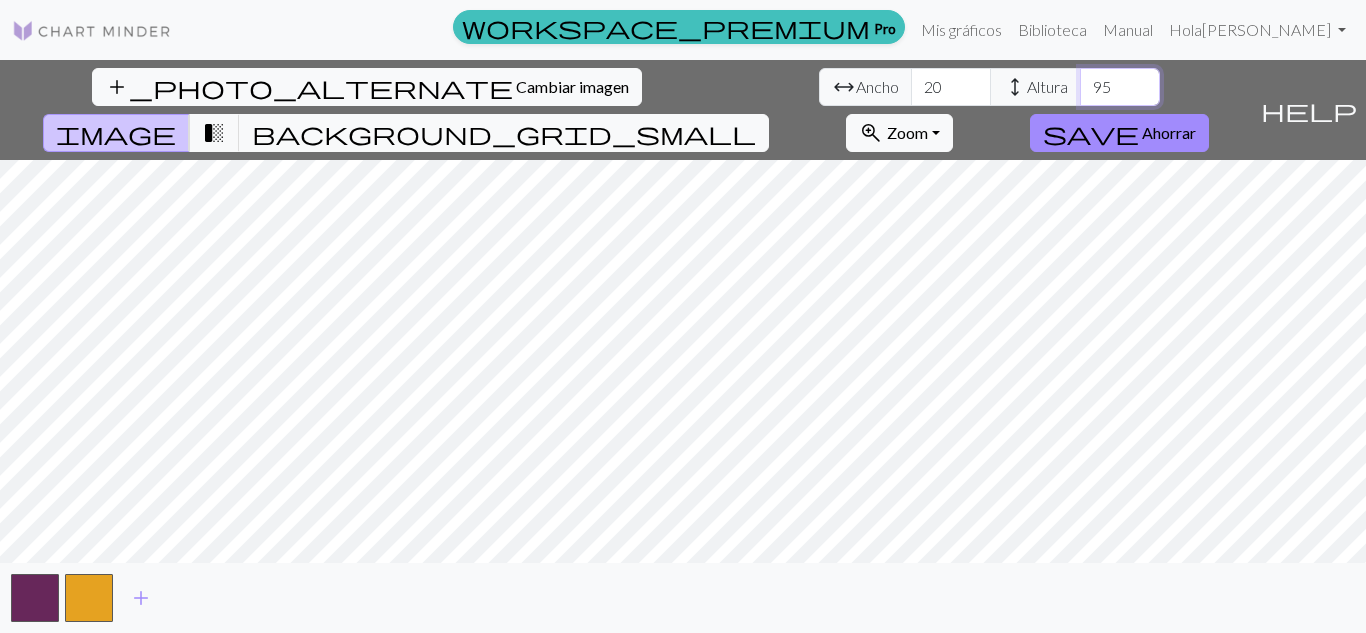 click on "95" at bounding box center (1120, 87) 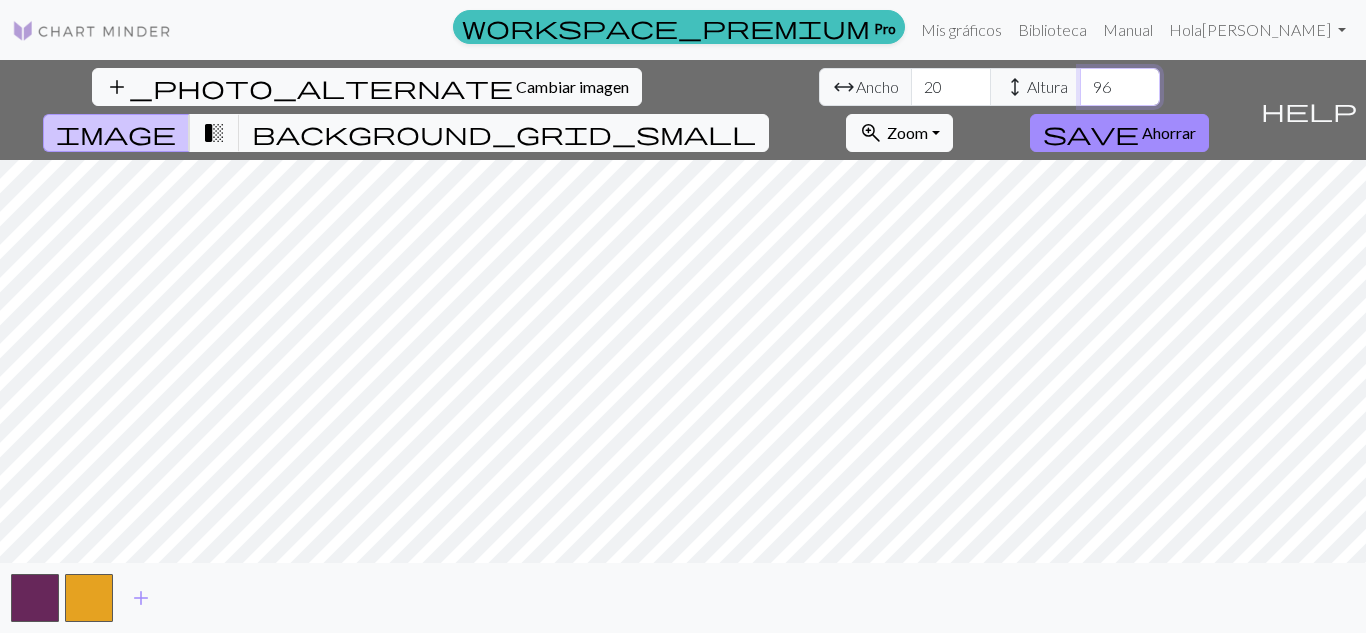 click on "96" at bounding box center (1120, 87) 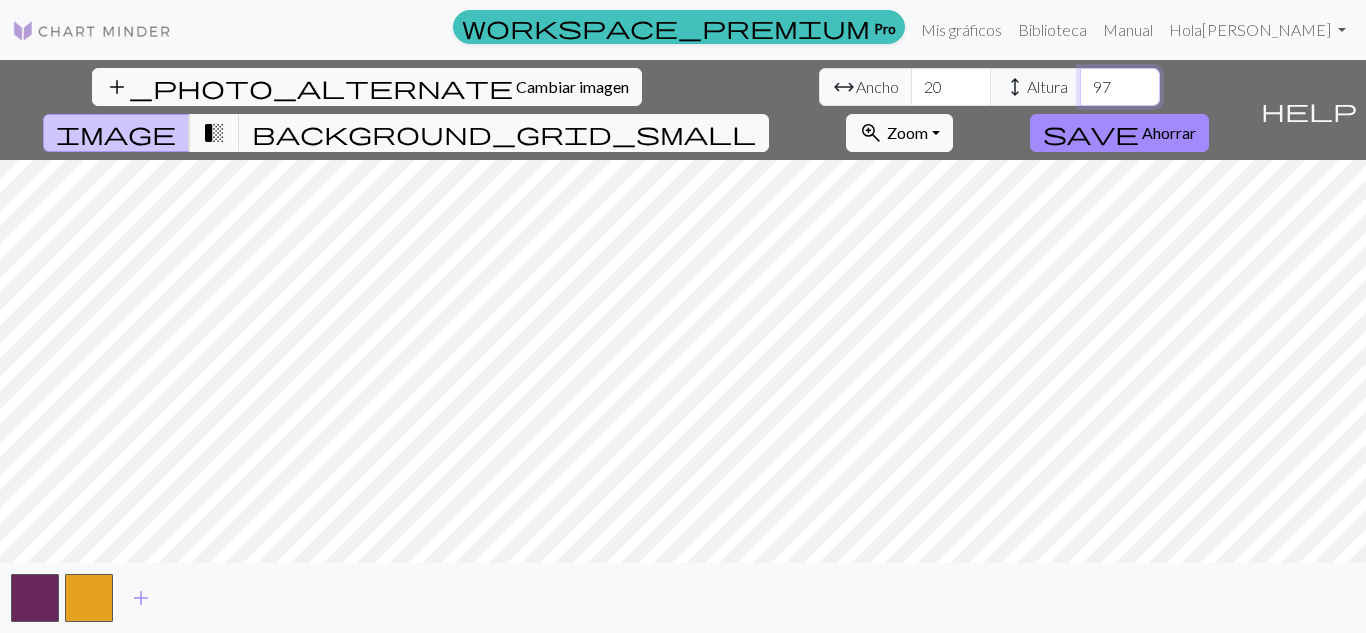 click on "97" at bounding box center [1120, 87] 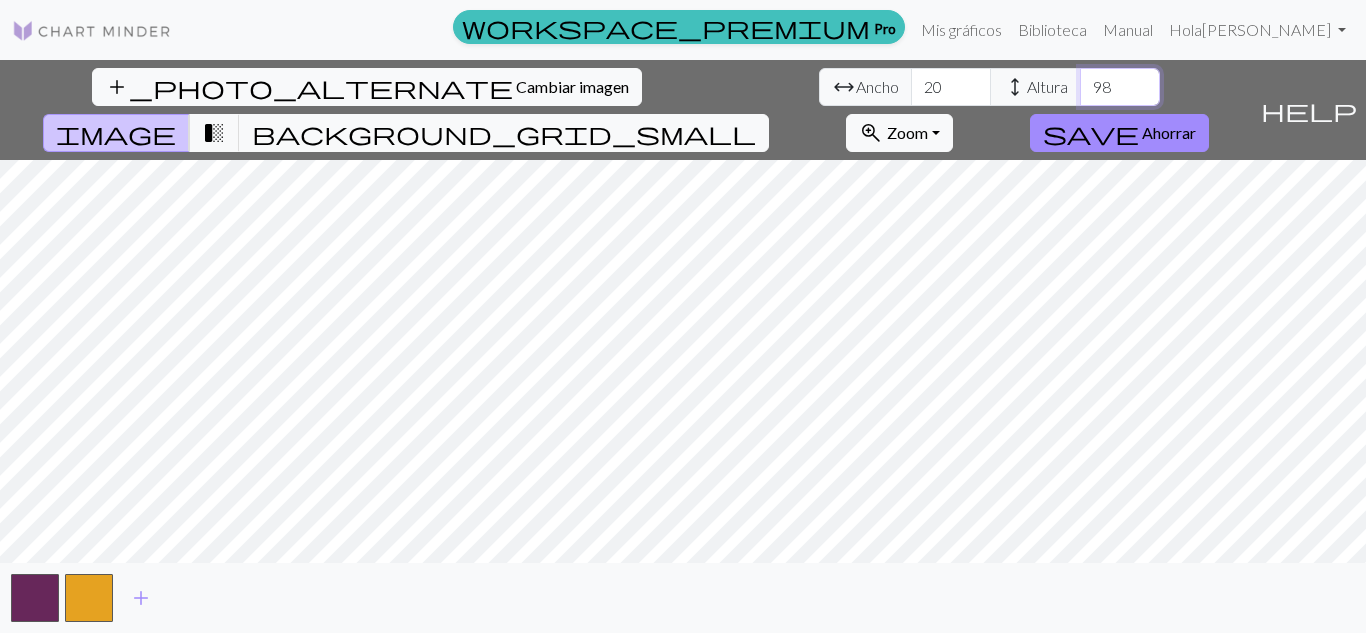 click on "98" at bounding box center (1120, 87) 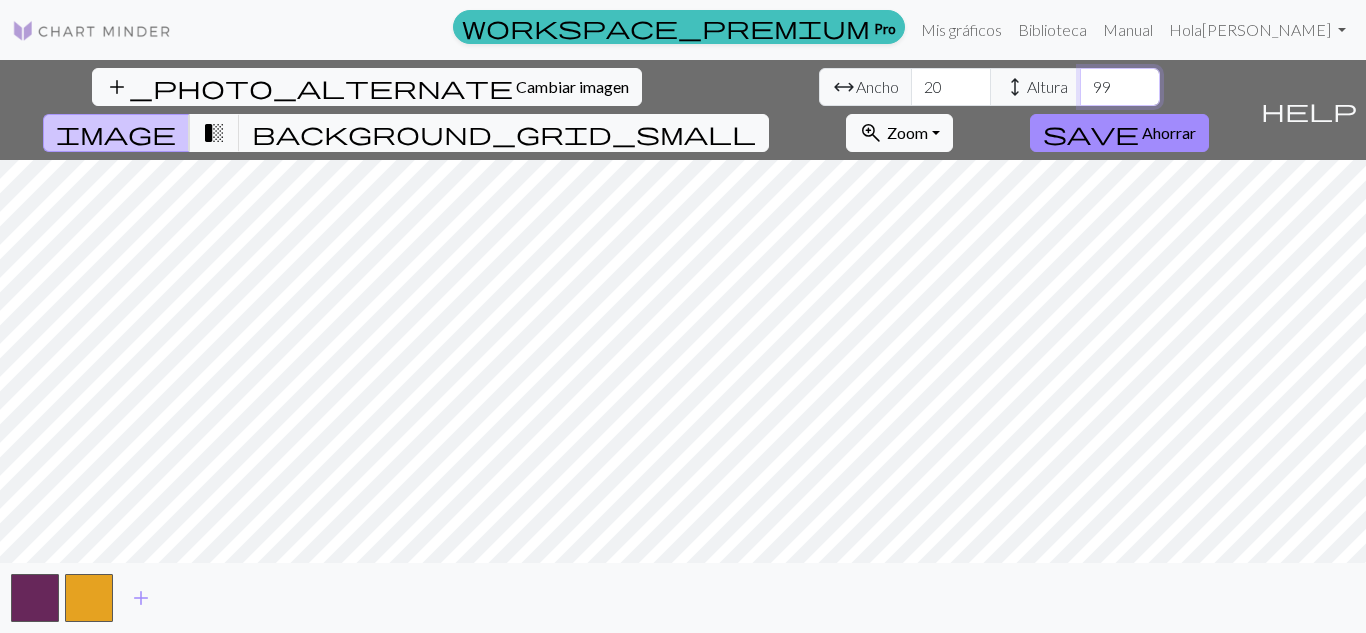 click on "99" at bounding box center (1120, 87) 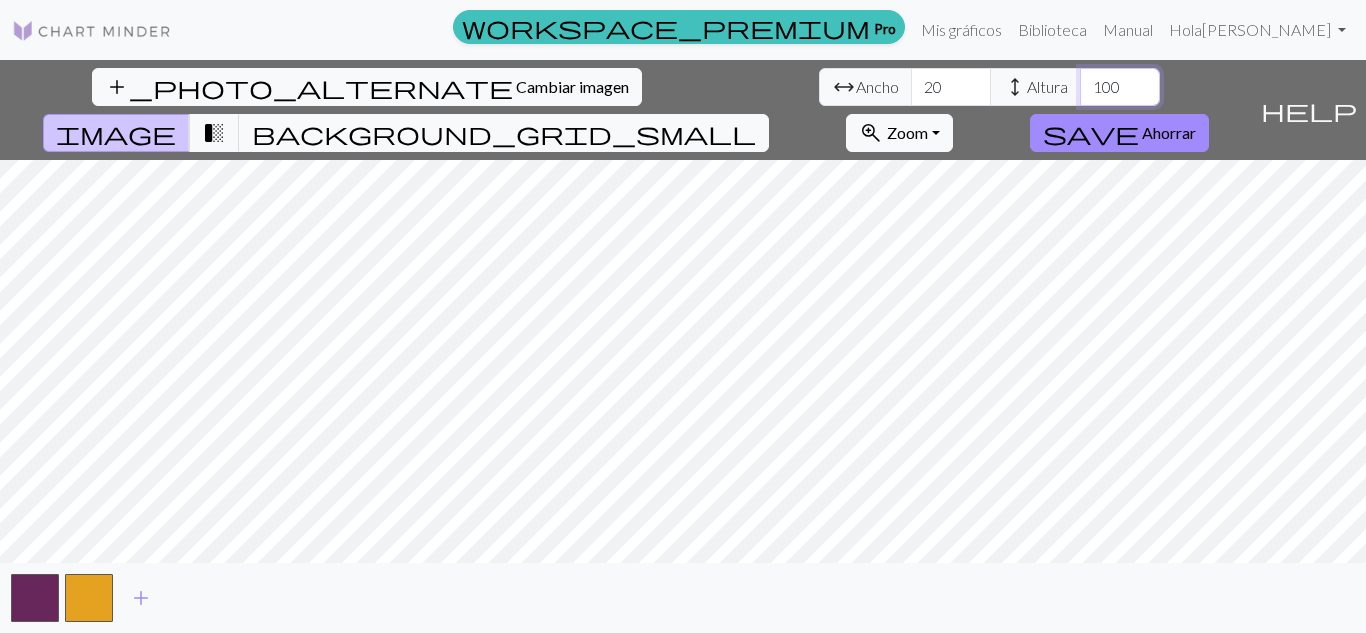 click on "100" at bounding box center (1120, 87) 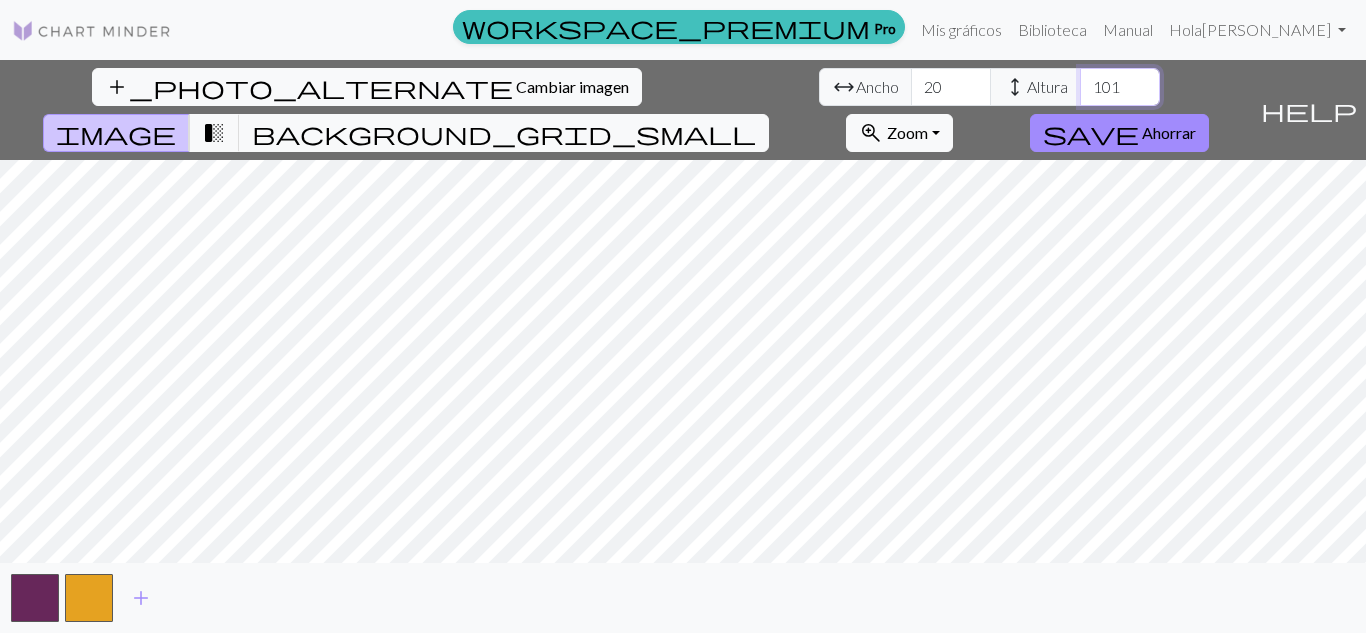 click on "101" at bounding box center [1120, 87] 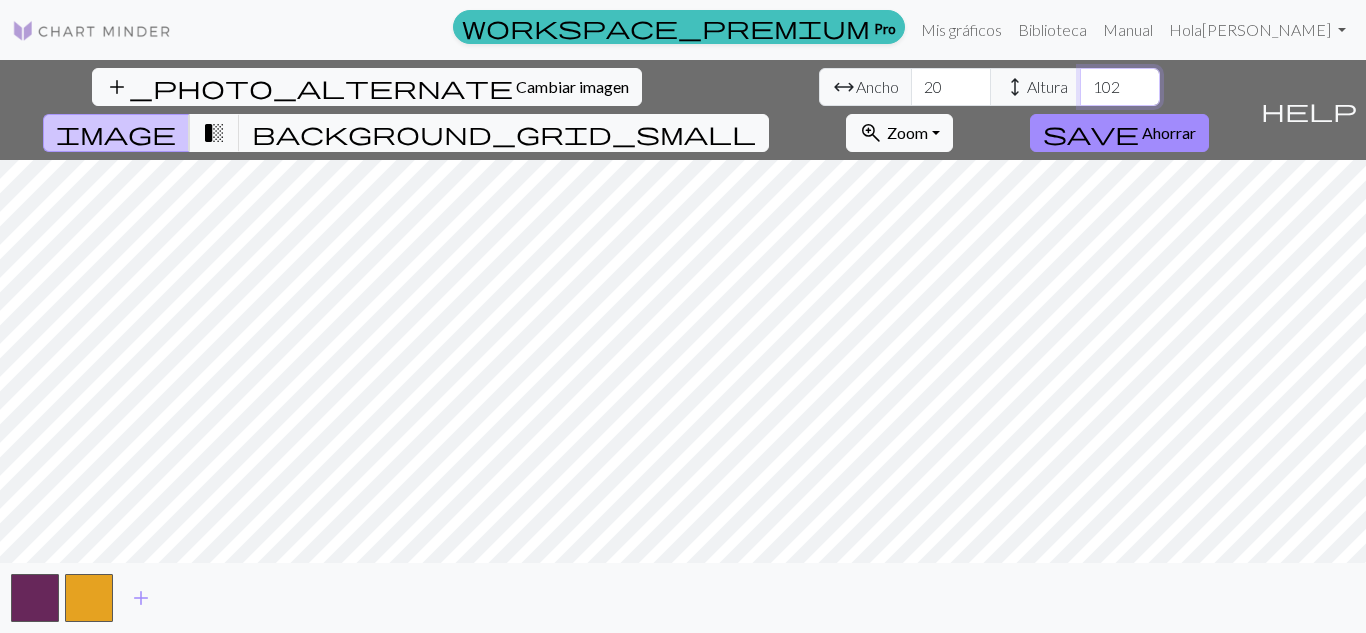 click on "102" at bounding box center [1120, 87] 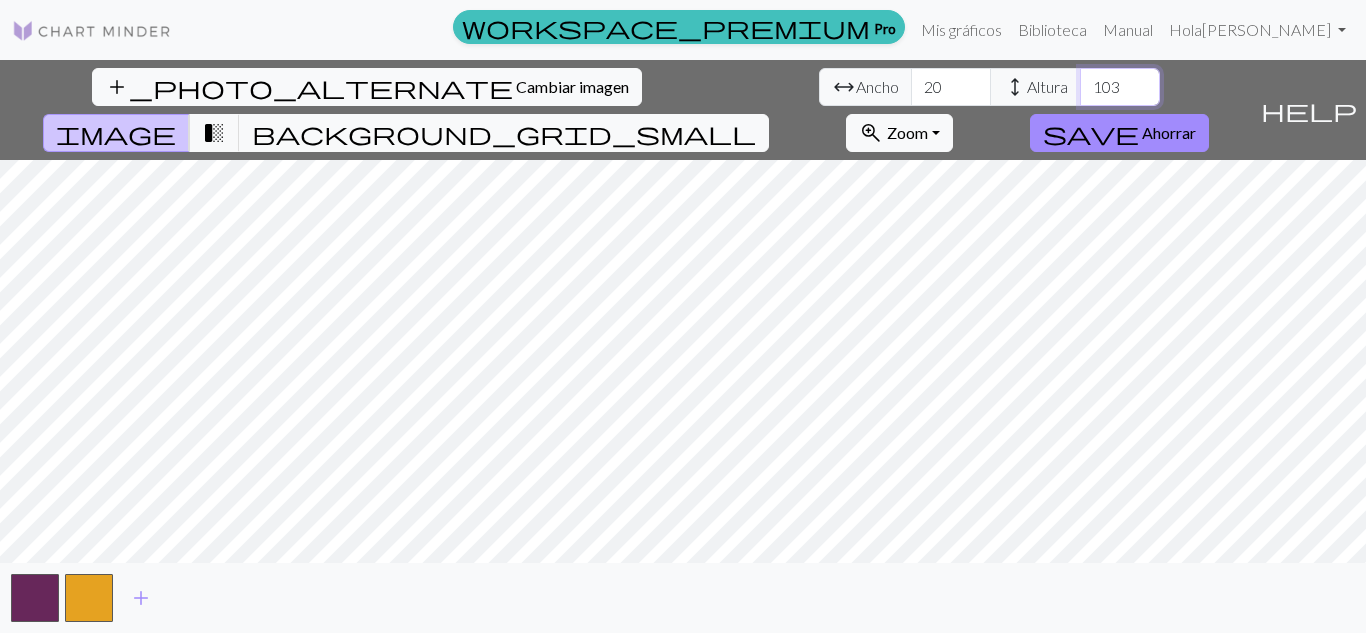 click on "103" at bounding box center [1120, 87] 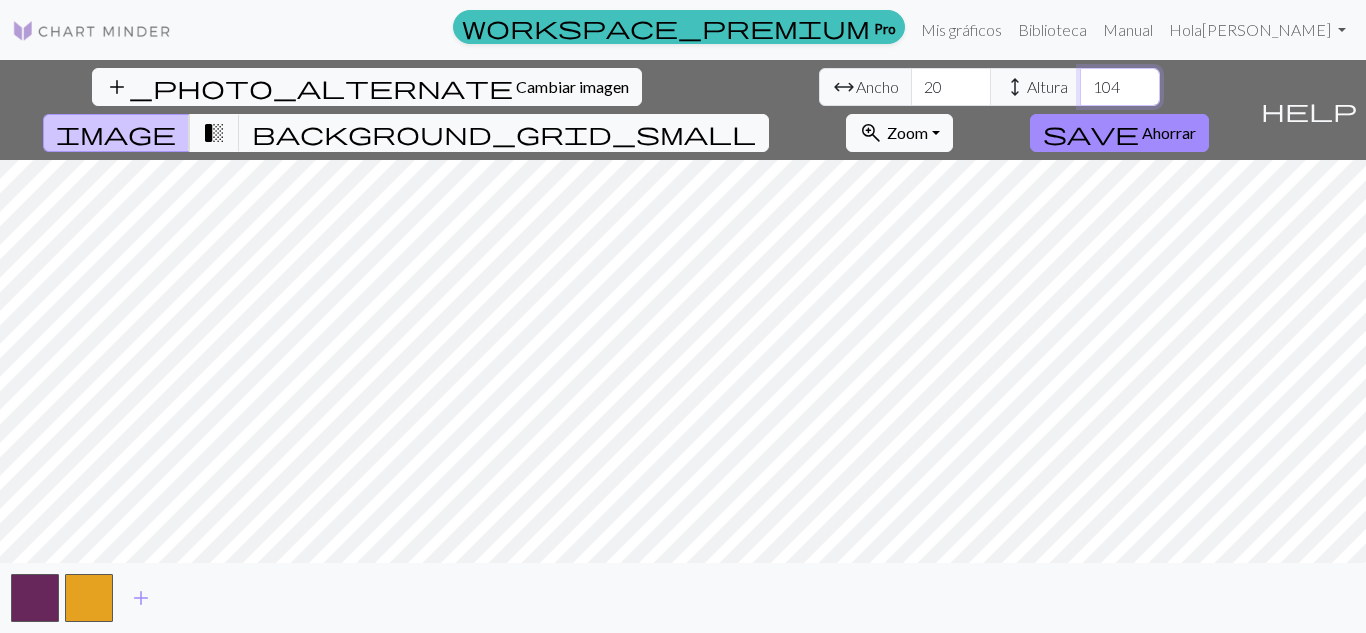 click on "104" at bounding box center [1120, 87] 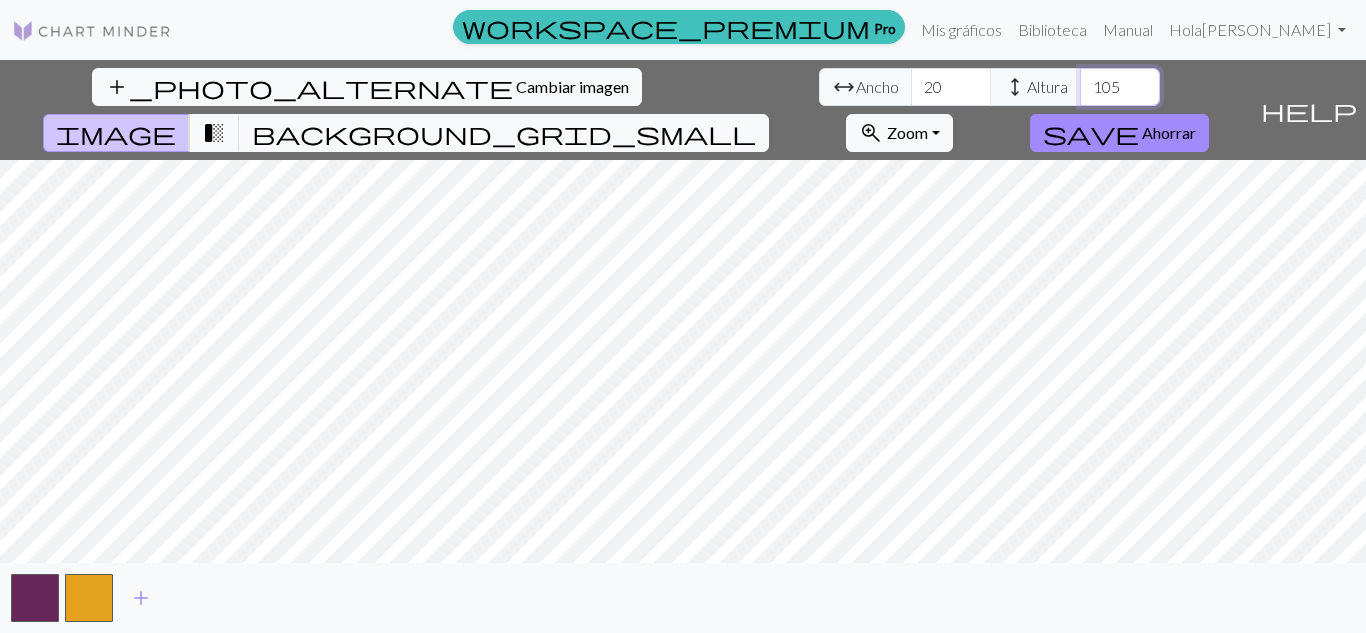 click on "105" at bounding box center (1120, 87) 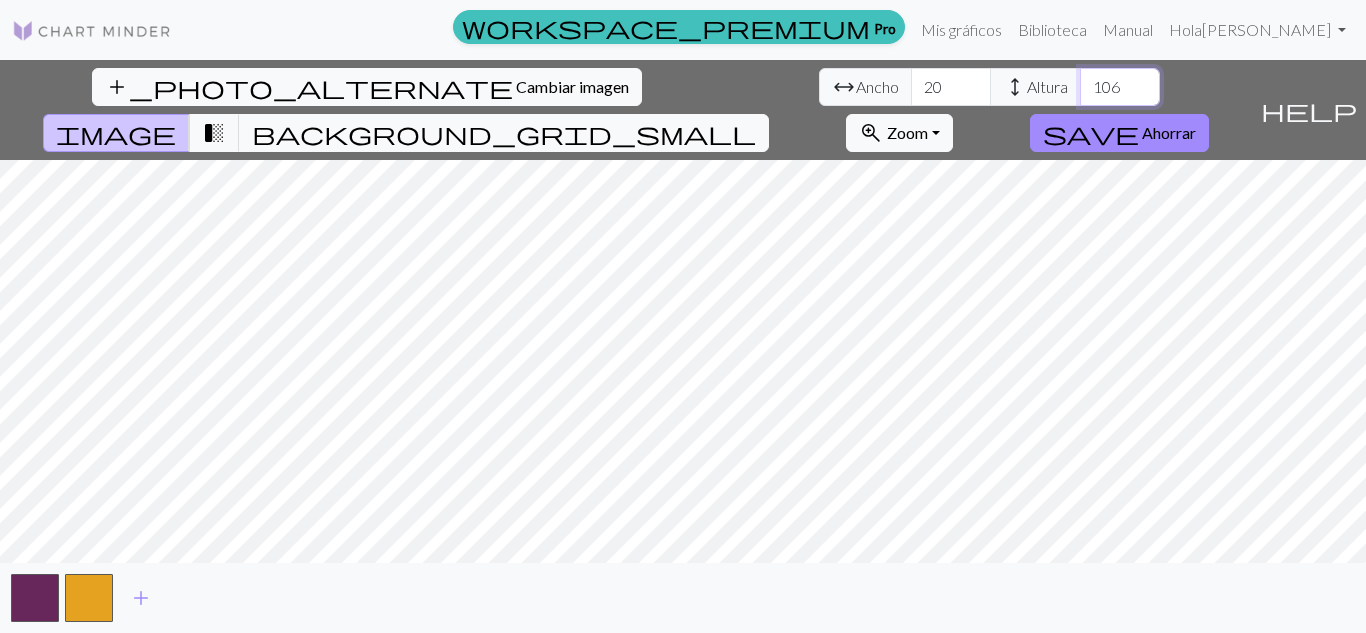 click on "106" at bounding box center (1120, 87) 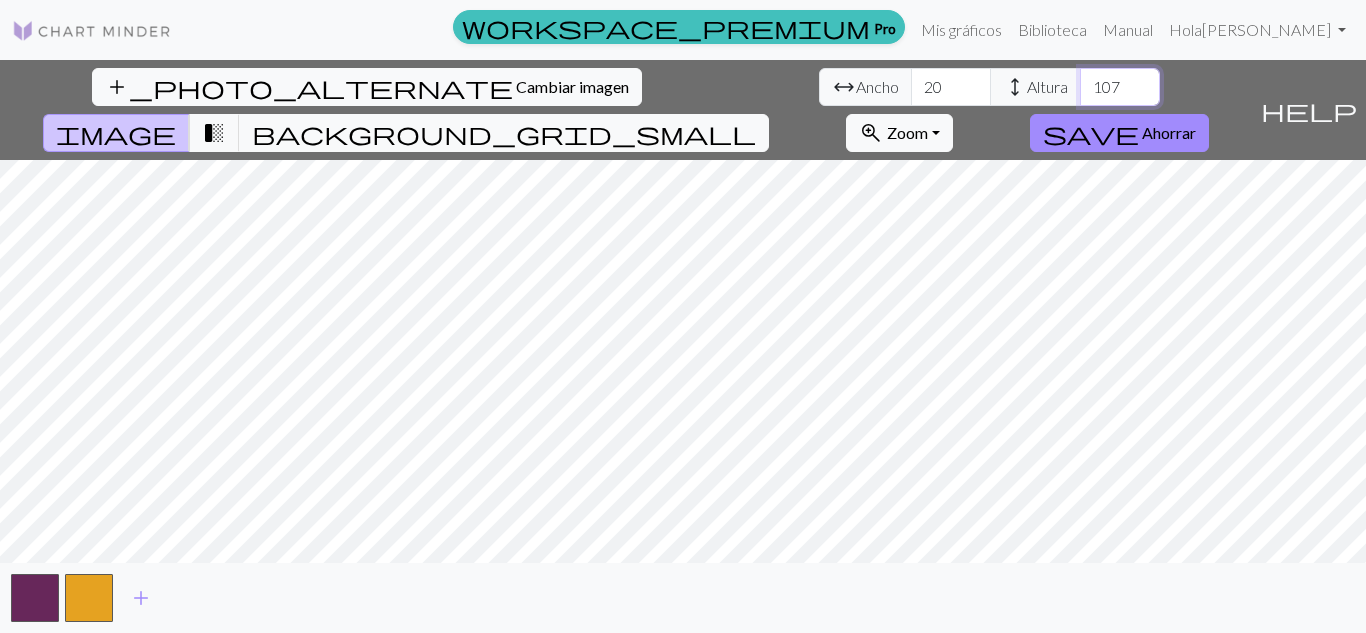 click on "107" at bounding box center [1120, 87] 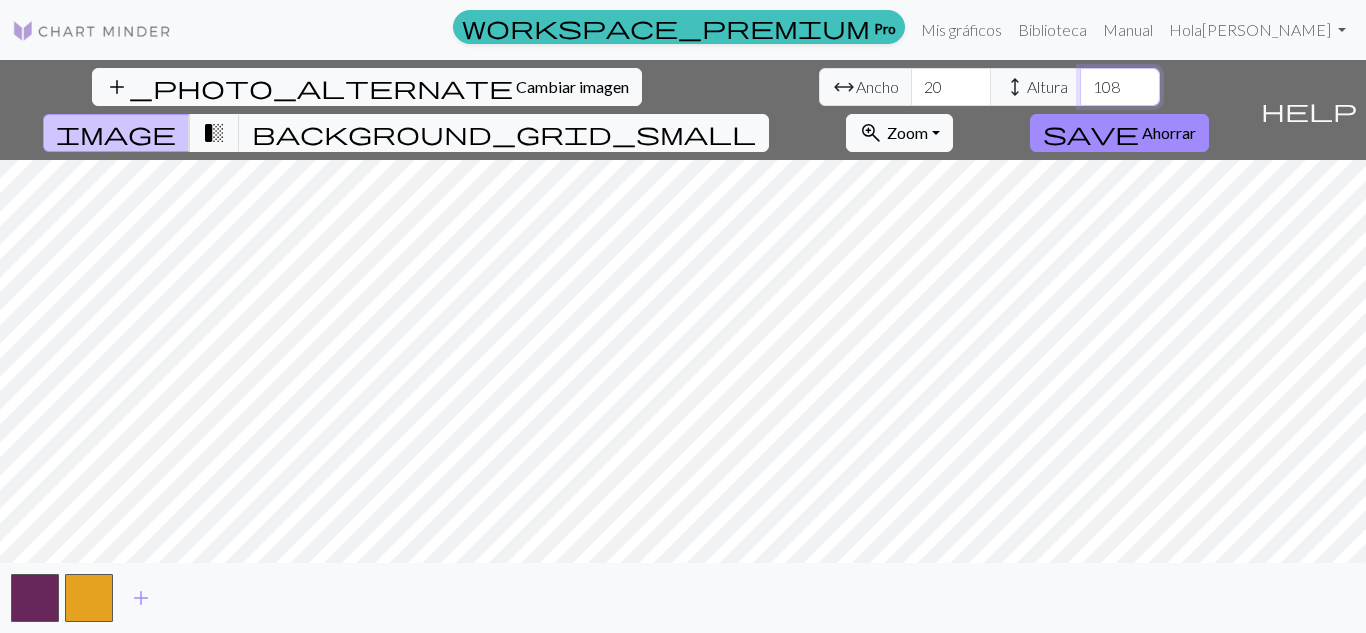 click on "108" at bounding box center (1120, 87) 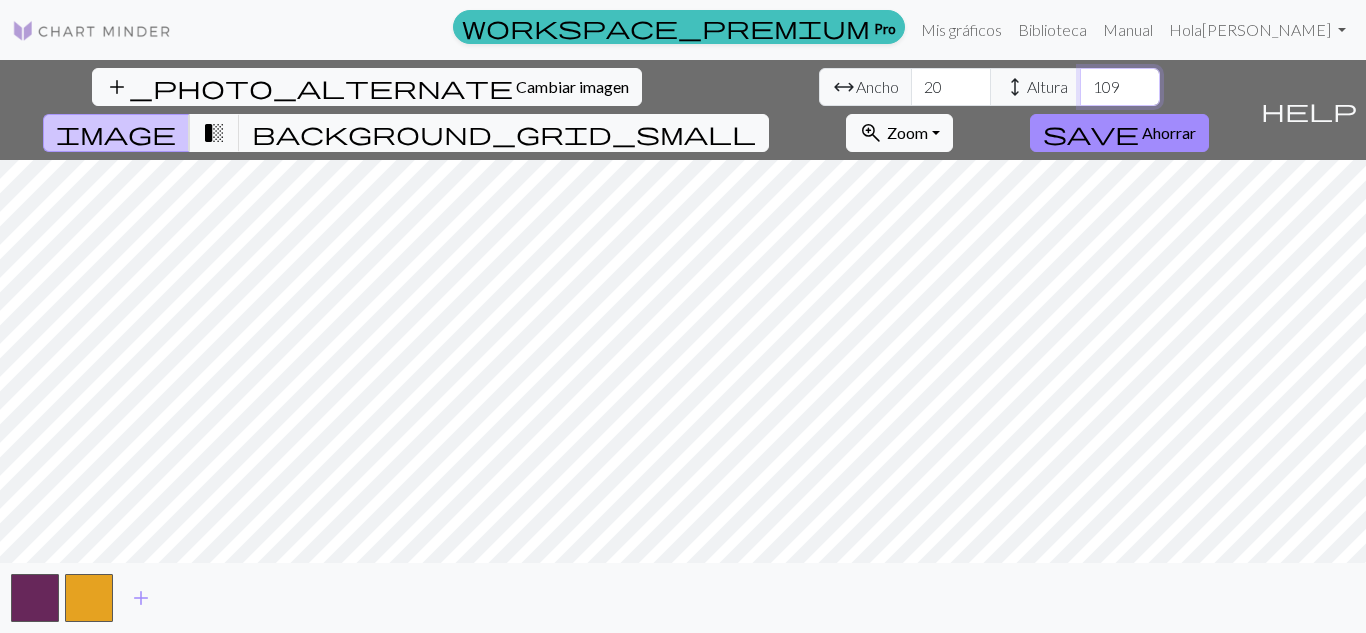 click on "109" at bounding box center (1120, 87) 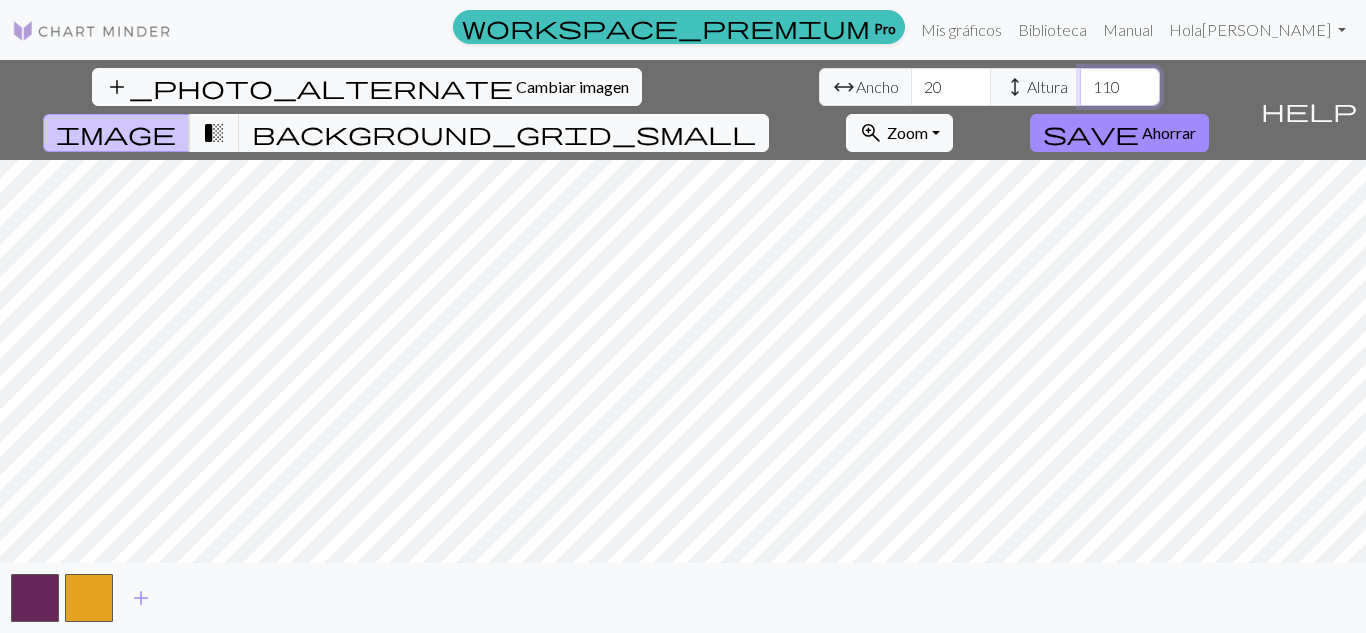 click on "110" at bounding box center [1120, 87] 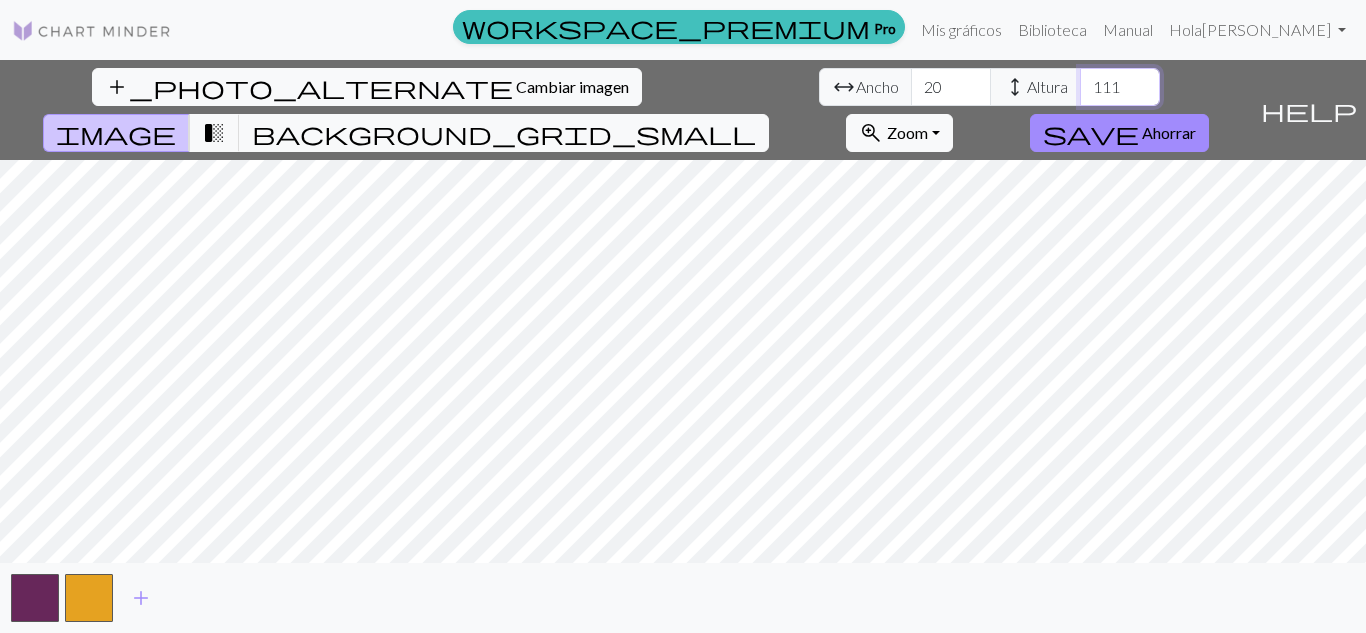 click on "111" at bounding box center [1120, 87] 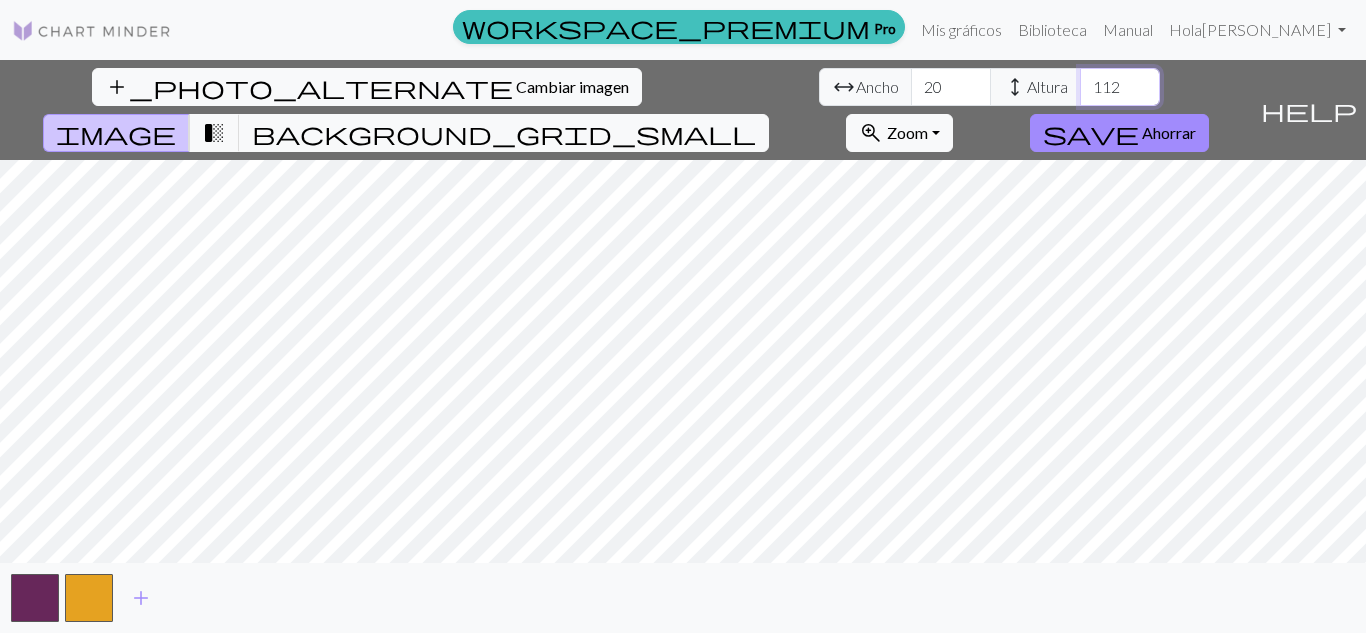 click on "112" at bounding box center (1120, 87) 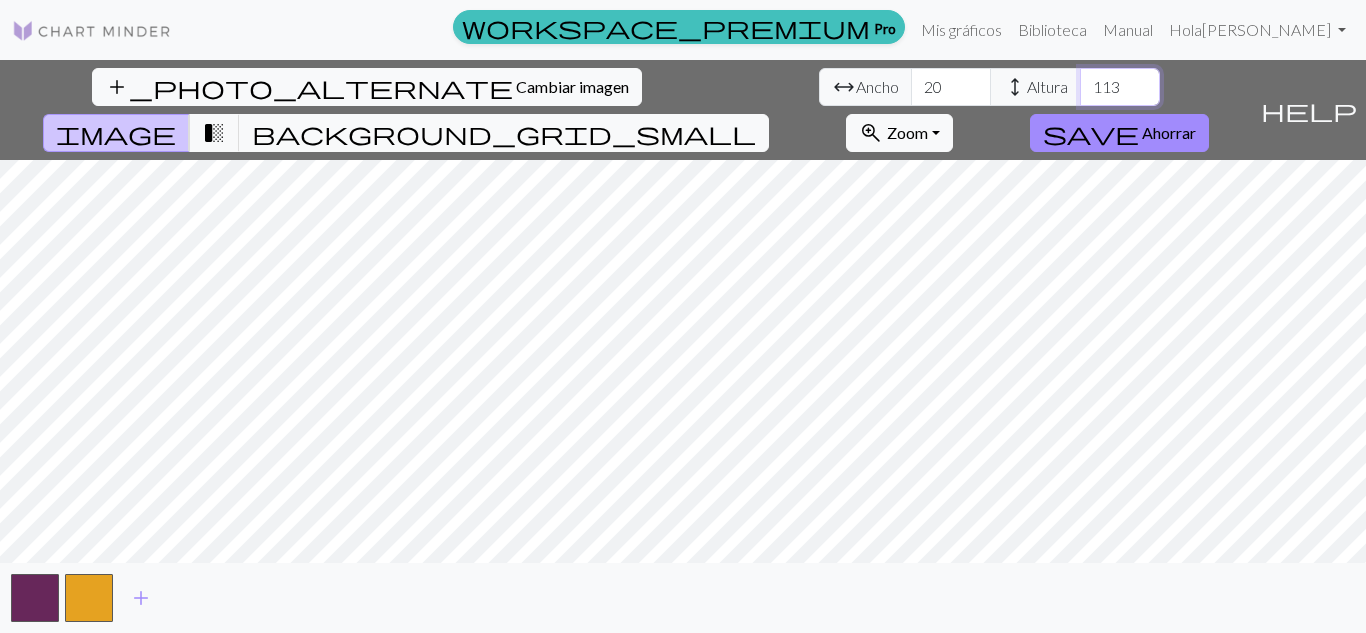 click on "113" at bounding box center [1120, 87] 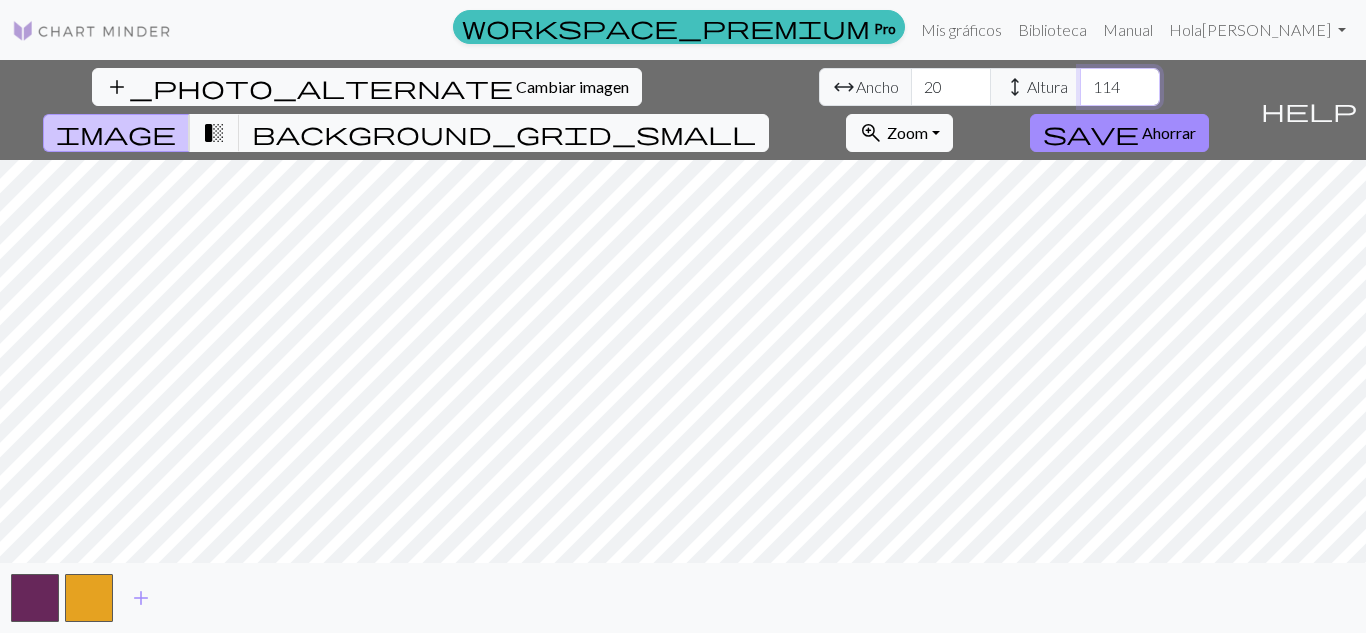 click on "114" at bounding box center (1120, 87) 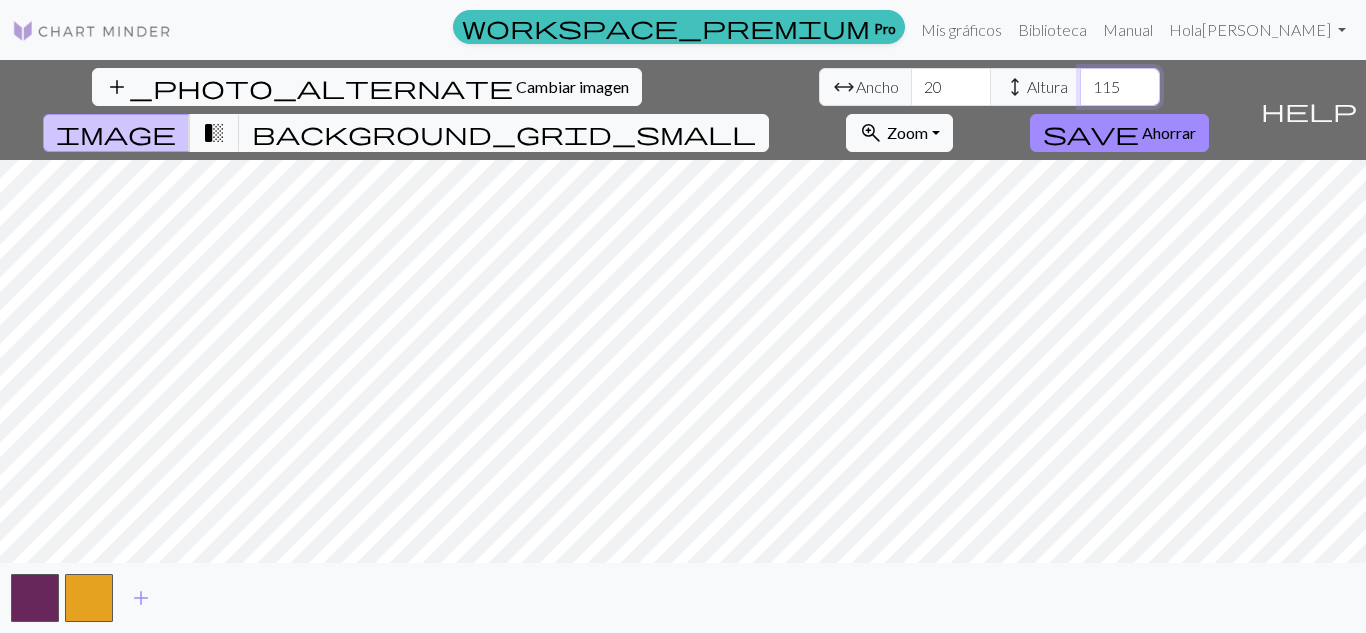 click on "115" at bounding box center (1120, 87) 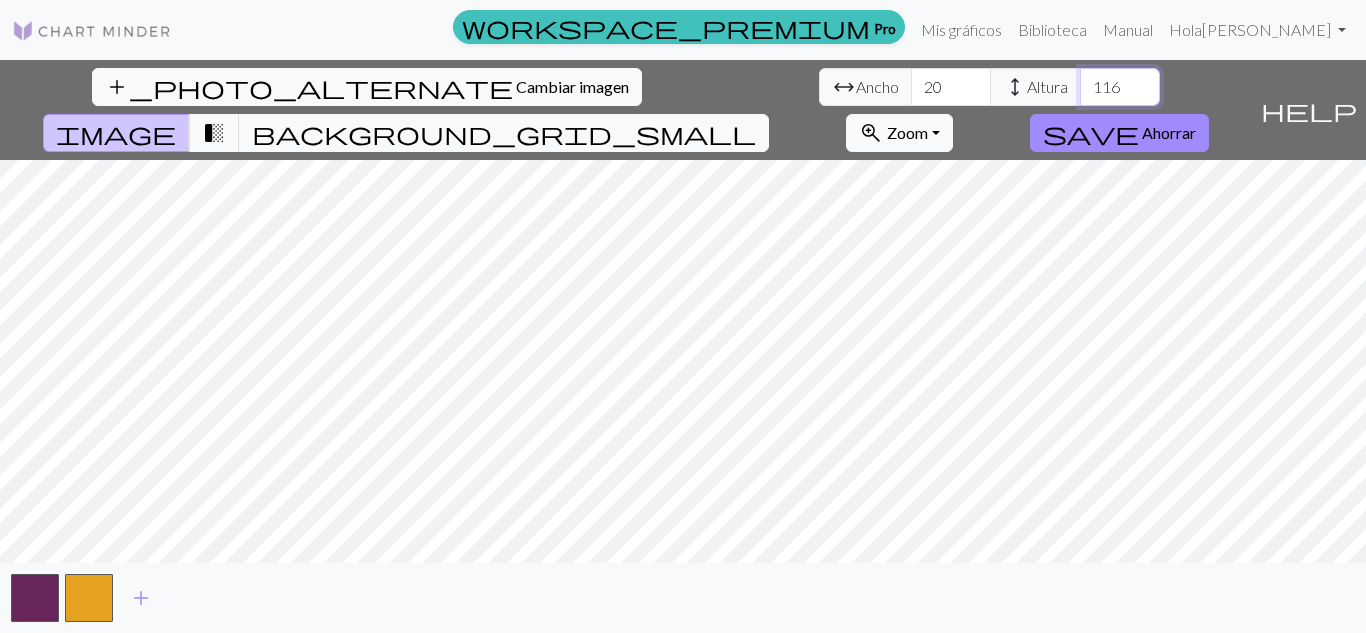 click on "116" at bounding box center (1120, 87) 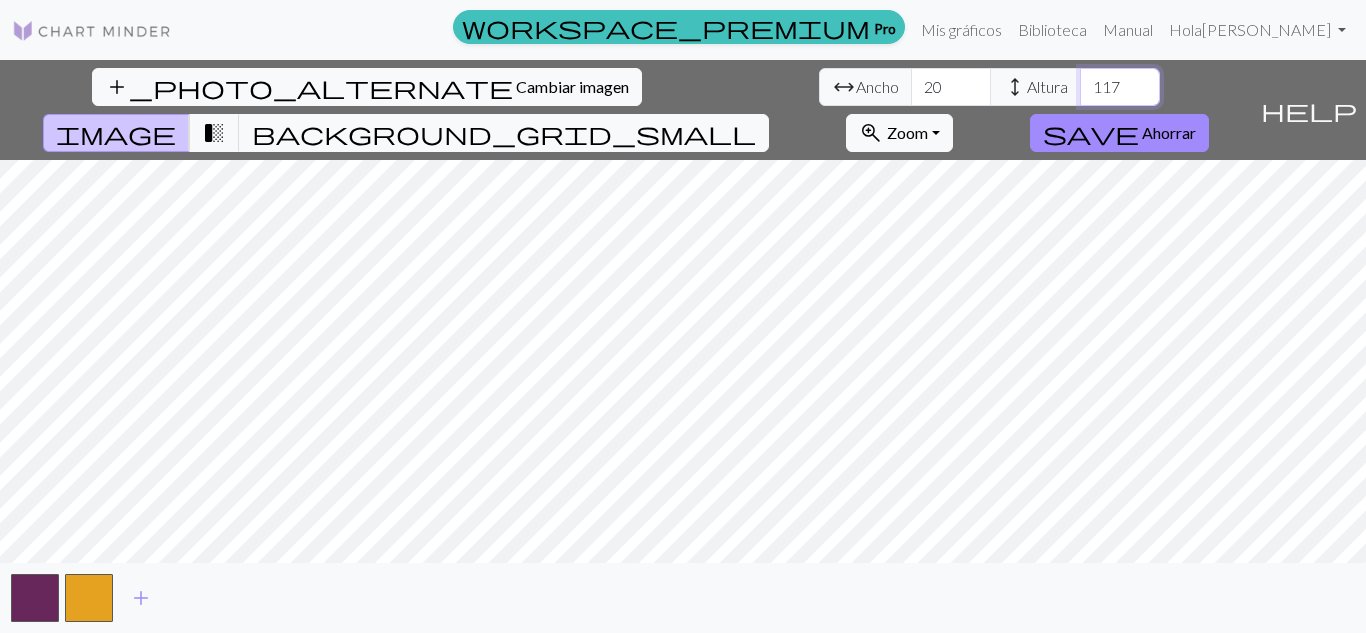 click on "117" at bounding box center (1120, 87) 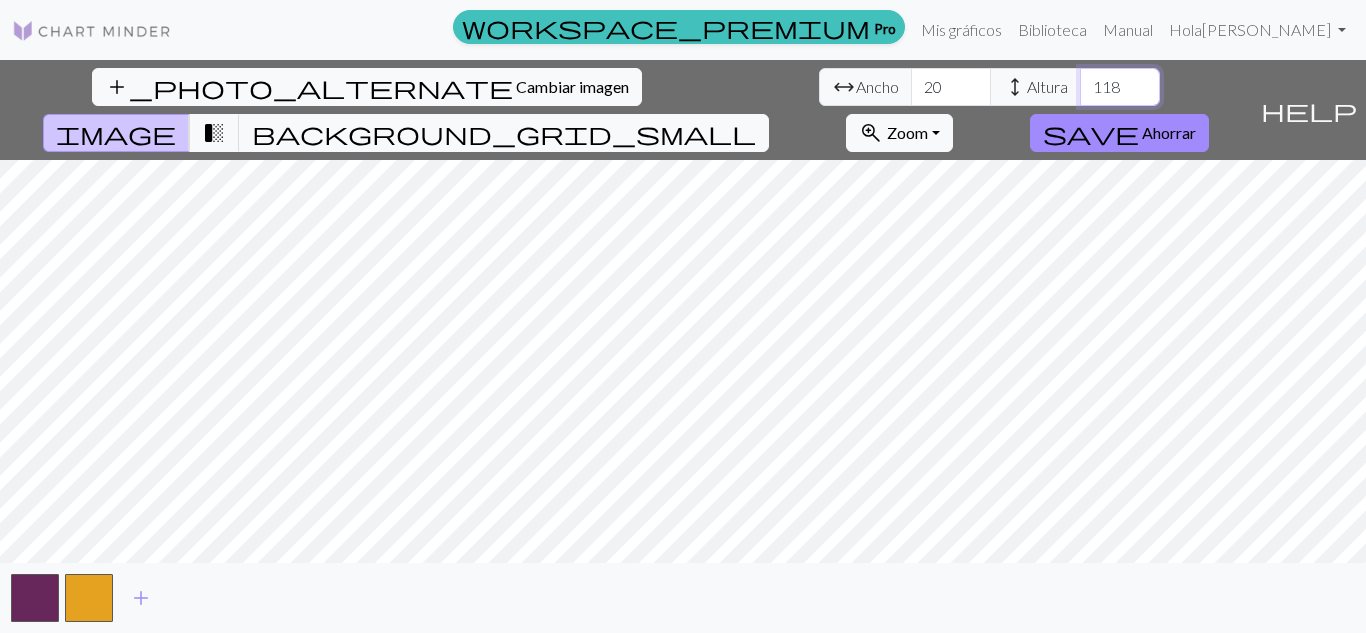 click on "118" at bounding box center (1120, 87) 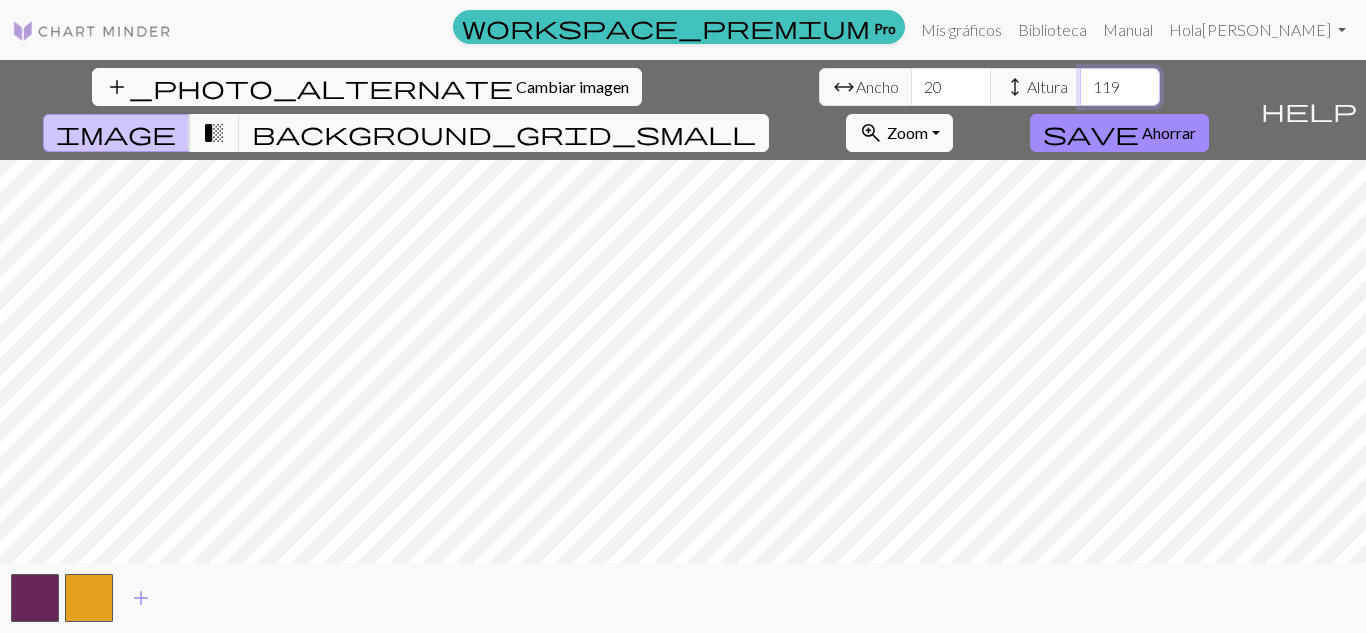 click on "119" at bounding box center (1120, 87) 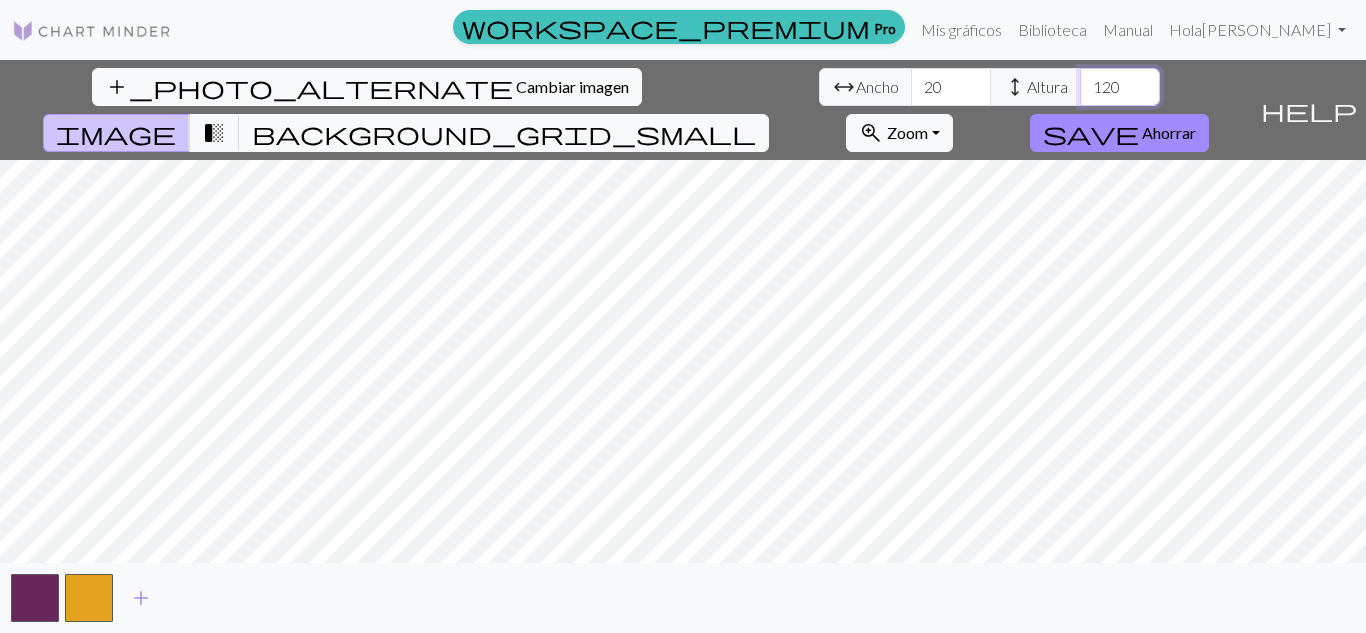 click on "120" at bounding box center (1120, 87) 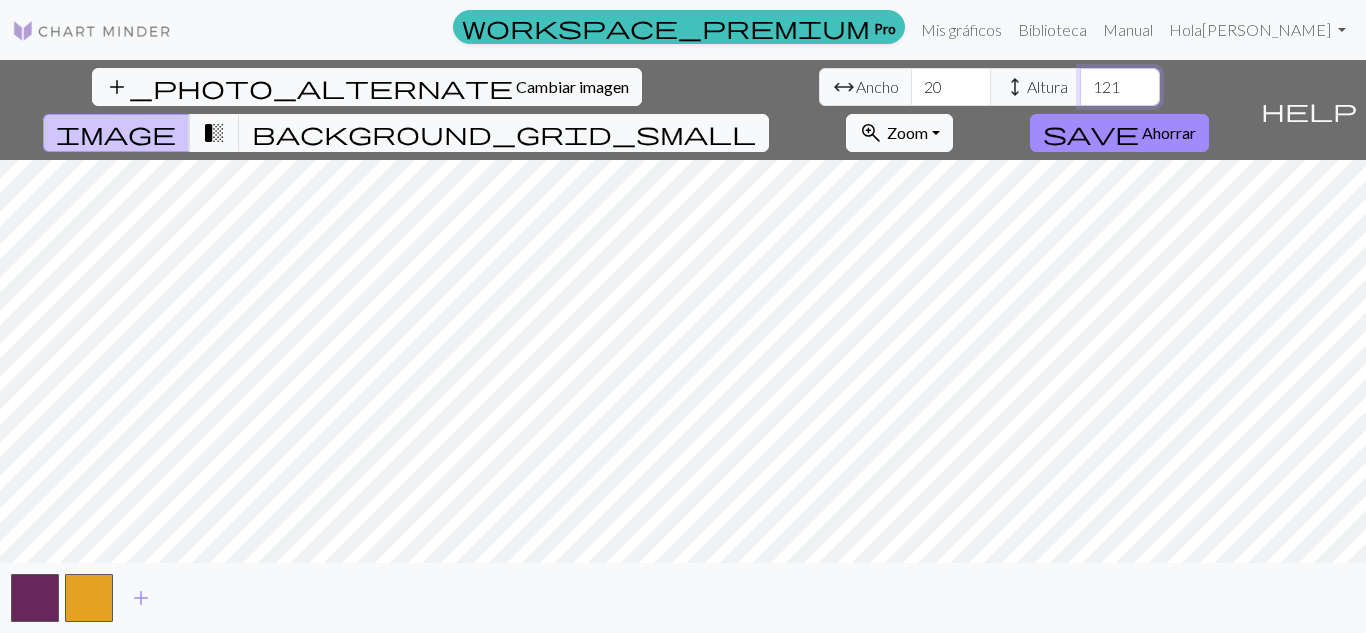 click on "121" at bounding box center (1120, 87) 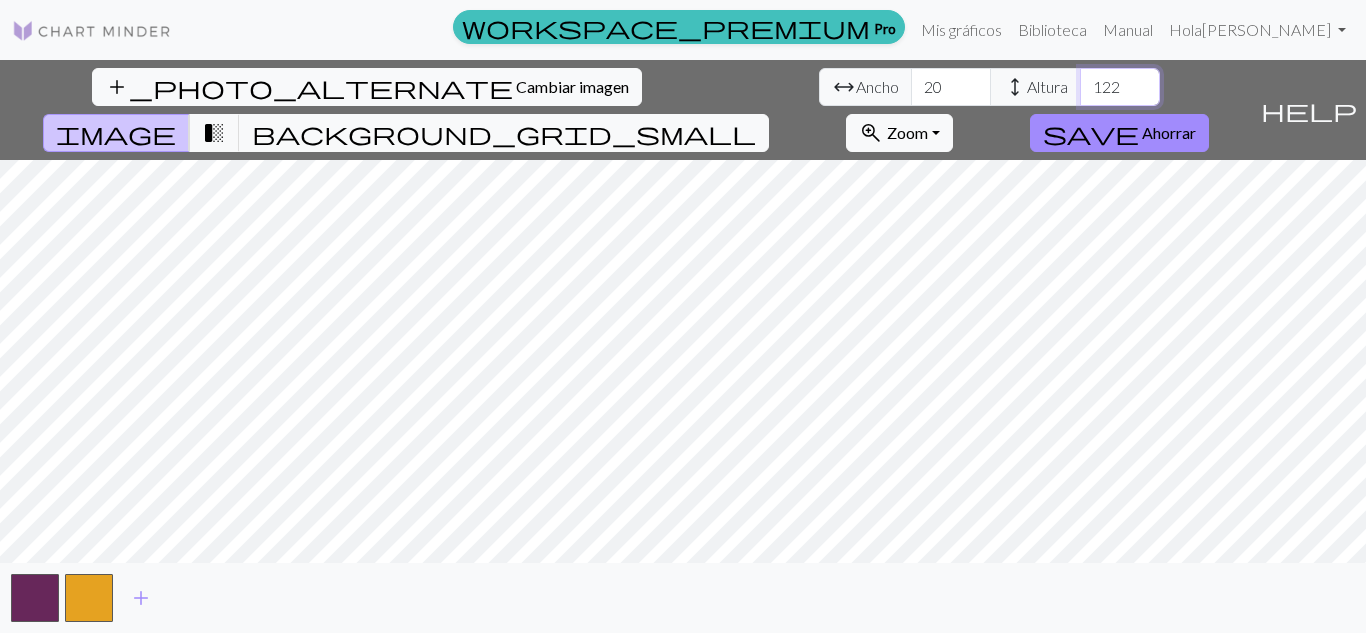 click on "122" at bounding box center [1120, 87] 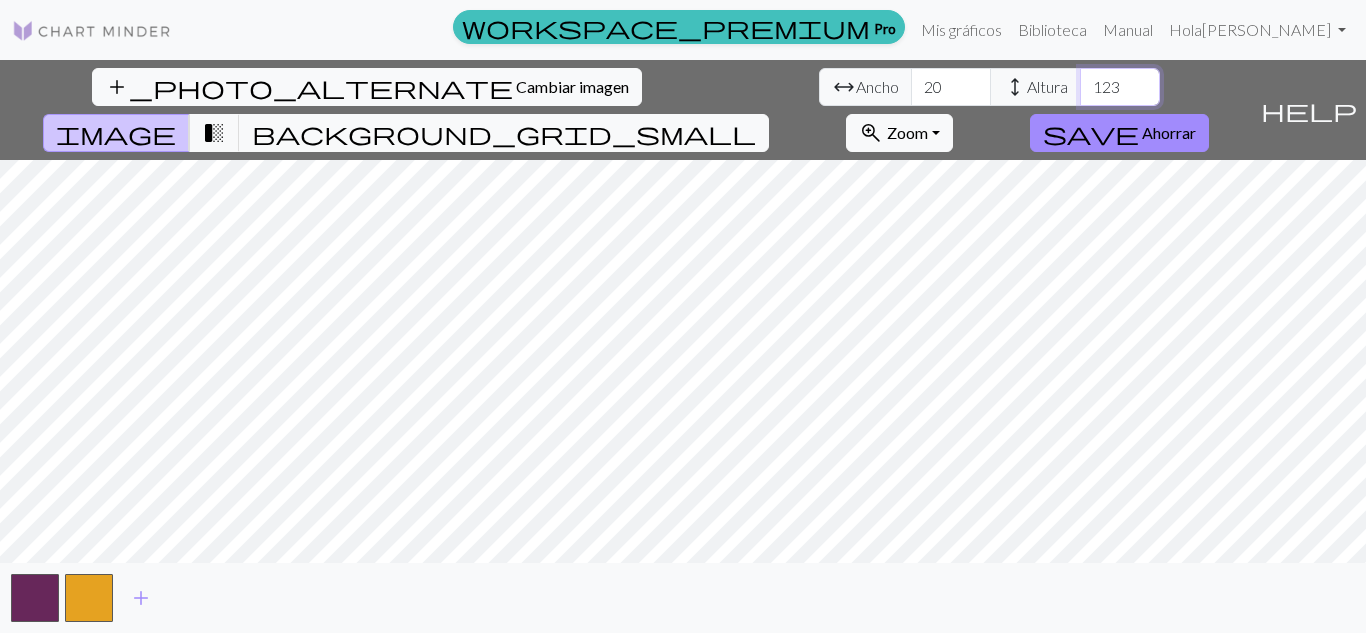 click on "123" at bounding box center (1120, 87) 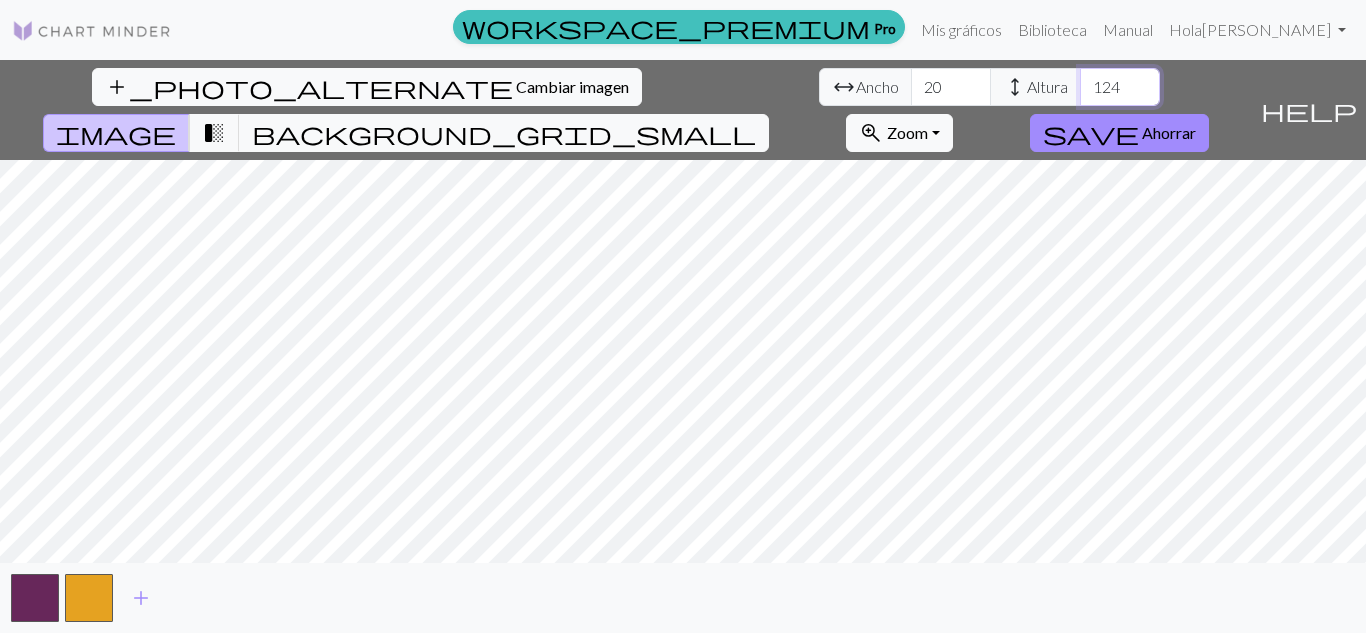click on "124" at bounding box center (1120, 87) 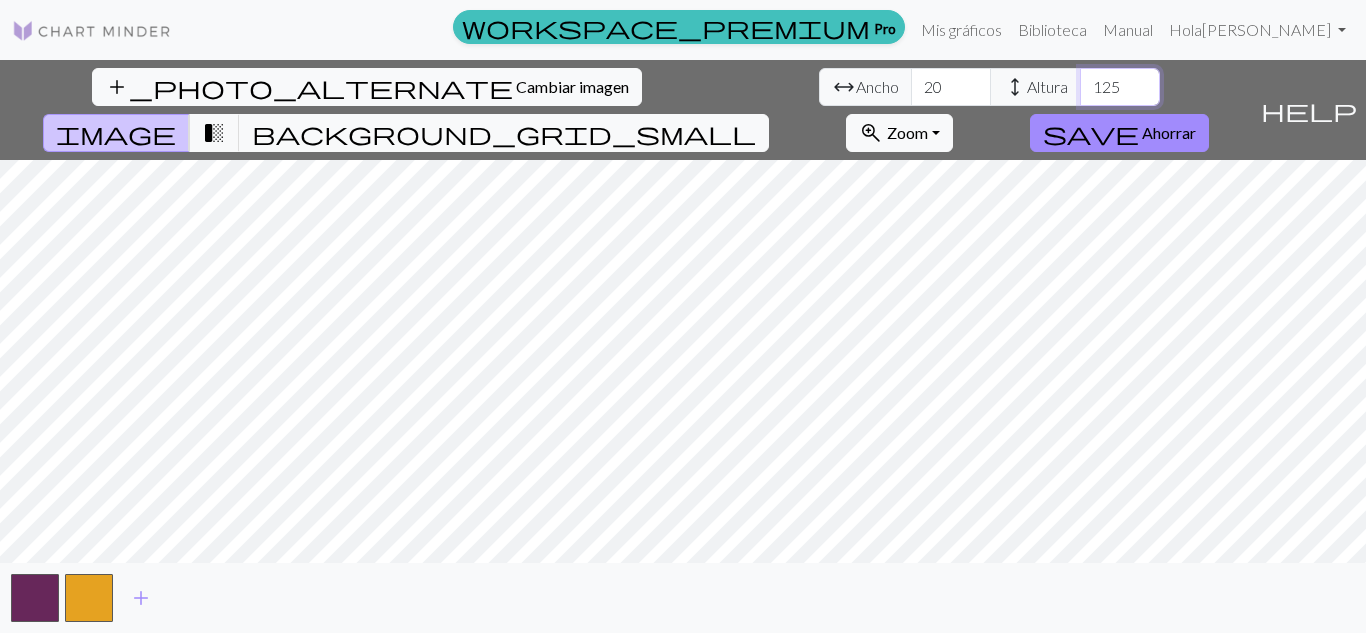 click on "125" at bounding box center [1120, 87] 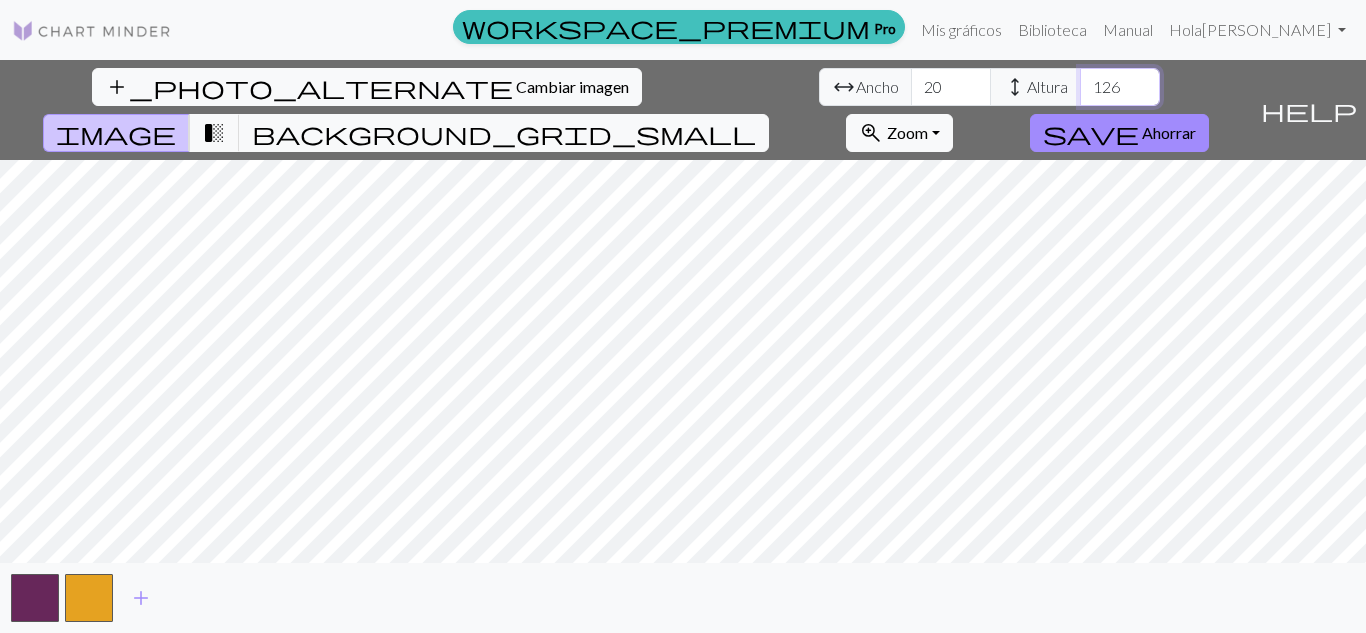 click on "126" at bounding box center [1120, 87] 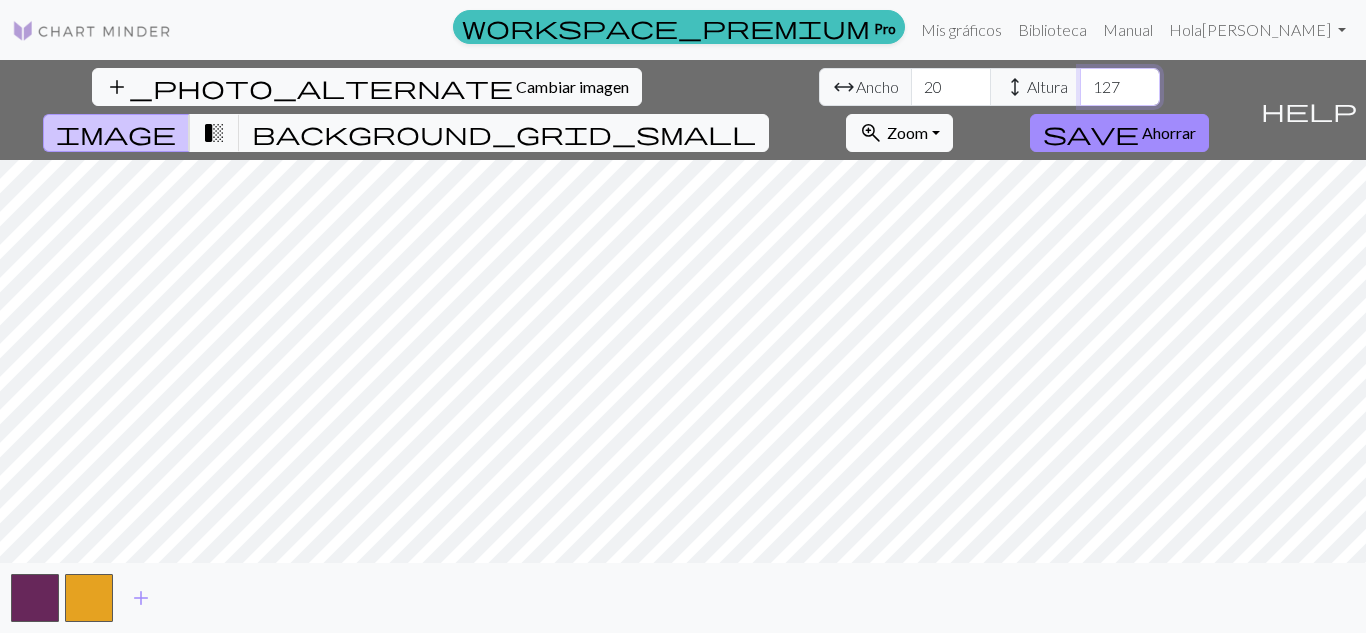 click on "127" at bounding box center [1120, 87] 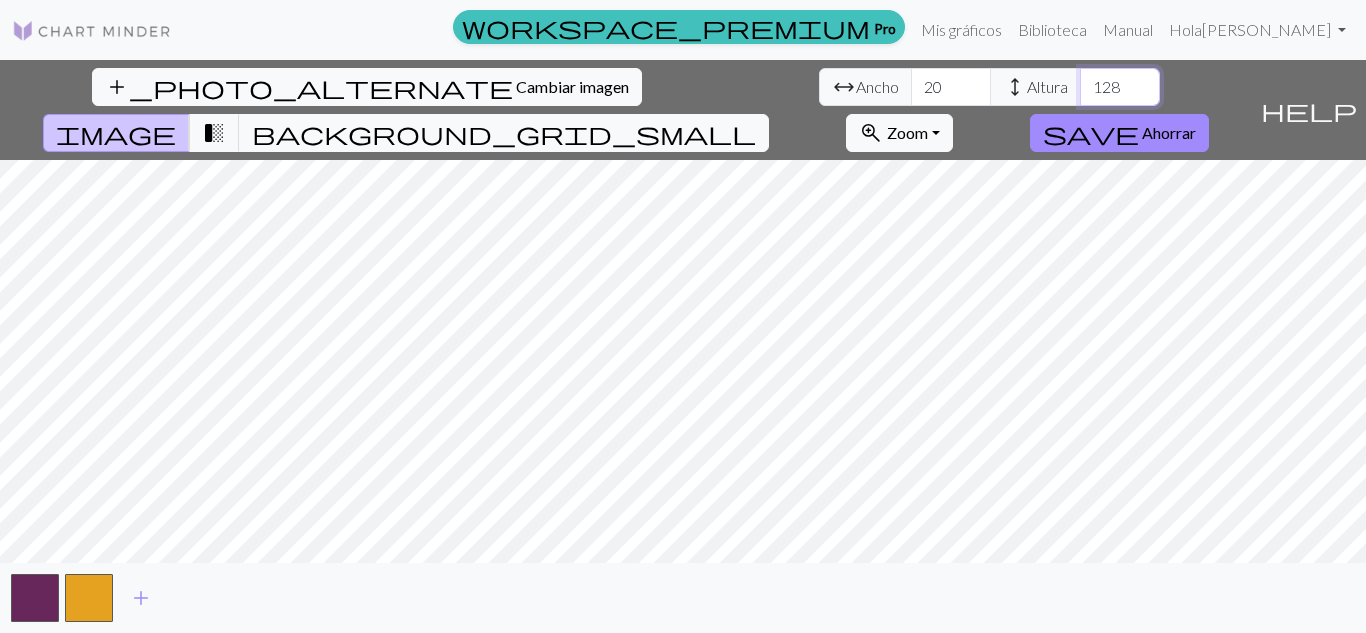 click on "128" at bounding box center (1120, 87) 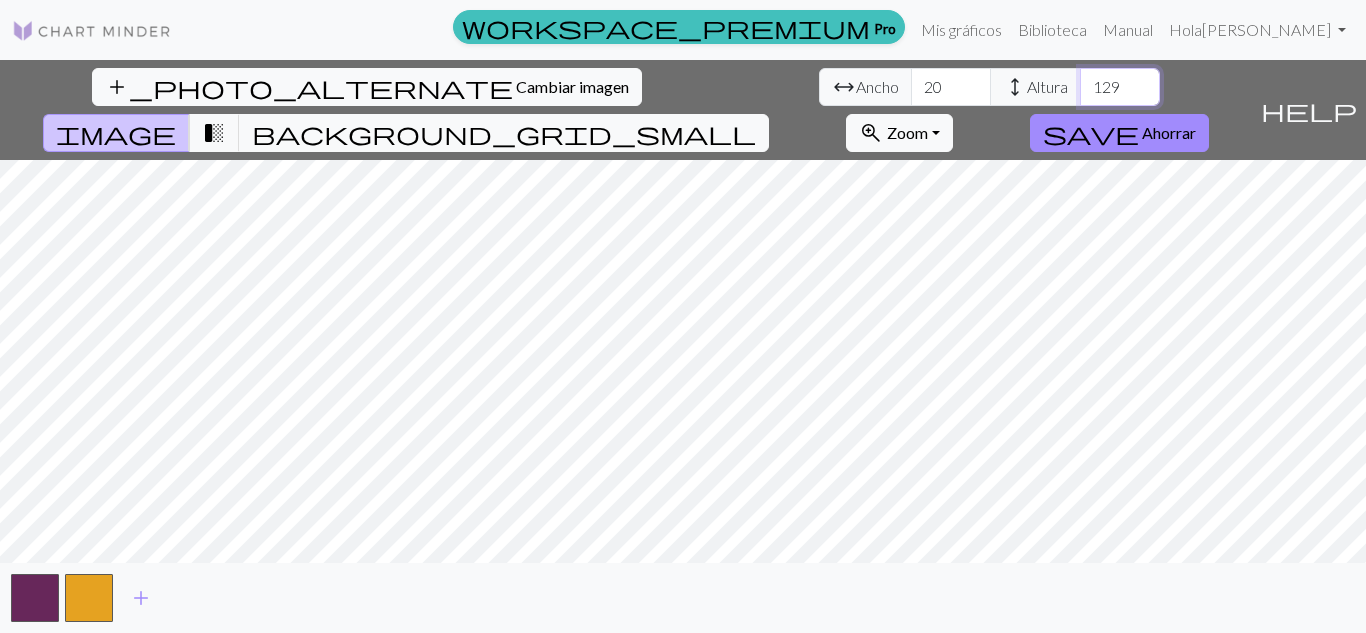 click on "129" at bounding box center (1120, 87) 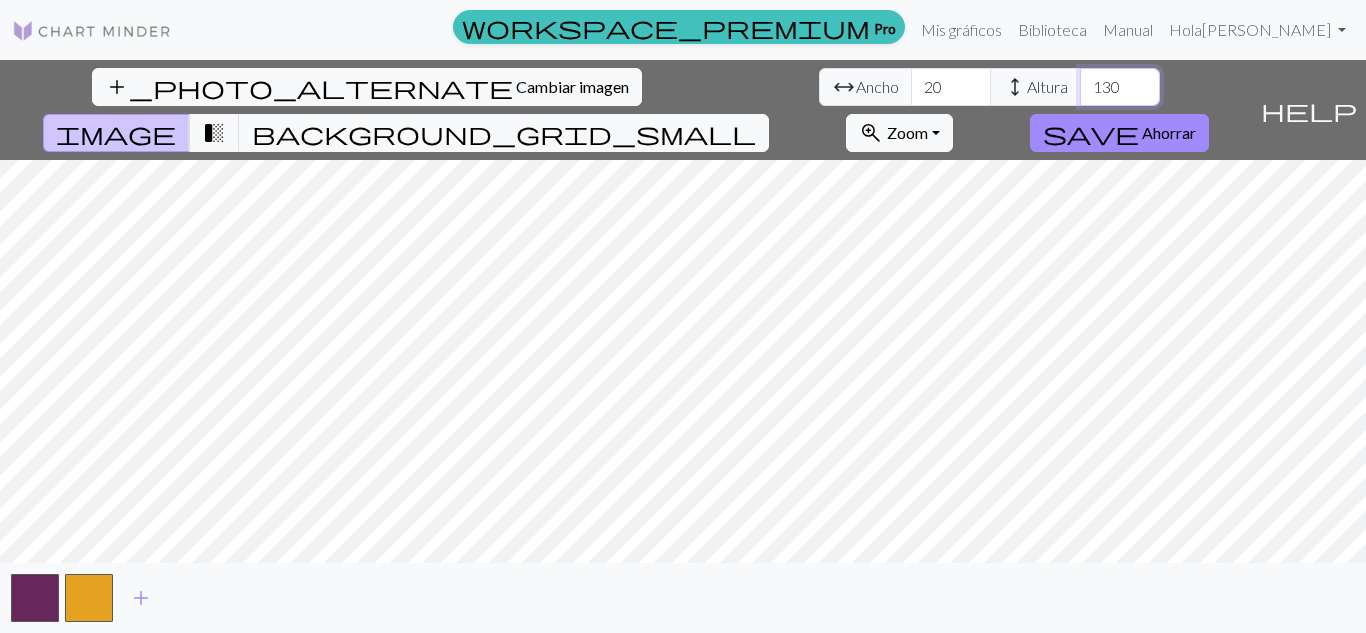 click on "130" at bounding box center [1120, 87] 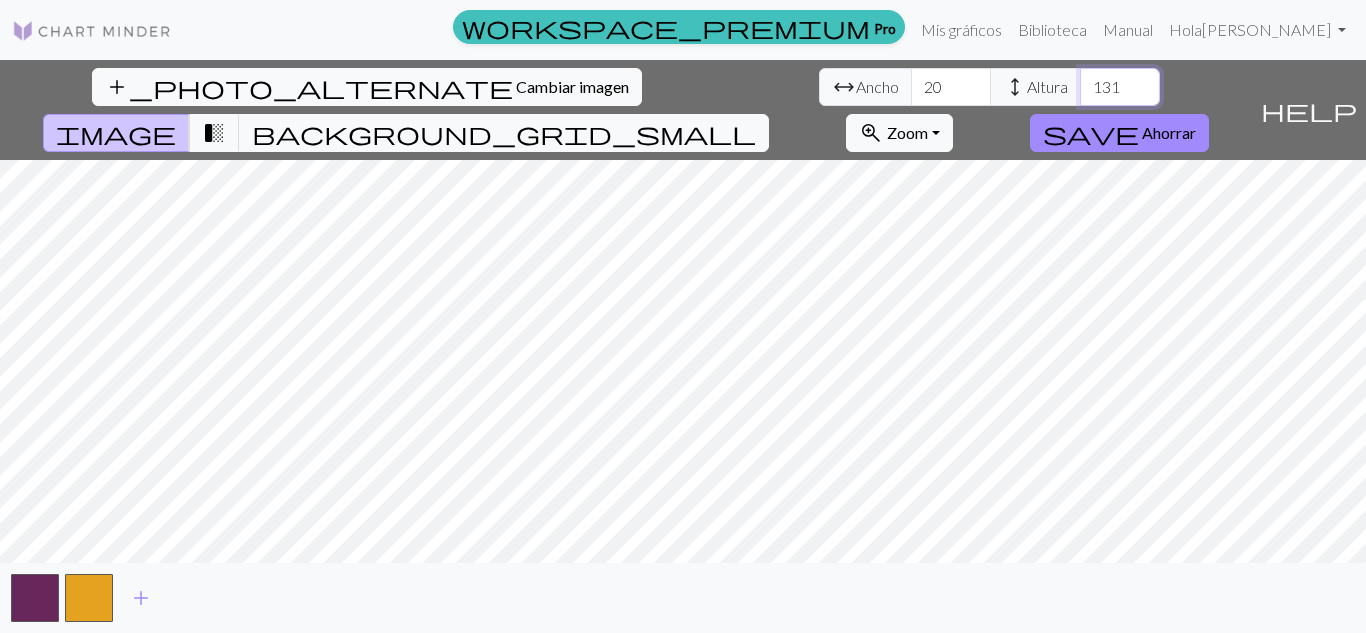 click on "131" at bounding box center (1120, 87) 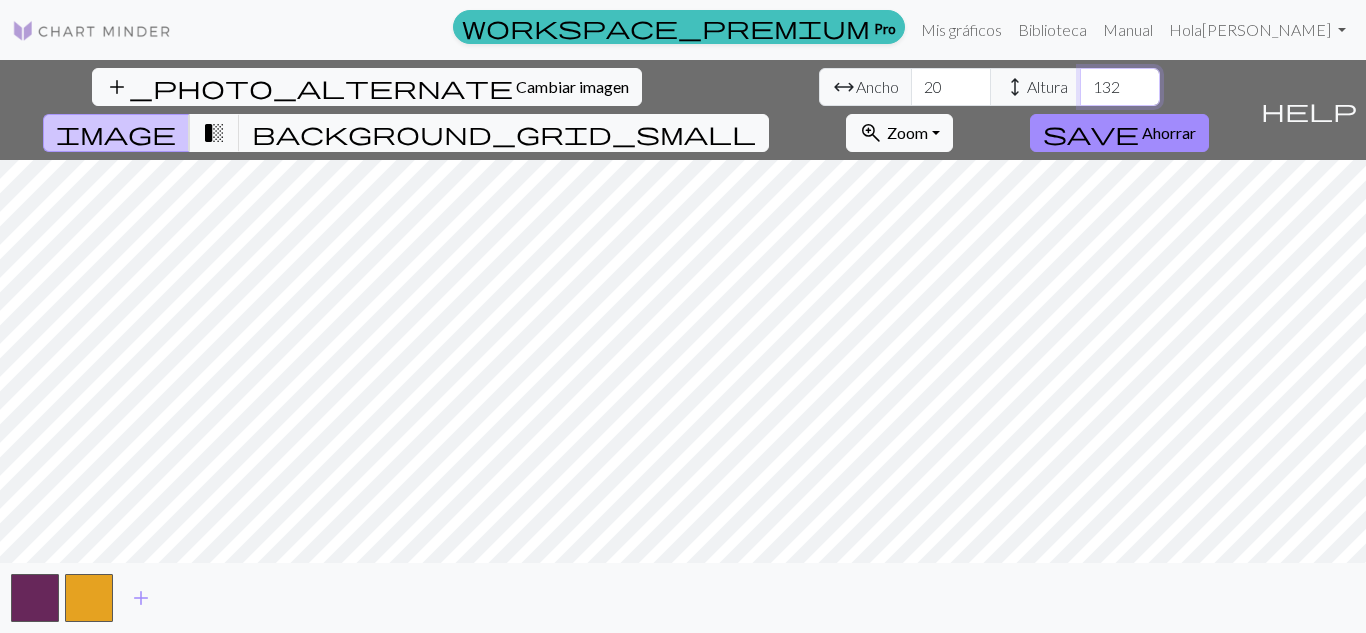 click on "132" at bounding box center (1120, 87) 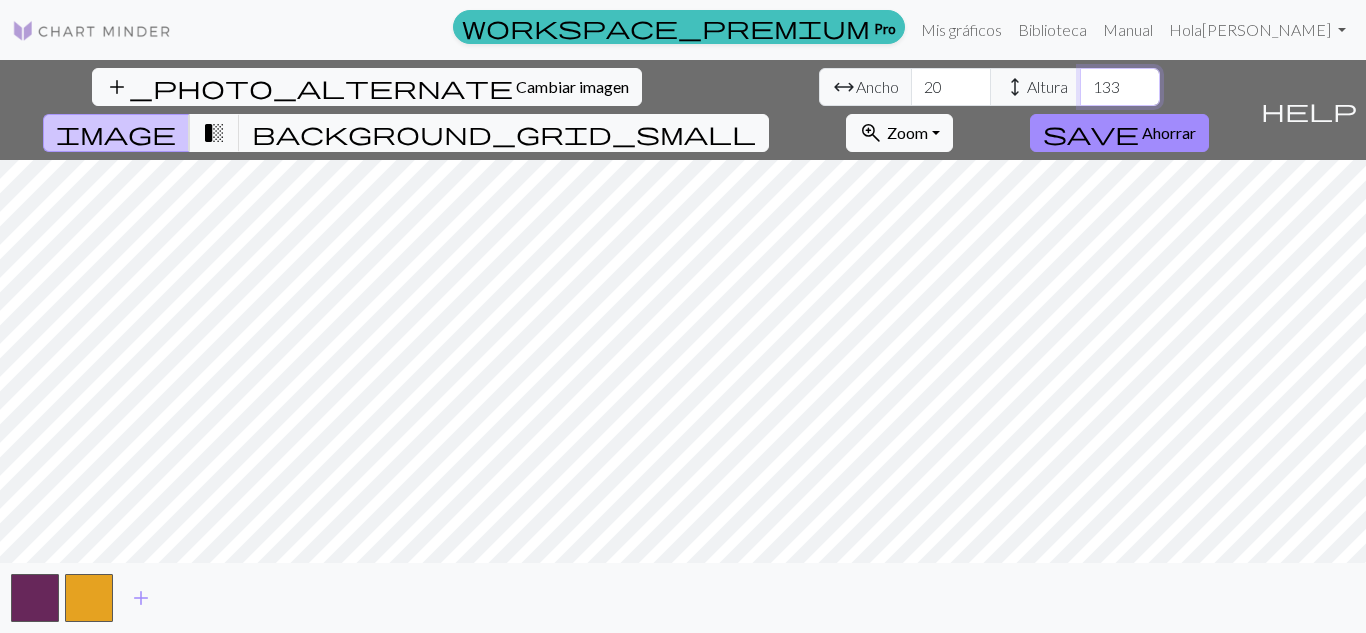 click on "133" at bounding box center [1120, 87] 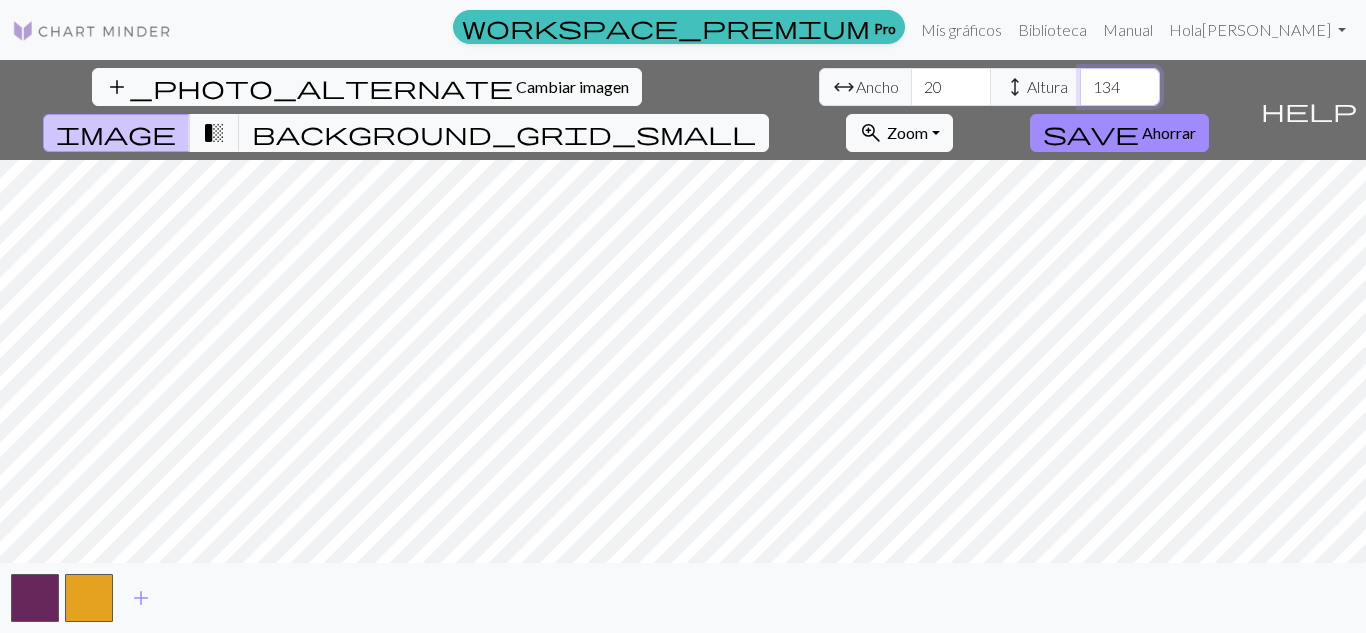 click on "134" at bounding box center [1120, 87] 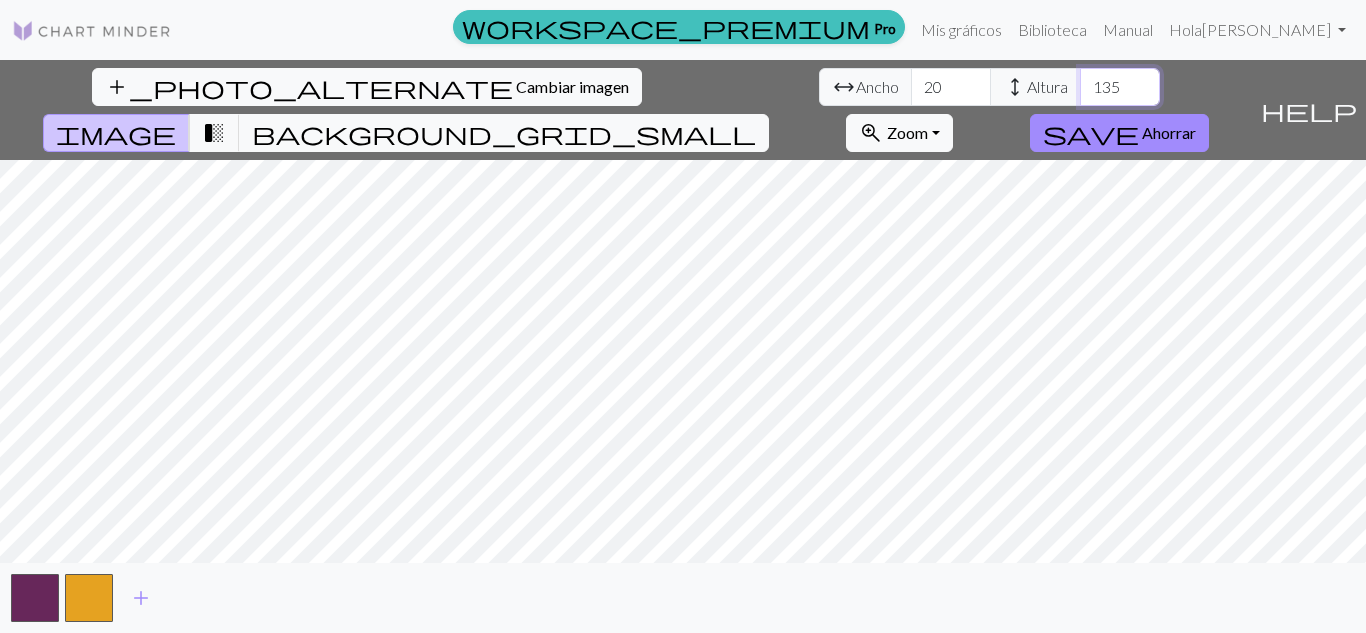 click on "135" at bounding box center (1120, 87) 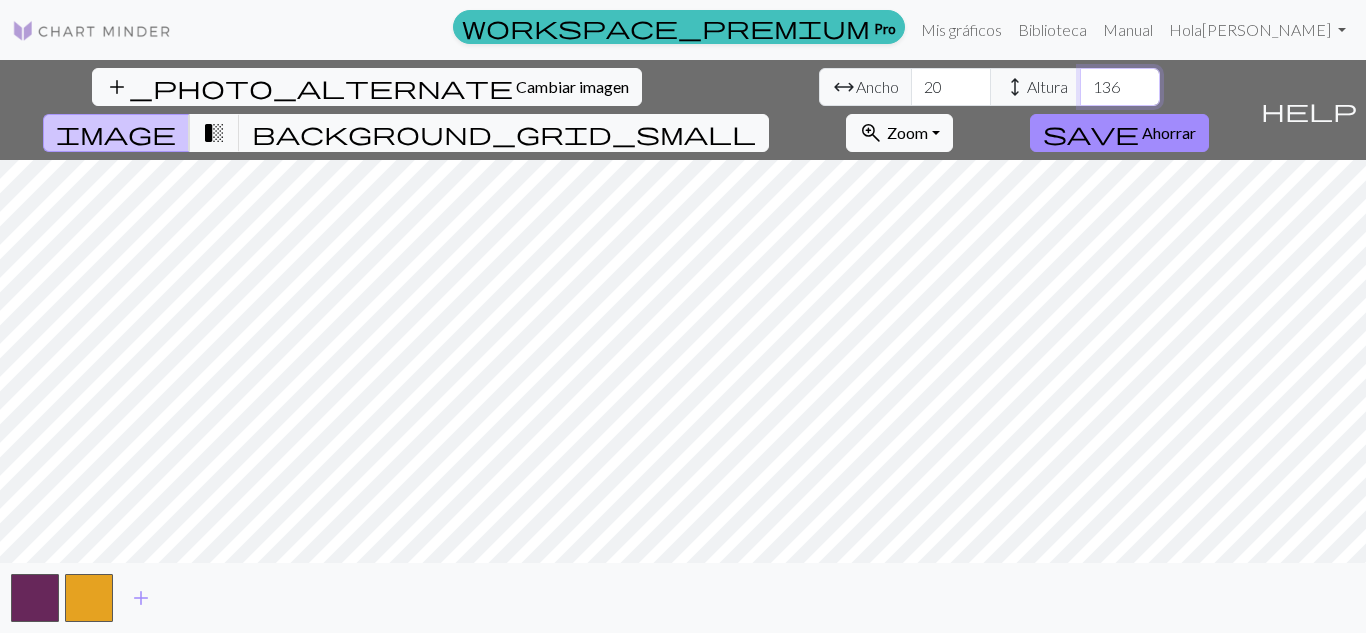 click on "136" at bounding box center [1120, 87] 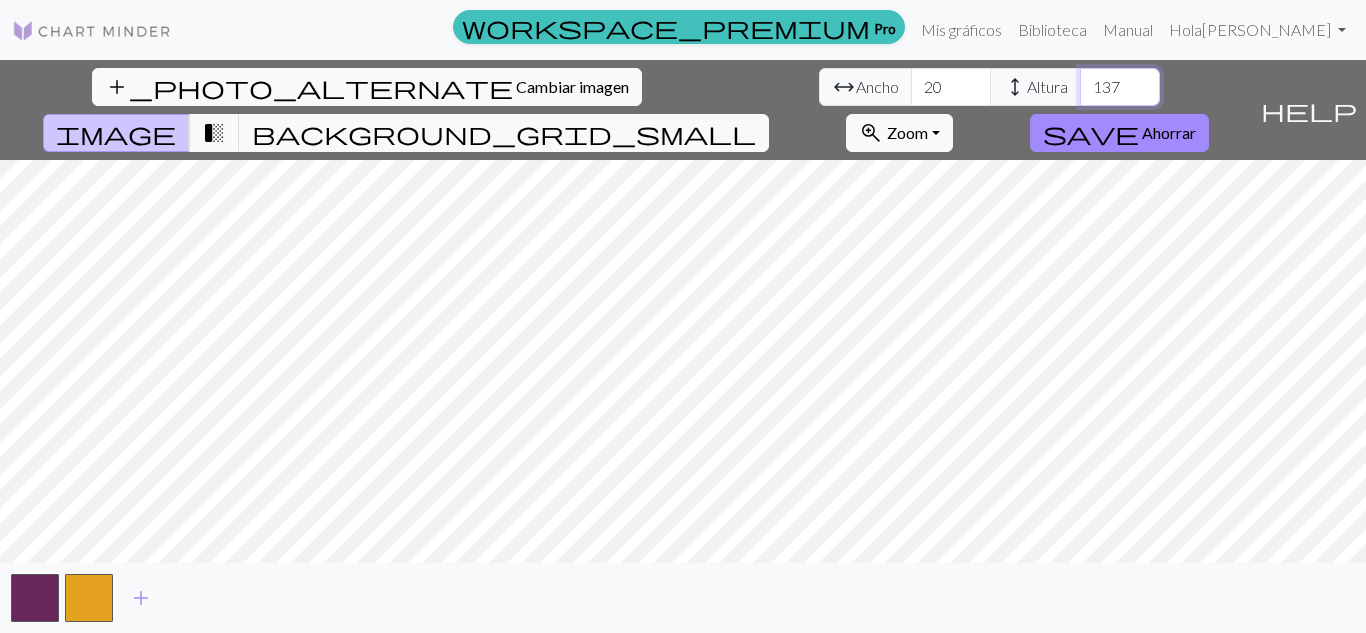 click on "137" at bounding box center [1120, 87] 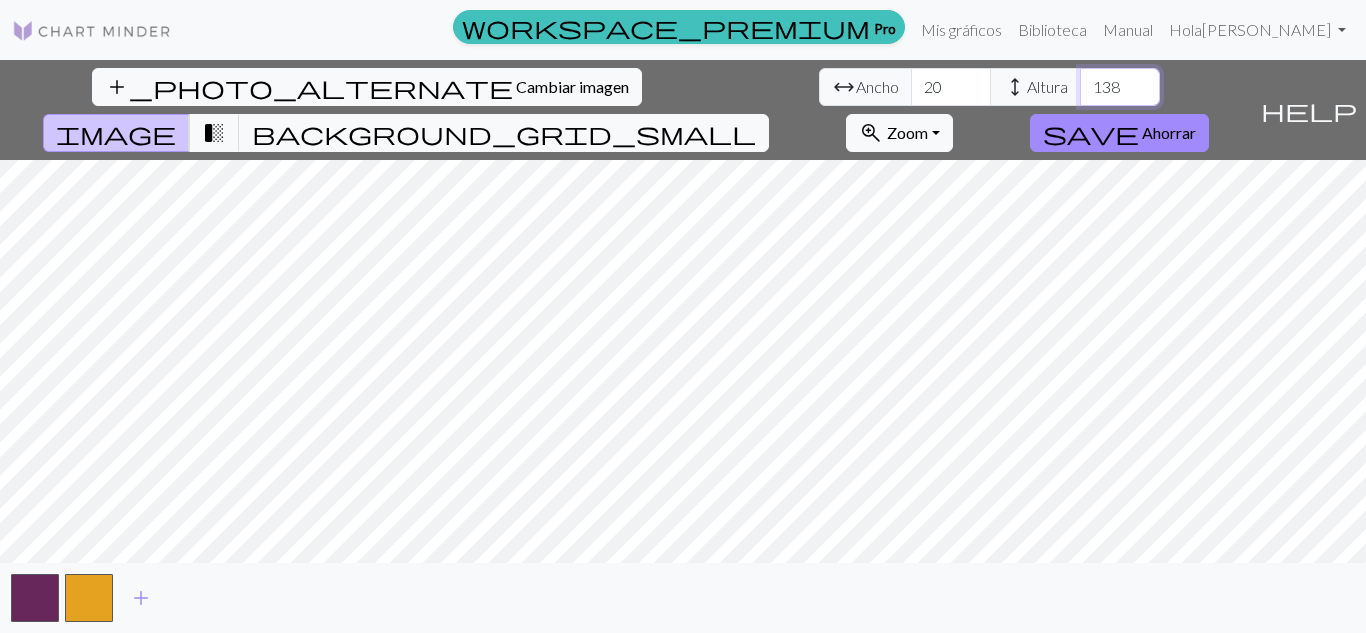 click on "138" at bounding box center (1120, 87) 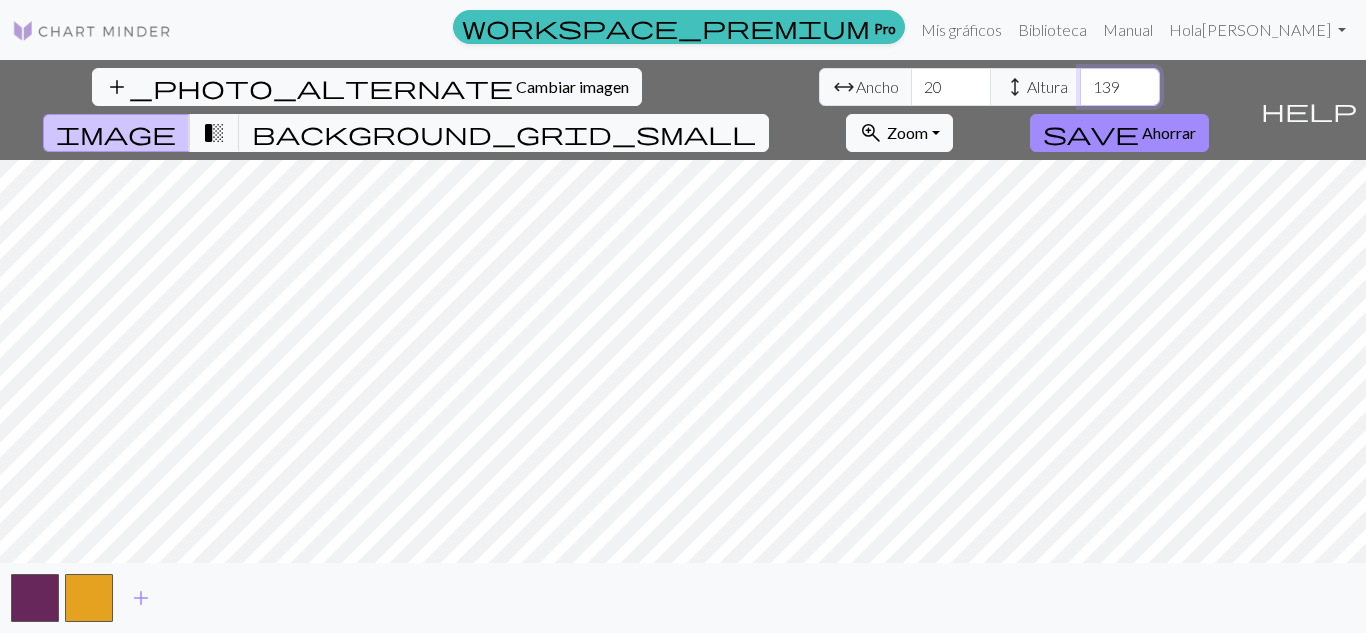 click on "139" at bounding box center (1120, 87) 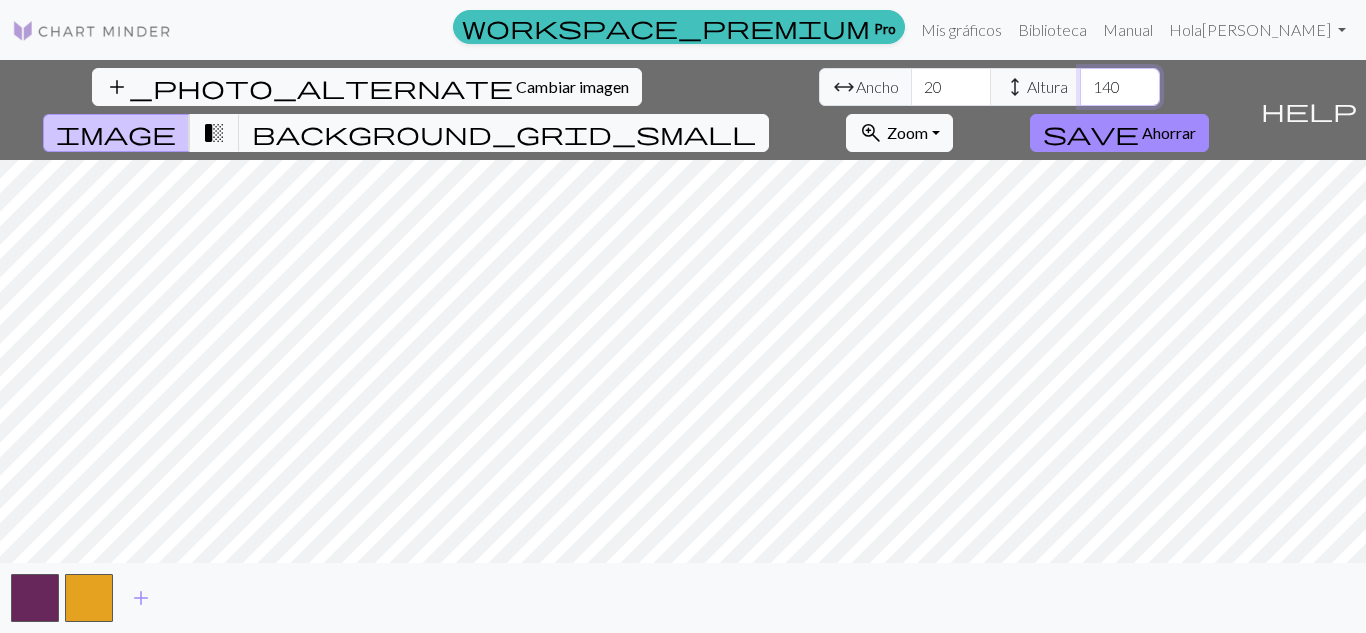 click on "140" at bounding box center [1120, 87] 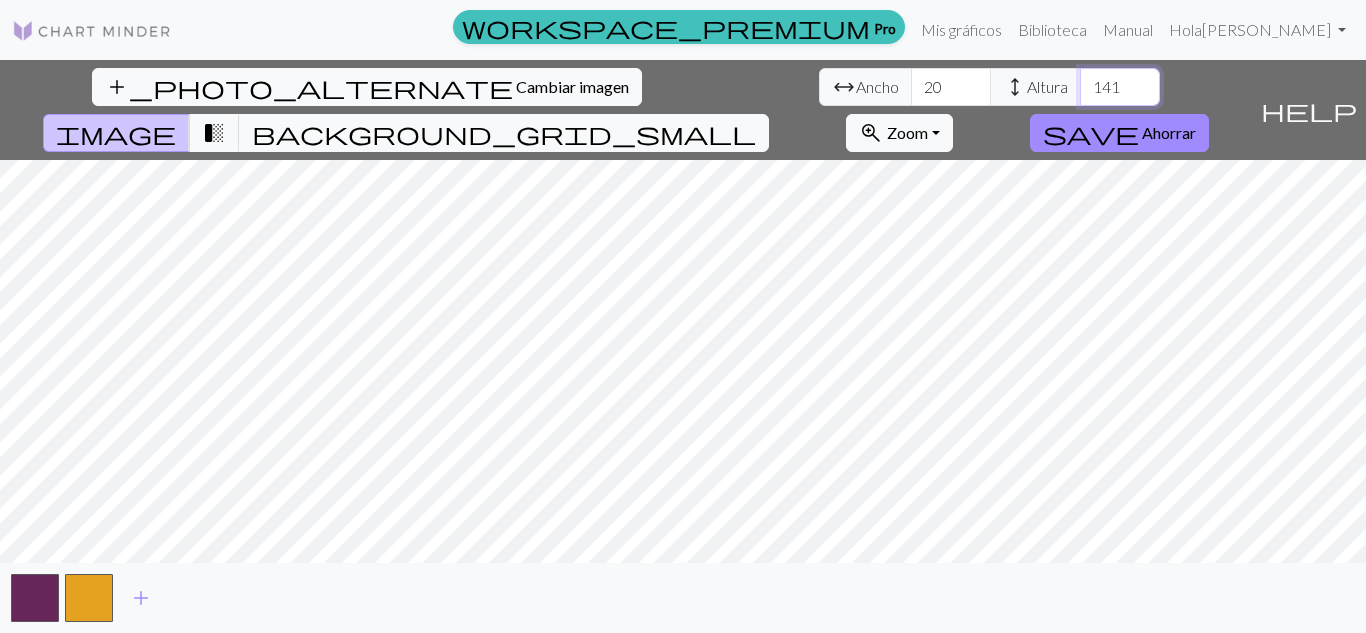 click on "141" at bounding box center [1120, 87] 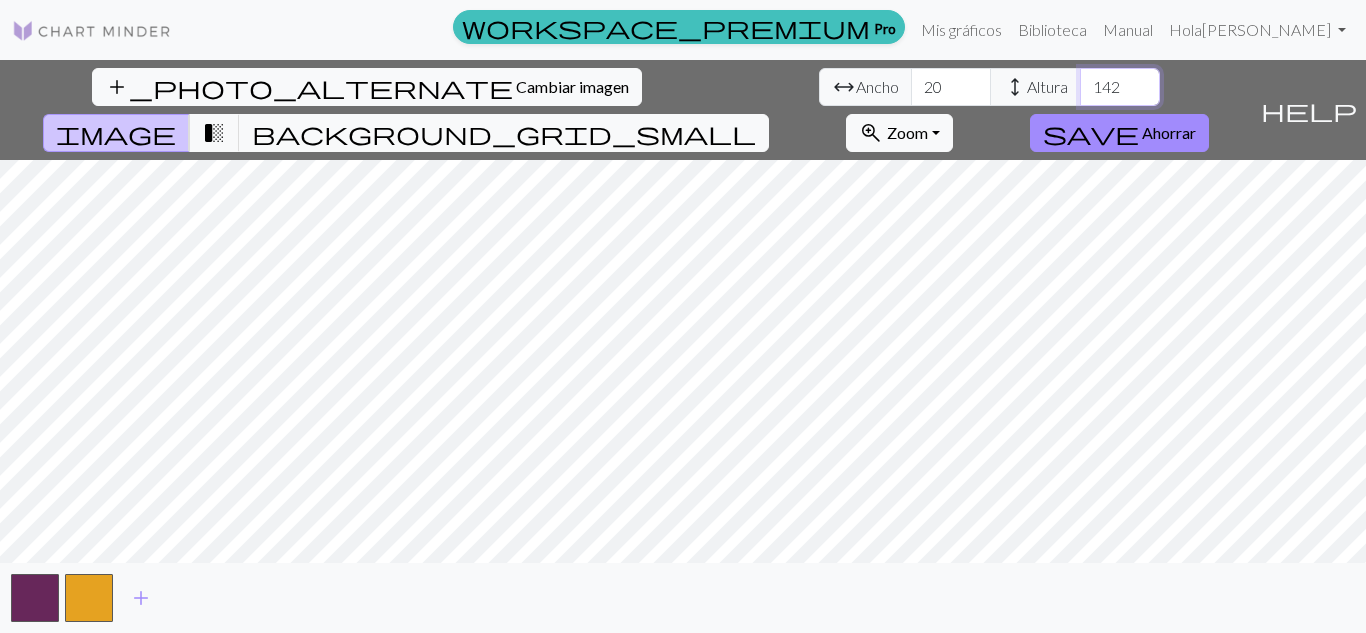 click on "142" at bounding box center [1120, 87] 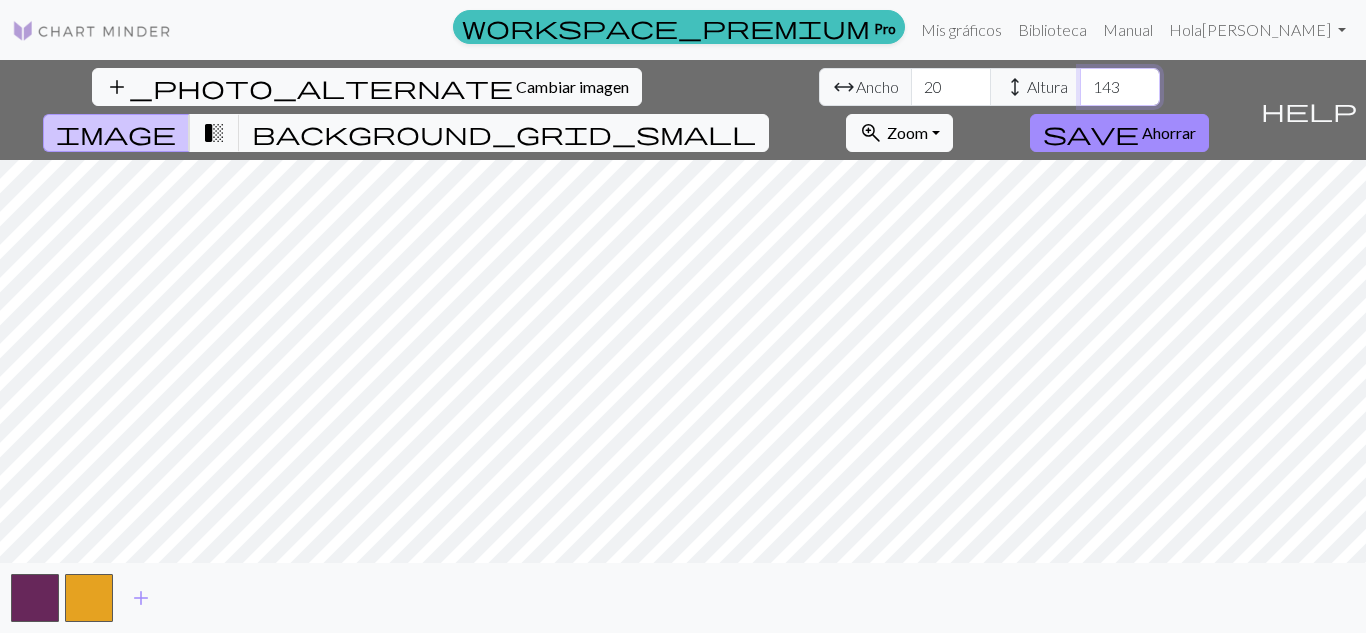 click on "143" at bounding box center [1120, 87] 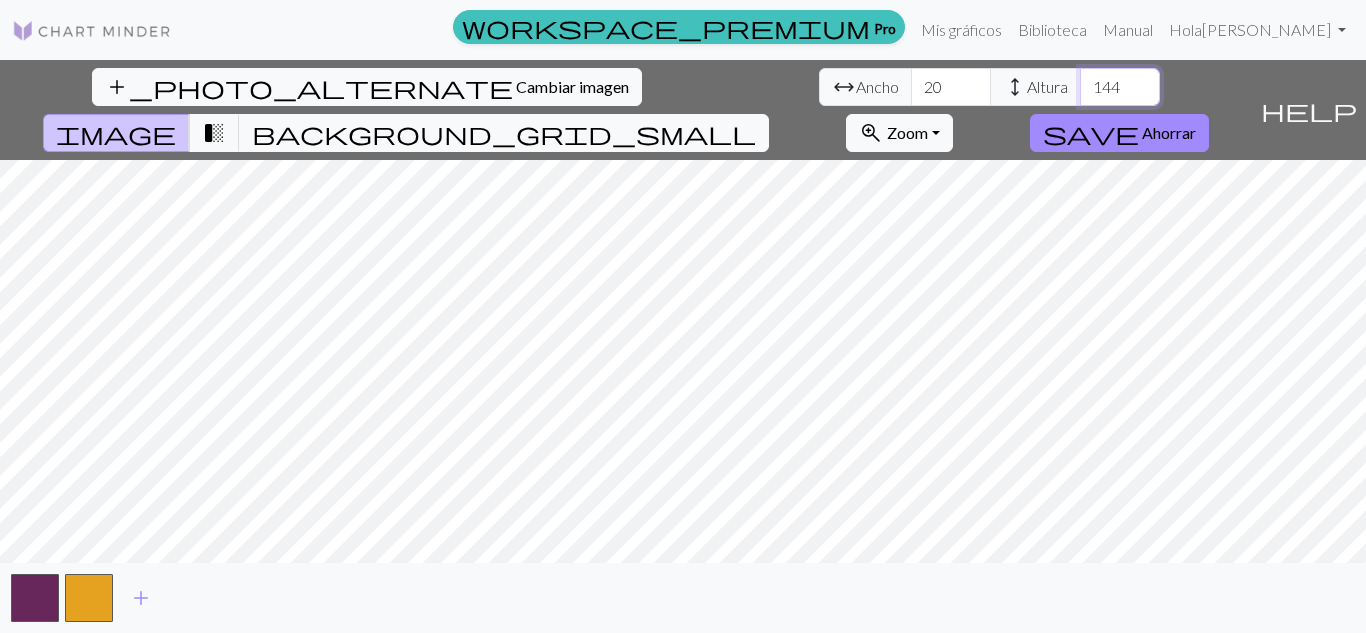 click on "144" at bounding box center [1120, 87] 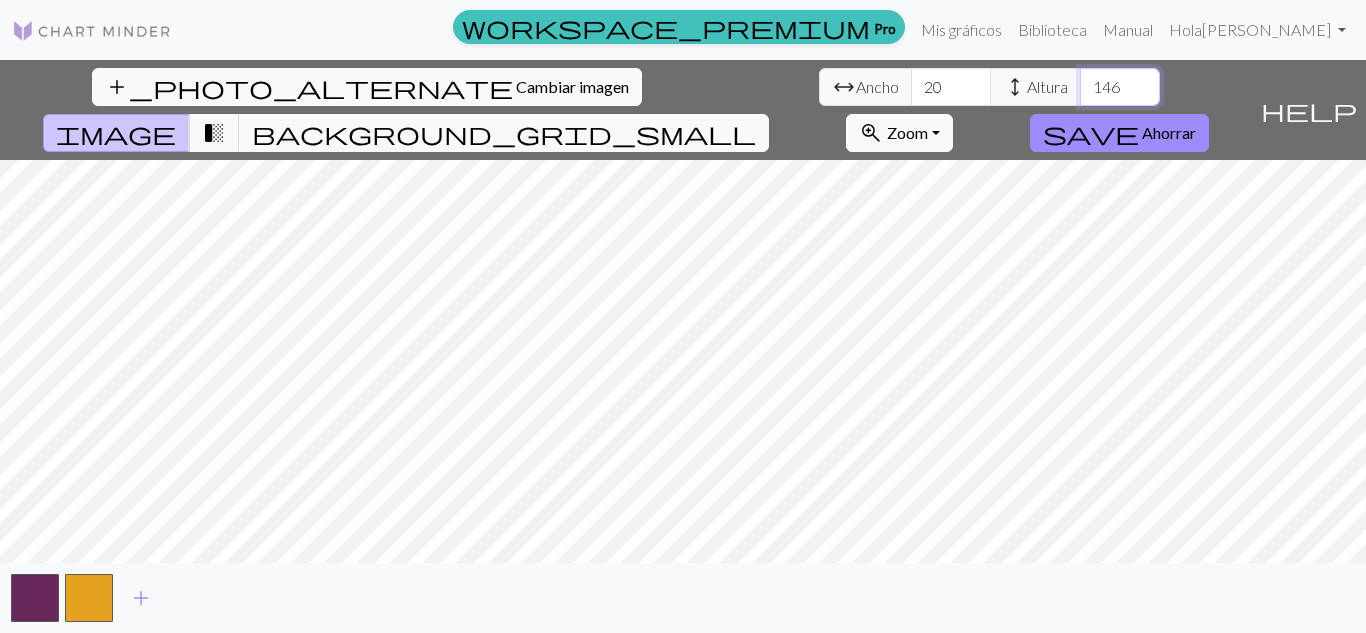 click on "146" at bounding box center [1120, 87] 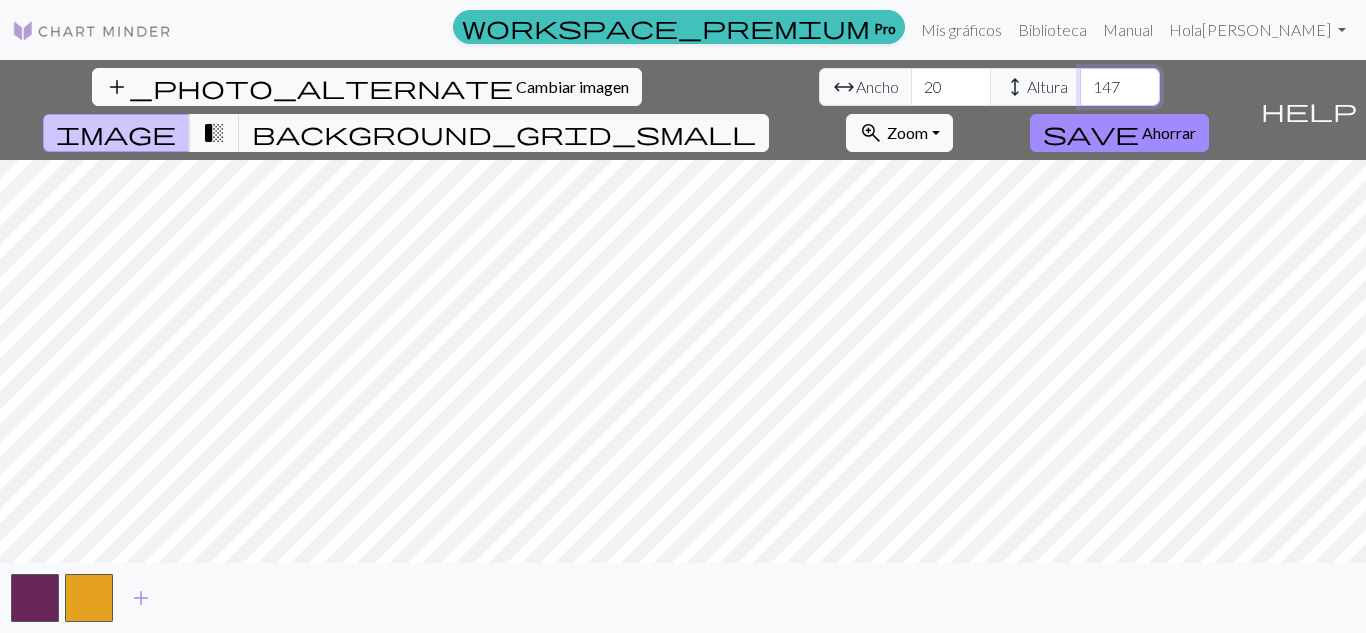 click on "147" at bounding box center [1120, 87] 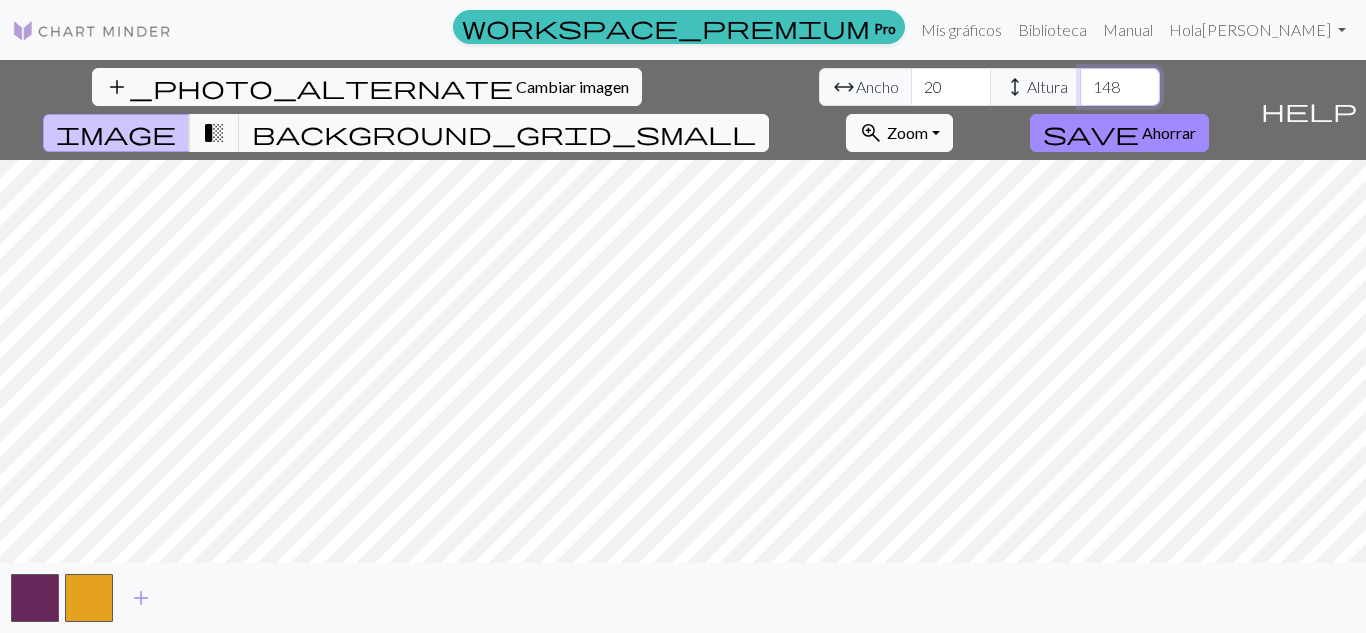 click on "148" at bounding box center [1120, 87] 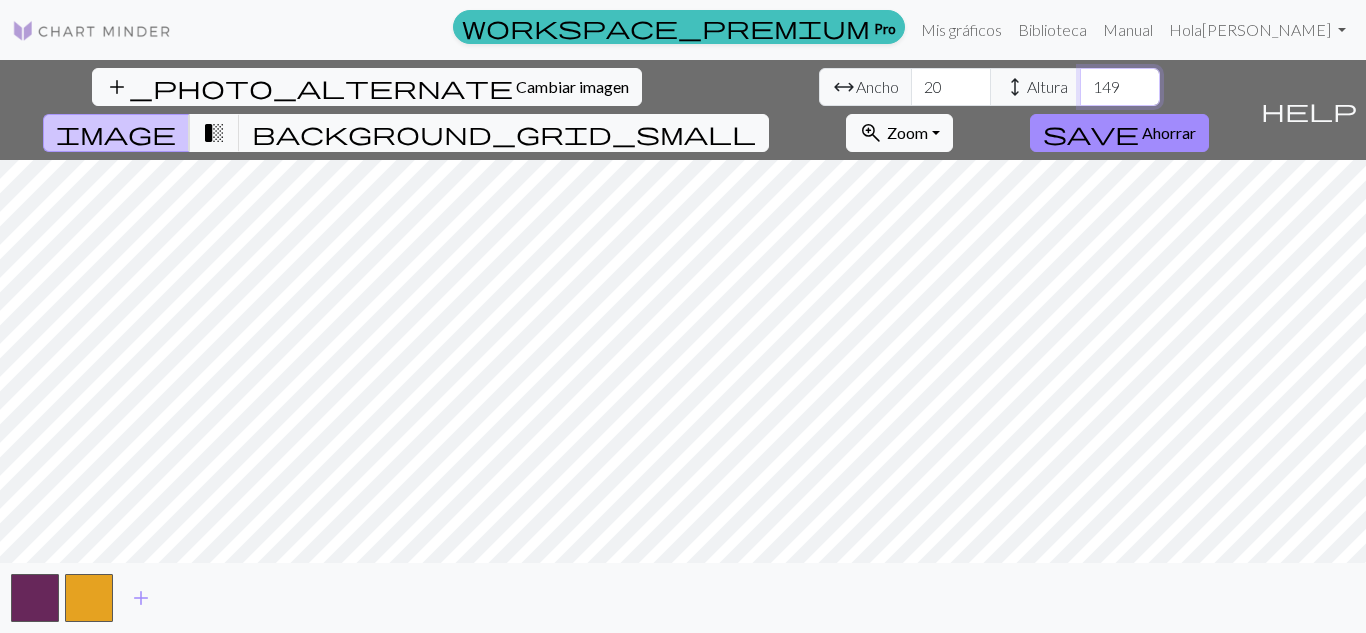 click on "149" at bounding box center (1120, 87) 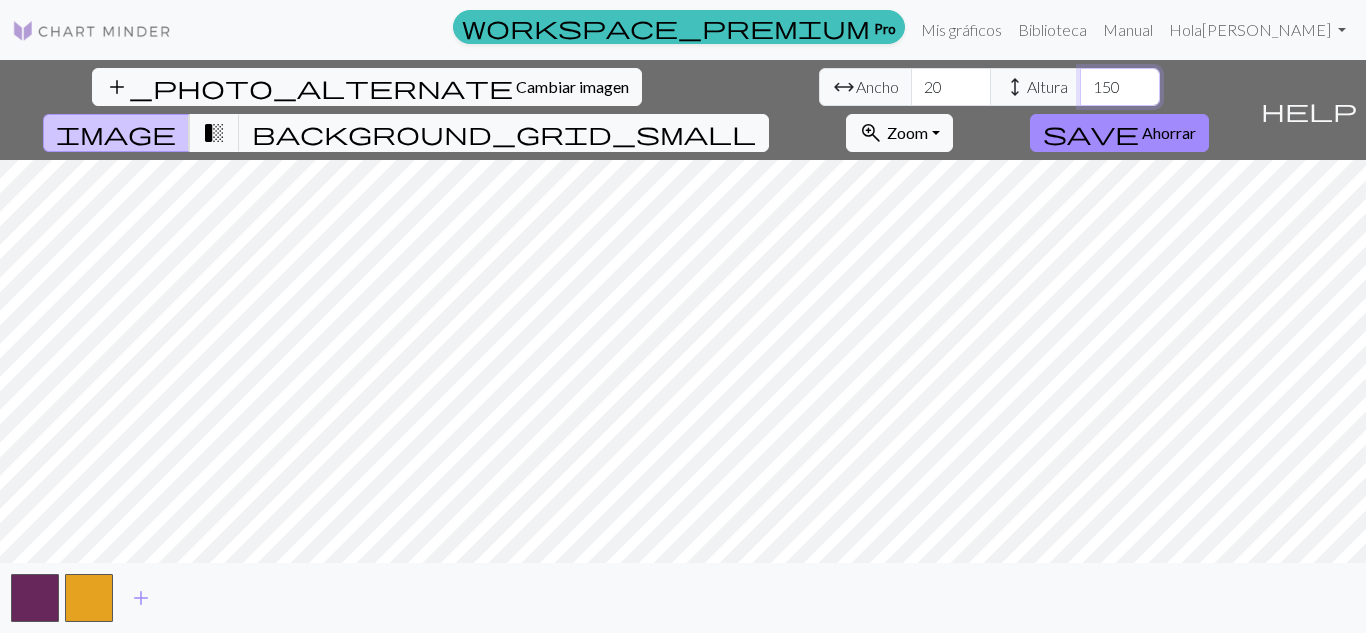 click on "150" at bounding box center (1120, 87) 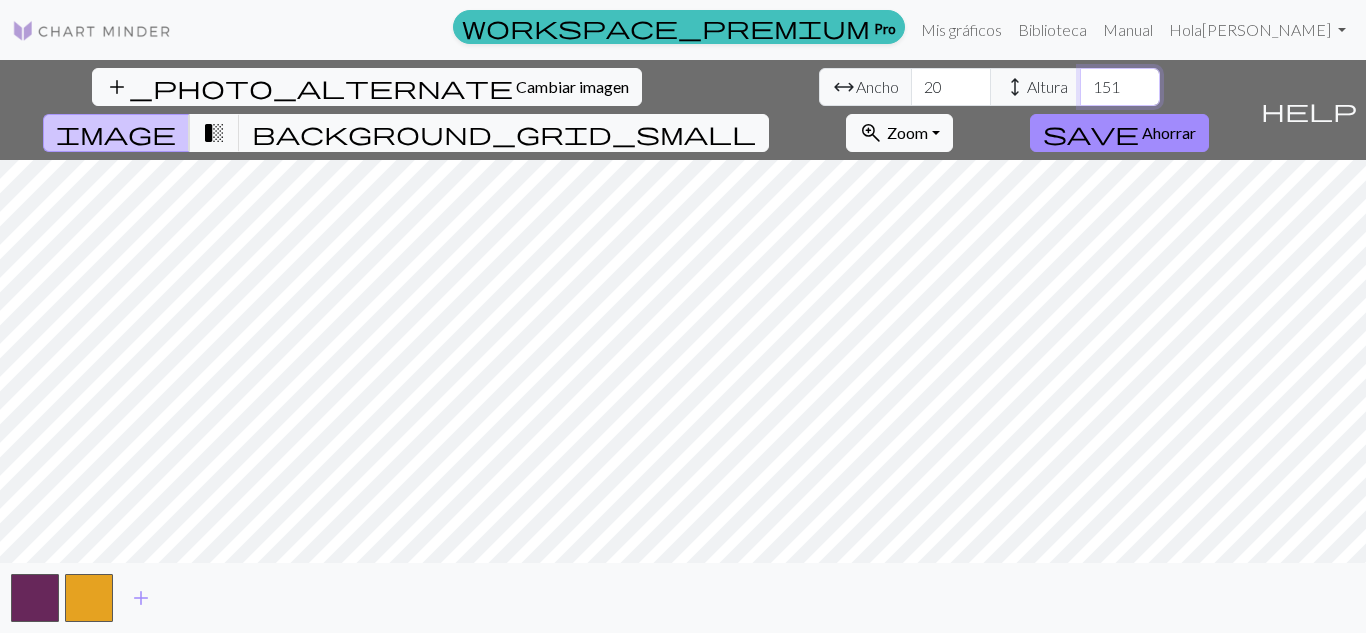 click on "151" at bounding box center (1120, 87) 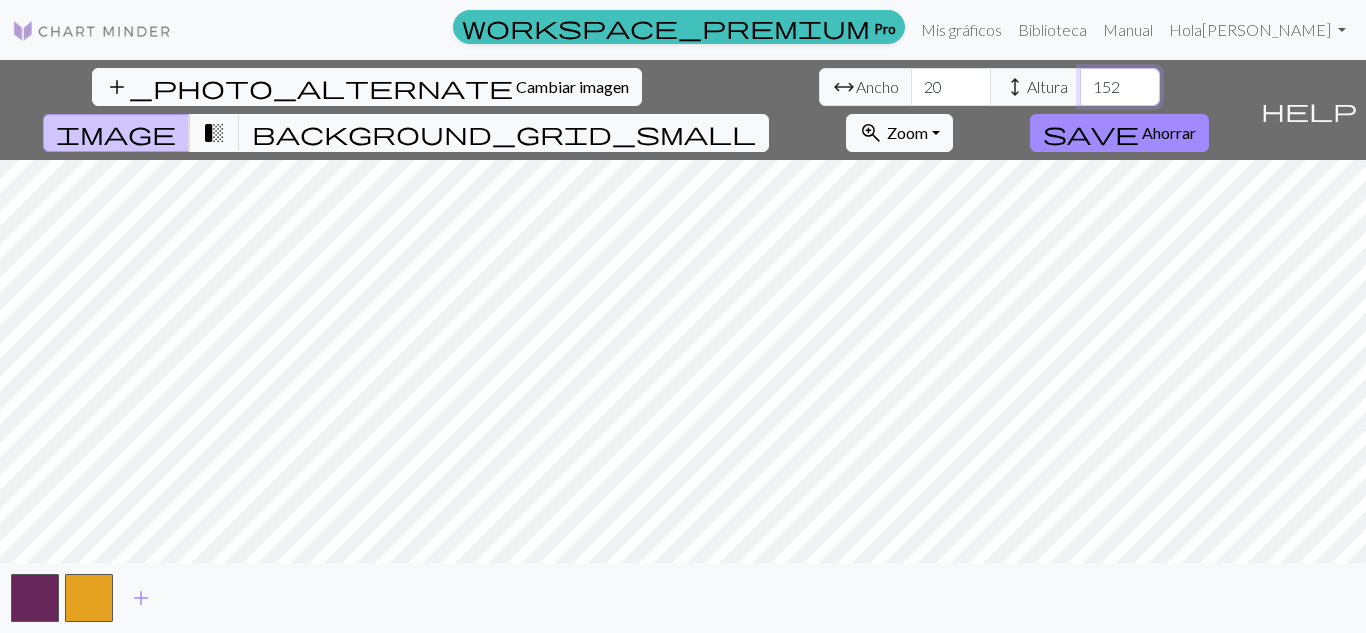 click on "152" at bounding box center [1120, 87] 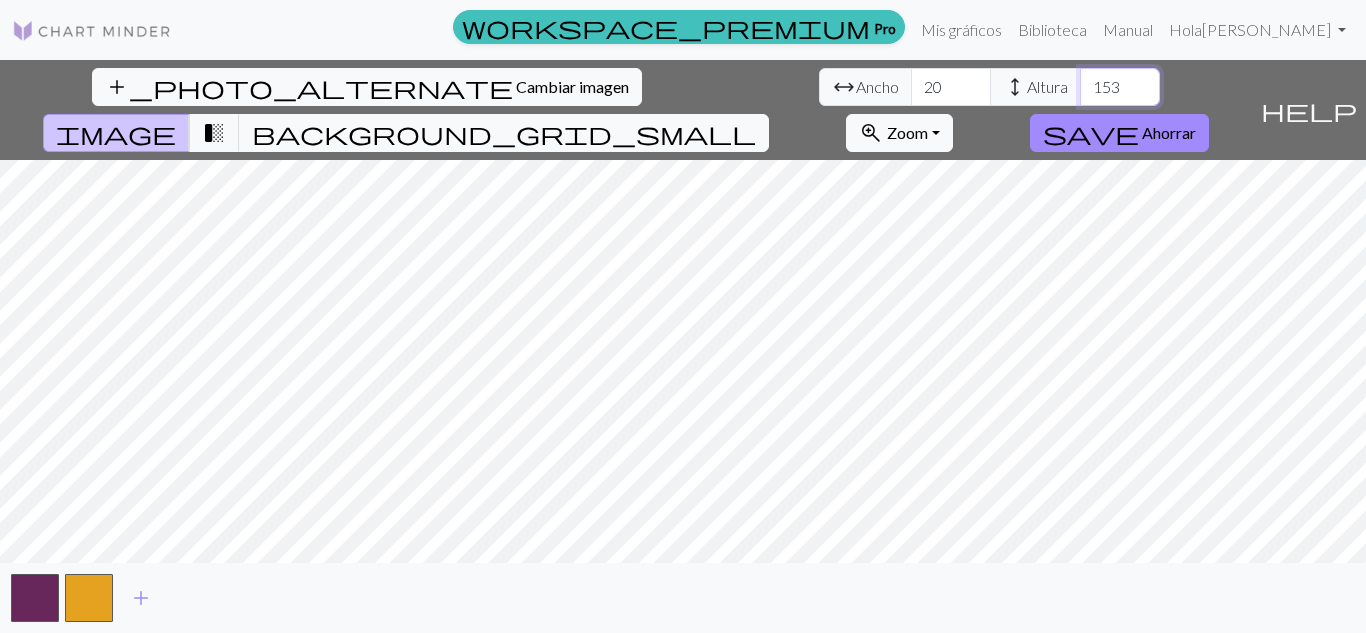 click on "153" at bounding box center (1120, 87) 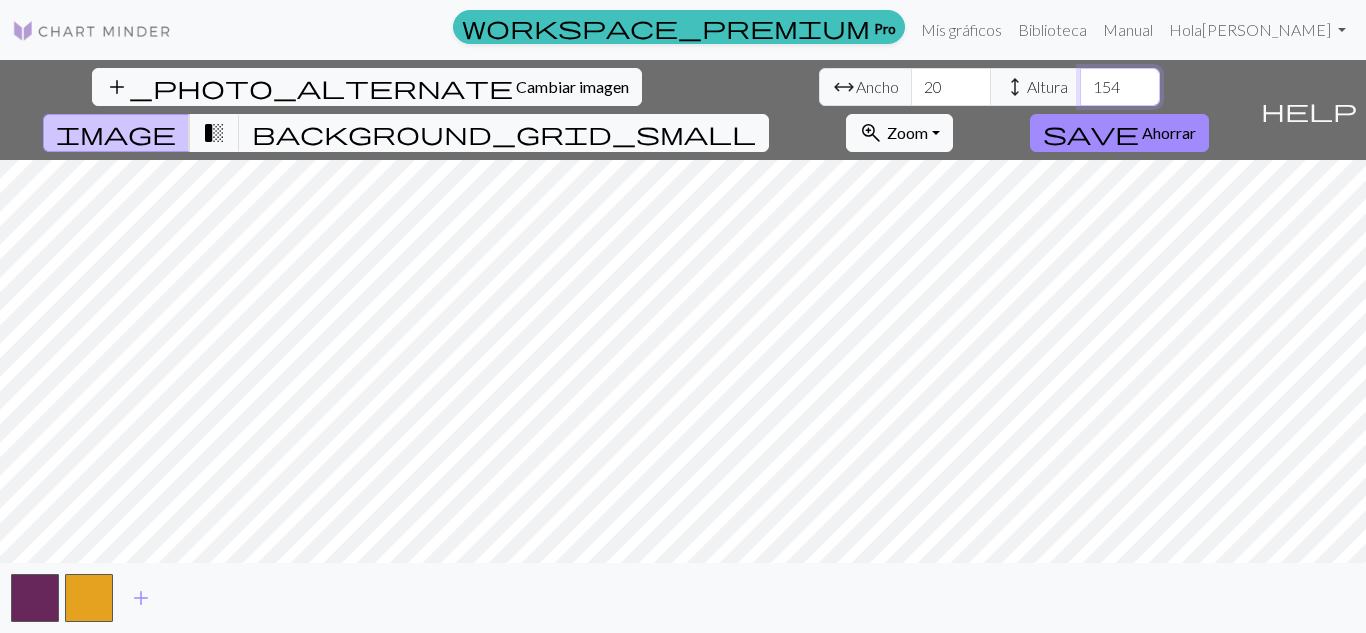 click on "154" at bounding box center [1120, 87] 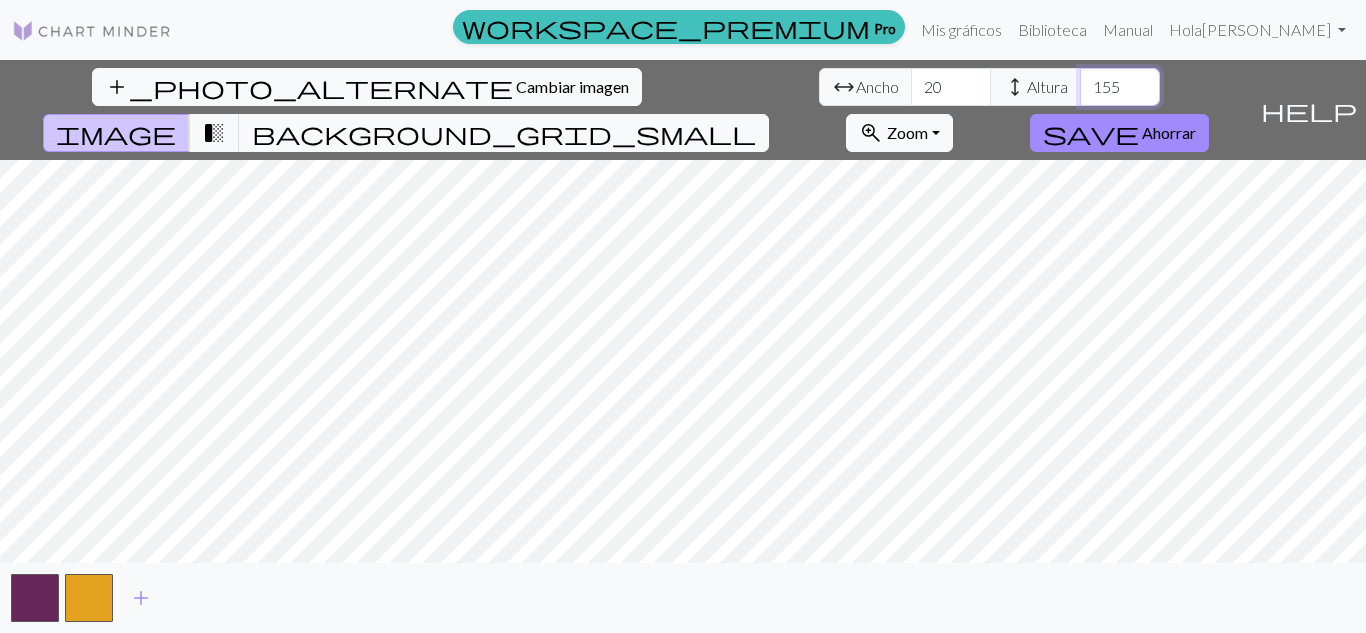 click on "155" at bounding box center (1120, 87) 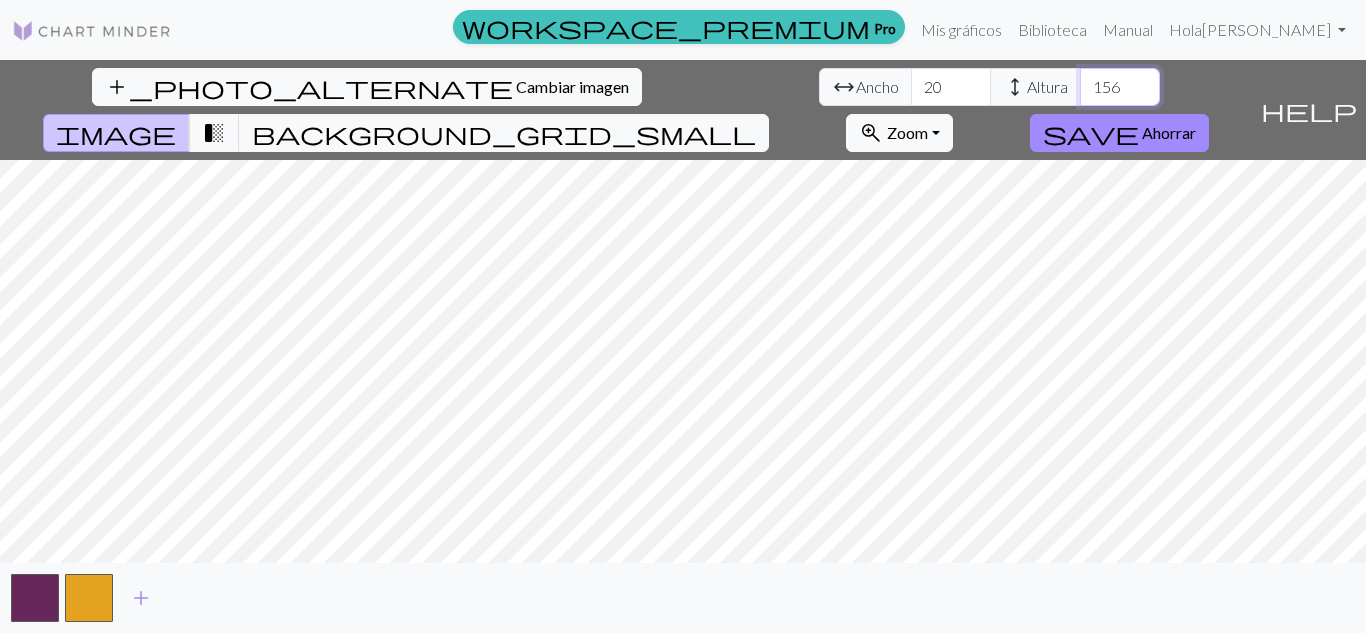 click on "156" at bounding box center [1120, 87] 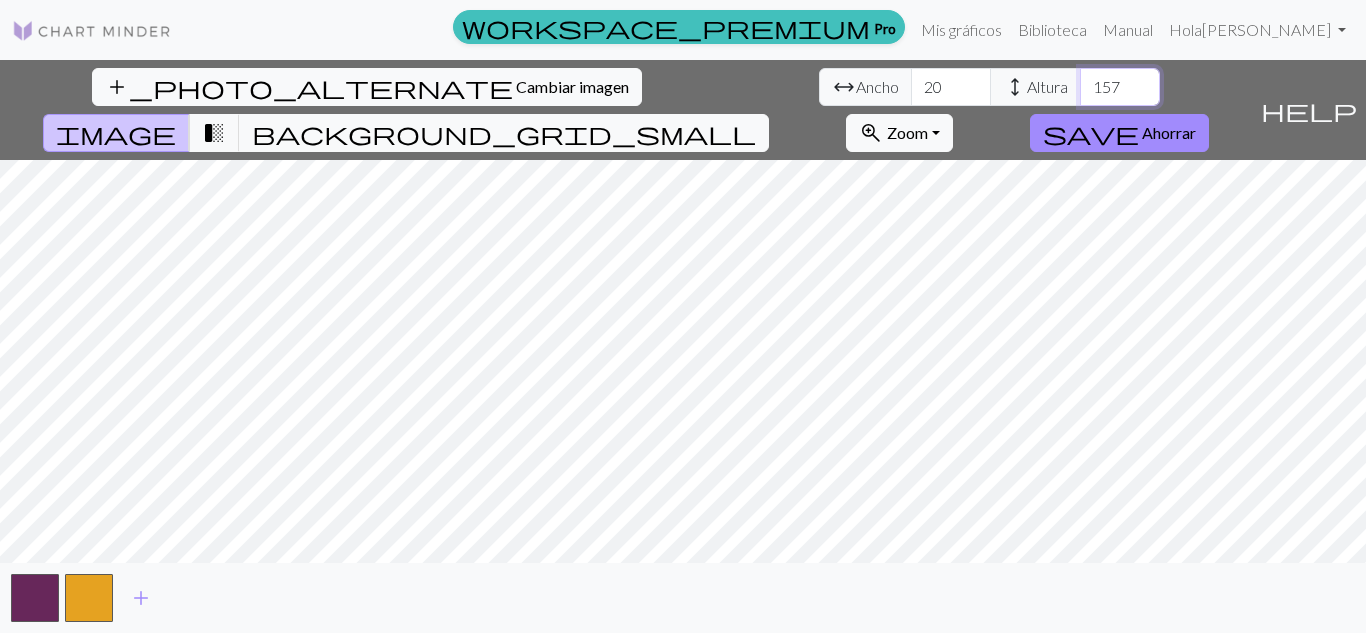 click on "157" at bounding box center [1120, 87] 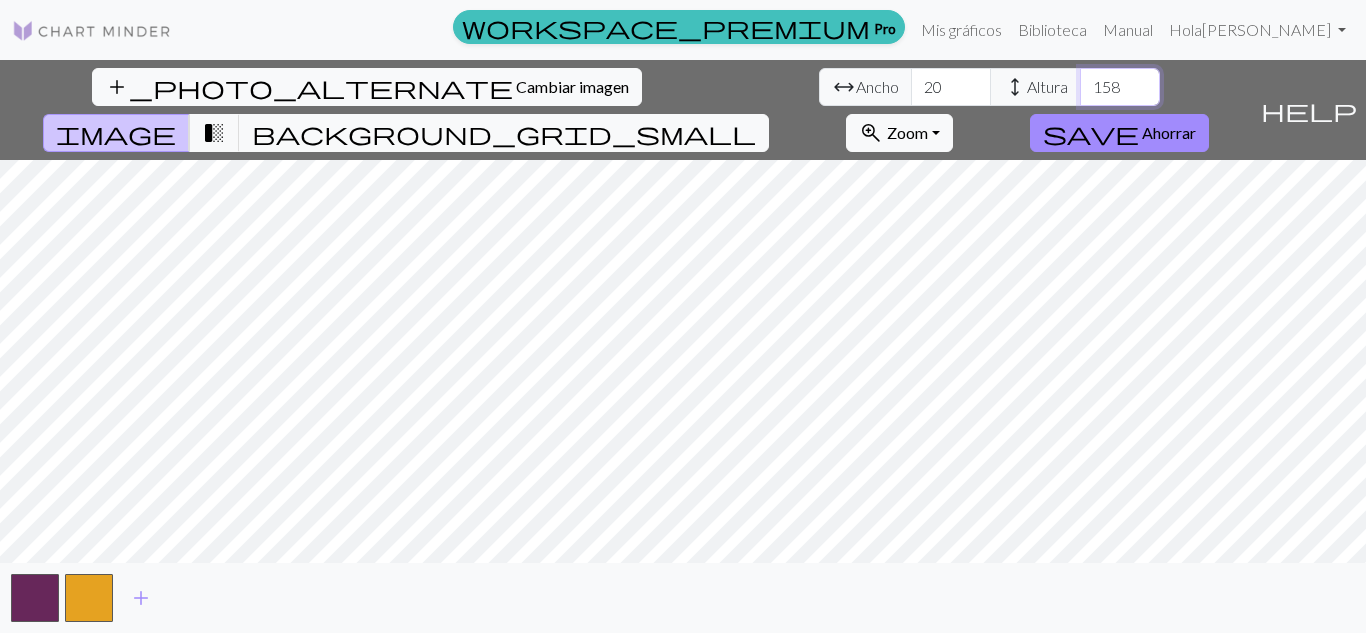 click on "158" at bounding box center (1120, 87) 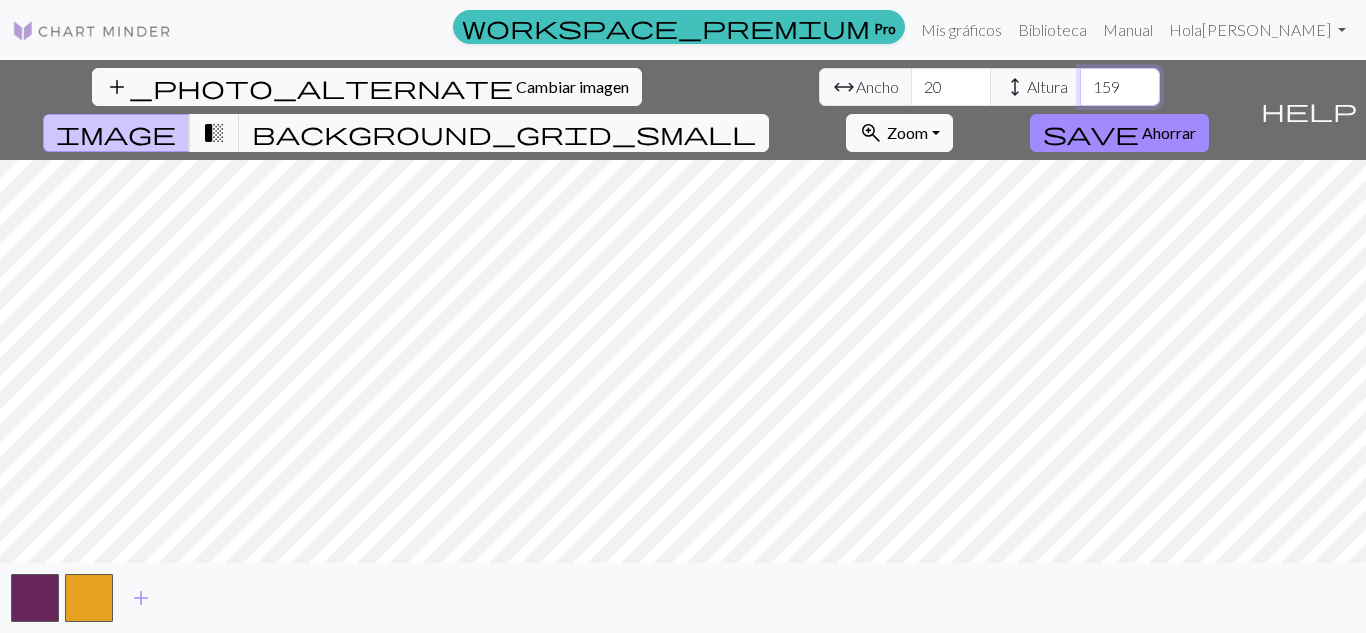 click on "159" at bounding box center [1120, 87] 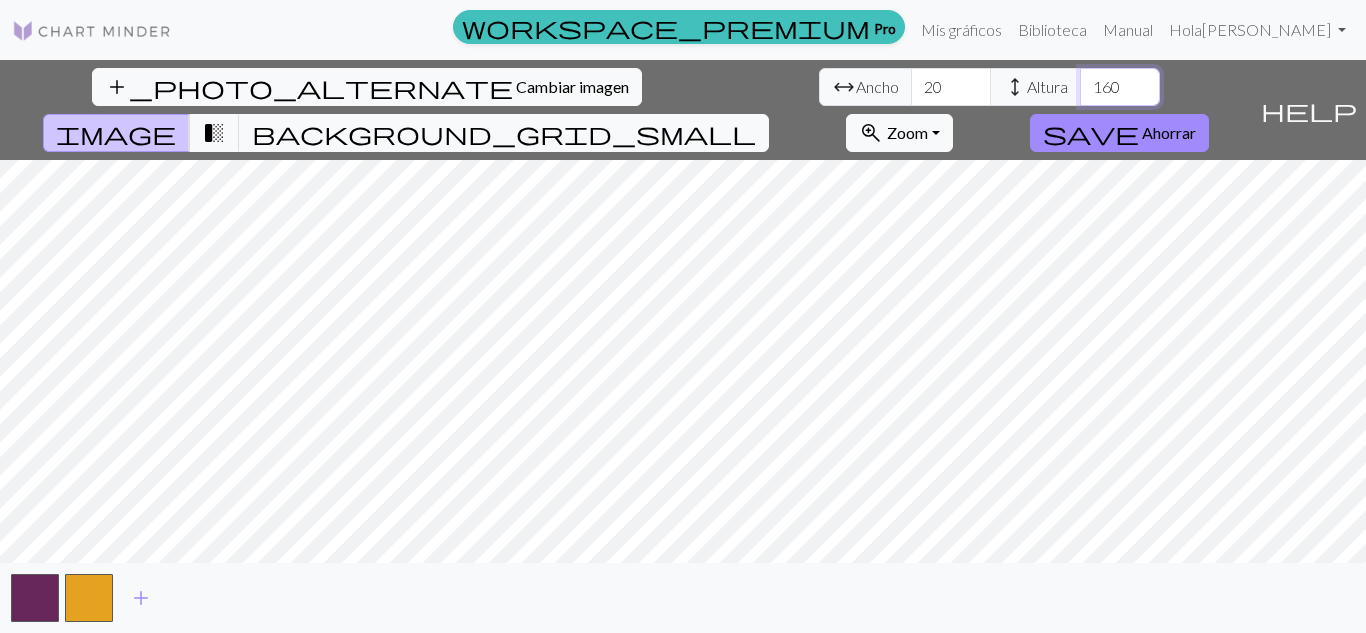 click on "160" at bounding box center (1120, 87) 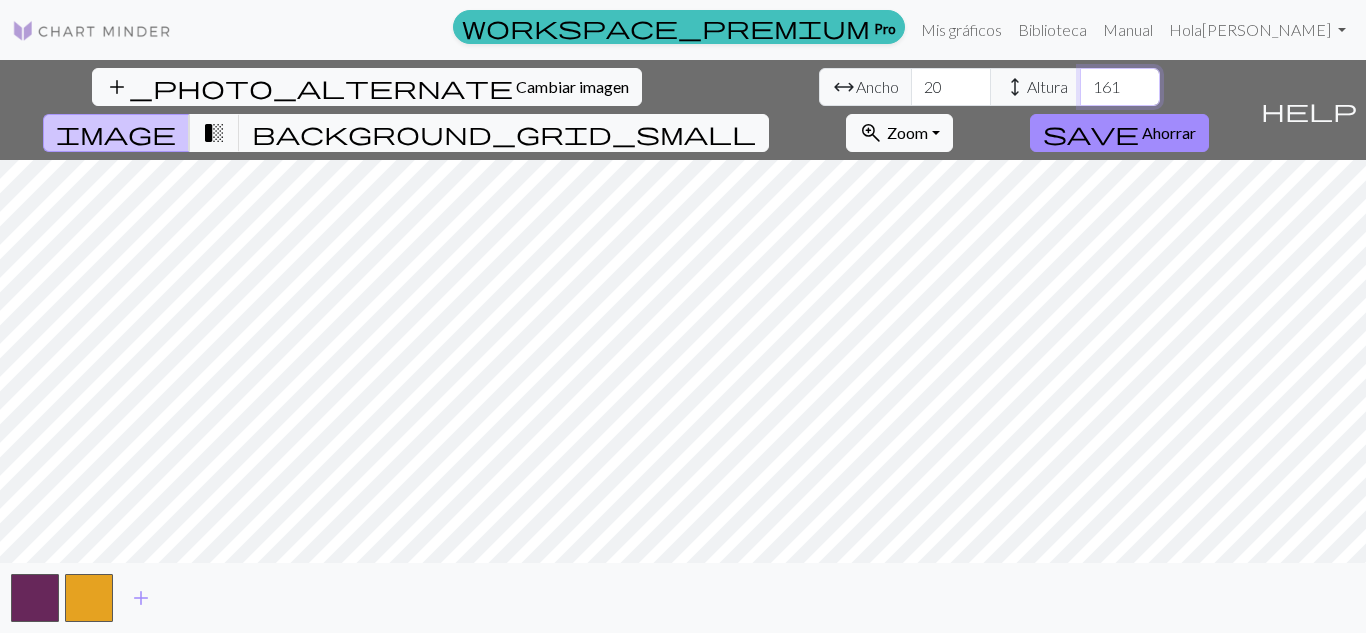 click on "161" at bounding box center [1120, 87] 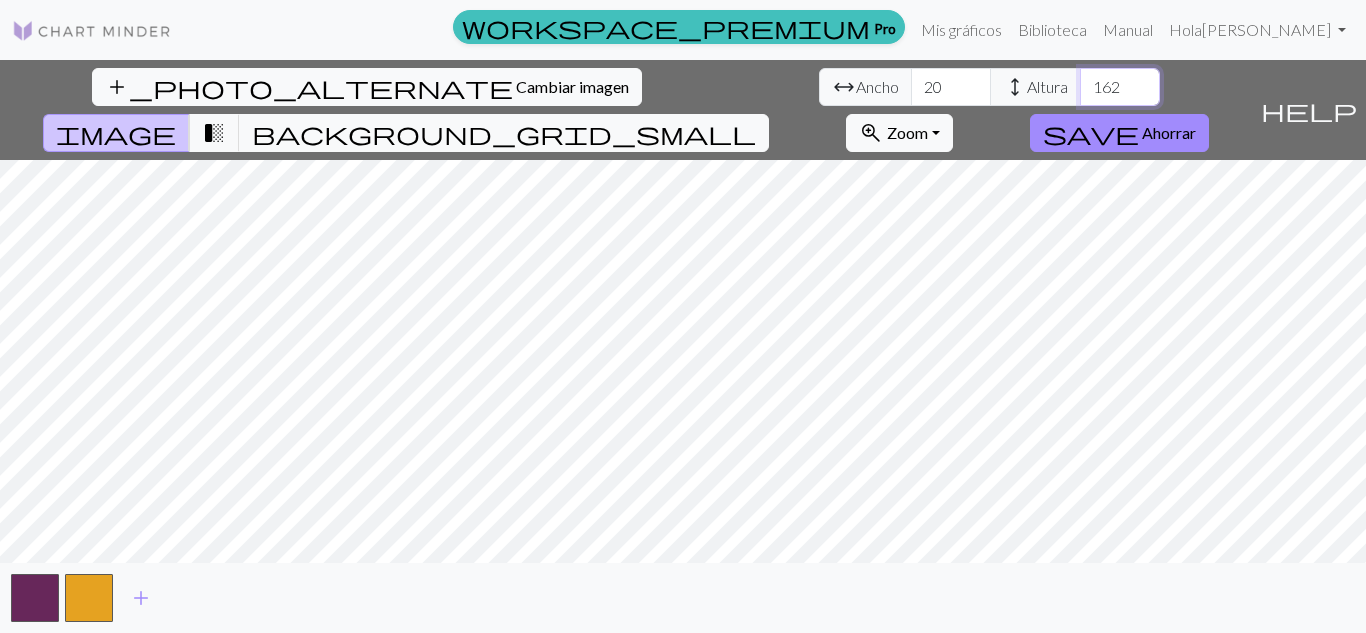 click on "162" at bounding box center [1120, 87] 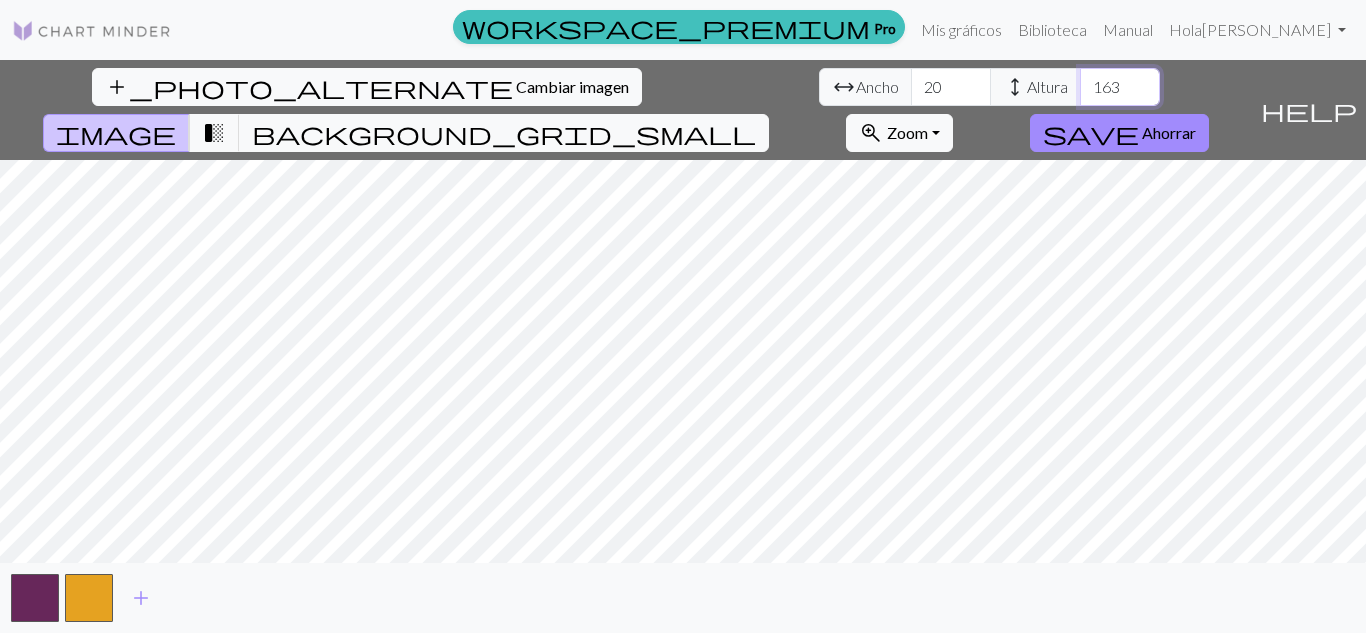 click on "163" at bounding box center [1120, 87] 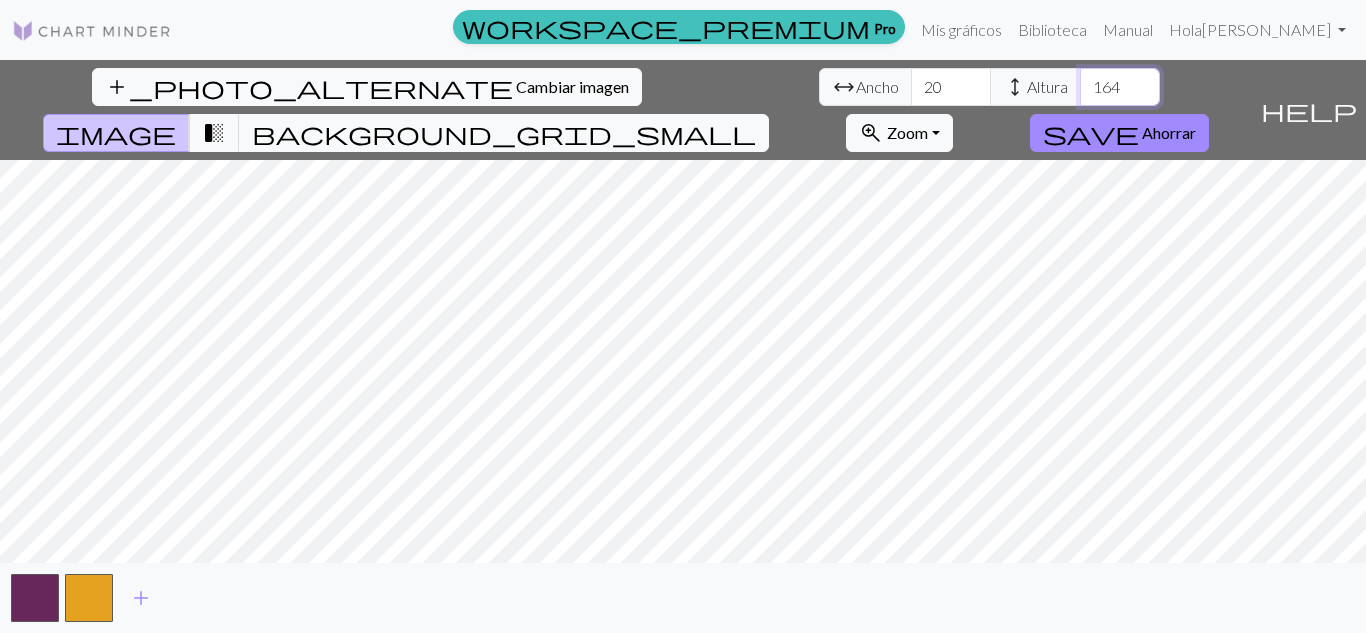click on "164" at bounding box center (1120, 87) 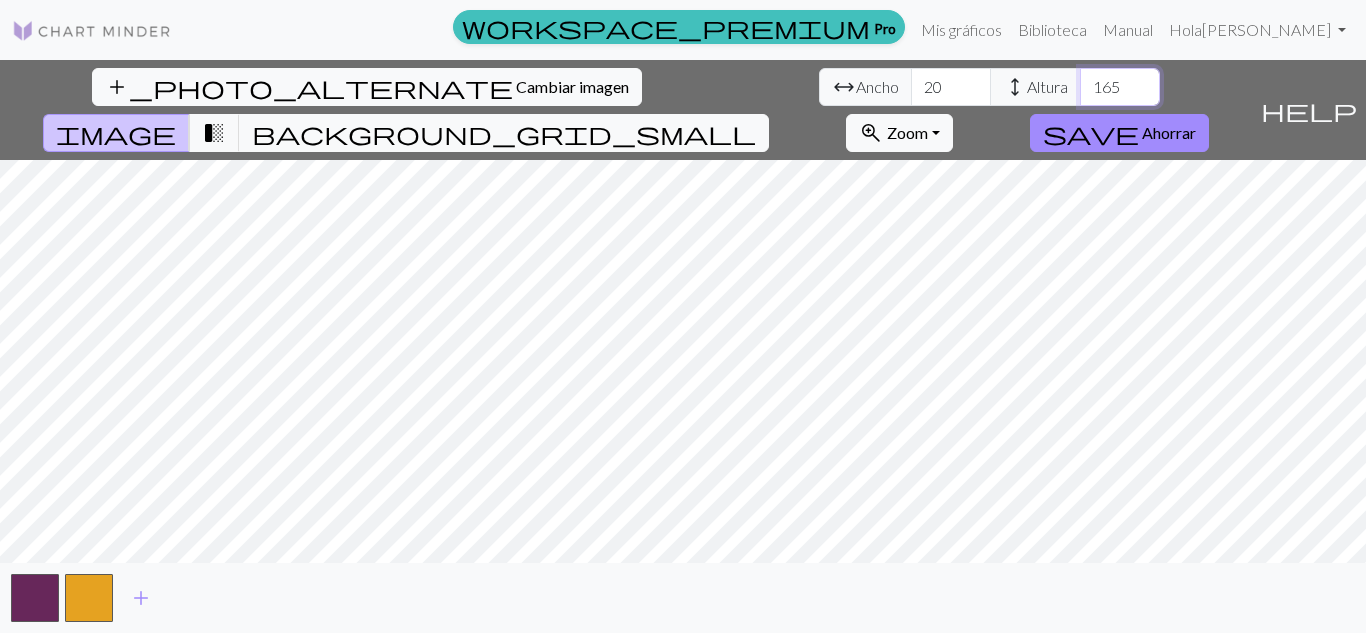 click on "165" at bounding box center (1120, 87) 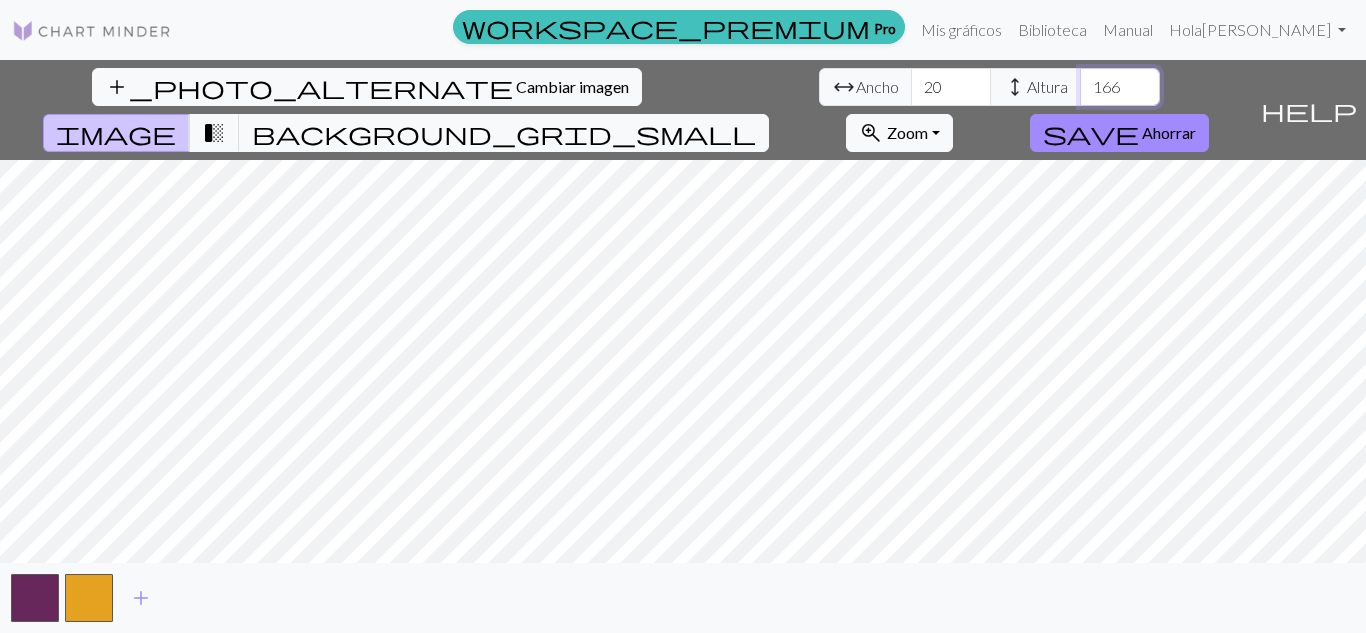 click on "166" at bounding box center [1120, 87] 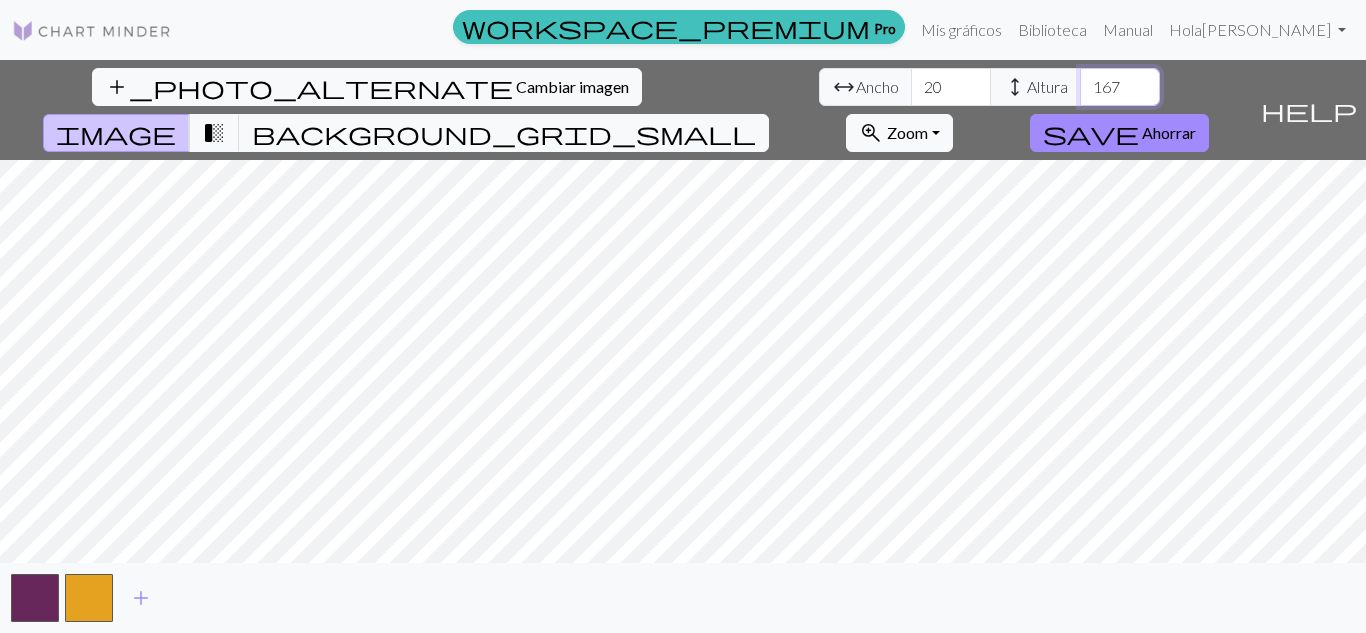 click on "167" at bounding box center (1120, 87) 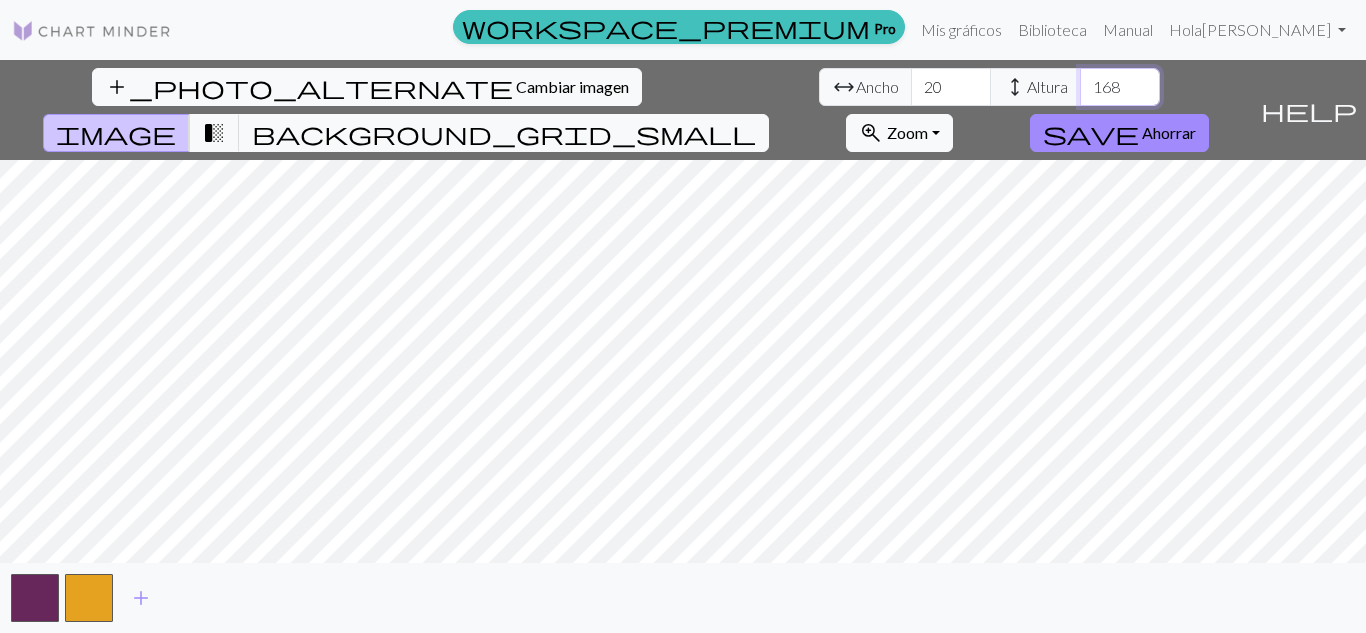 click on "168" at bounding box center [1120, 87] 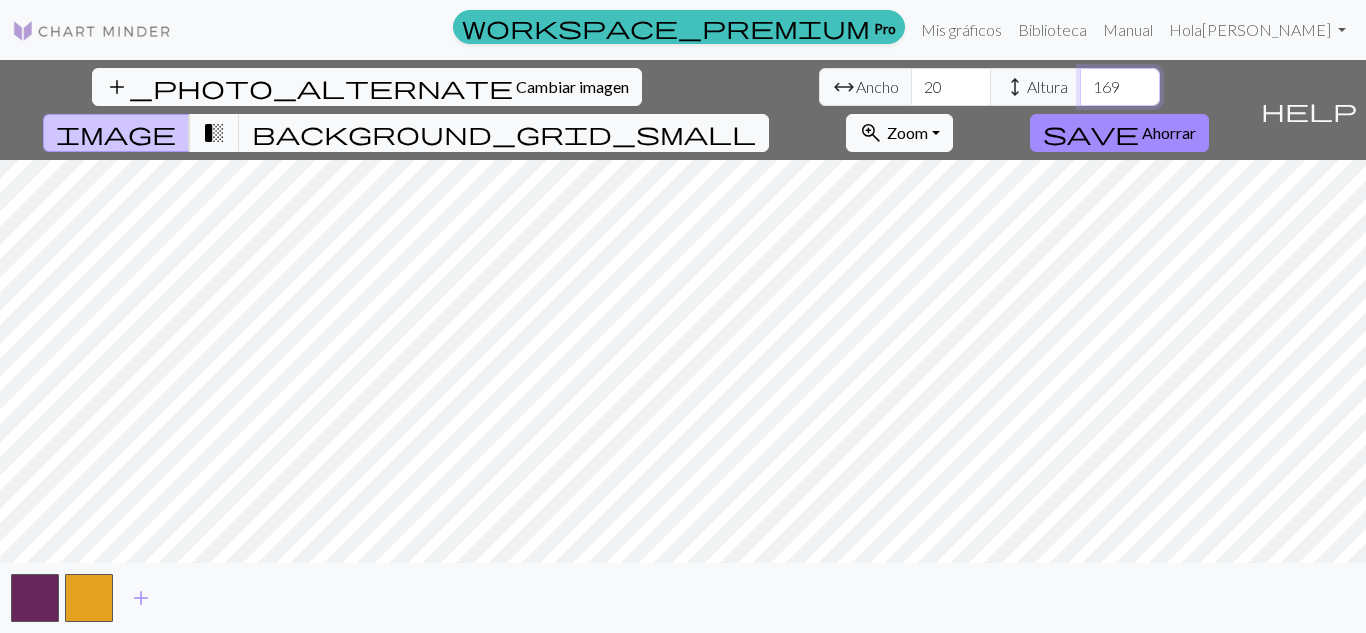 click on "169" at bounding box center [1120, 87] 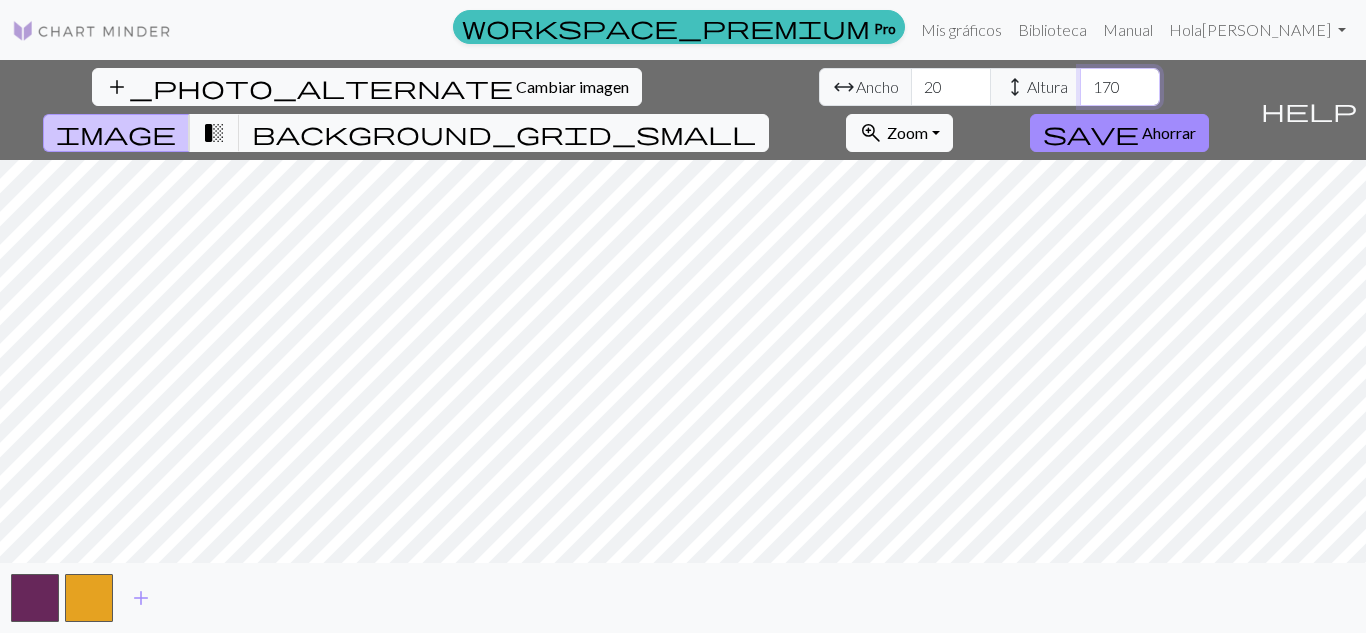 click on "170" at bounding box center [1120, 87] 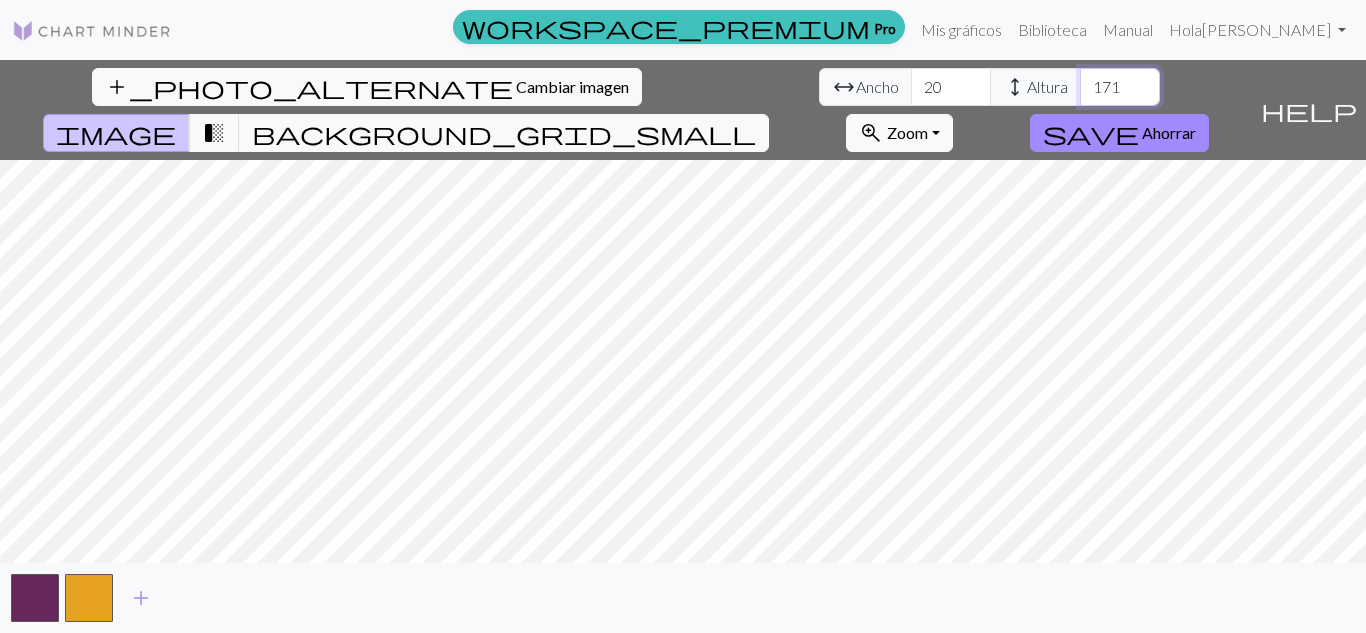 click on "171" at bounding box center (1120, 87) 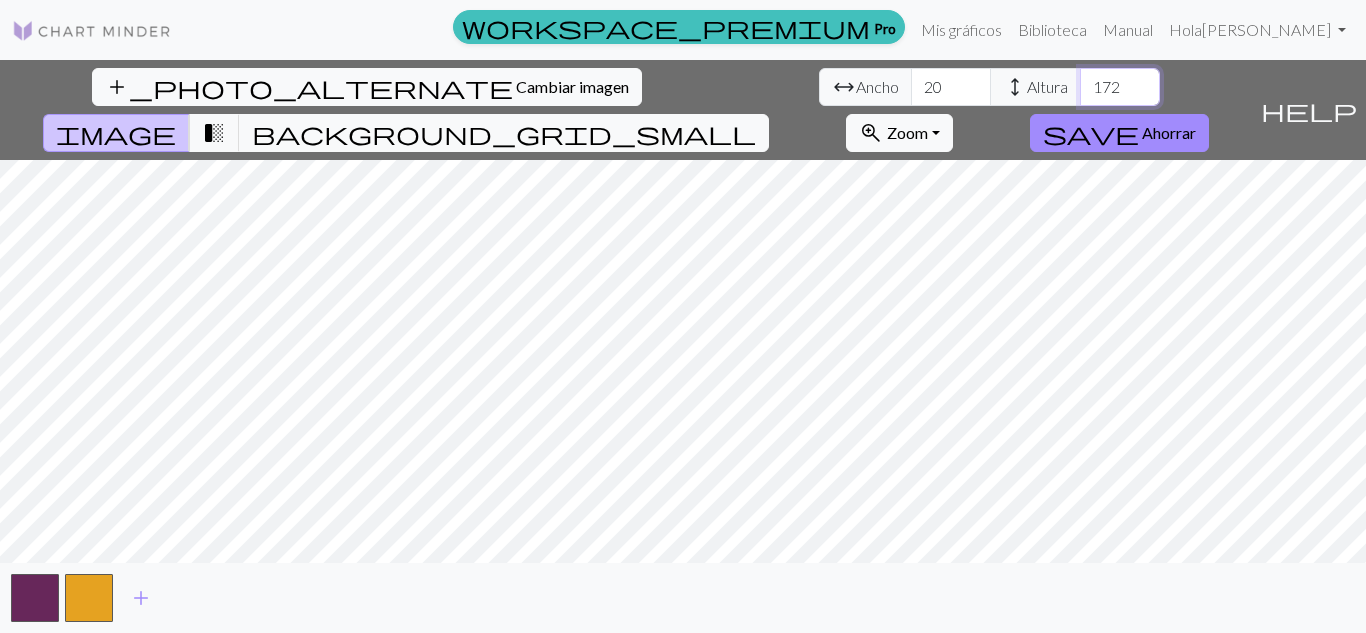 click on "172" at bounding box center (1120, 87) 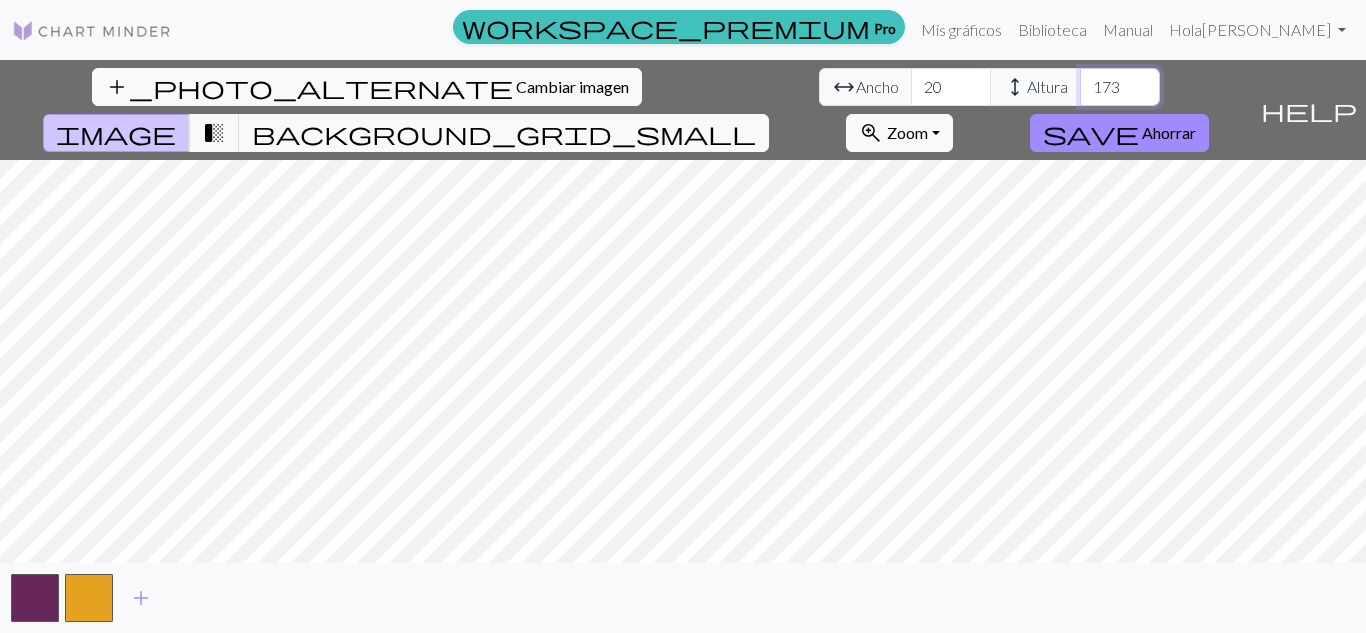 click on "173" at bounding box center (1120, 87) 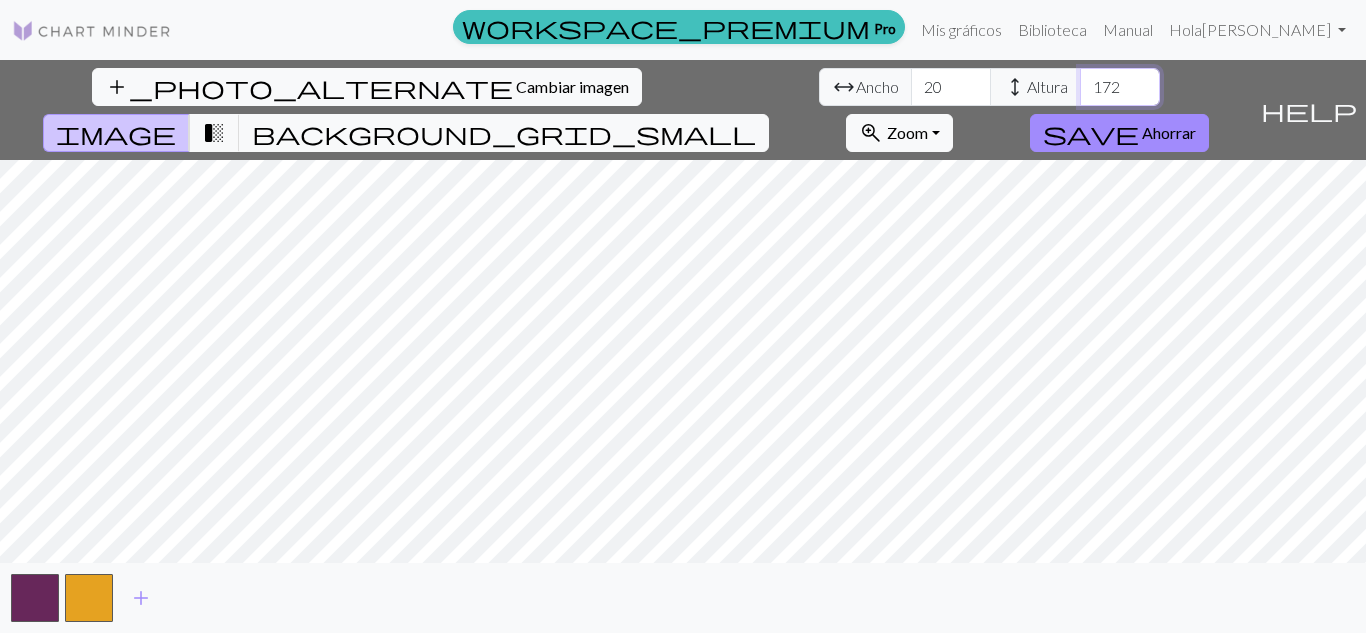 click on "172" at bounding box center (1120, 87) 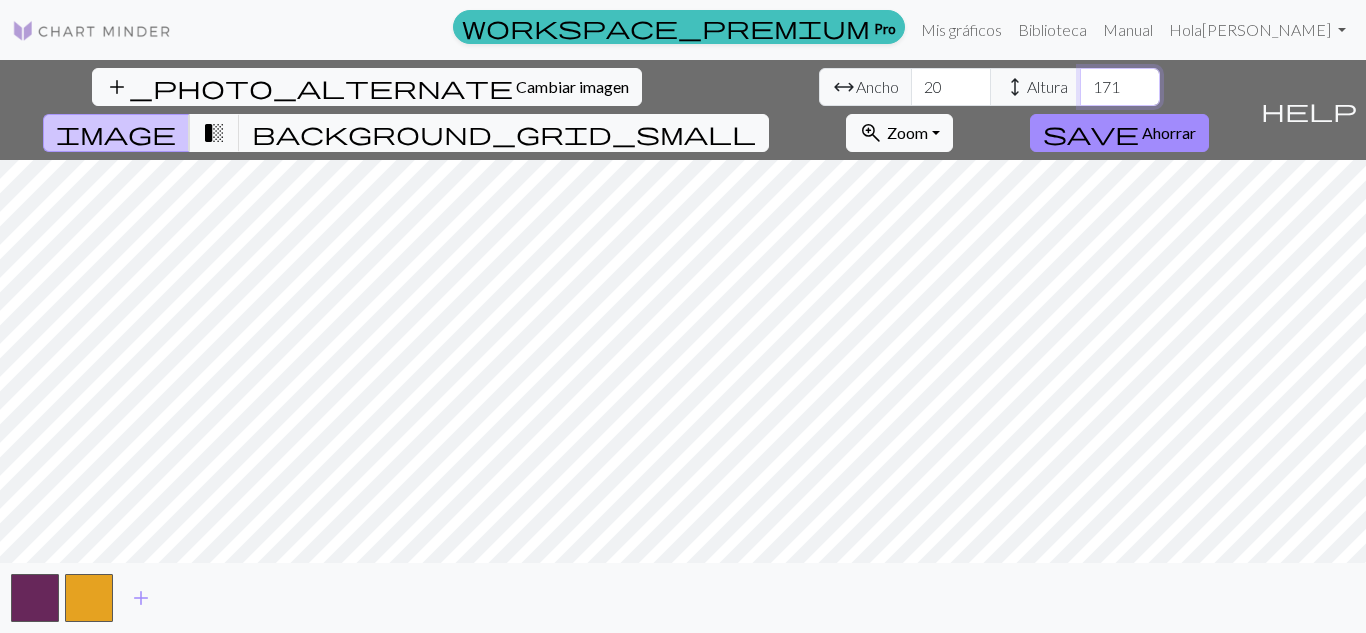 click on "171" at bounding box center [1120, 87] 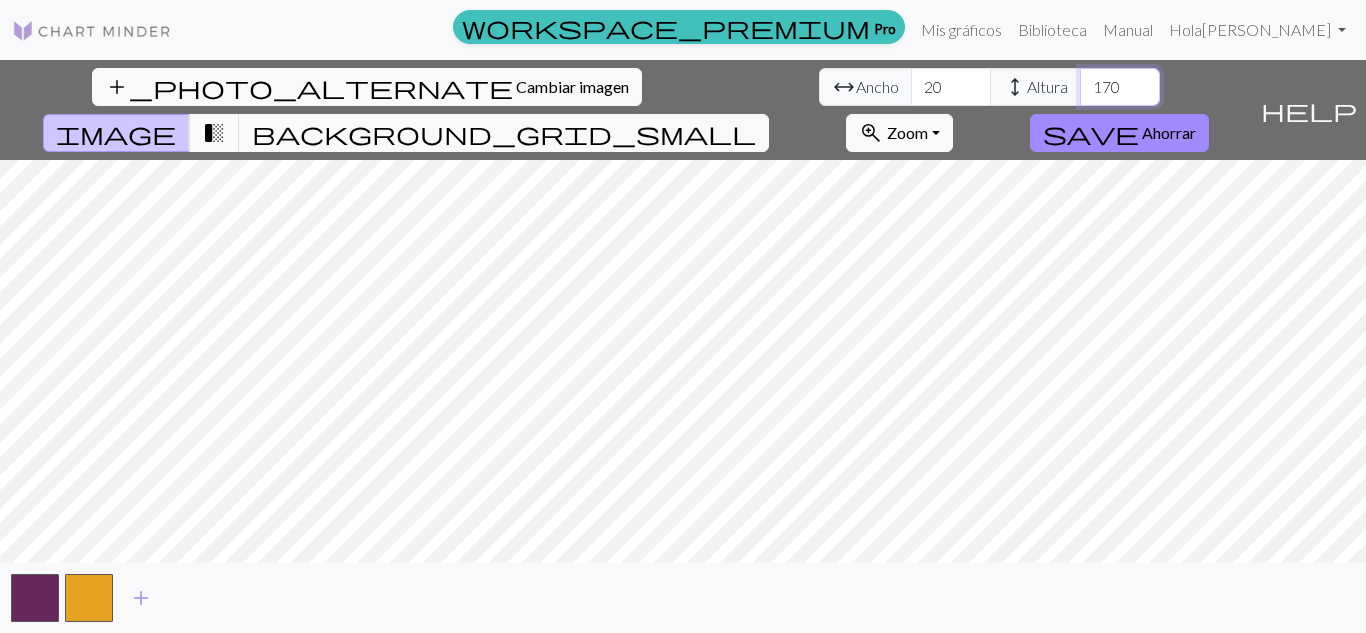 click on "170" at bounding box center [1120, 87] 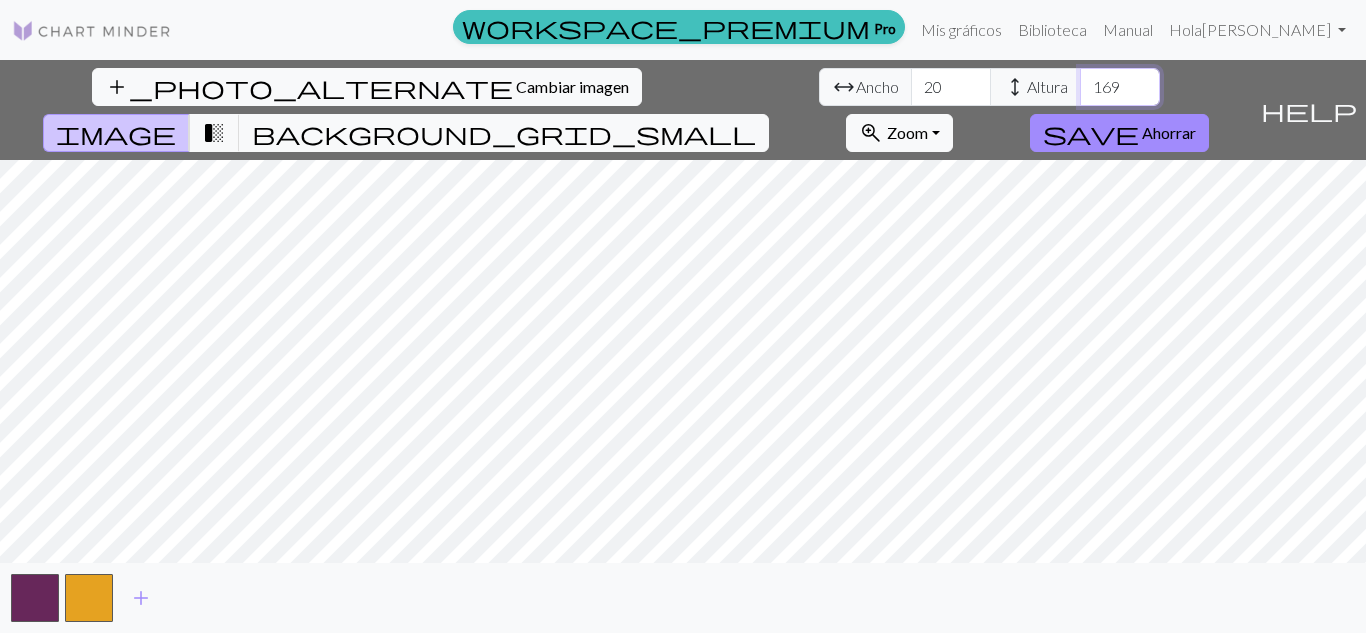click on "169" at bounding box center (1120, 87) 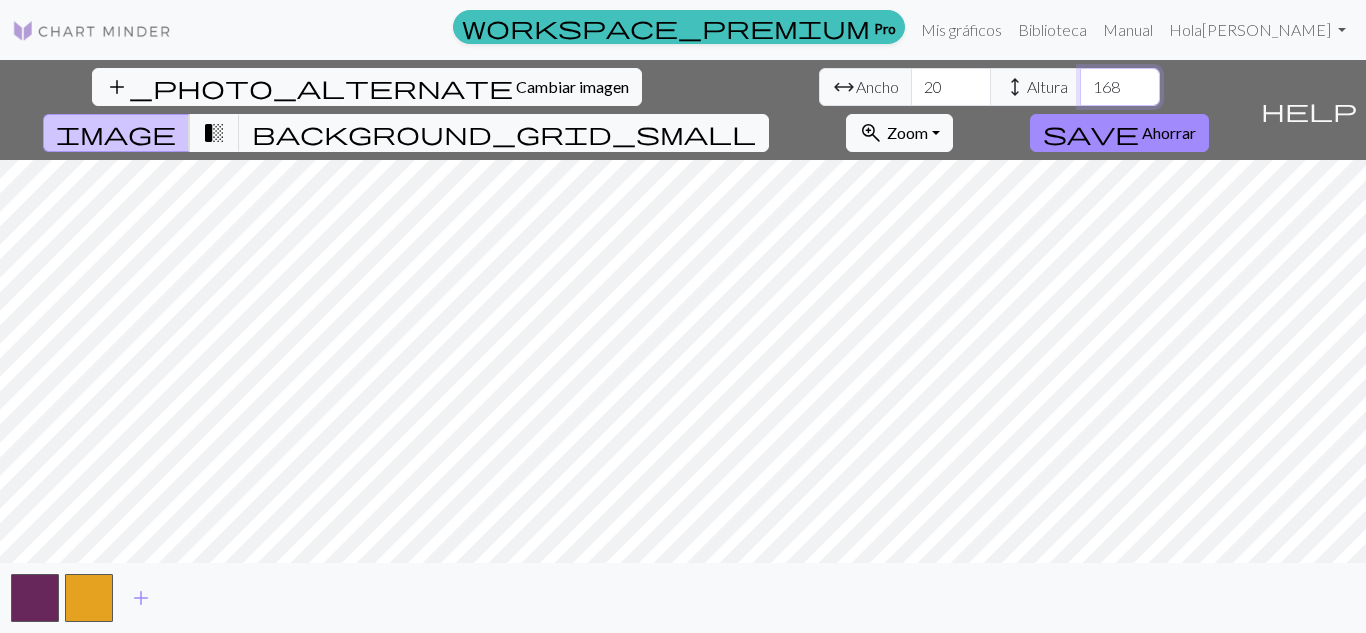 click on "168" at bounding box center [1120, 87] 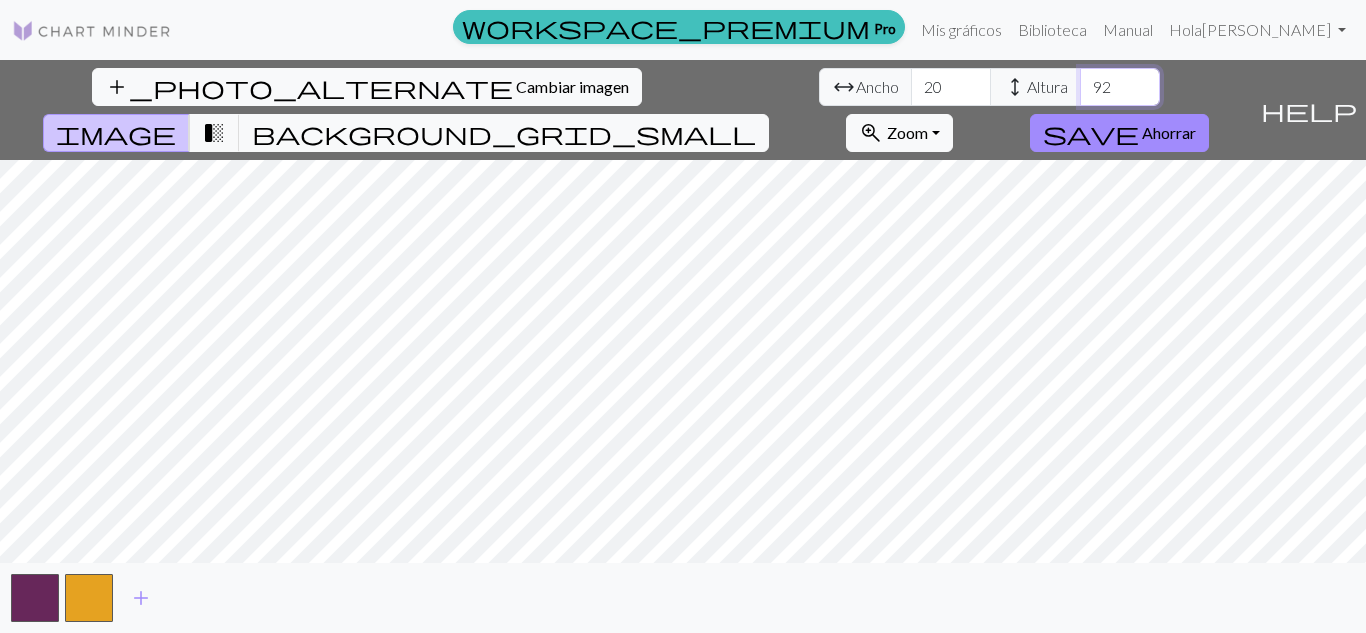 click on "91" at bounding box center [1120, 87] 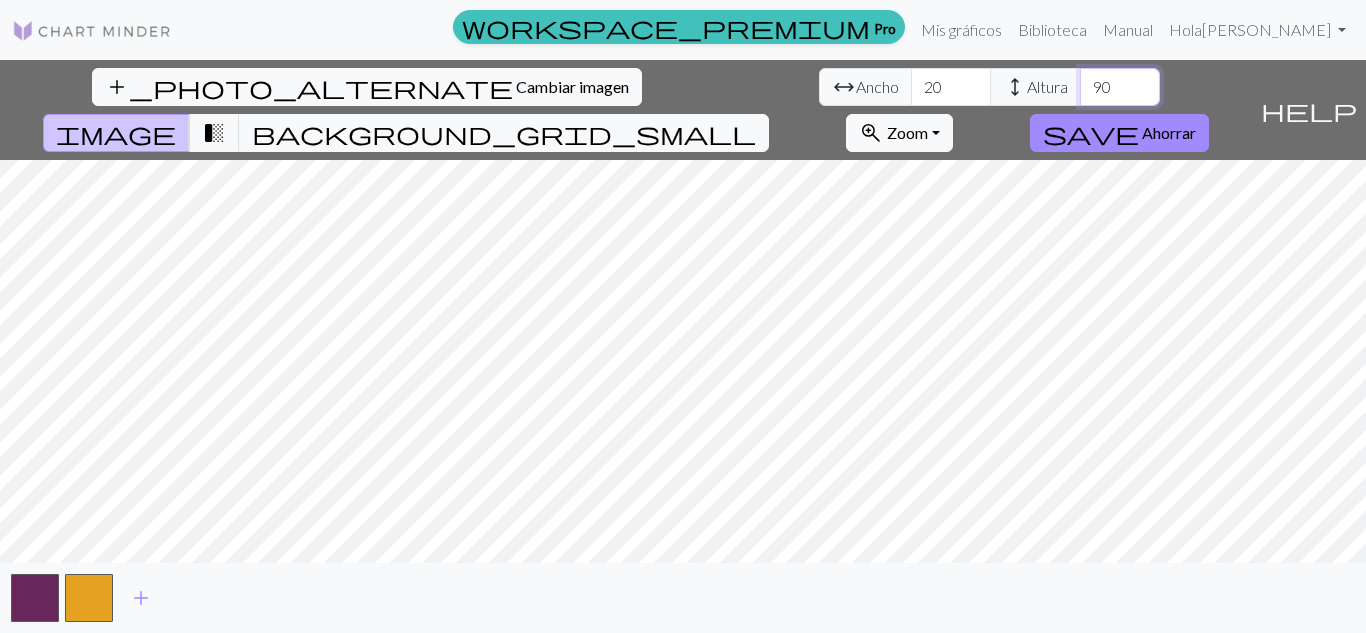 click on "90" at bounding box center [1120, 87] 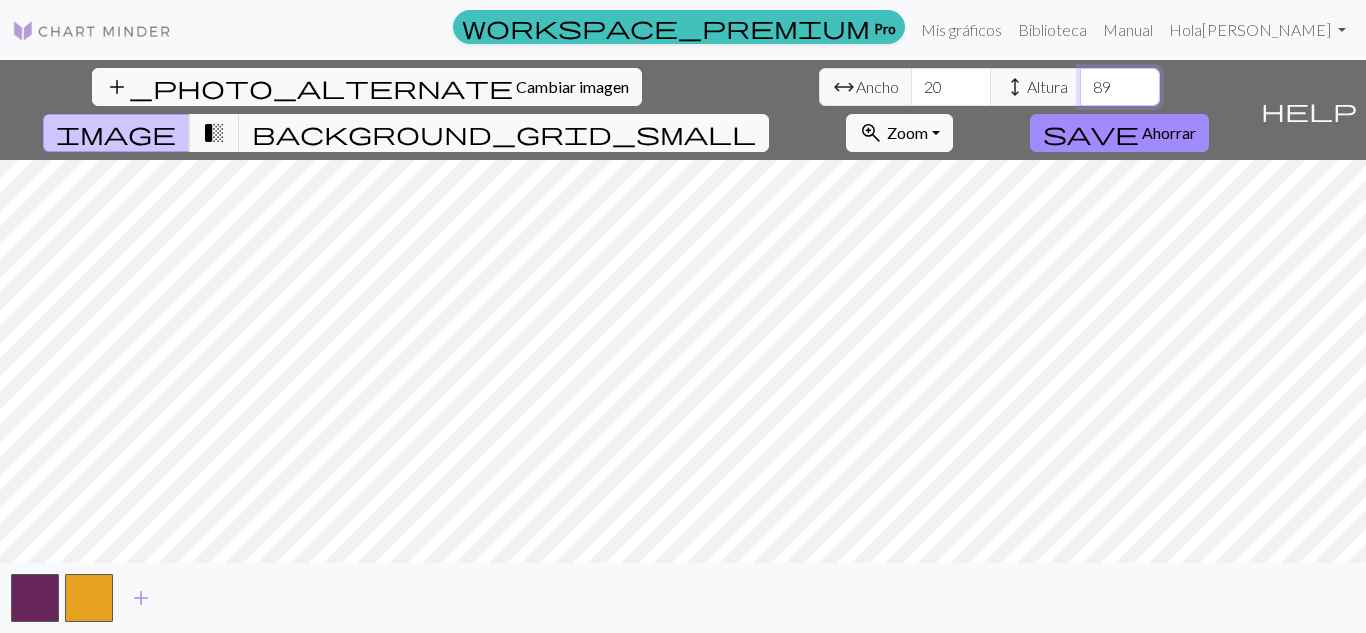 click on "89" at bounding box center [1120, 87] 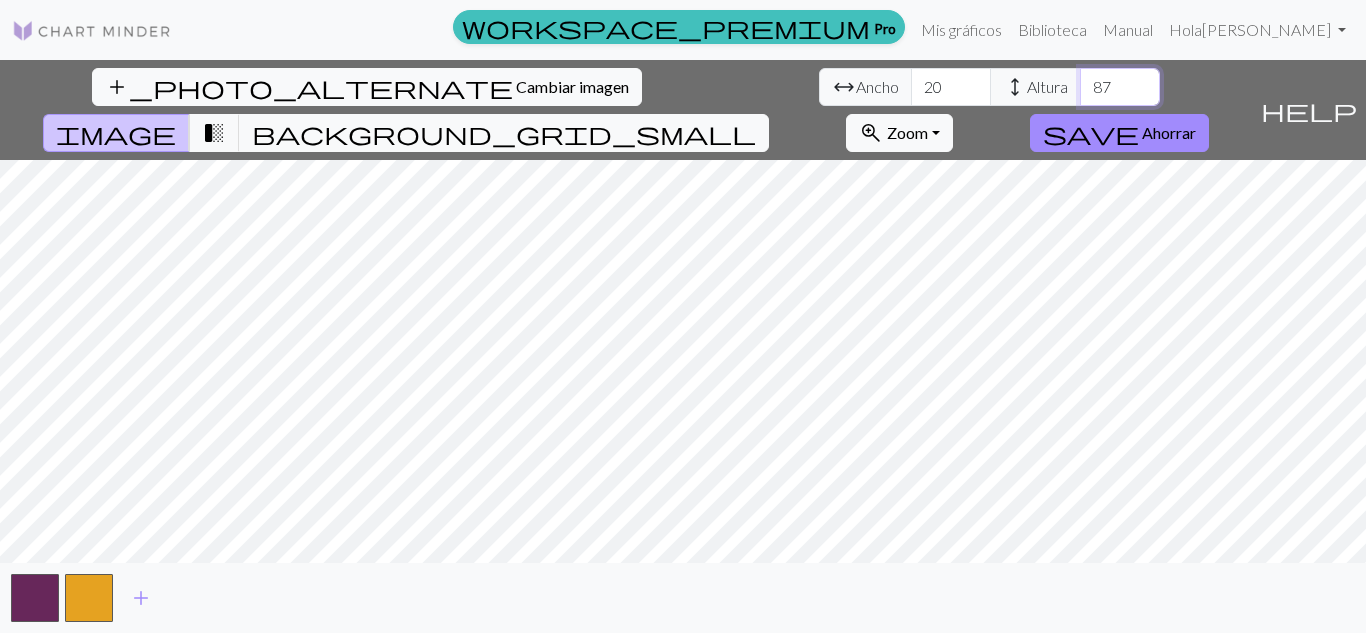click on "87" at bounding box center (1120, 87) 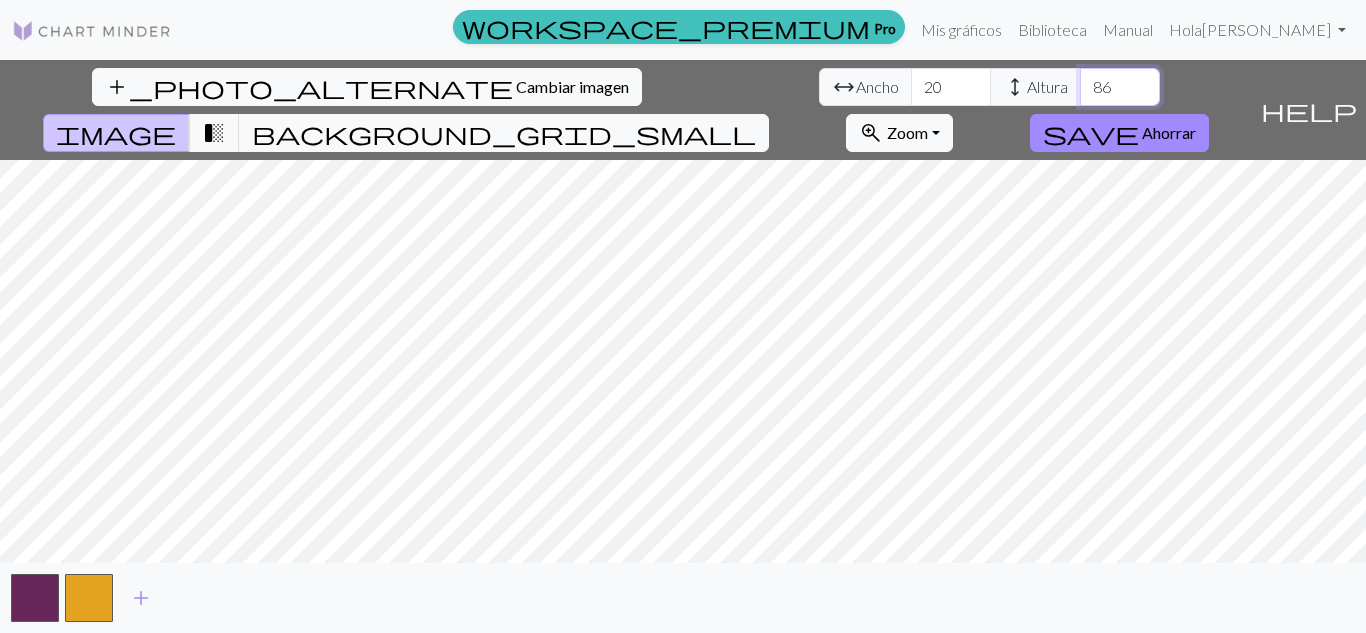 click on "86" at bounding box center [1120, 87] 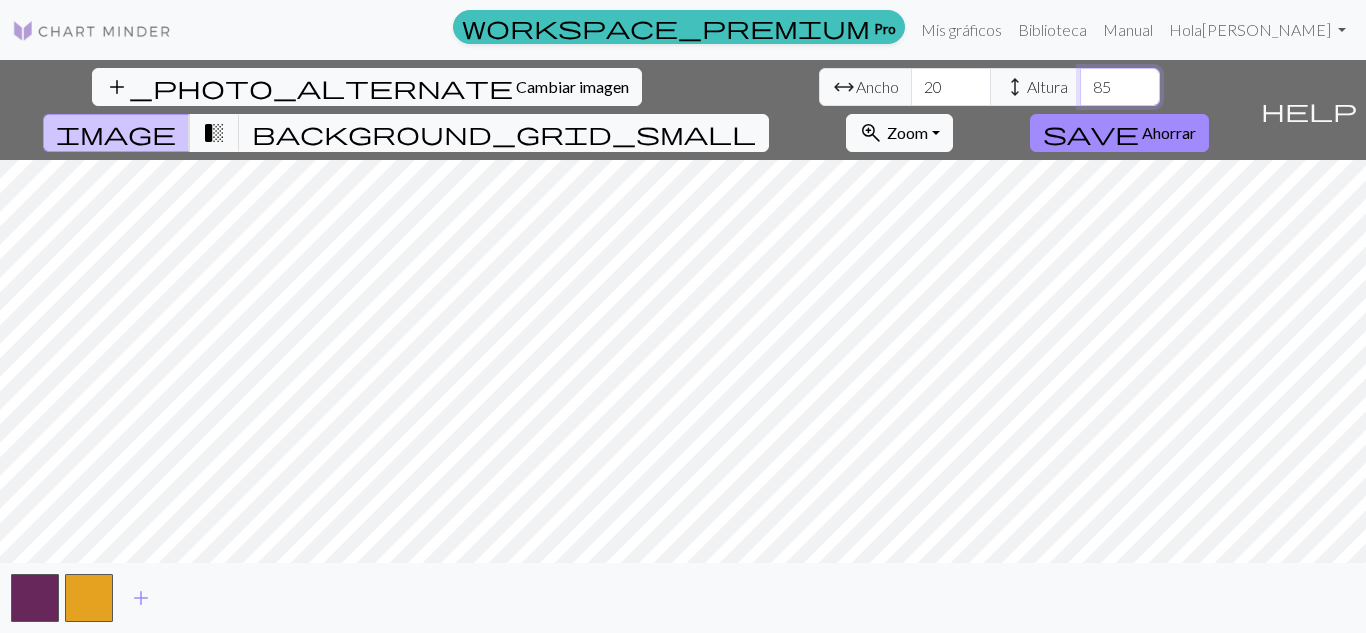 click on "85" at bounding box center [1120, 87] 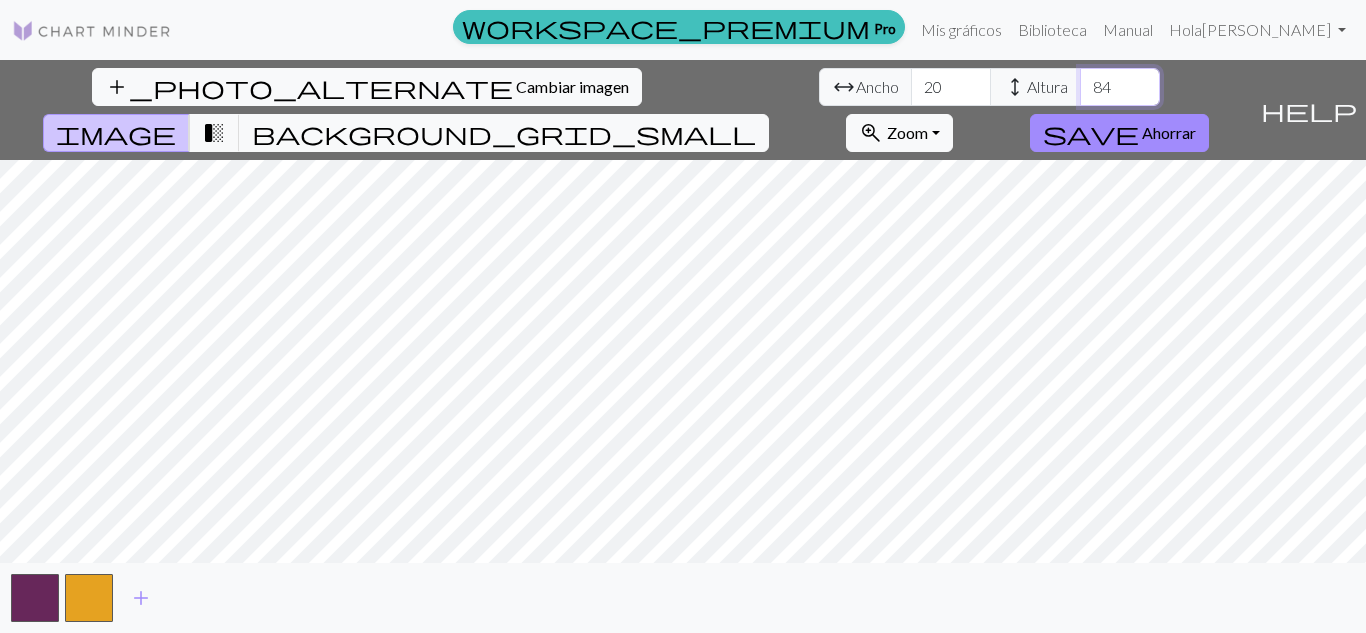 click on "84" at bounding box center (1120, 87) 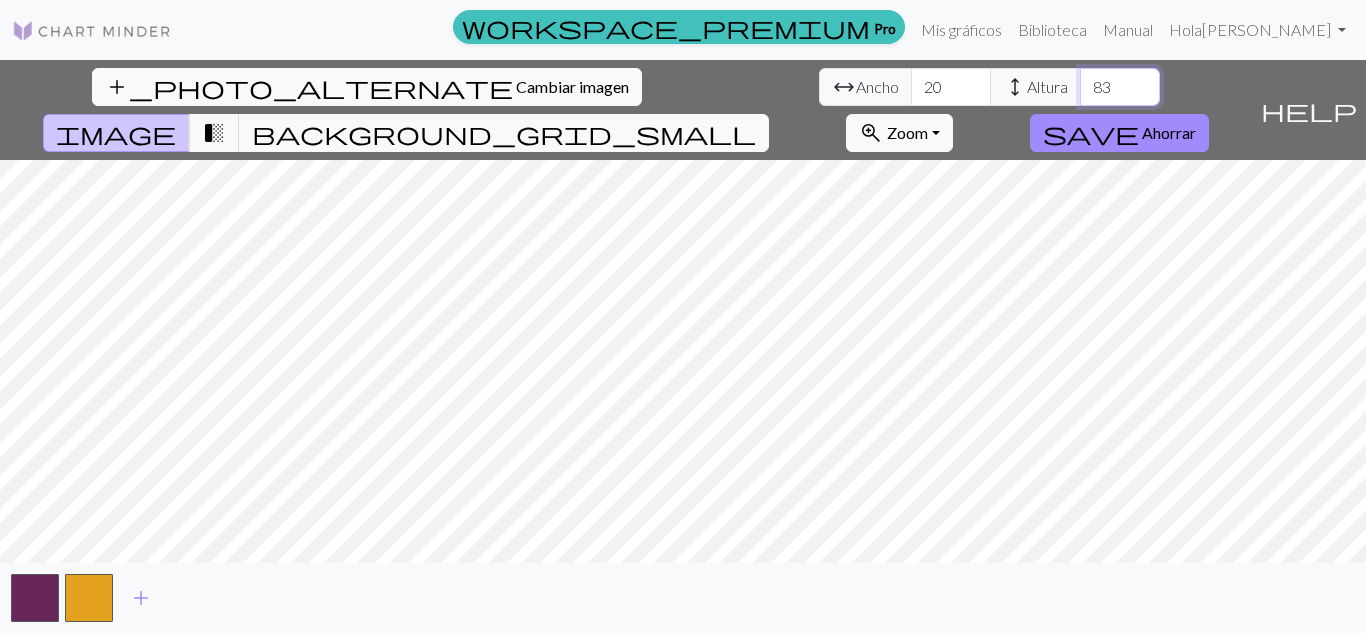 click on "83" at bounding box center [1120, 87] 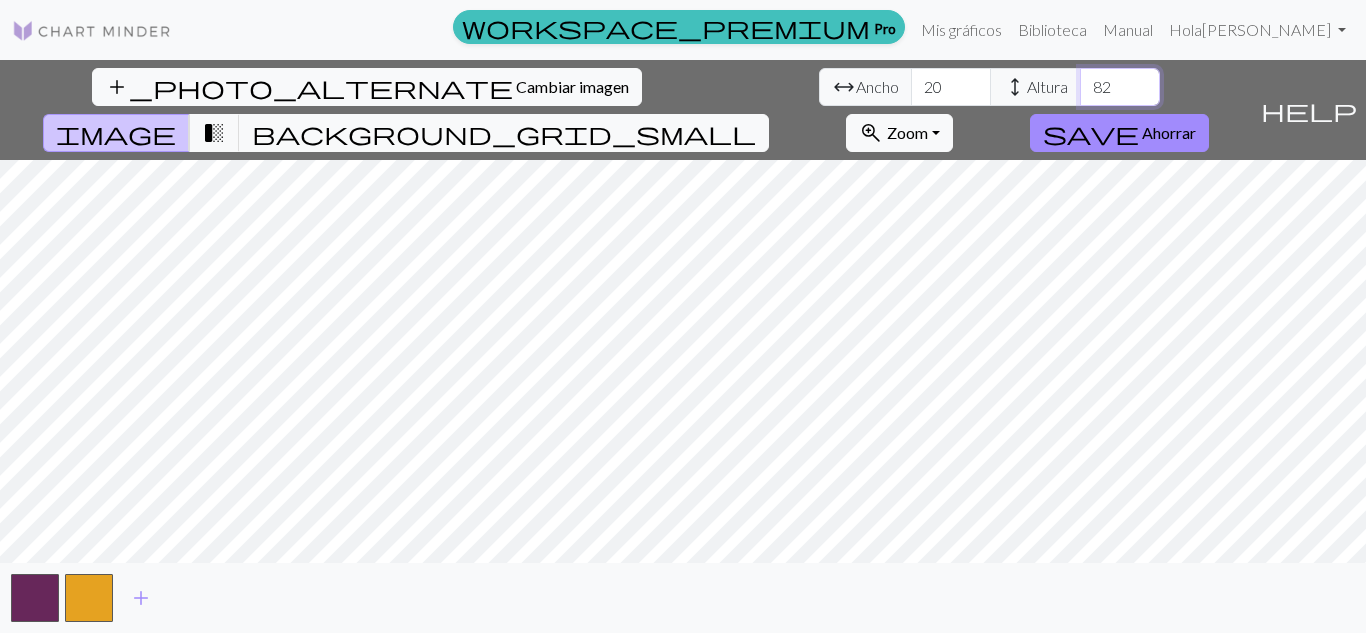 click on "82" at bounding box center (1120, 87) 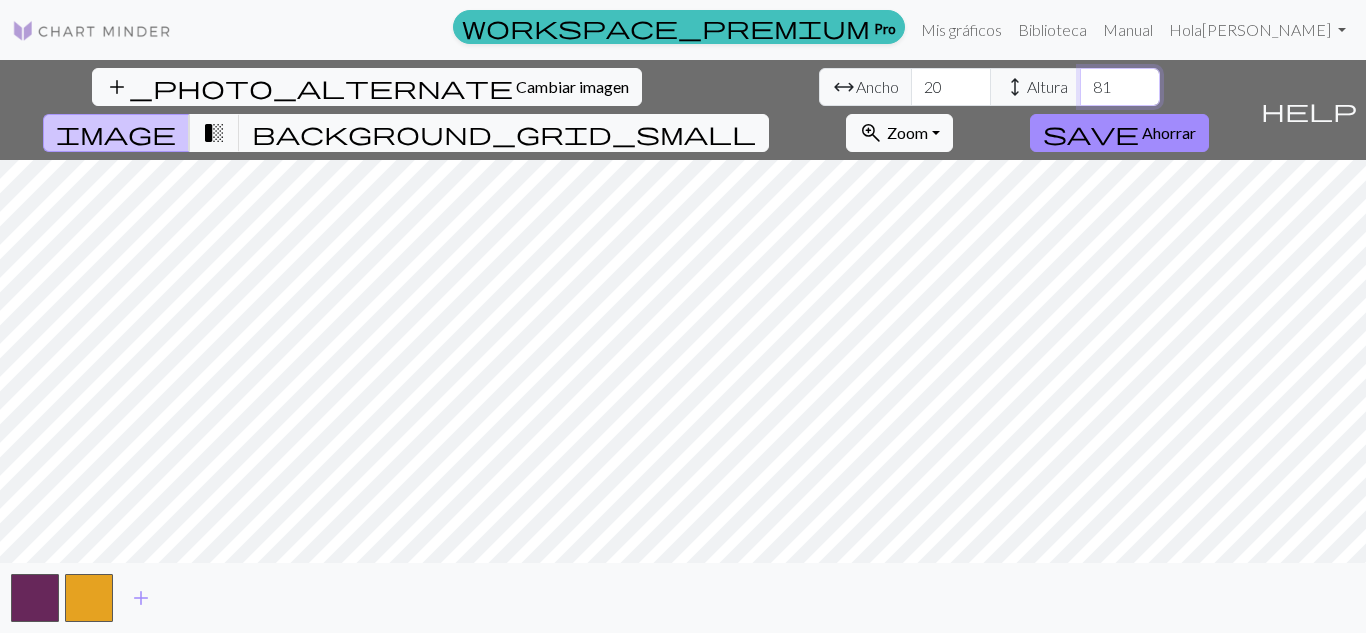 click on "81" at bounding box center (1120, 87) 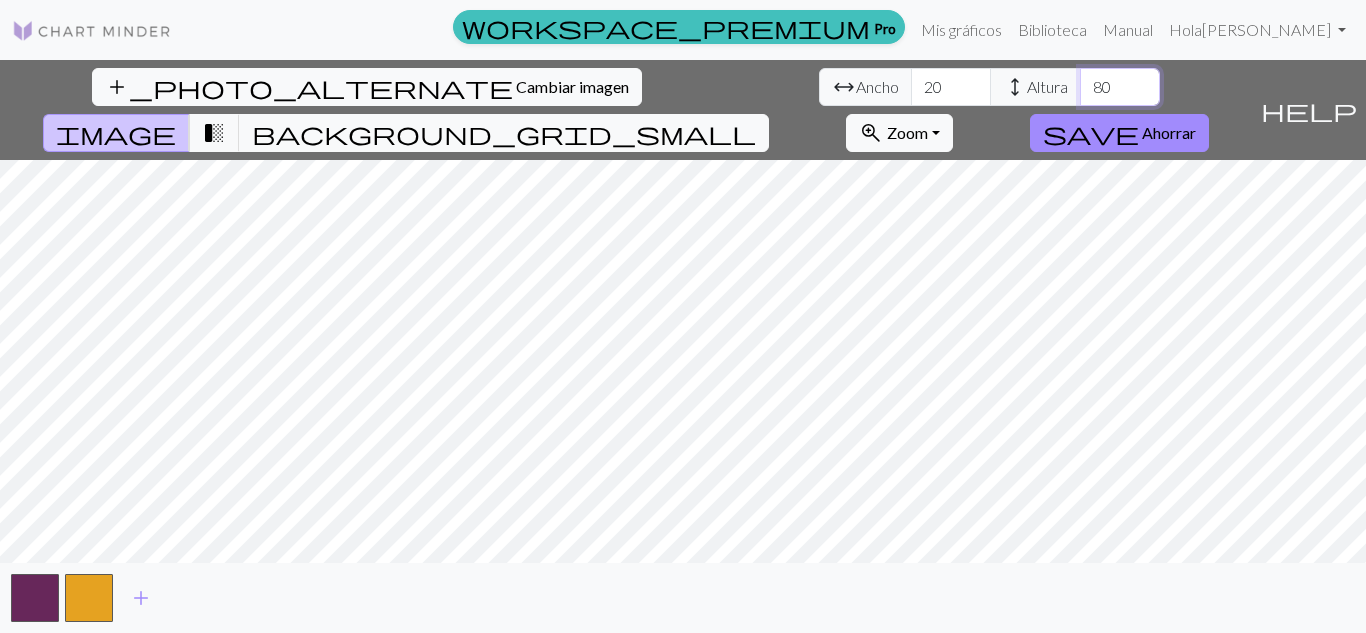 click on "80" at bounding box center (1120, 87) 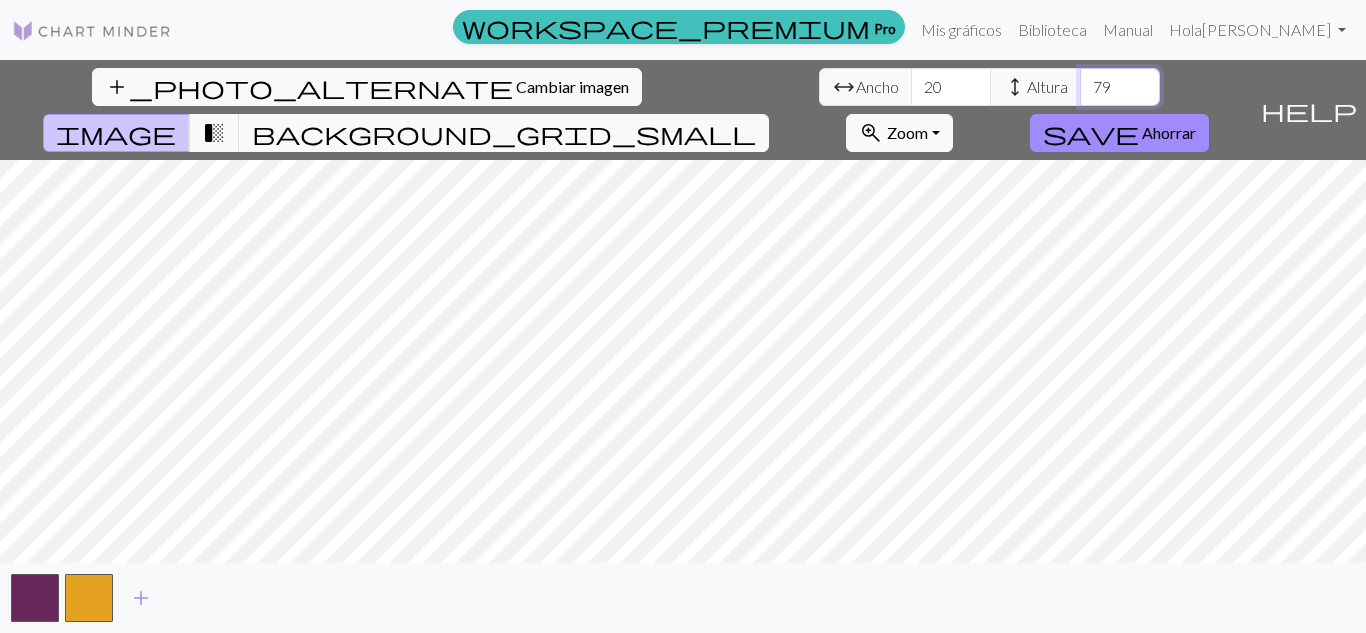 click on "79" at bounding box center (1120, 87) 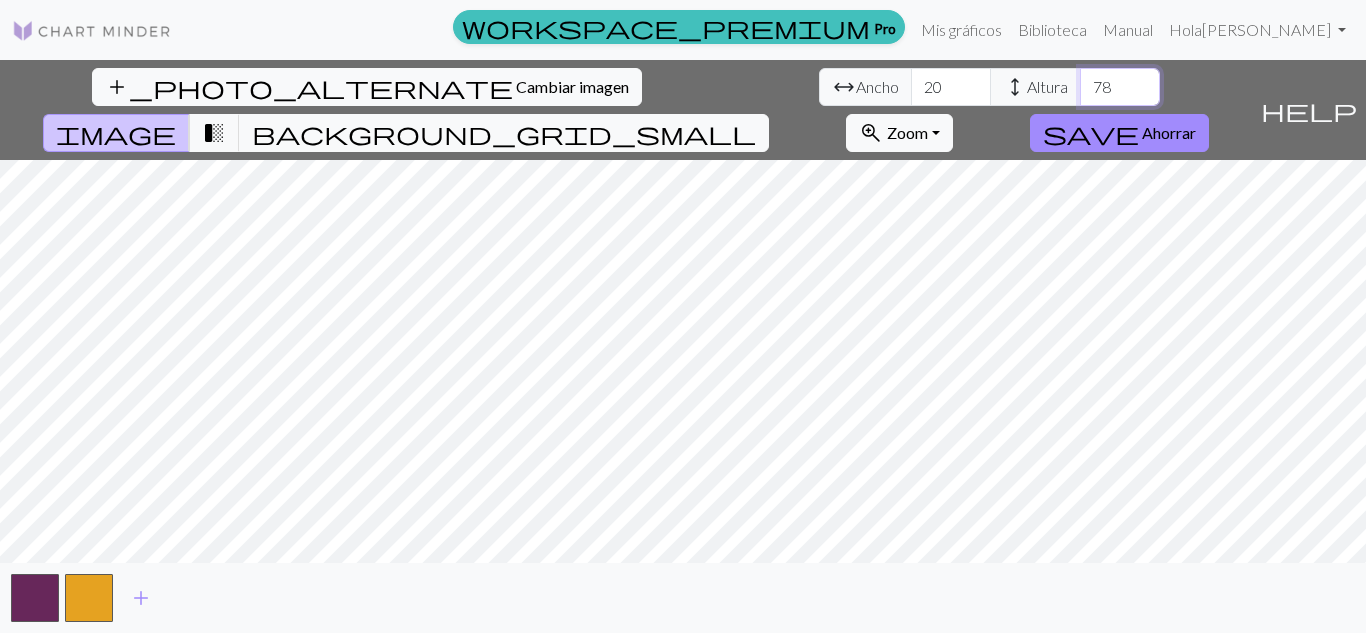 click on "78" at bounding box center (1120, 87) 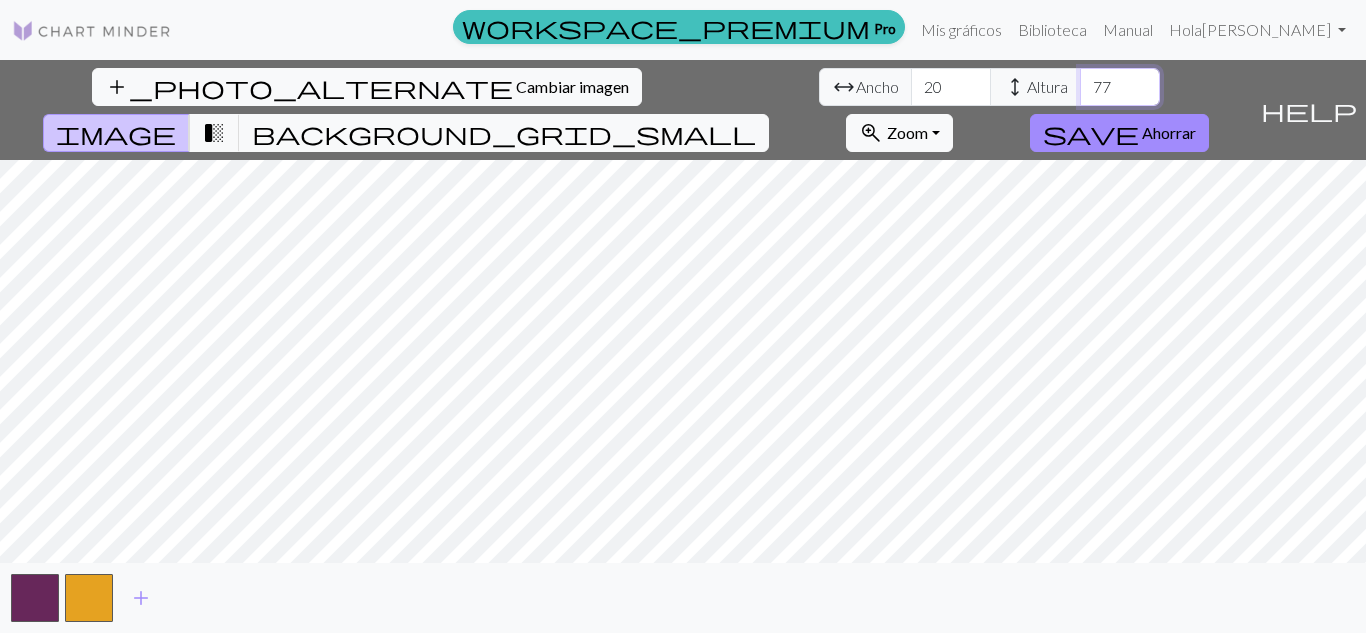 click on "77" at bounding box center (1120, 87) 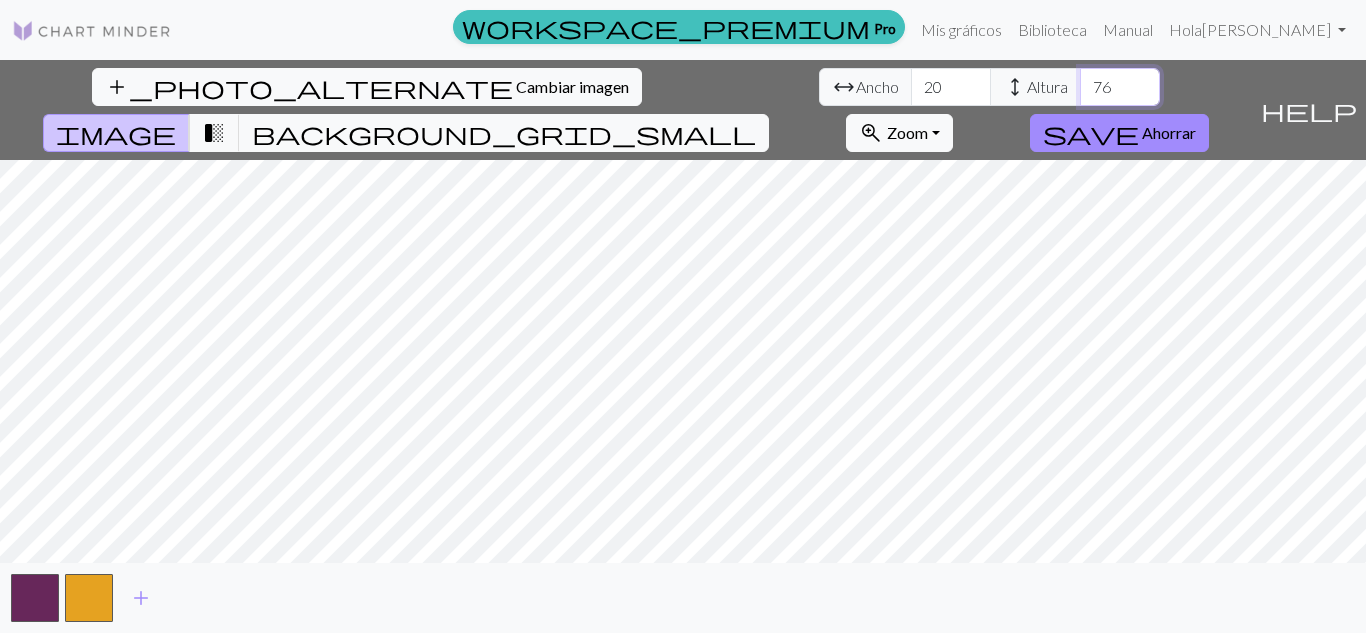 click on "76" at bounding box center (1120, 87) 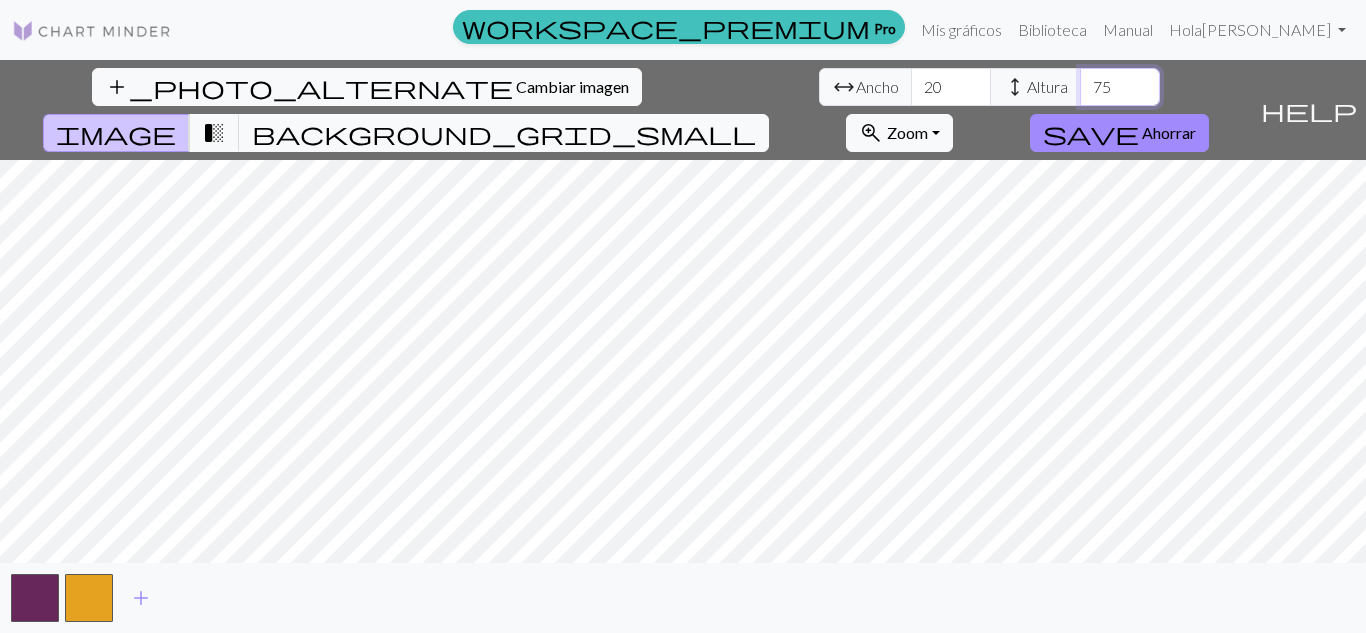 click on "75" at bounding box center (1120, 87) 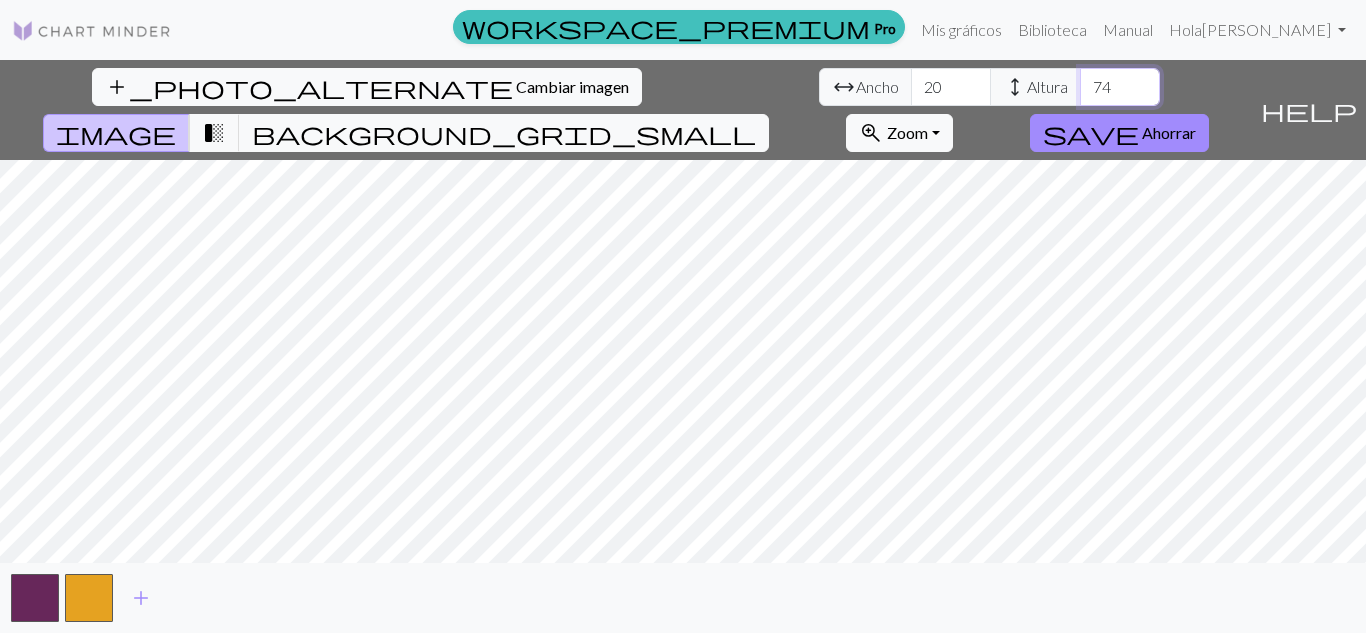 click on "74" at bounding box center [1120, 87] 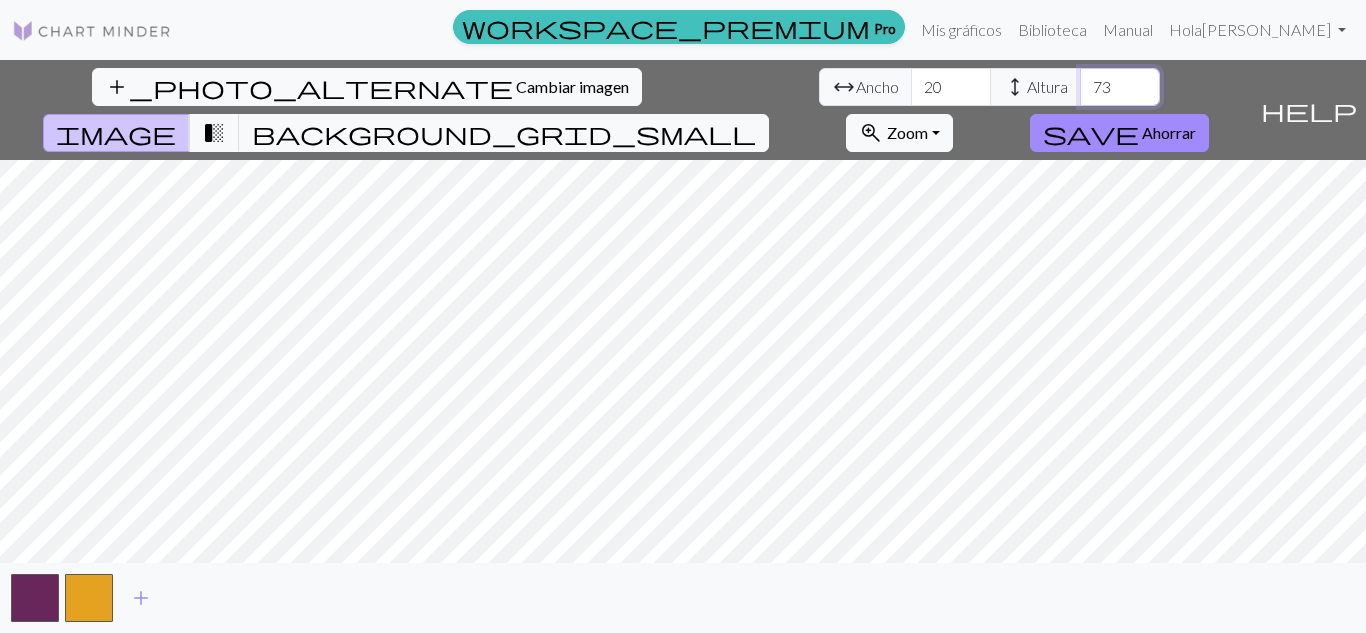 click on "73" at bounding box center [1120, 87] 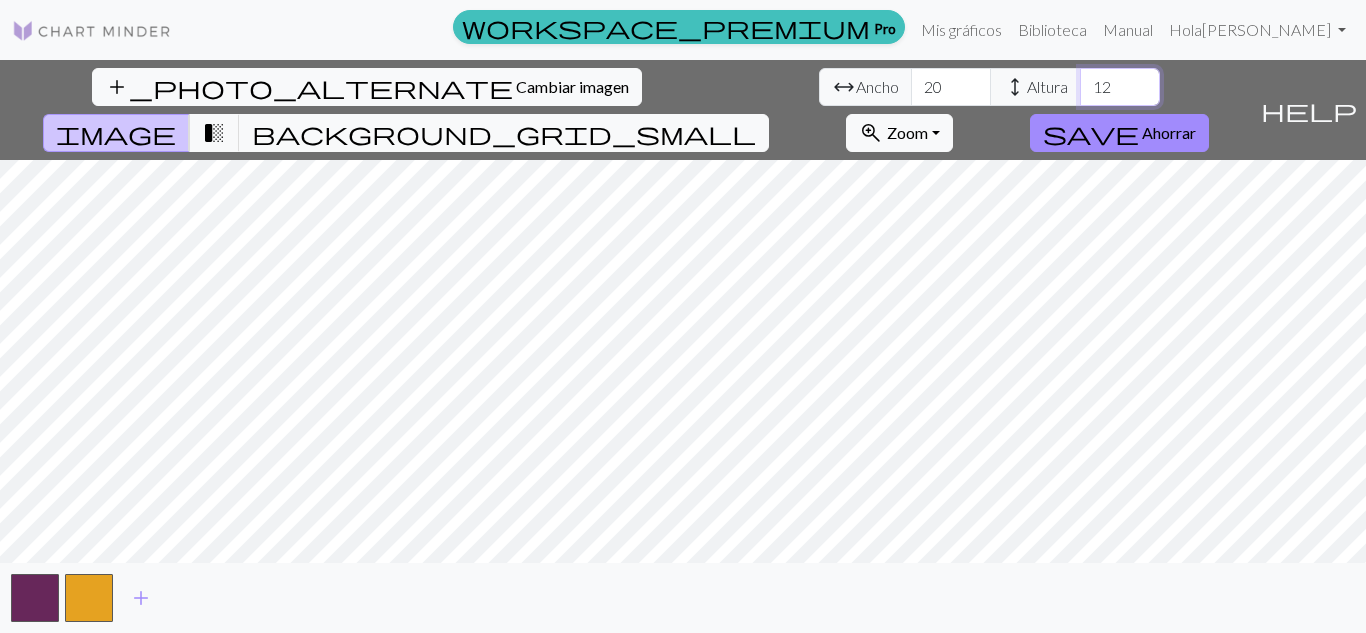 click on "12" at bounding box center (1120, 87) 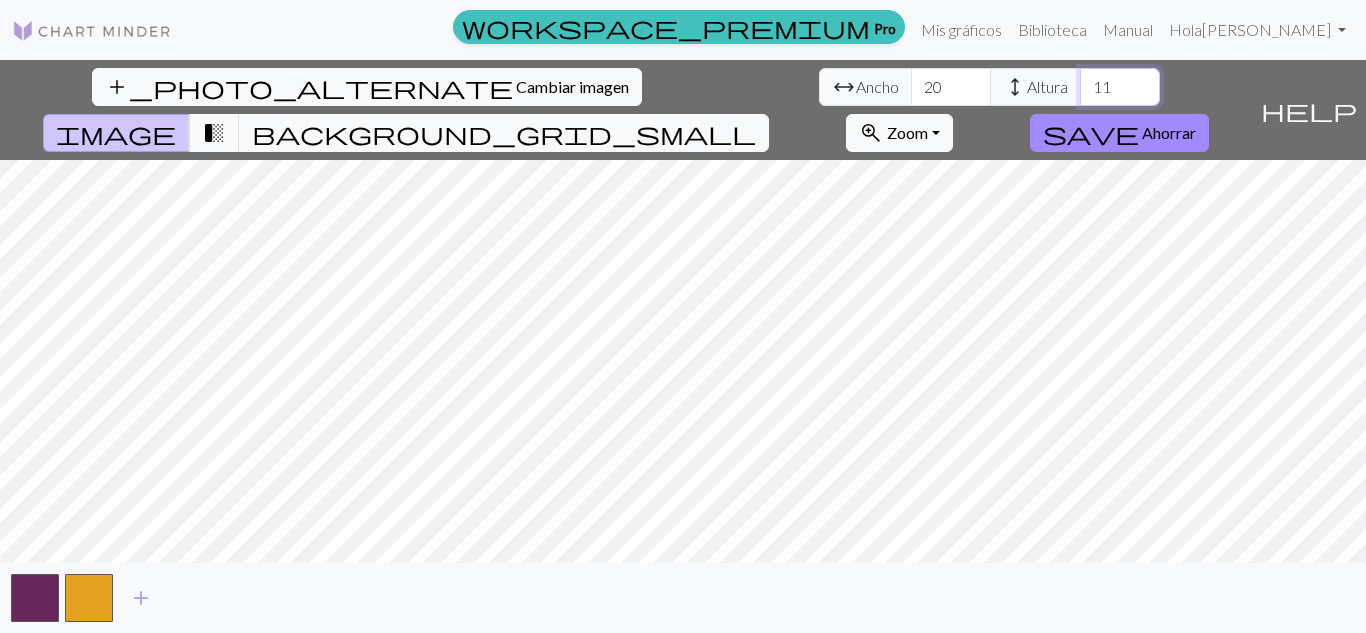 click on "11" at bounding box center (1120, 87) 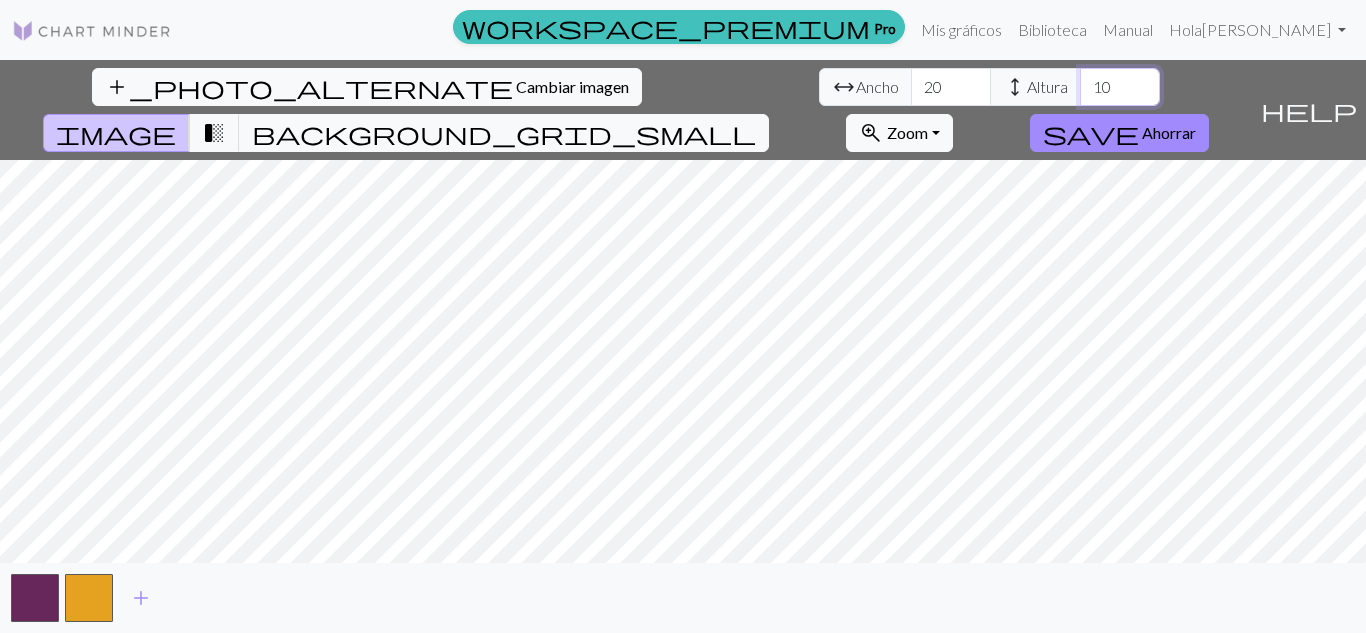 click on "10" at bounding box center [1120, 87] 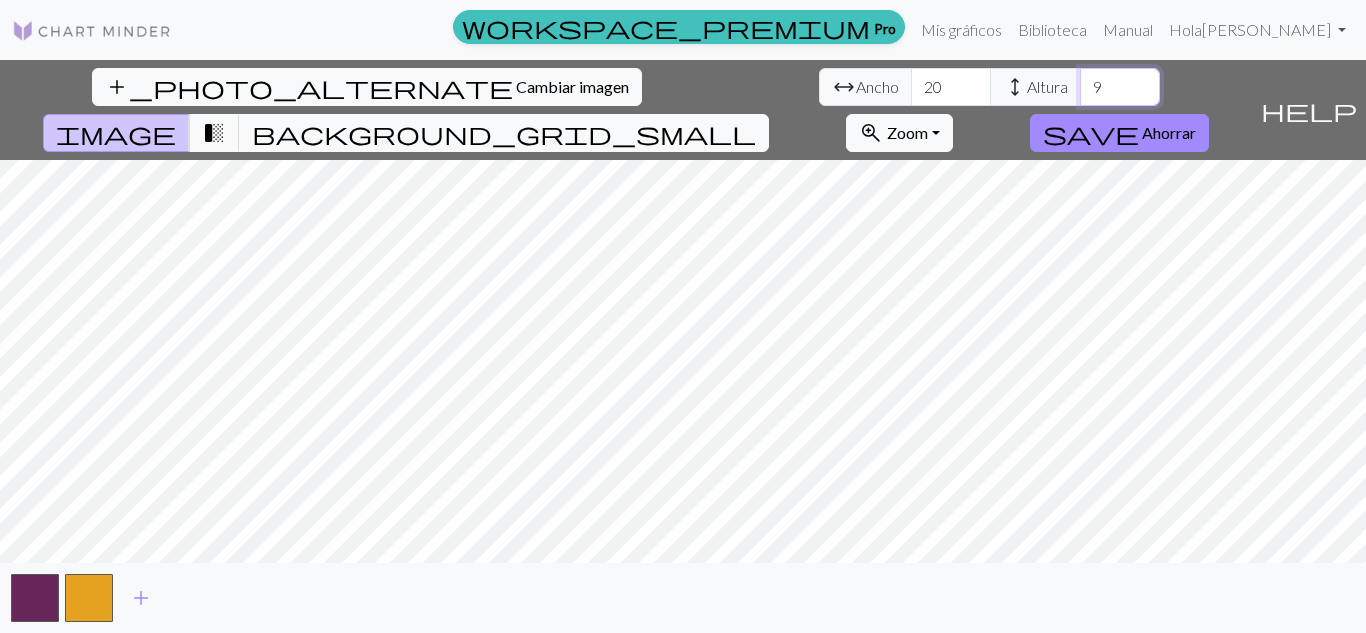click on "9" at bounding box center [1120, 87] 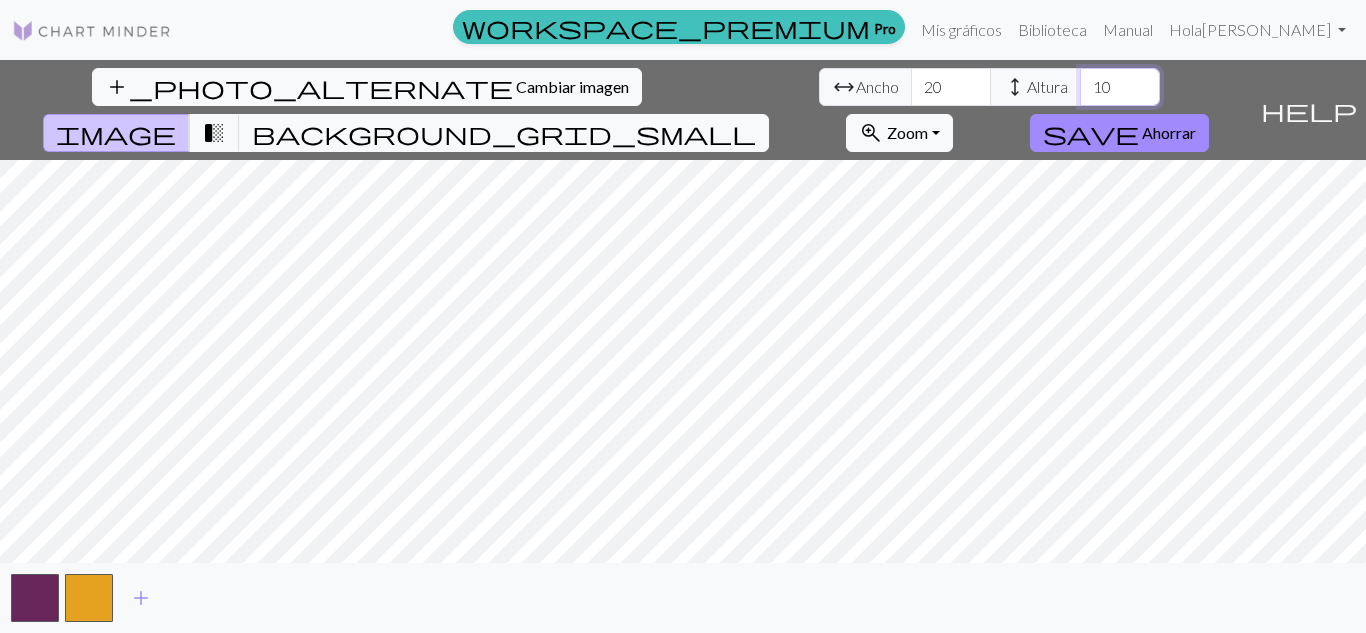 click on "10" at bounding box center [1120, 87] 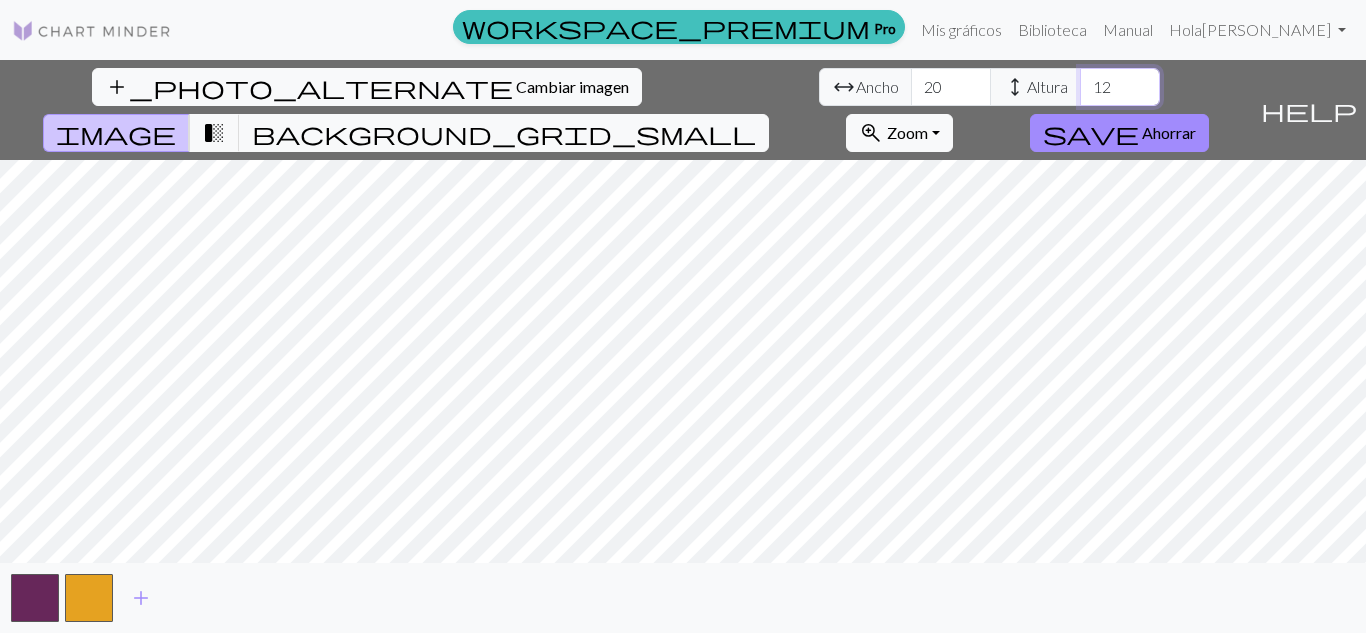 click on "12" at bounding box center (1120, 87) 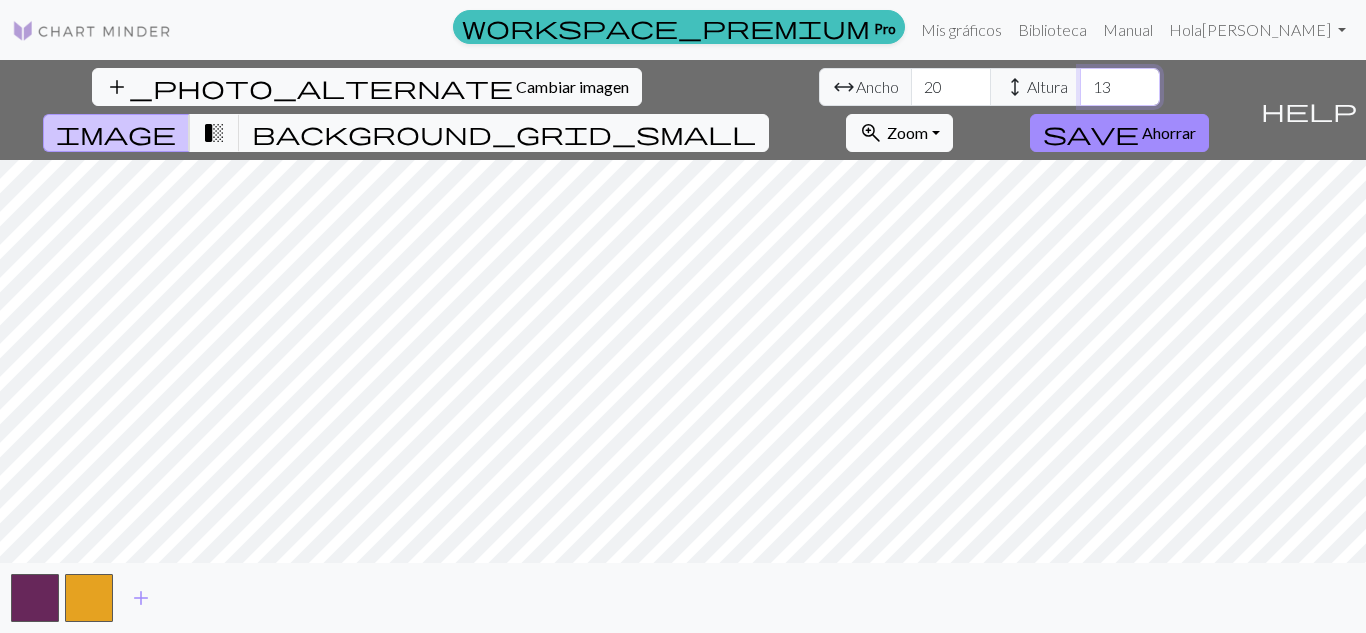 click on "13" at bounding box center (1120, 87) 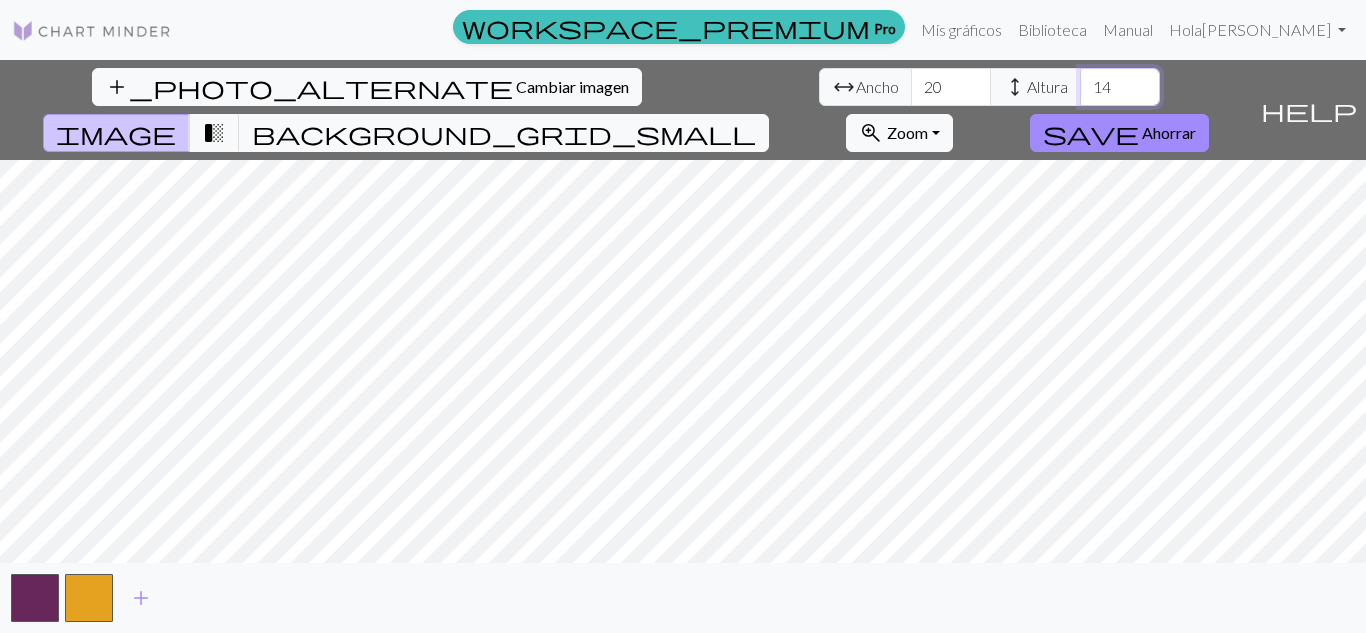 click on "14" at bounding box center [1120, 87] 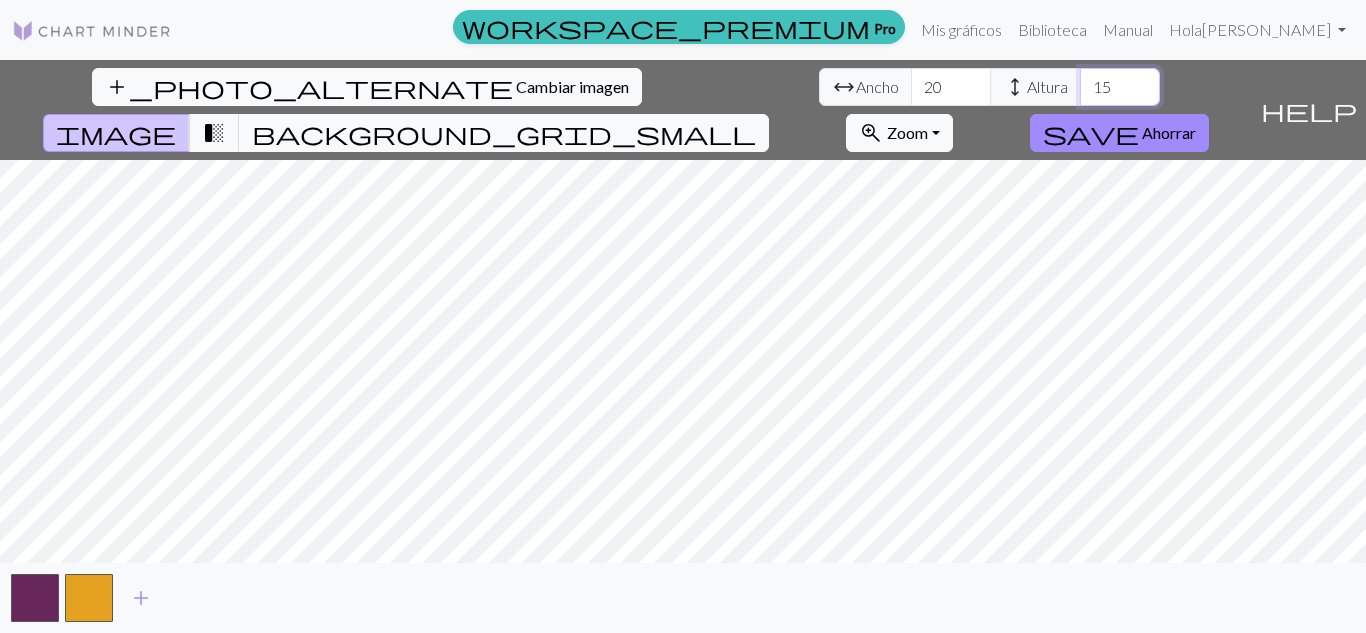 click on "15" at bounding box center [1120, 87] 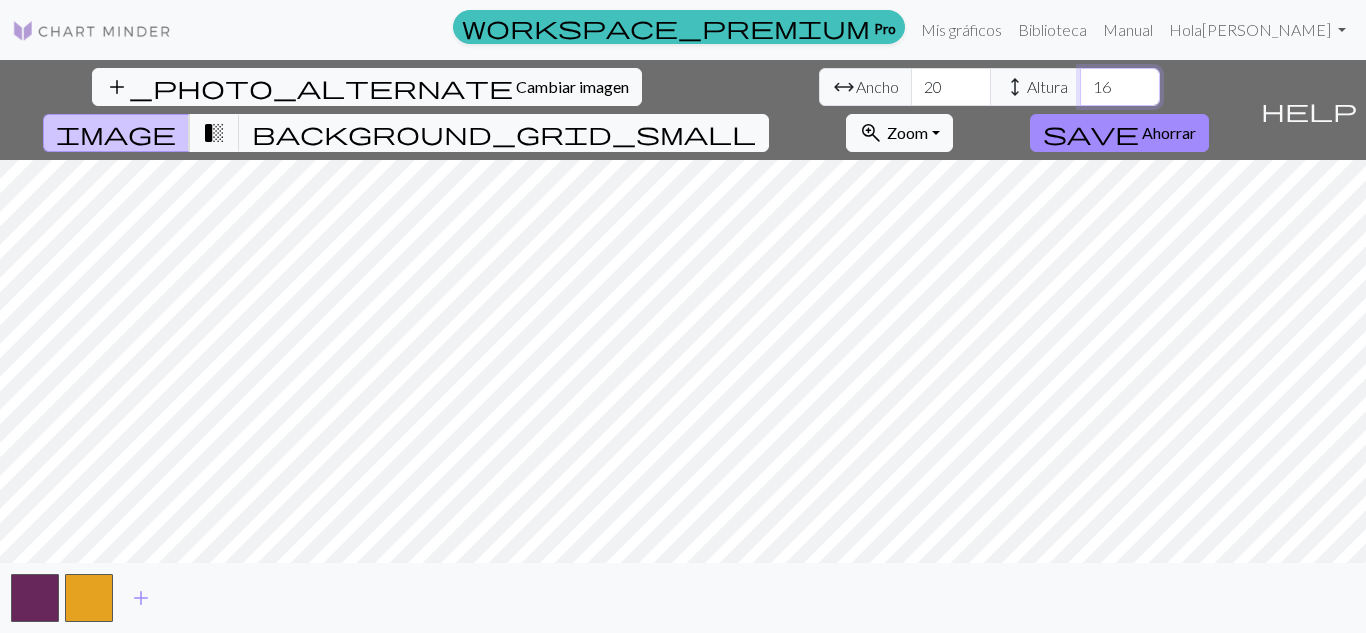 click on "16" at bounding box center (1120, 87) 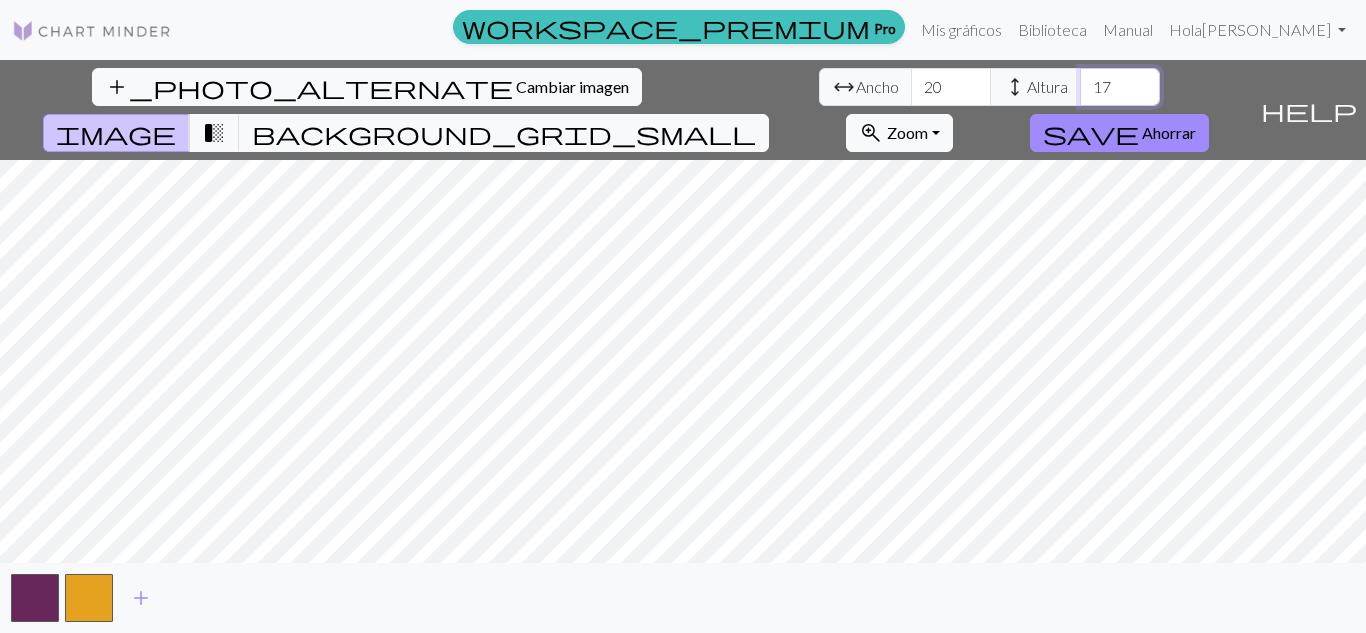 click on "17" at bounding box center [1120, 87] 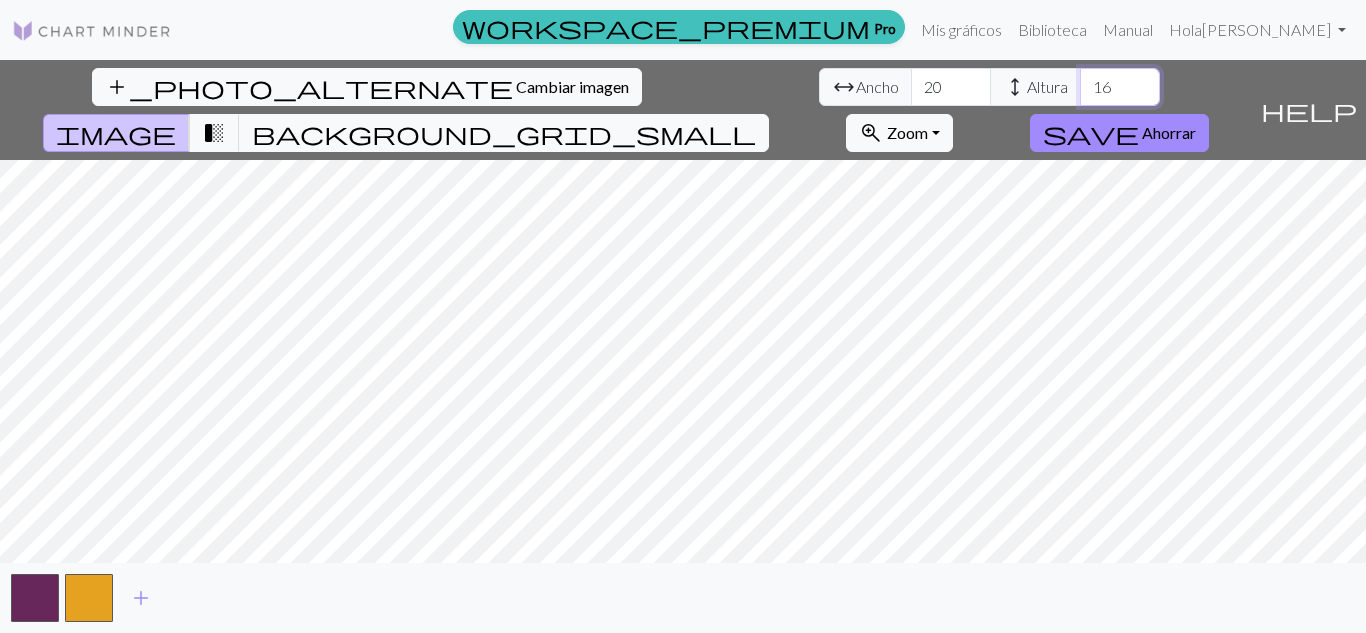 type on "16" 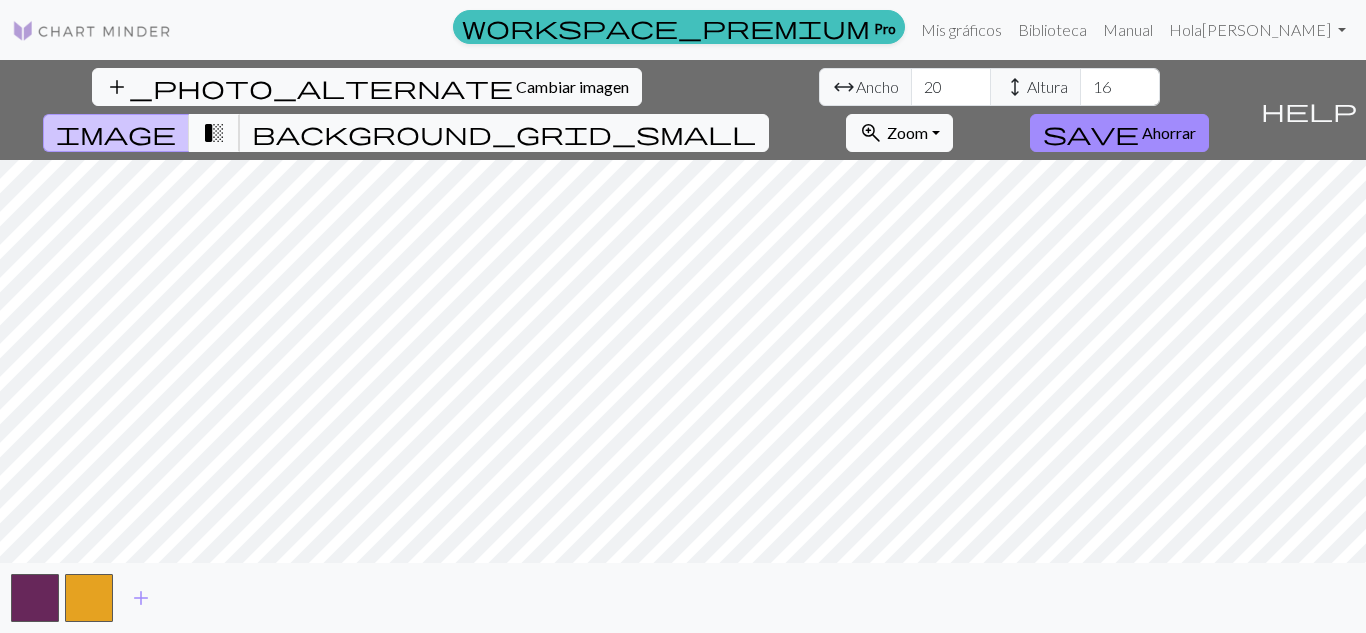 click on "transition_fade" at bounding box center [214, 133] 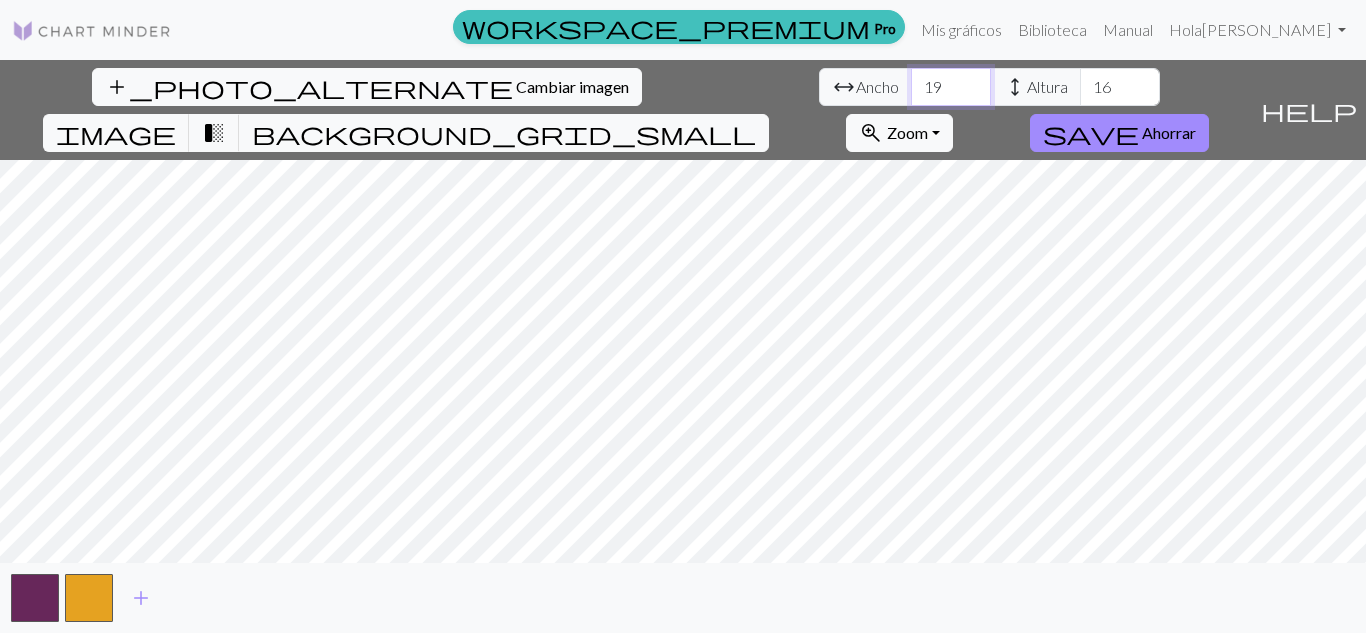 click on "19" at bounding box center [951, 87] 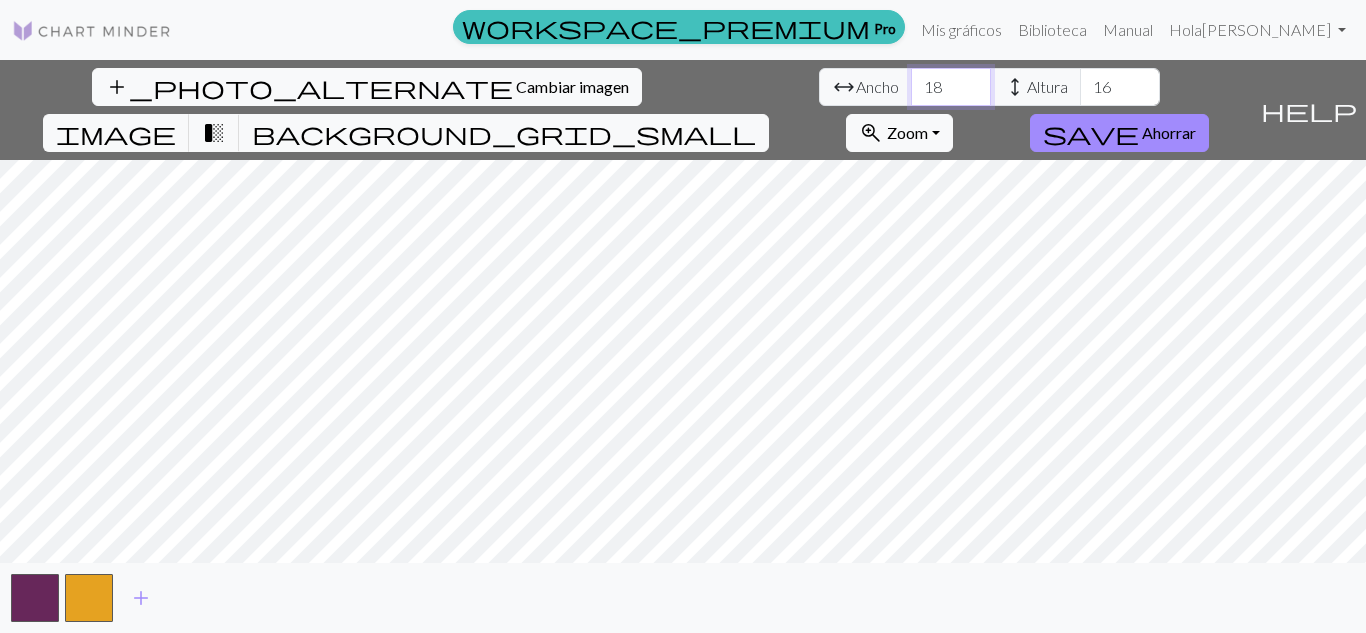 click on "18" at bounding box center (951, 87) 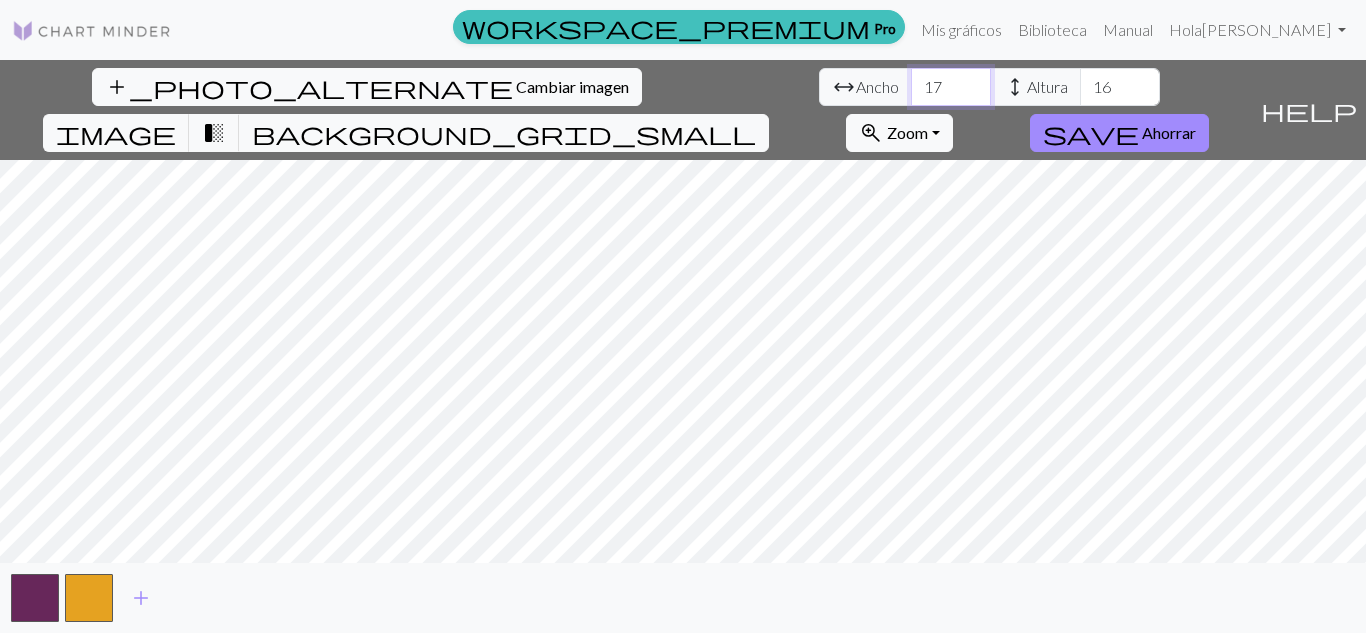 click on "17" at bounding box center [951, 87] 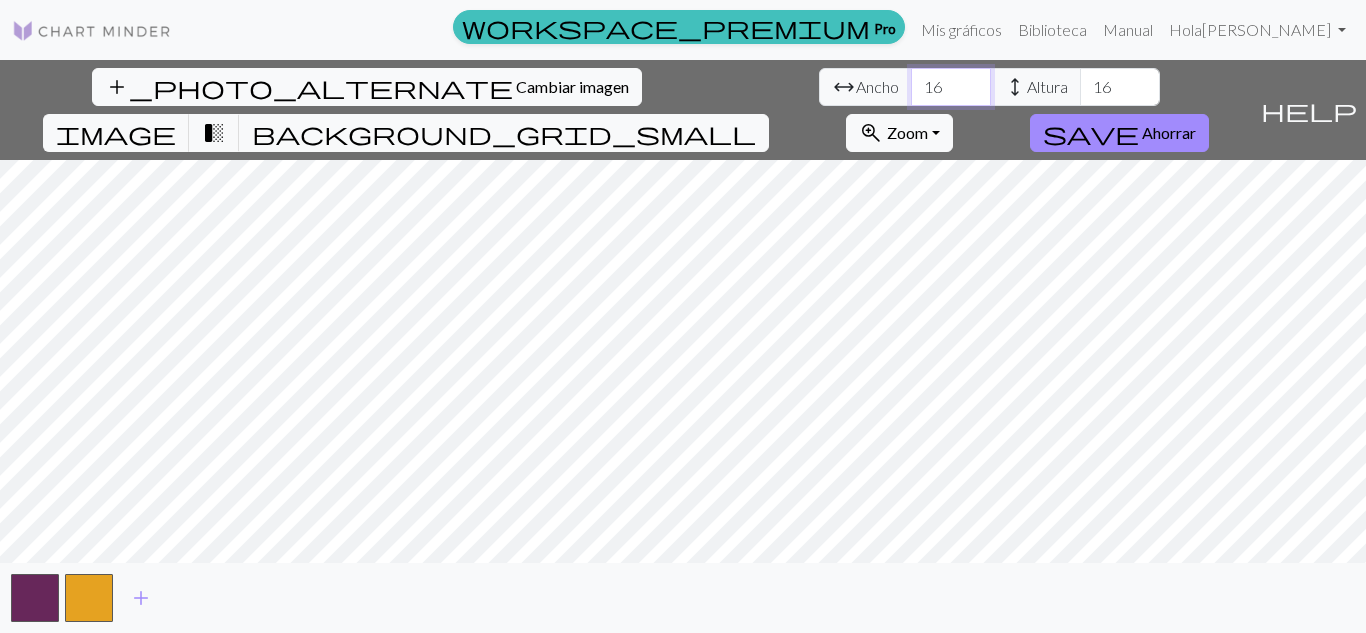 click on "16" at bounding box center (951, 87) 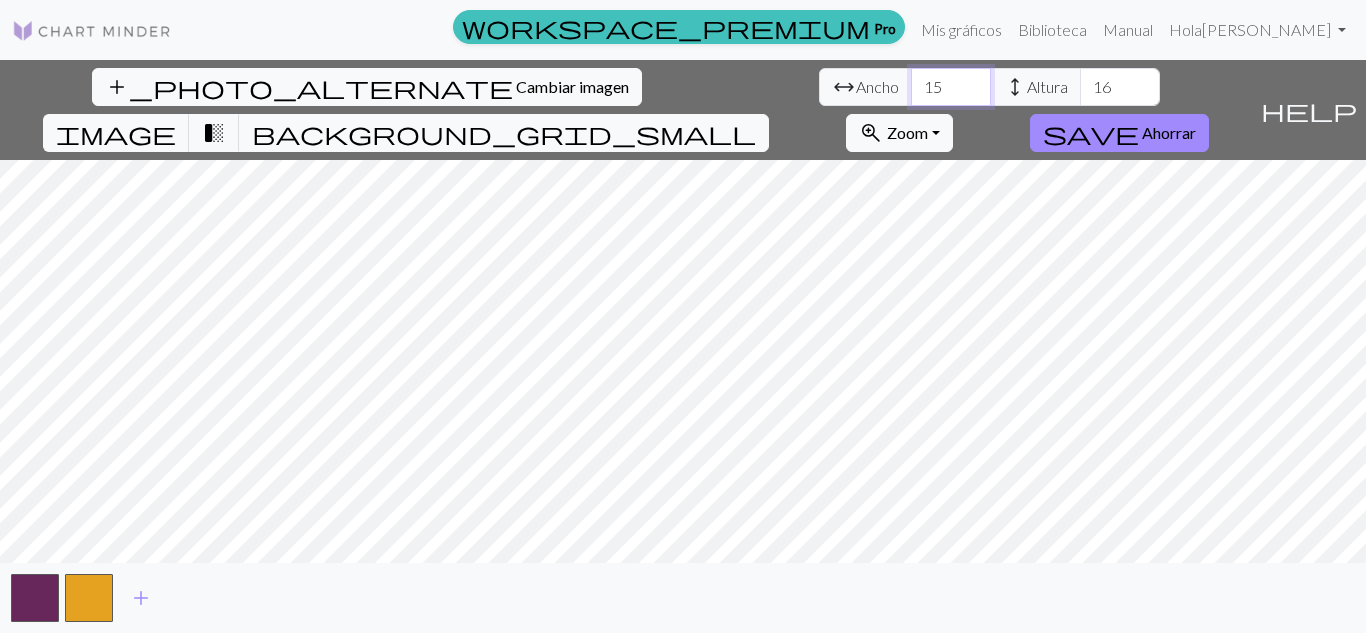 click on "15" at bounding box center [951, 87] 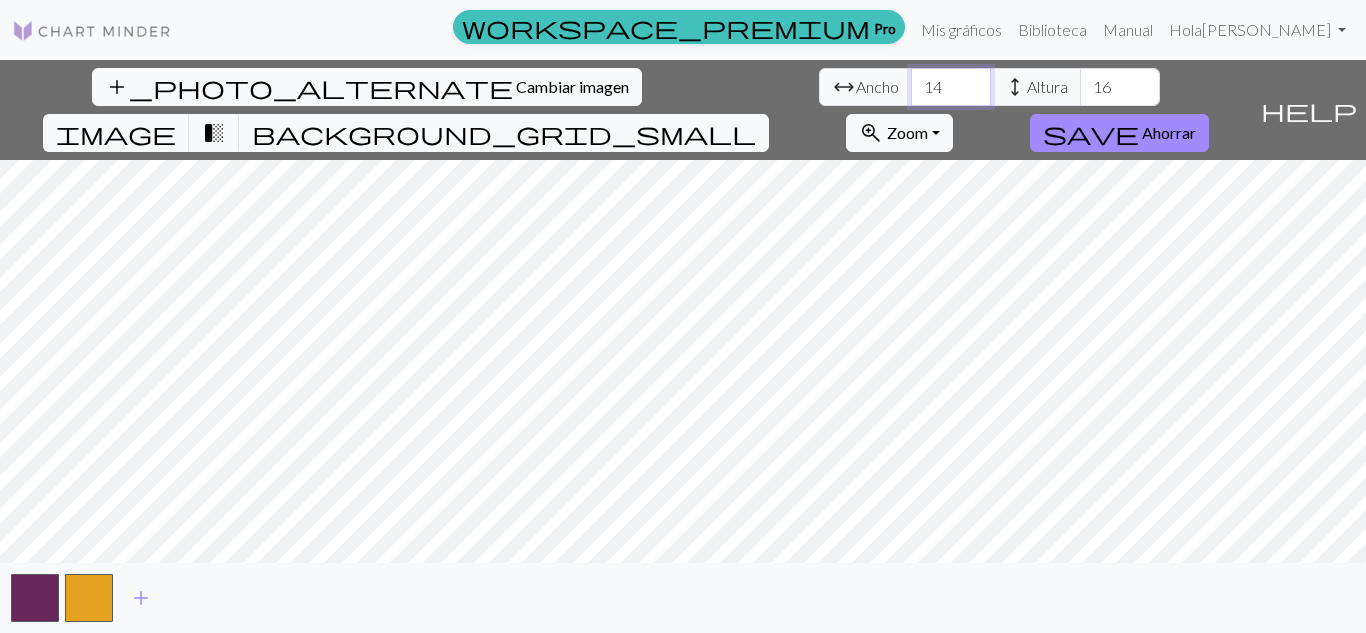 click on "14" at bounding box center [951, 87] 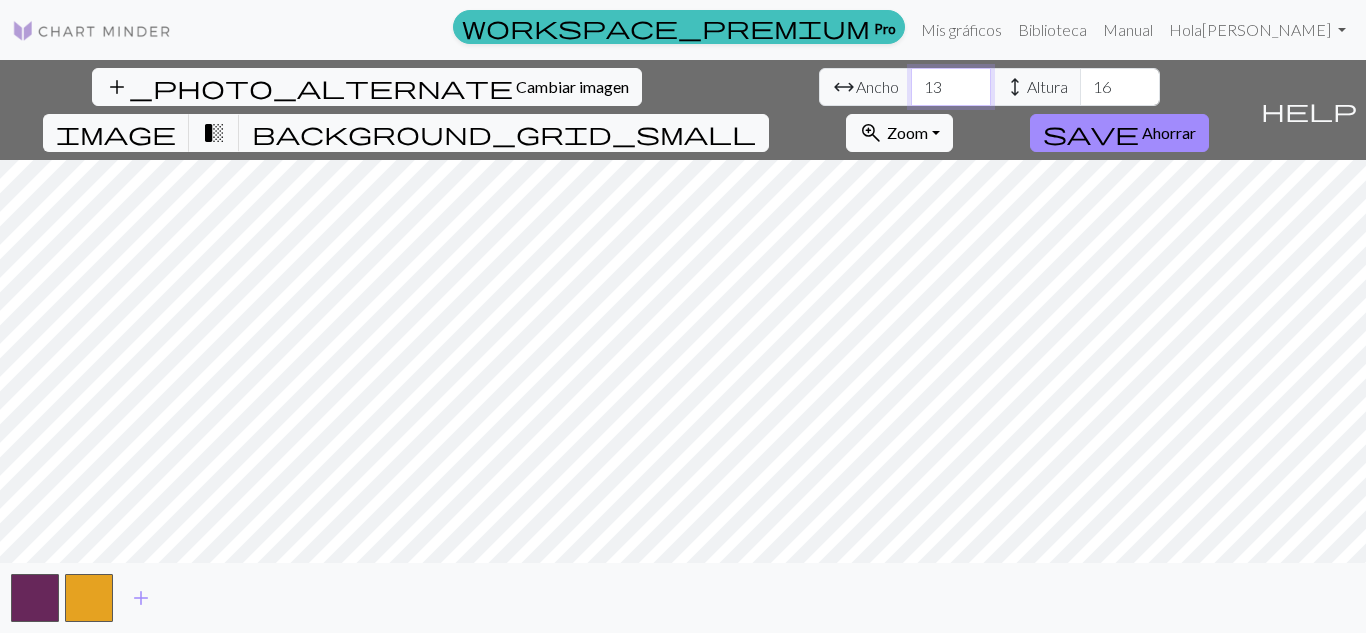 click on "13" at bounding box center [951, 87] 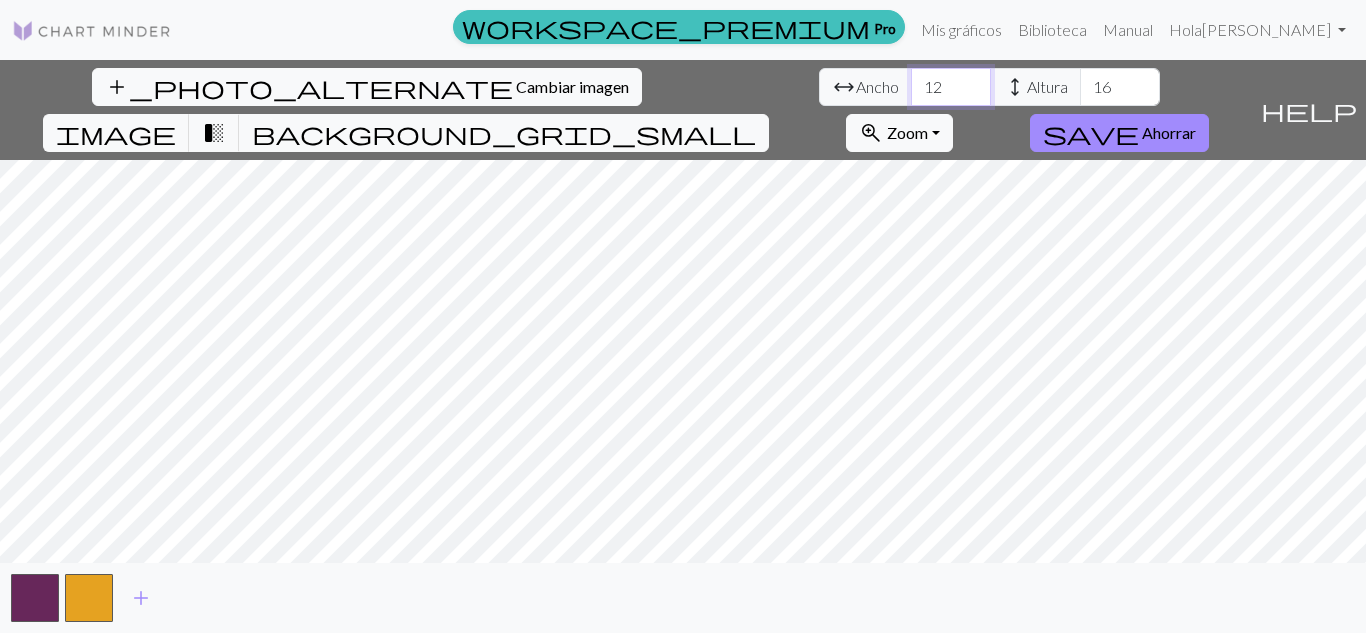 click on "12" at bounding box center (951, 87) 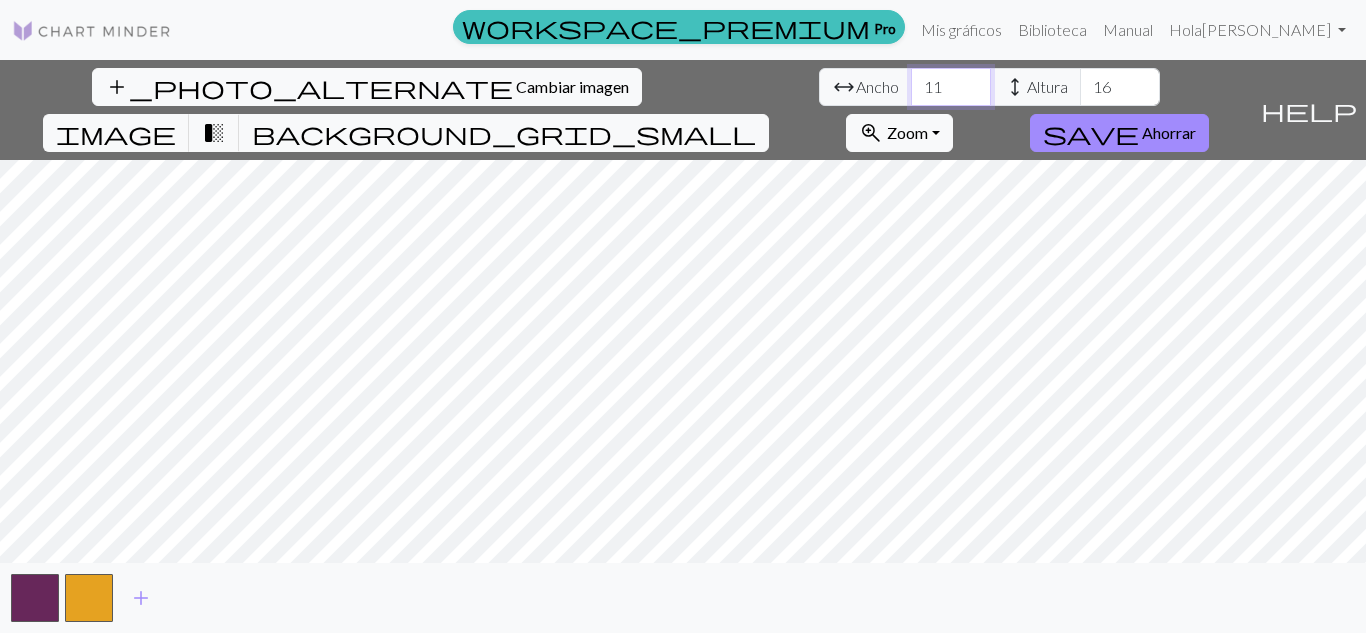click on "11" at bounding box center [951, 87] 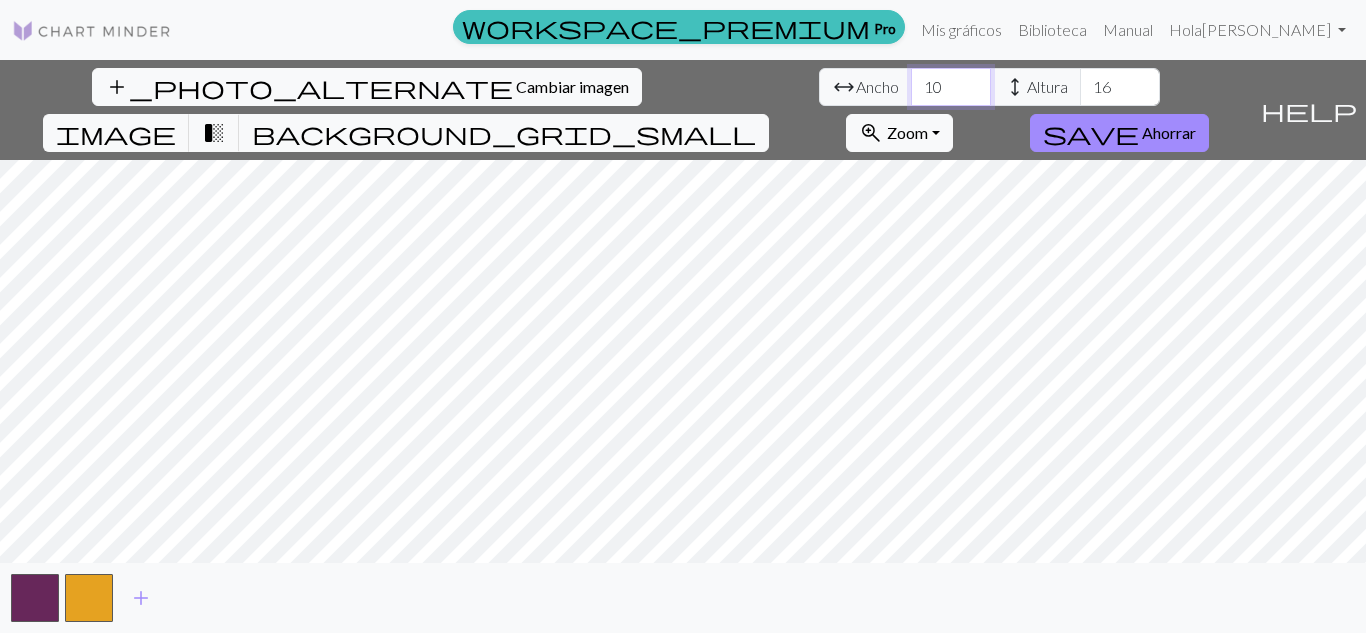 click on "10" at bounding box center (951, 87) 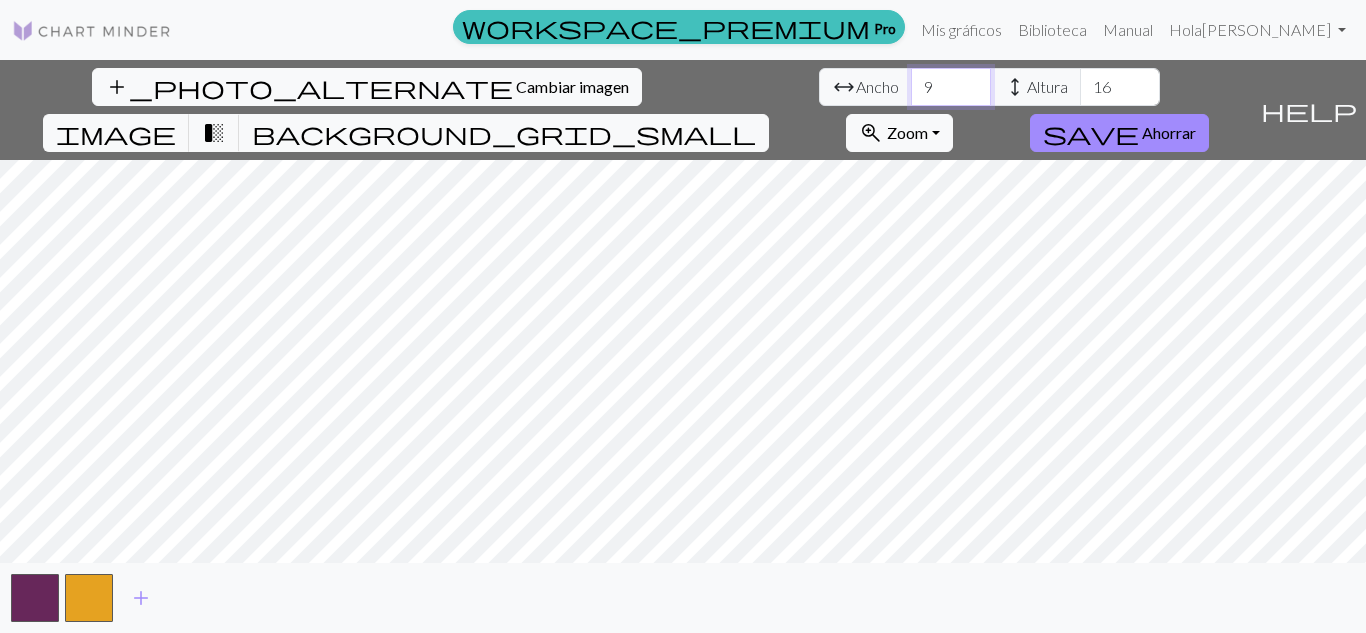 click on "9" at bounding box center [951, 87] 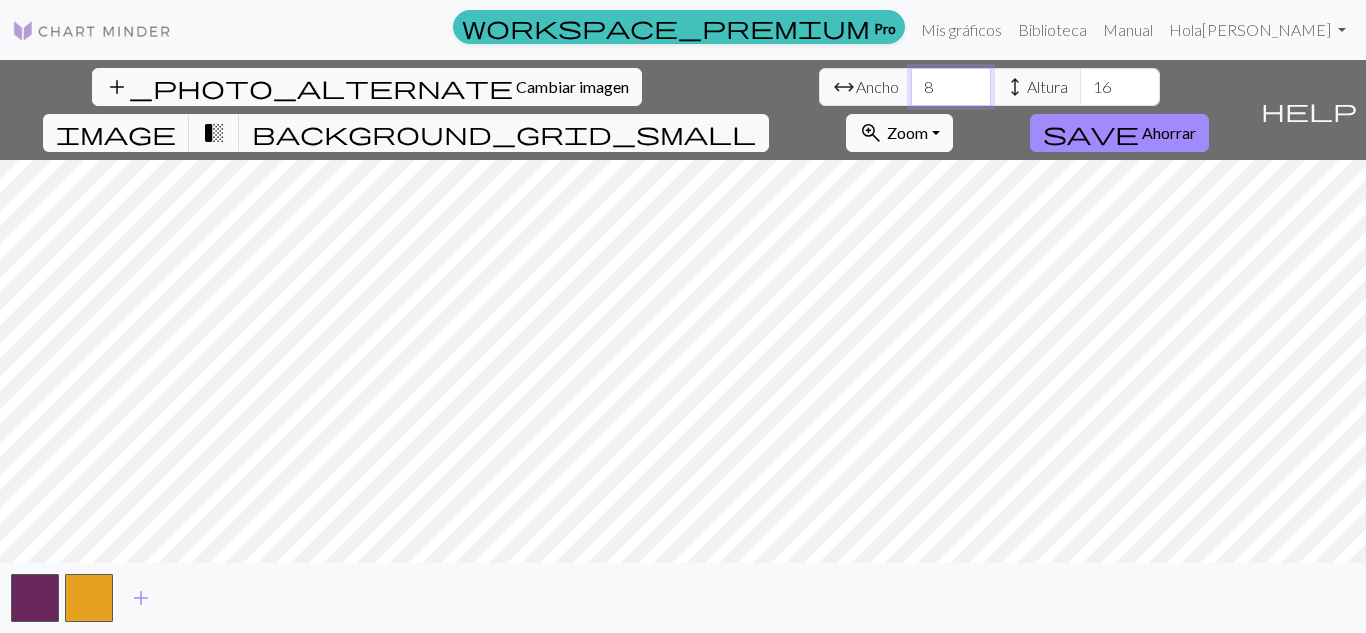click on "8" at bounding box center [951, 87] 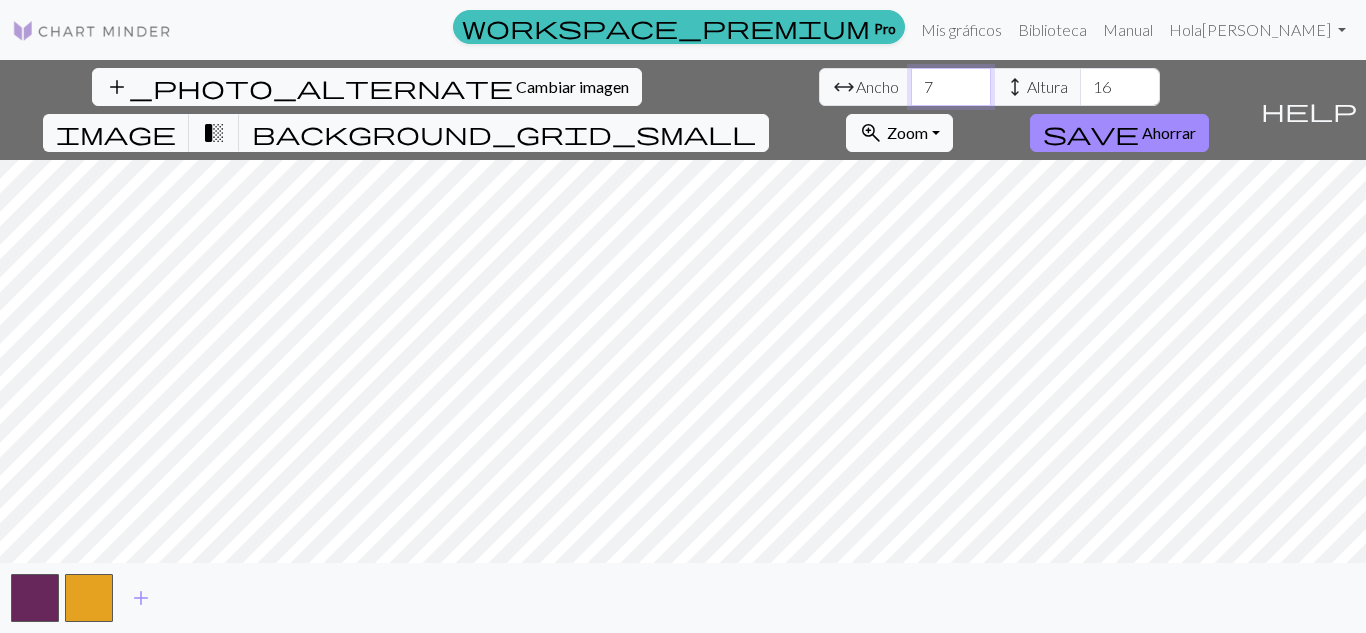 click on "7" at bounding box center [951, 87] 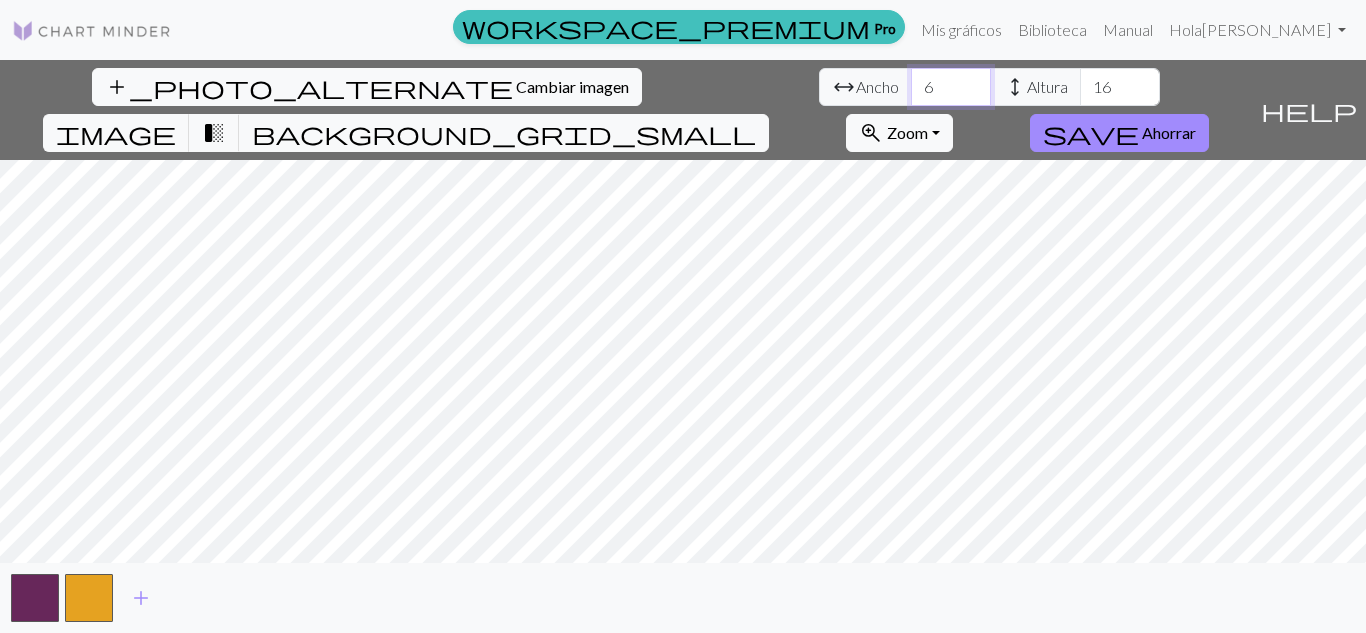 click on "6" at bounding box center (951, 87) 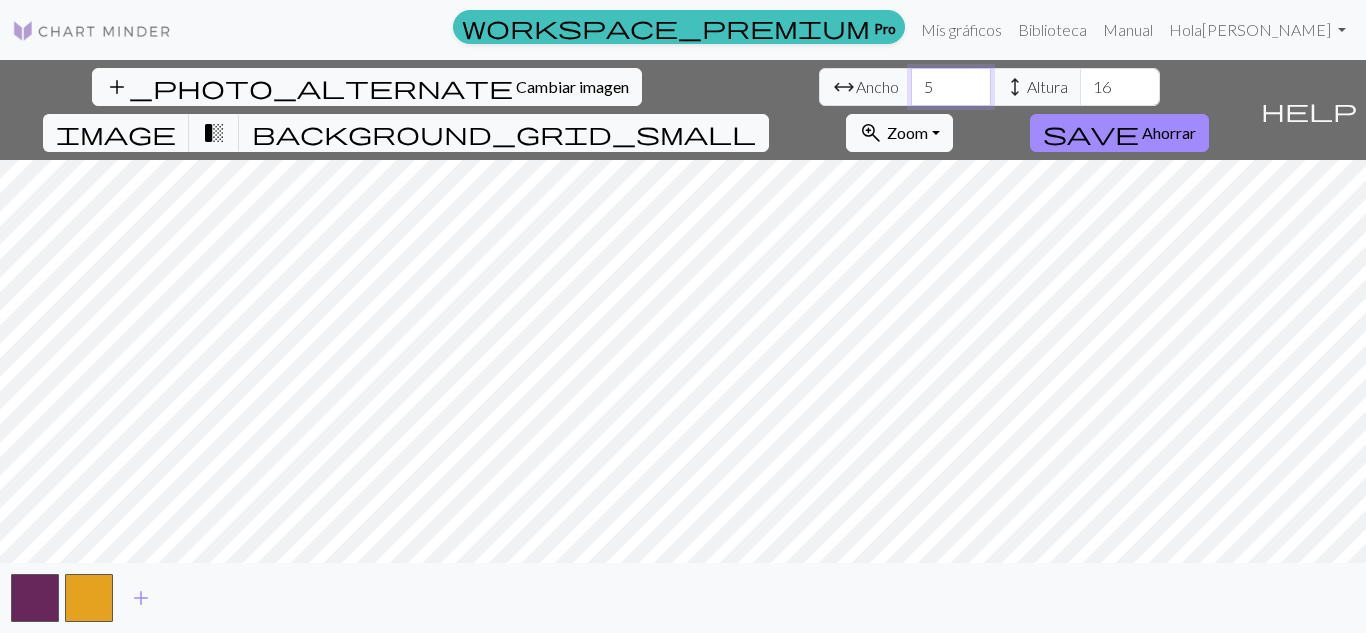 click on "5" at bounding box center [951, 87] 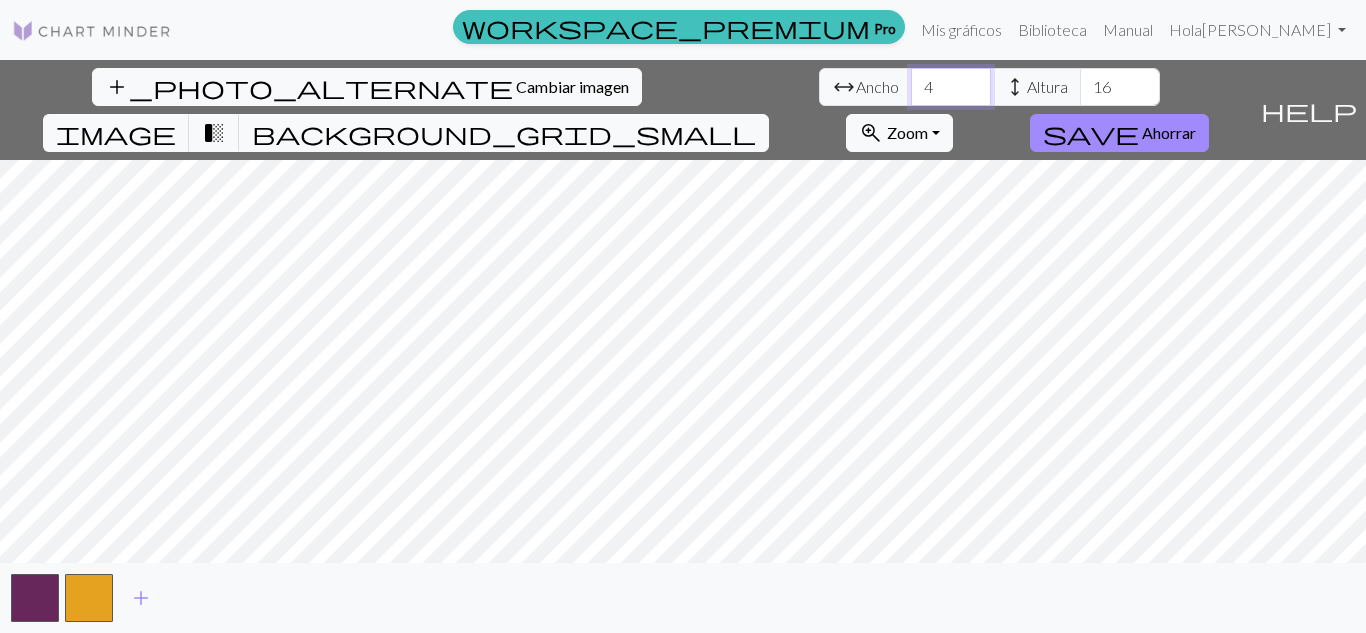 click on "4" at bounding box center (951, 87) 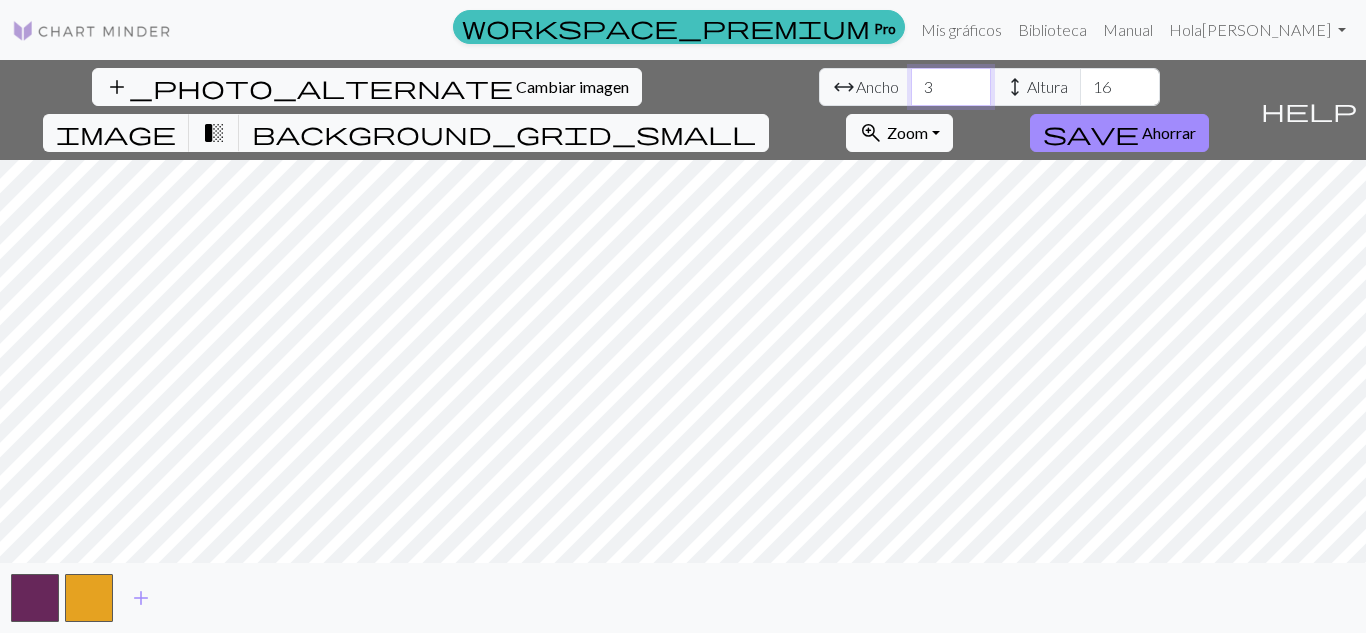 click on "3" at bounding box center (951, 87) 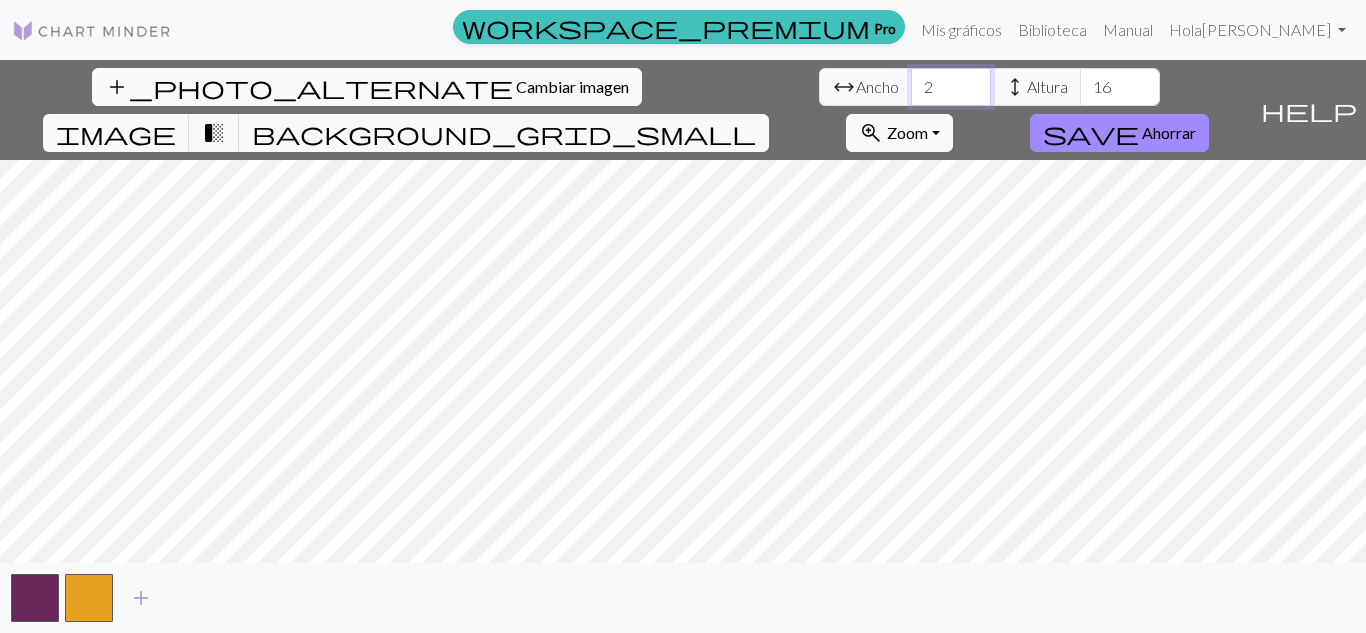 click on "2" at bounding box center (951, 87) 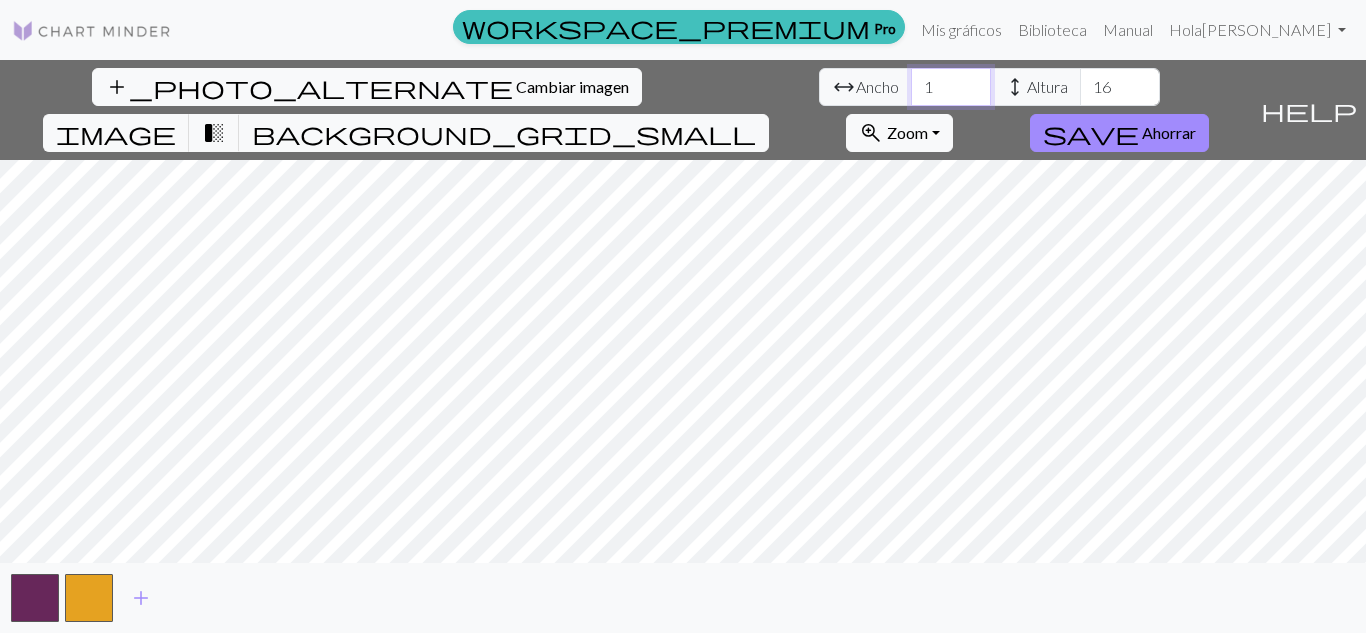 click on "1" at bounding box center [951, 87] 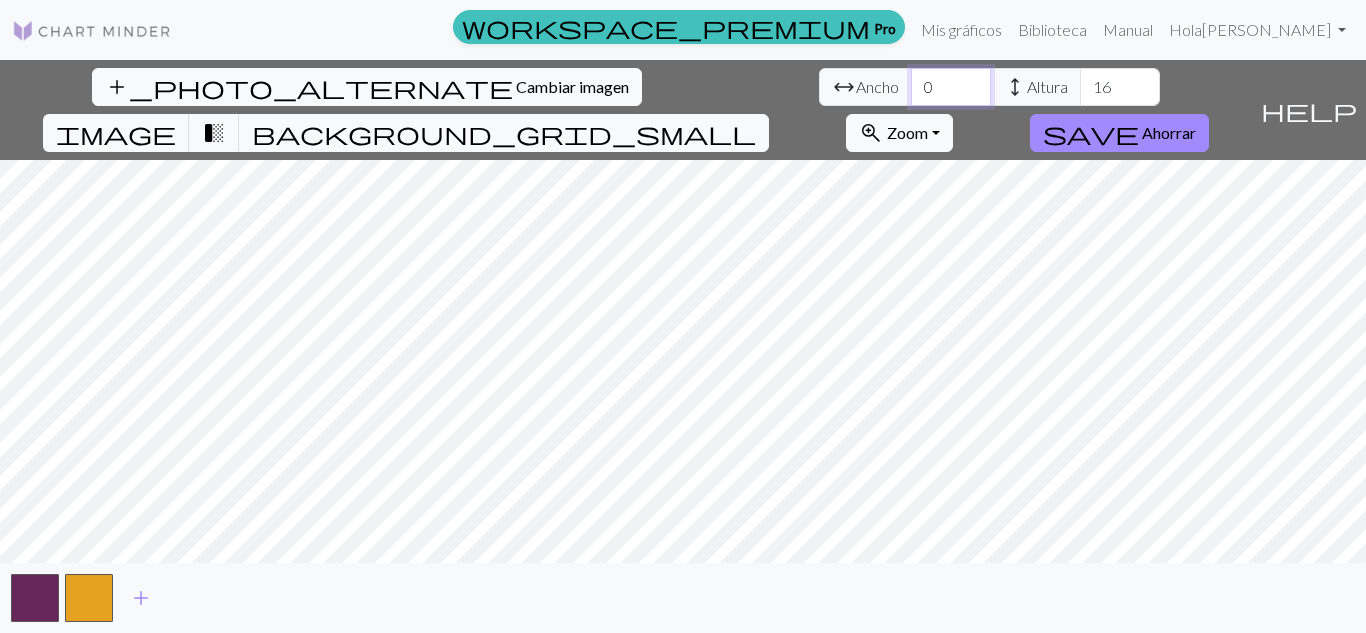 click on "0" at bounding box center [951, 87] 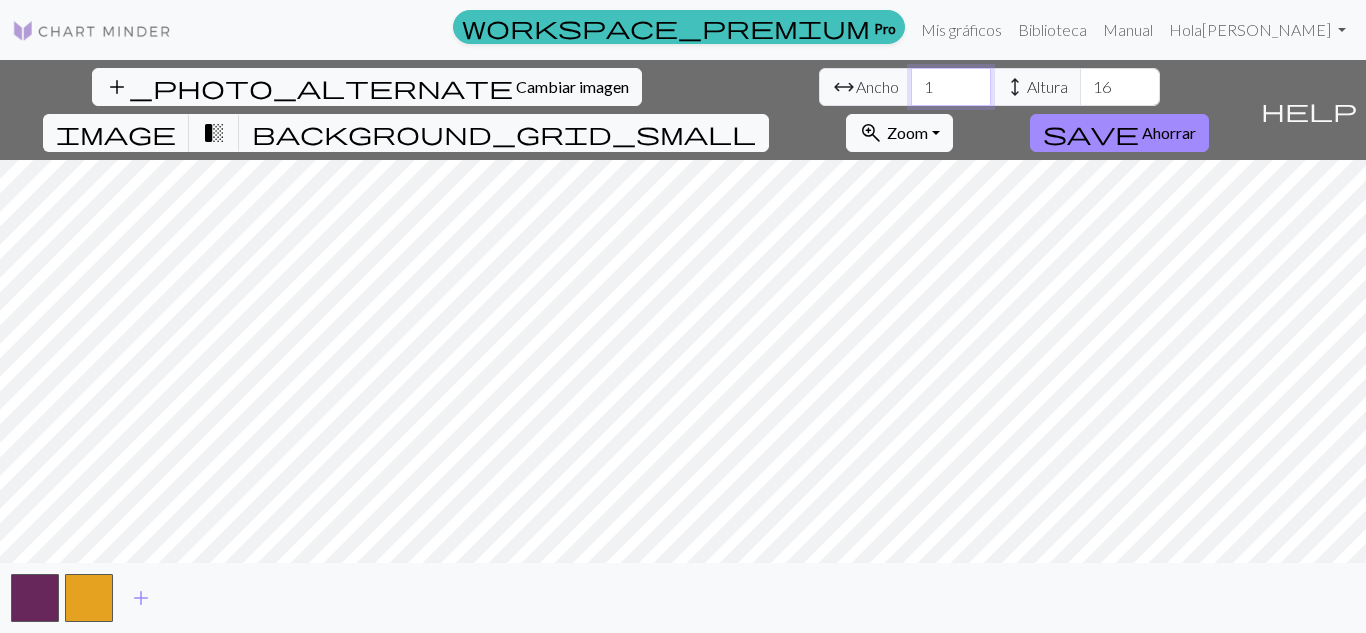 click on "1" at bounding box center [951, 87] 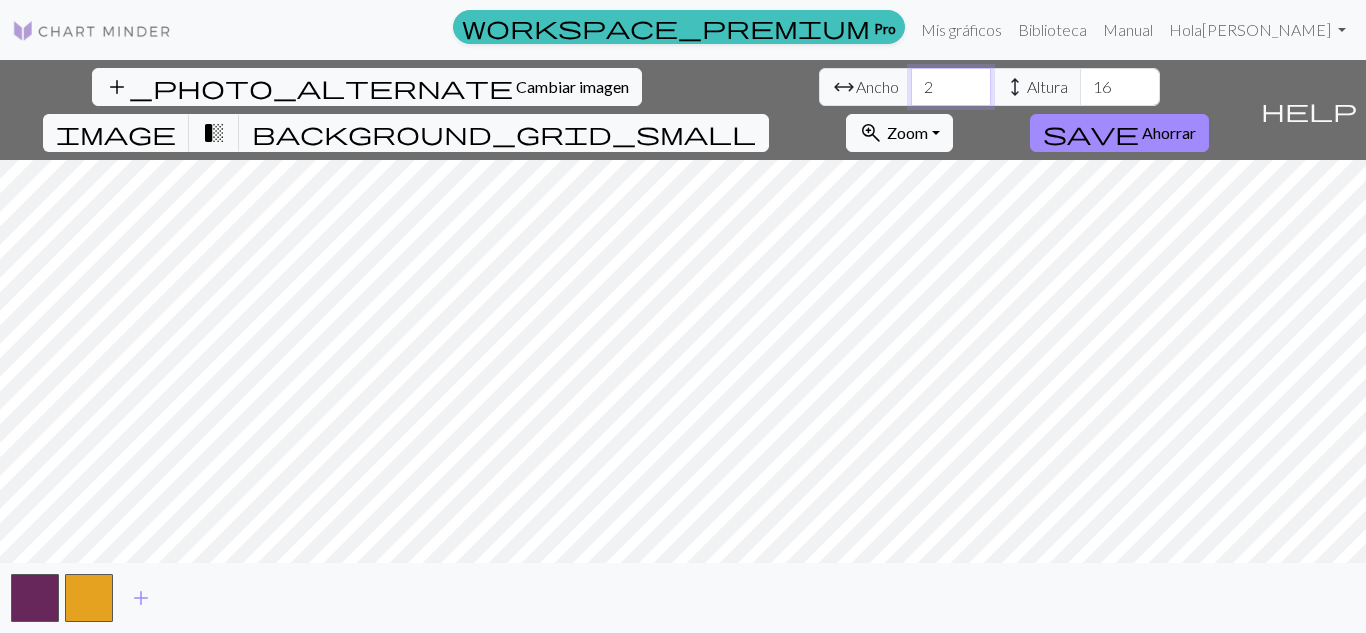 click on "2" at bounding box center (951, 87) 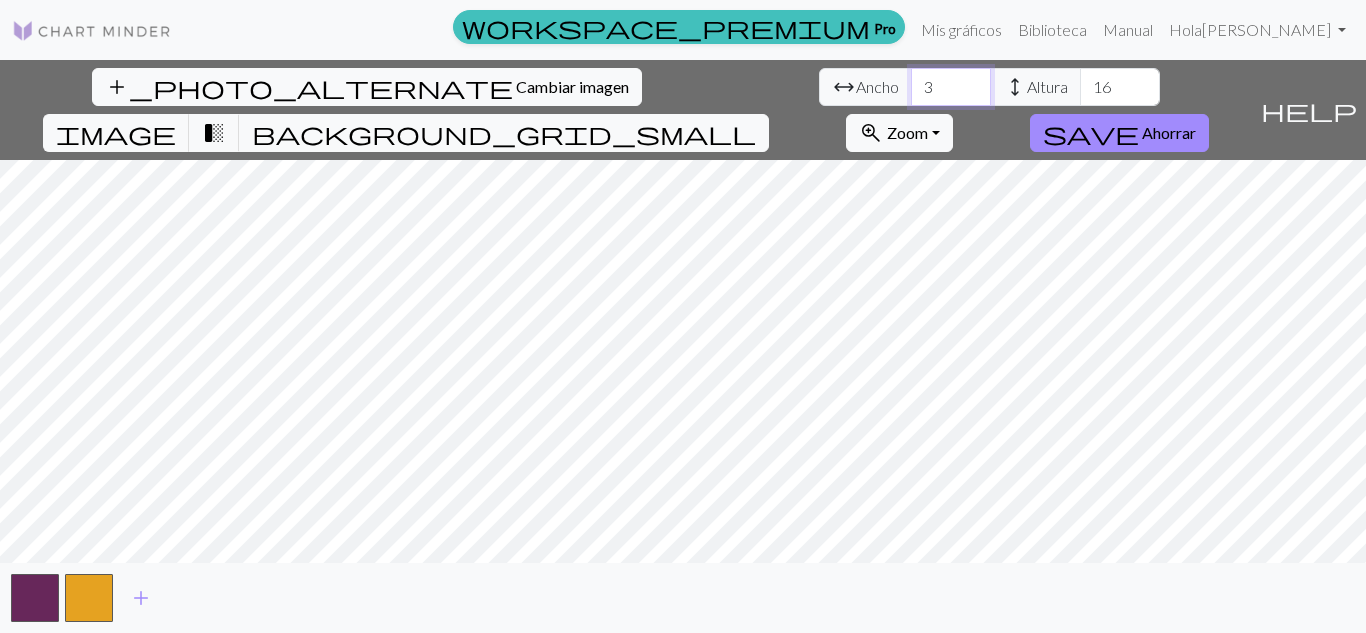 click on "3" at bounding box center [951, 87] 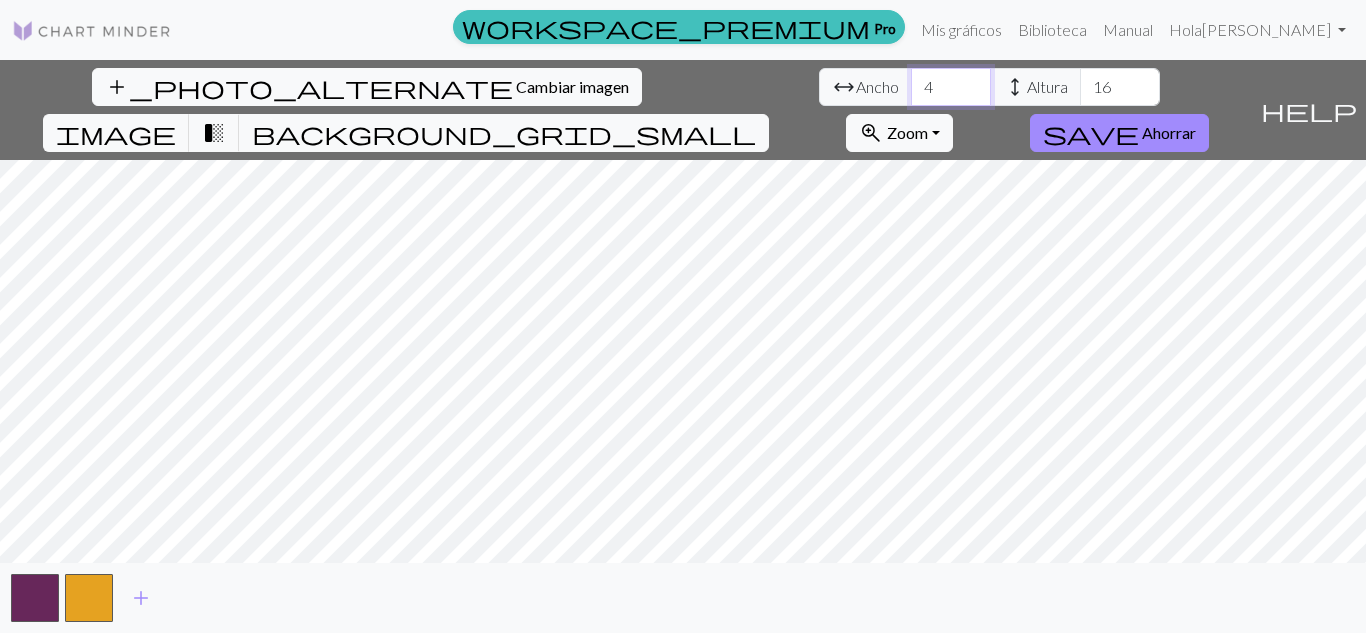 click on "4" at bounding box center [951, 87] 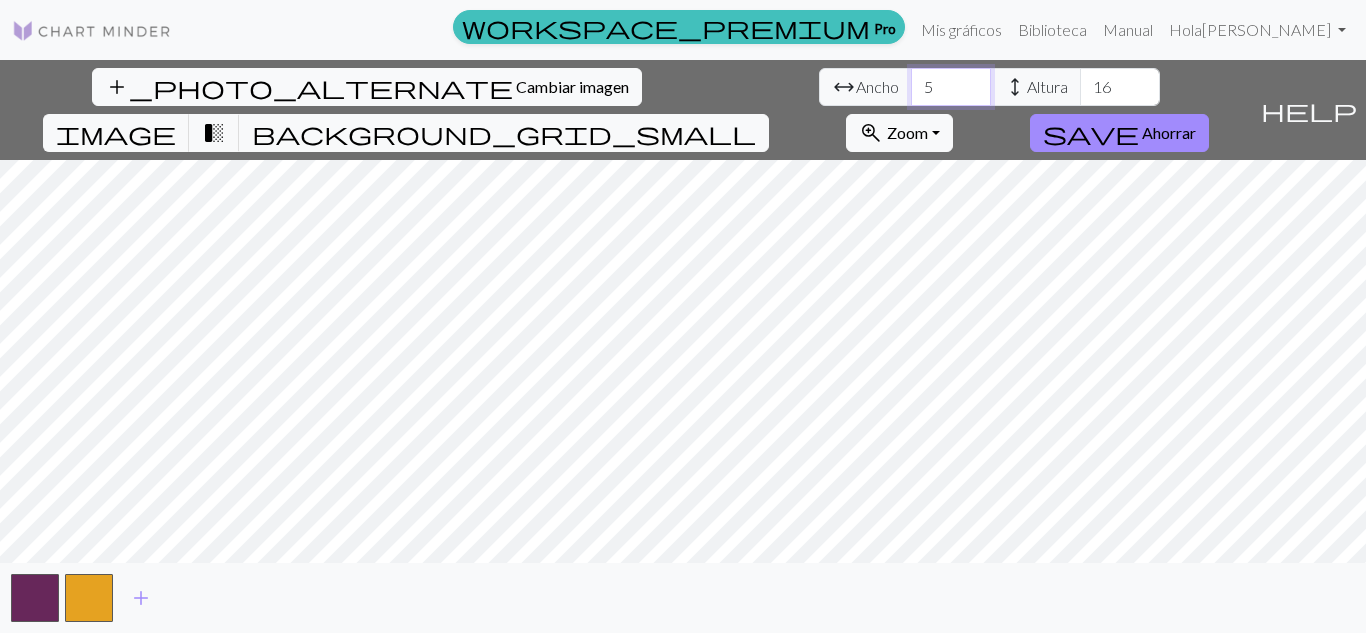 click on "5" at bounding box center (951, 87) 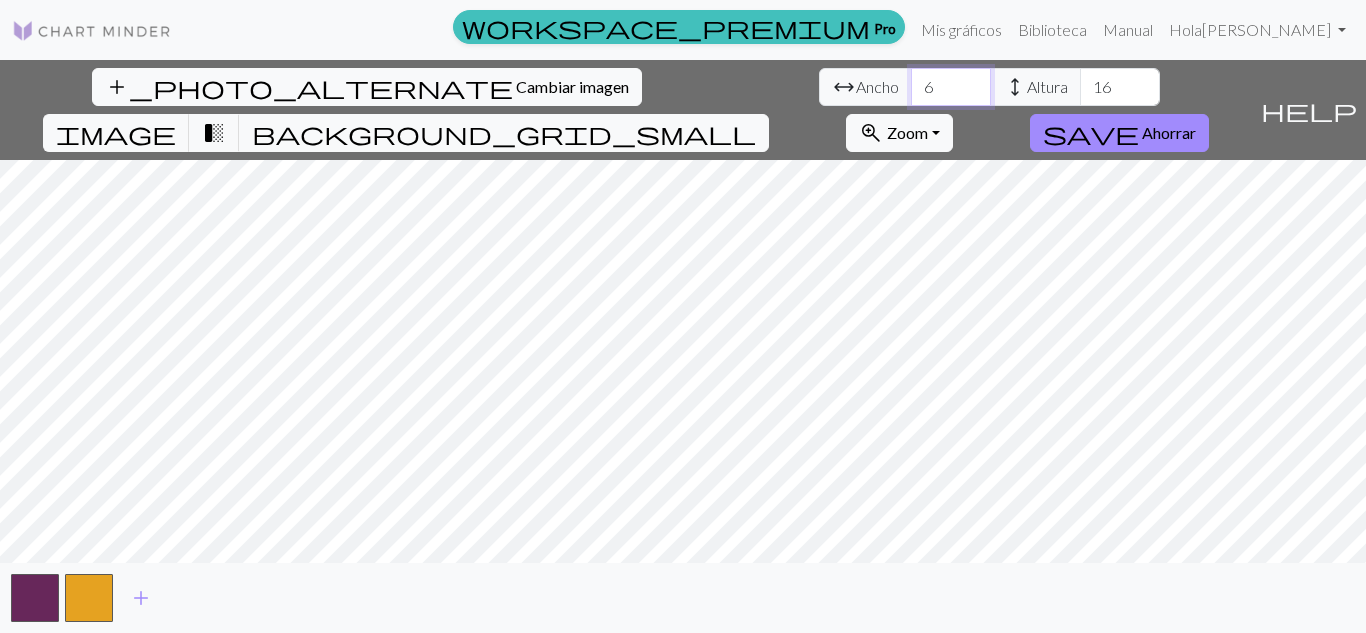 click on "6" at bounding box center [951, 87] 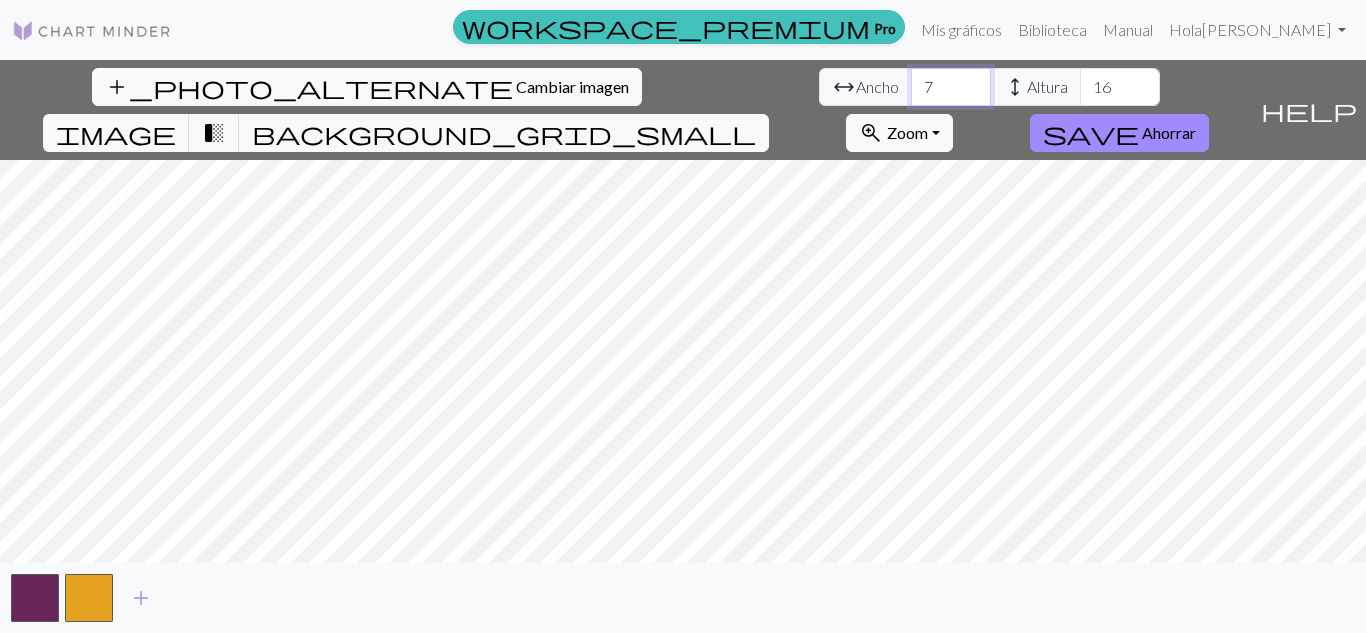 click on "7" at bounding box center [951, 87] 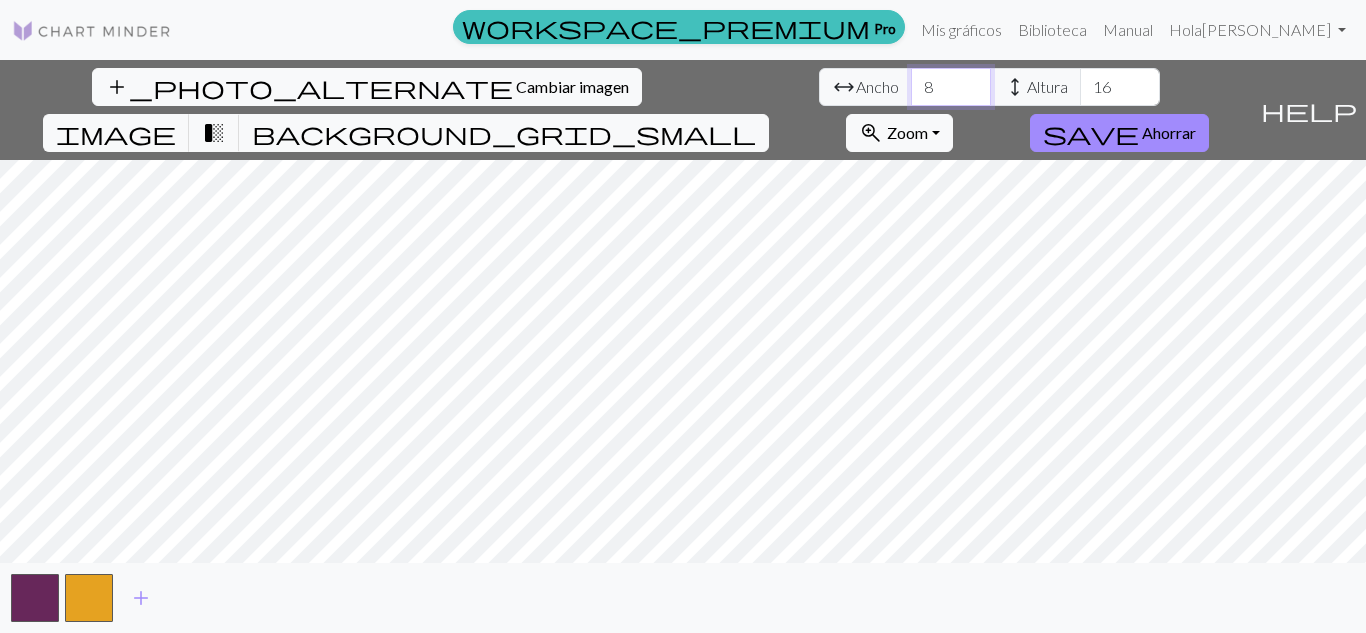 click on "8" at bounding box center [951, 87] 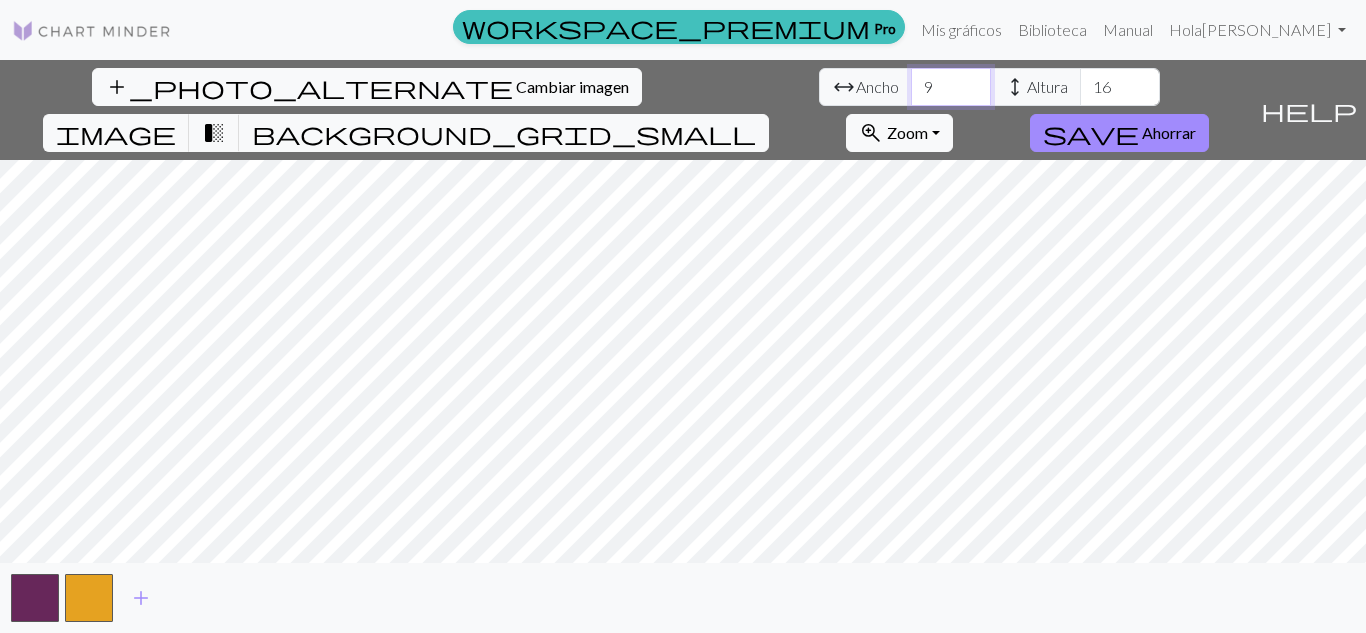 click on "9" at bounding box center [951, 87] 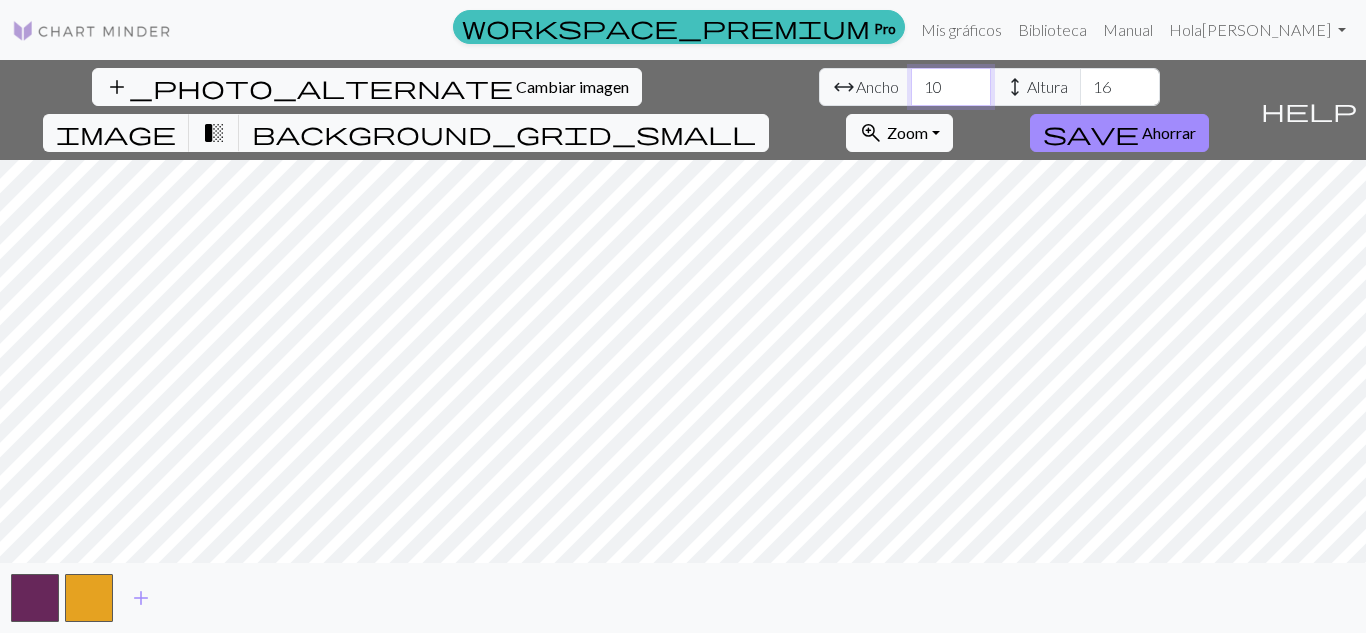 click on "10" at bounding box center [951, 87] 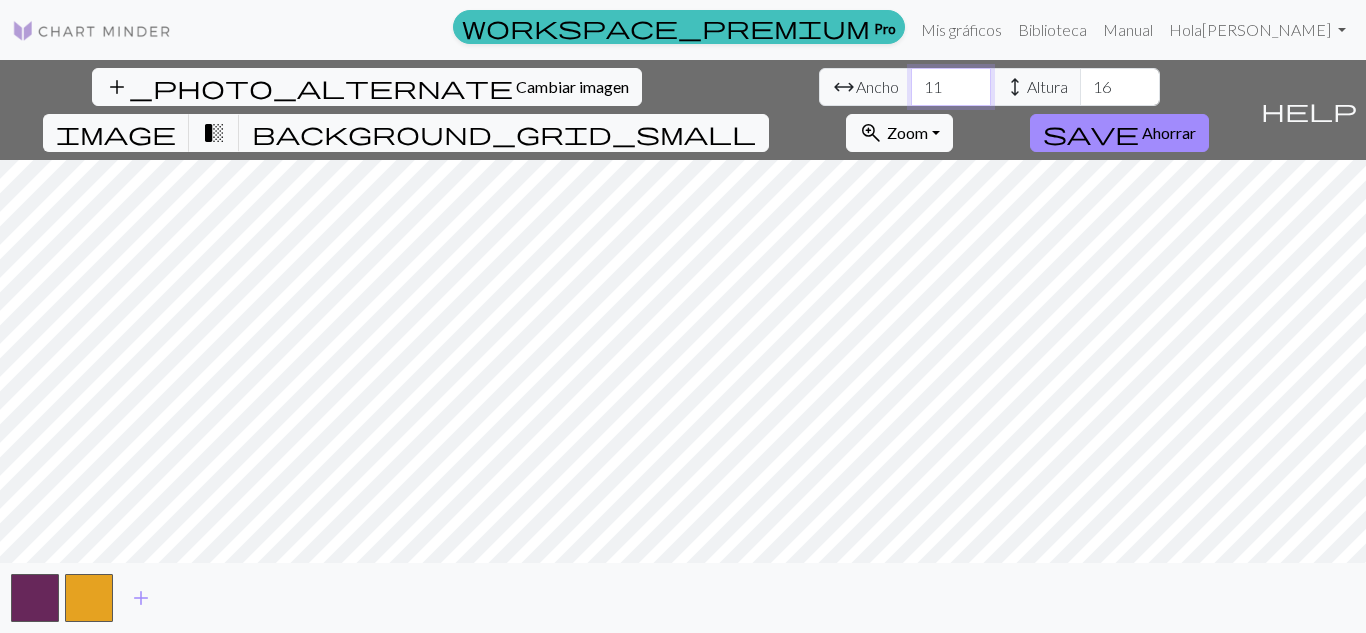 click on "11" at bounding box center (951, 87) 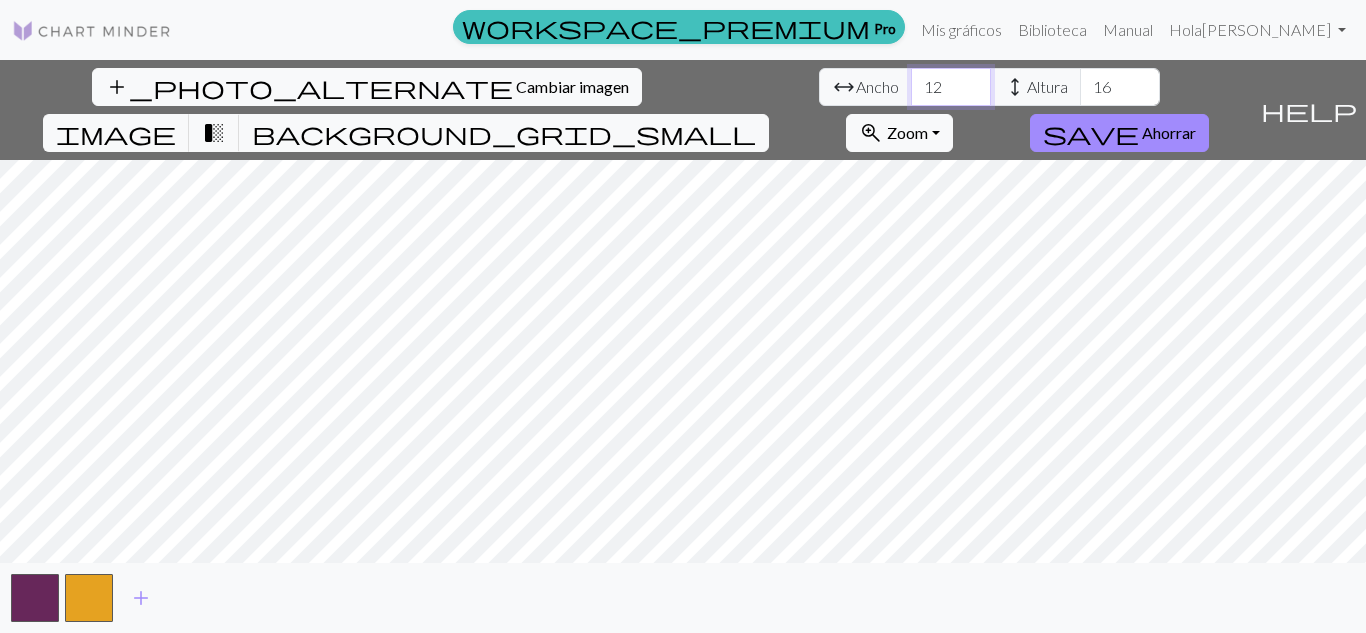 click on "12" at bounding box center [951, 87] 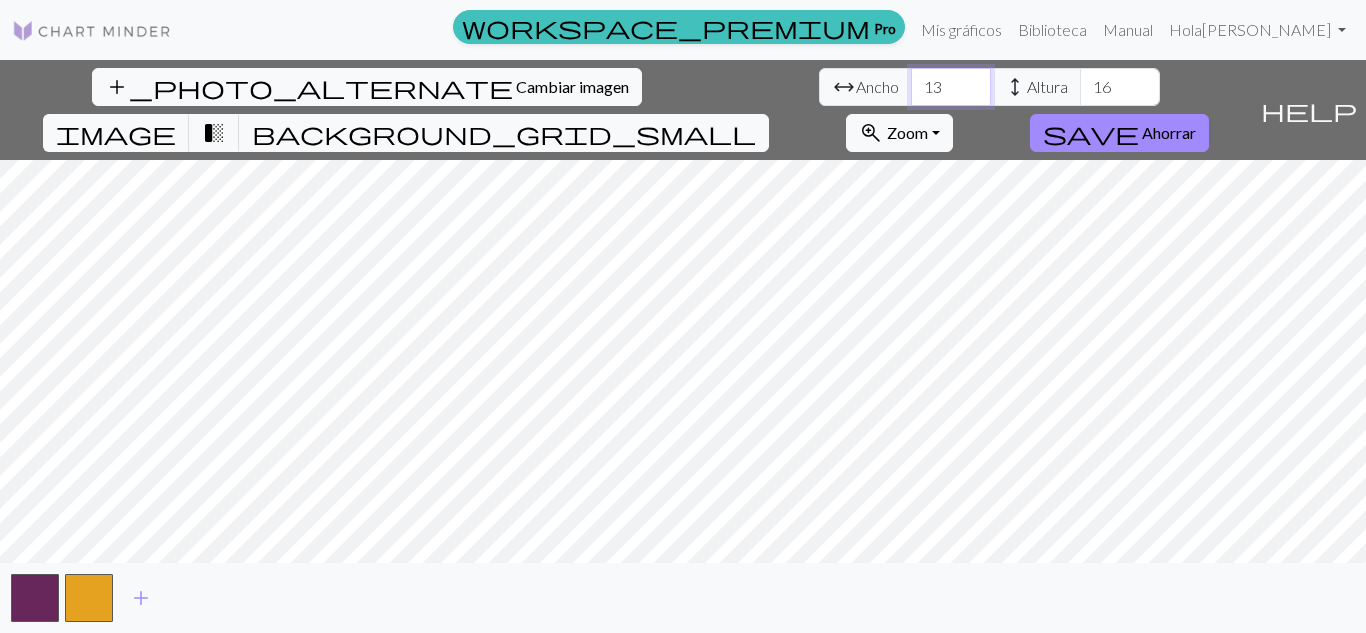 click on "13" at bounding box center (951, 87) 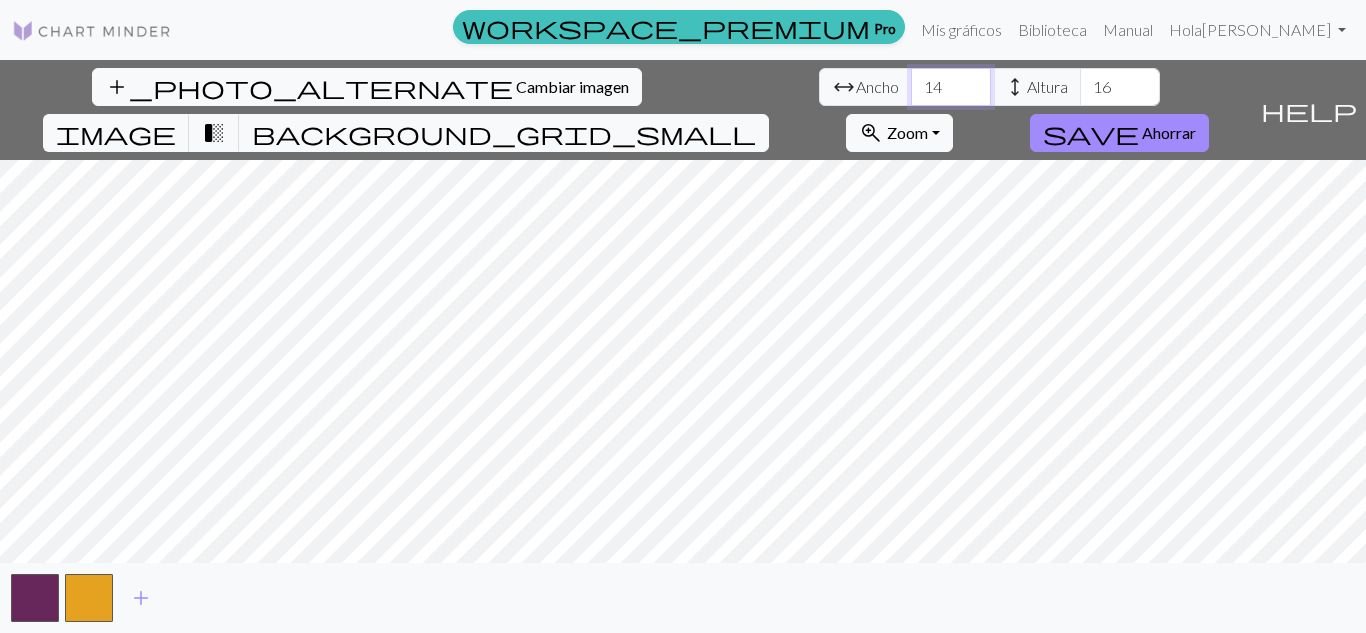 click on "14" at bounding box center (951, 87) 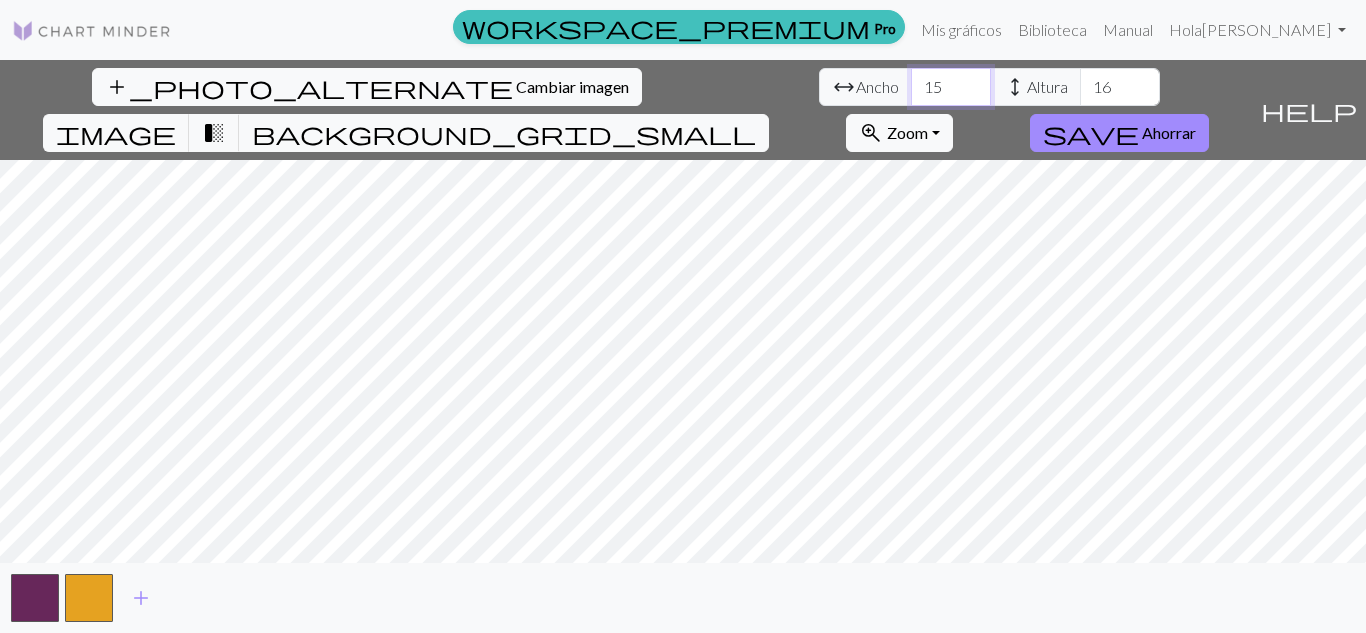 click on "15" at bounding box center [951, 87] 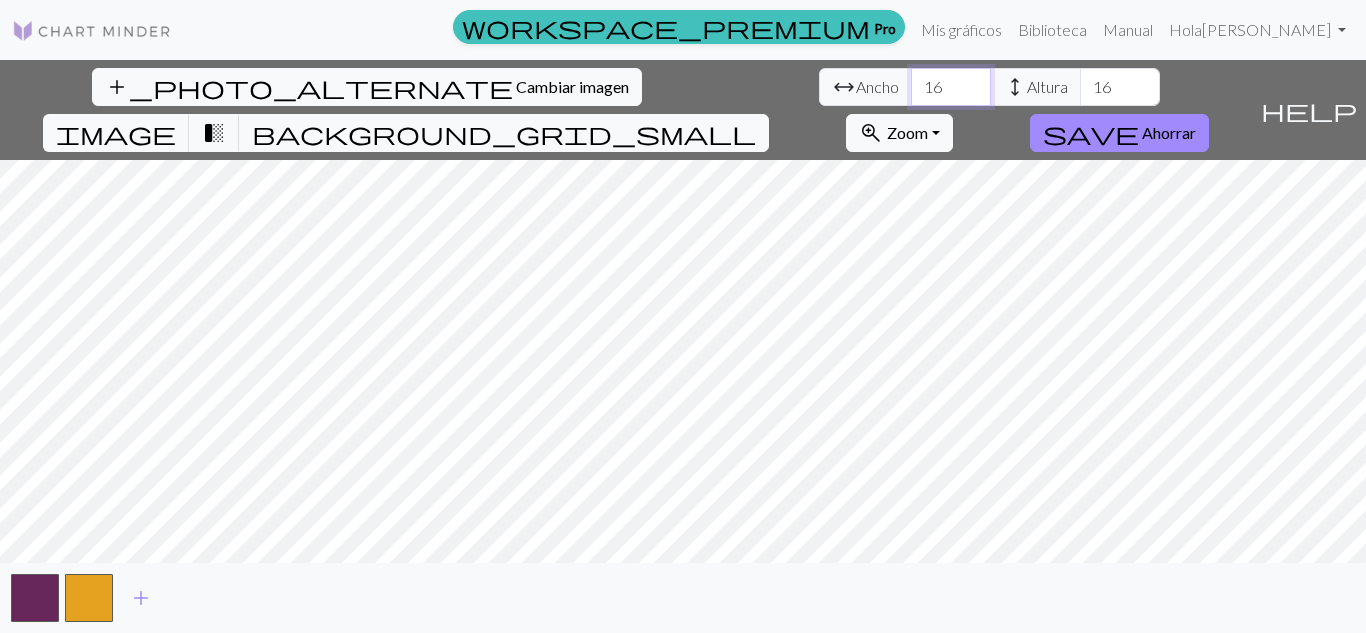 click on "16" at bounding box center [951, 87] 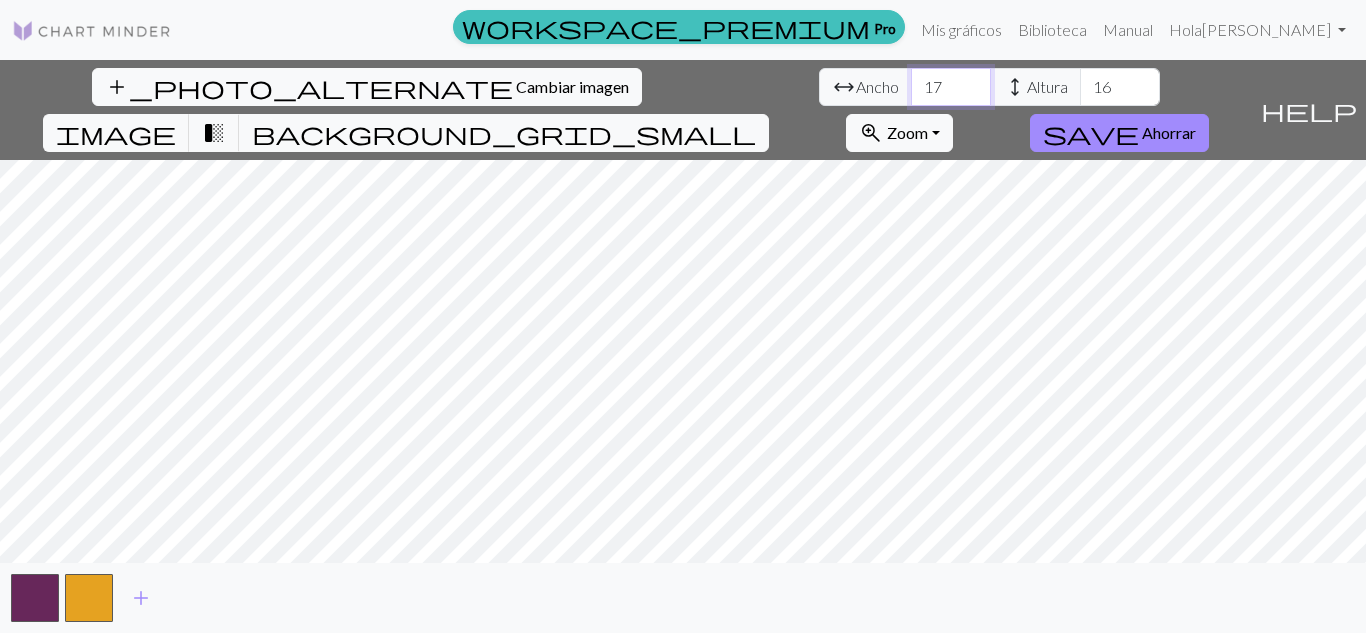 click on "17" at bounding box center [951, 87] 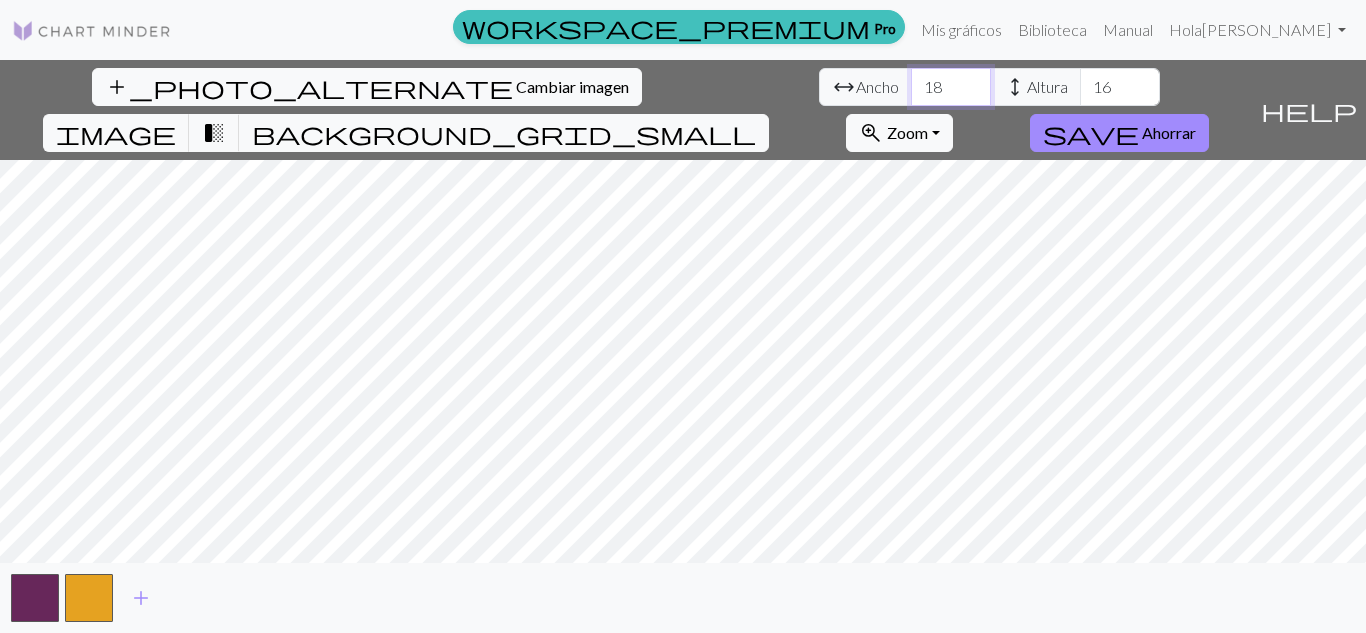 click on "18" at bounding box center (951, 87) 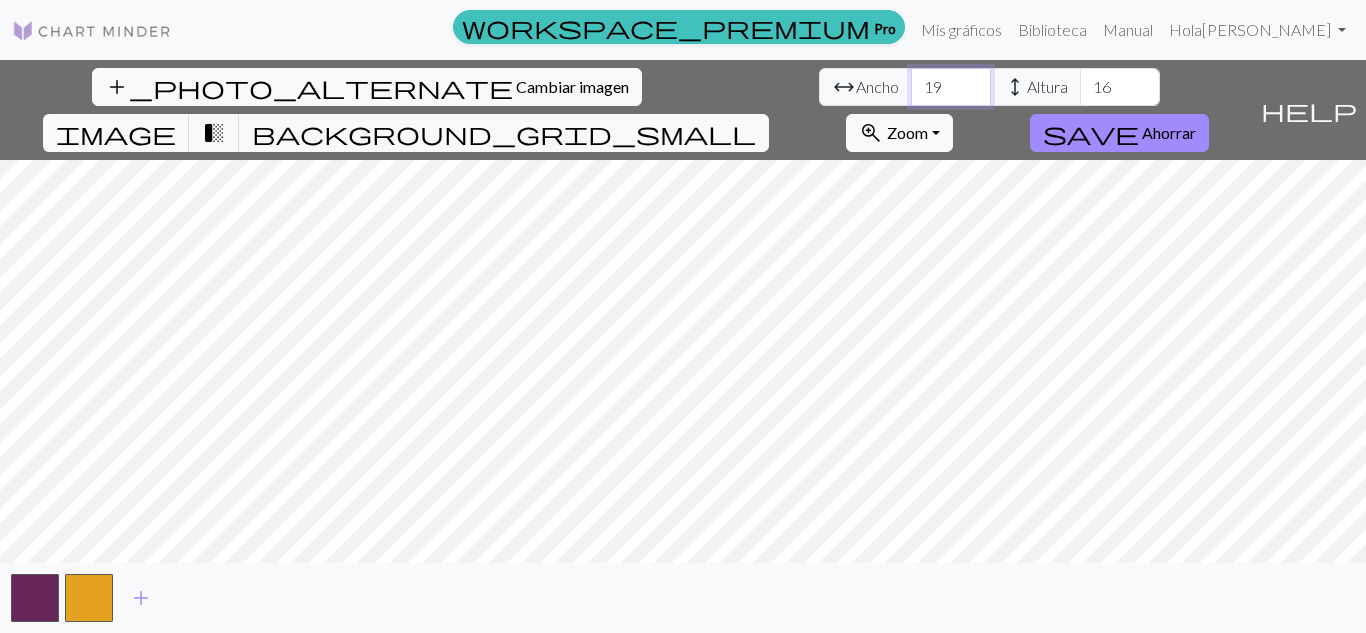 click on "19" at bounding box center (951, 87) 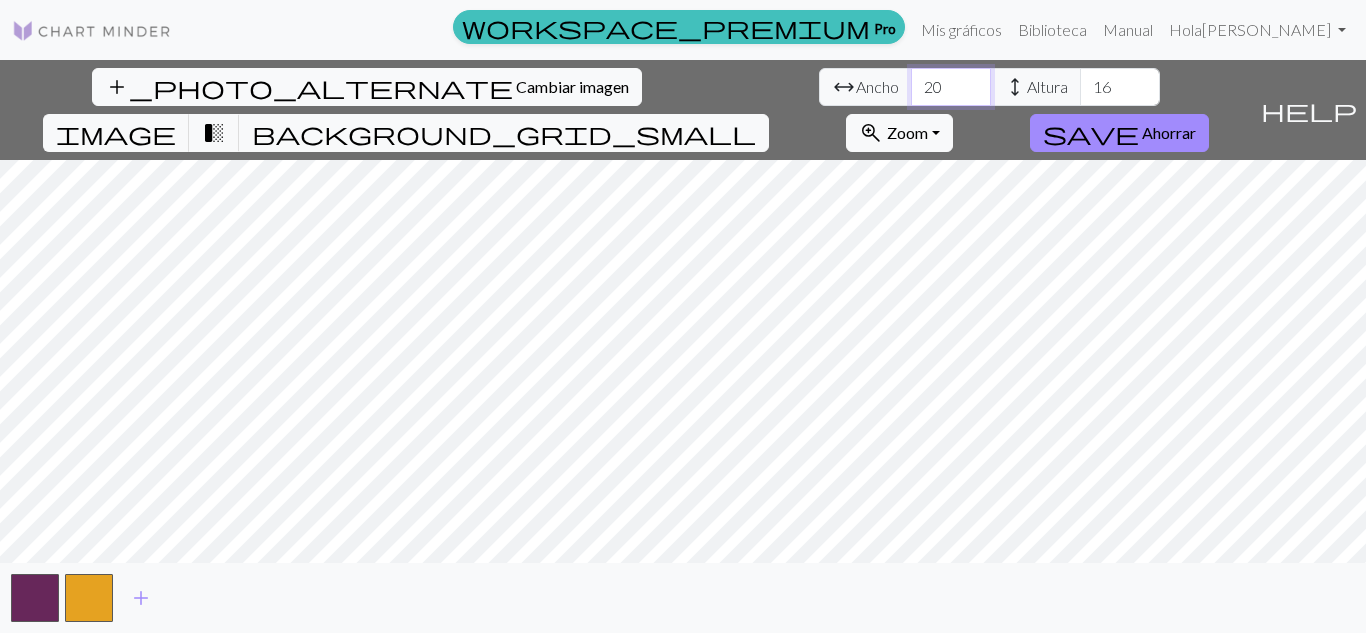 click on "20" at bounding box center [951, 87] 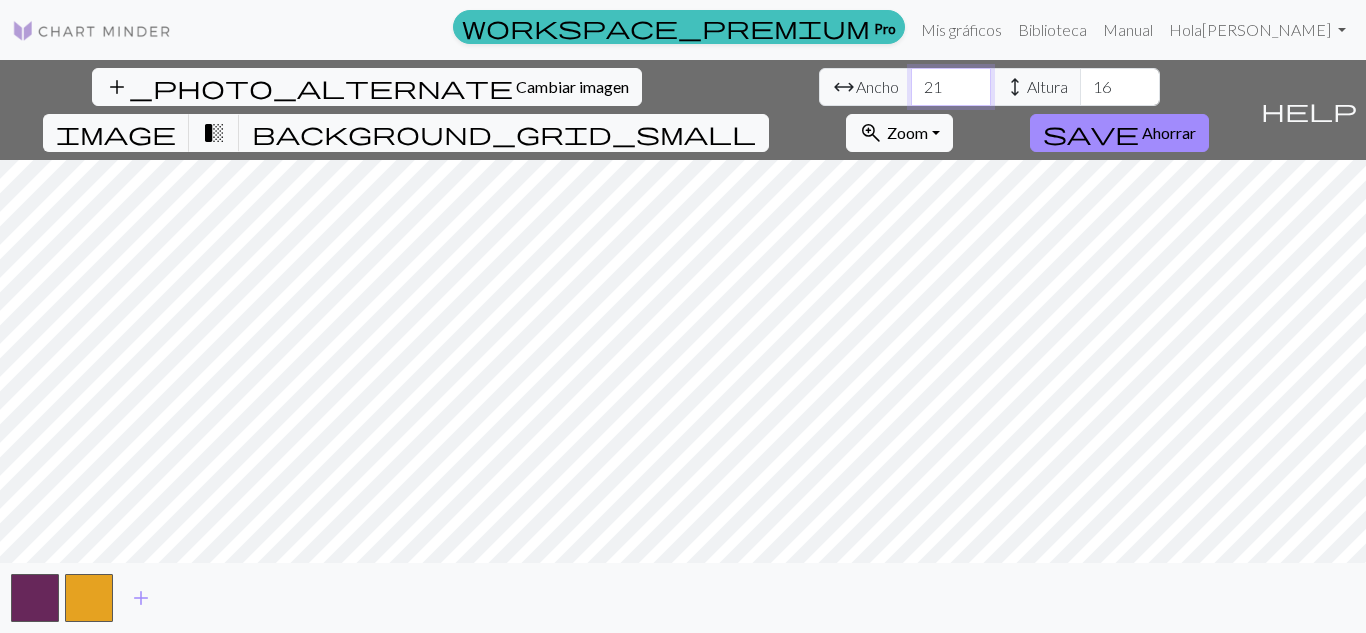 click on "21" at bounding box center (951, 87) 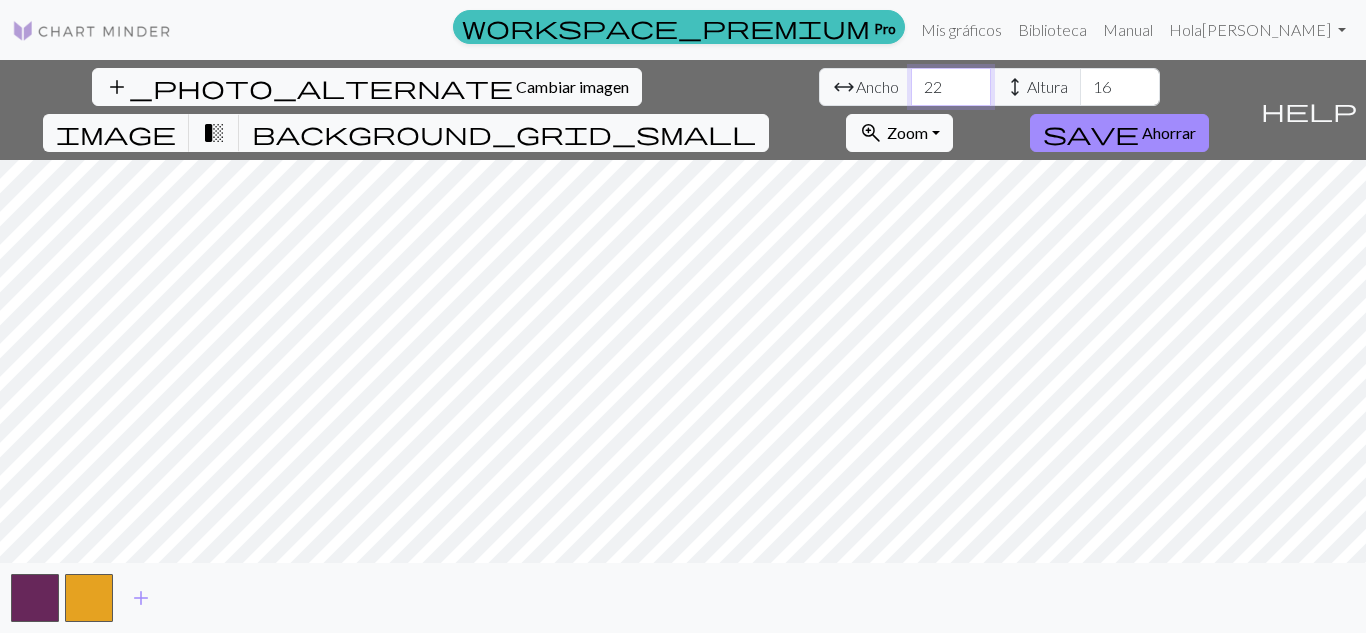 click on "22" at bounding box center [951, 87] 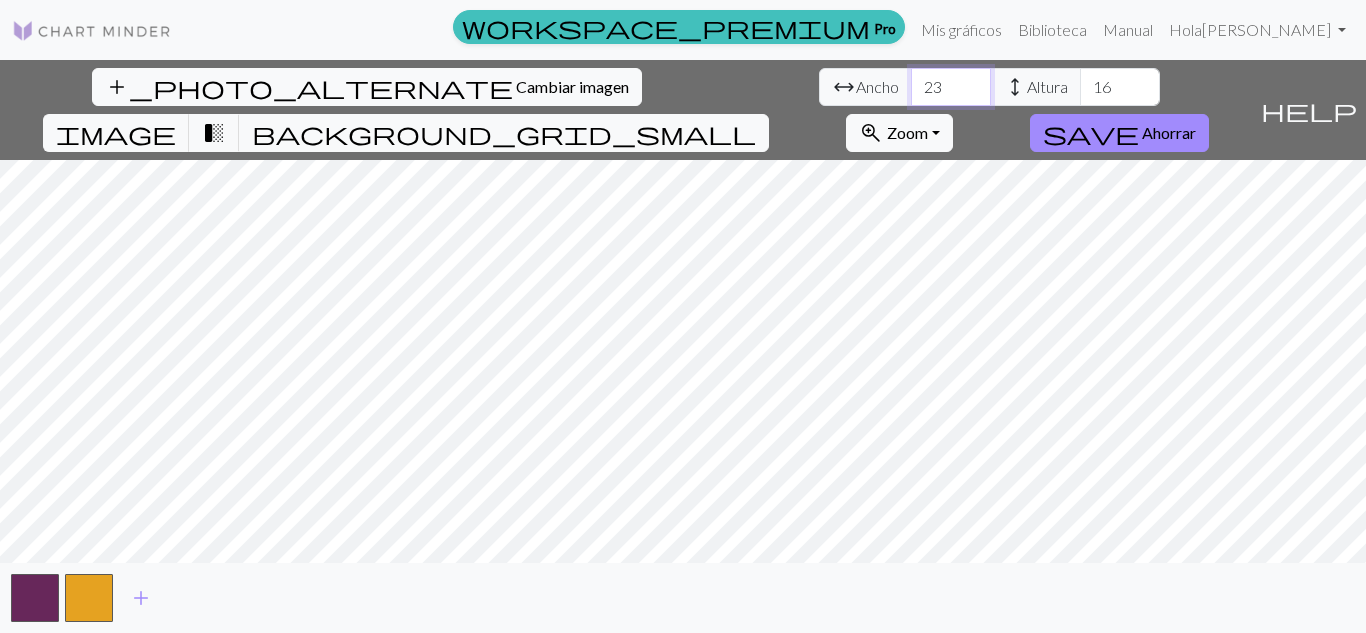 click on "23" at bounding box center [951, 87] 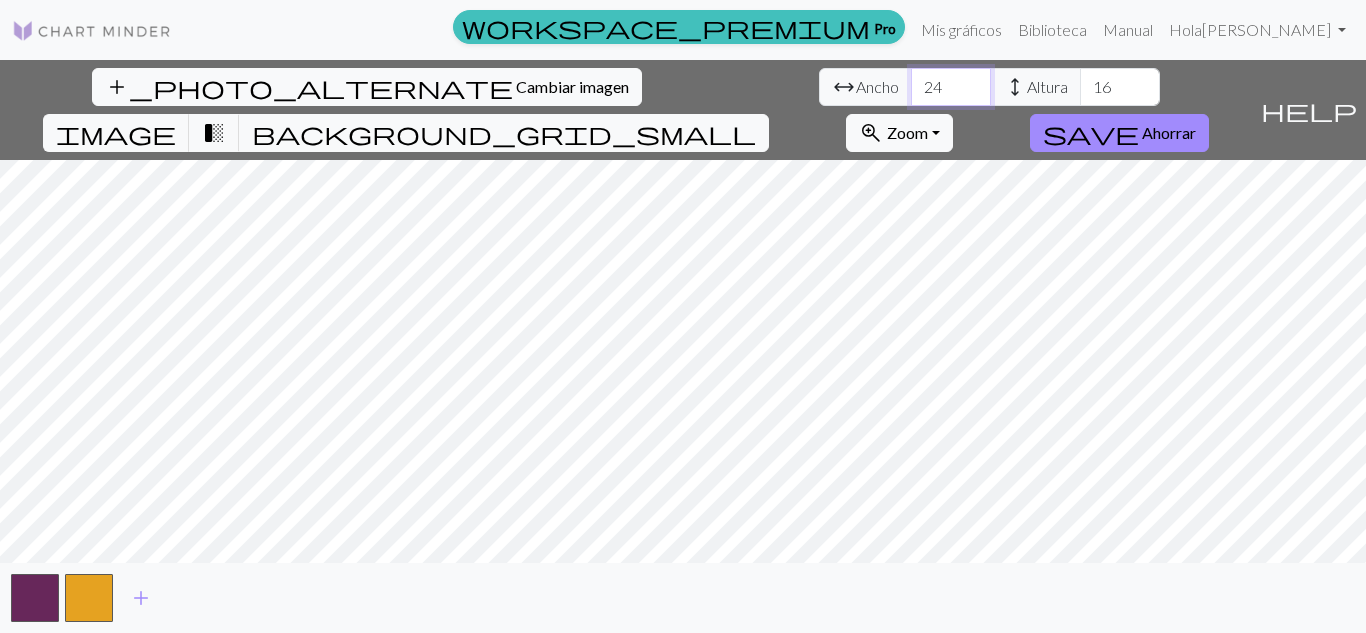 click on "24" at bounding box center (951, 87) 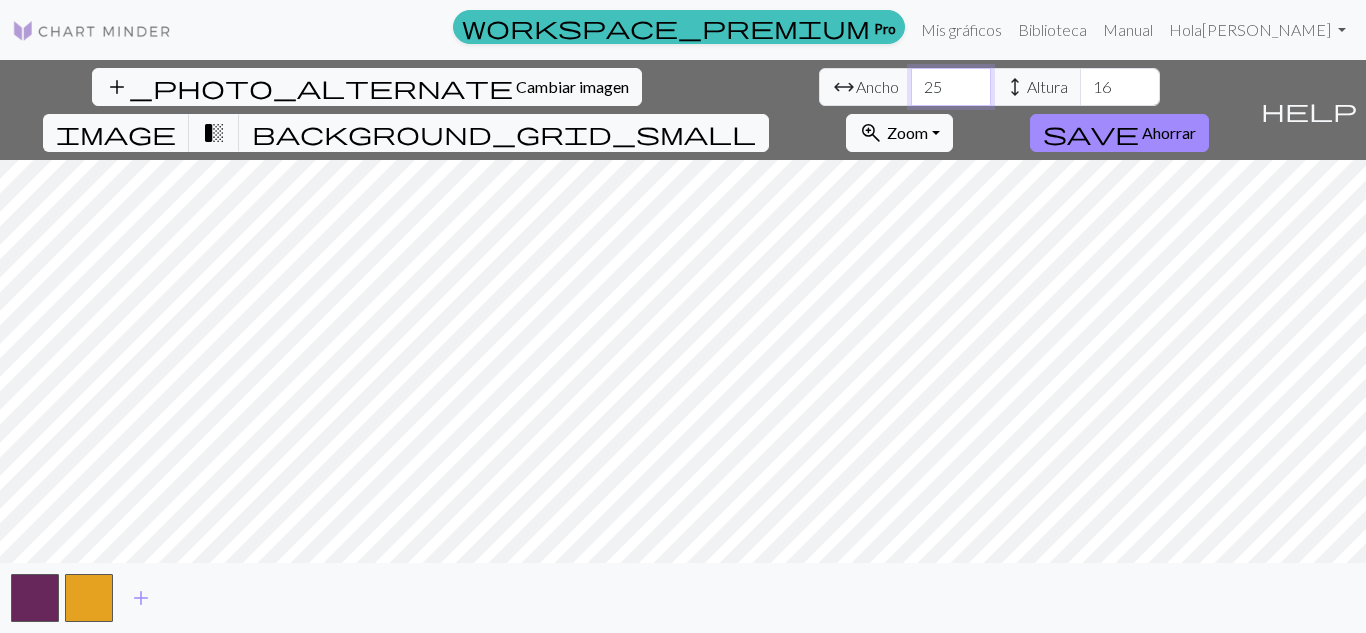 click on "25" at bounding box center [951, 87] 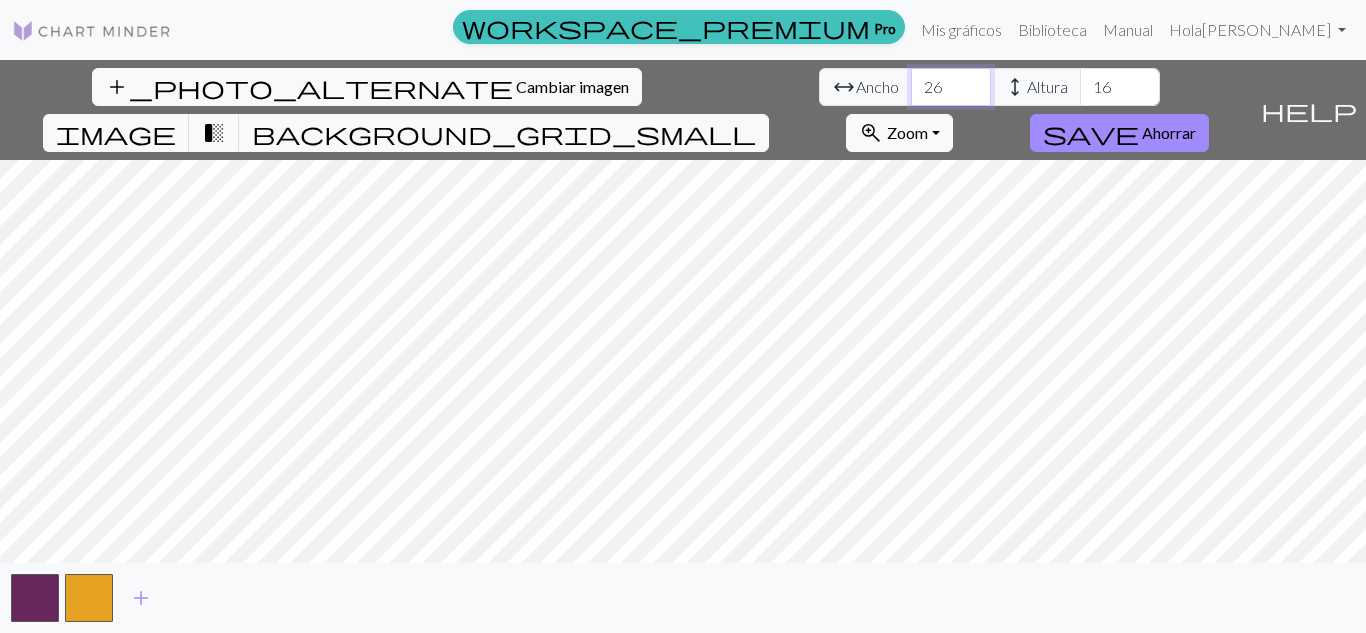 click on "26" at bounding box center (951, 87) 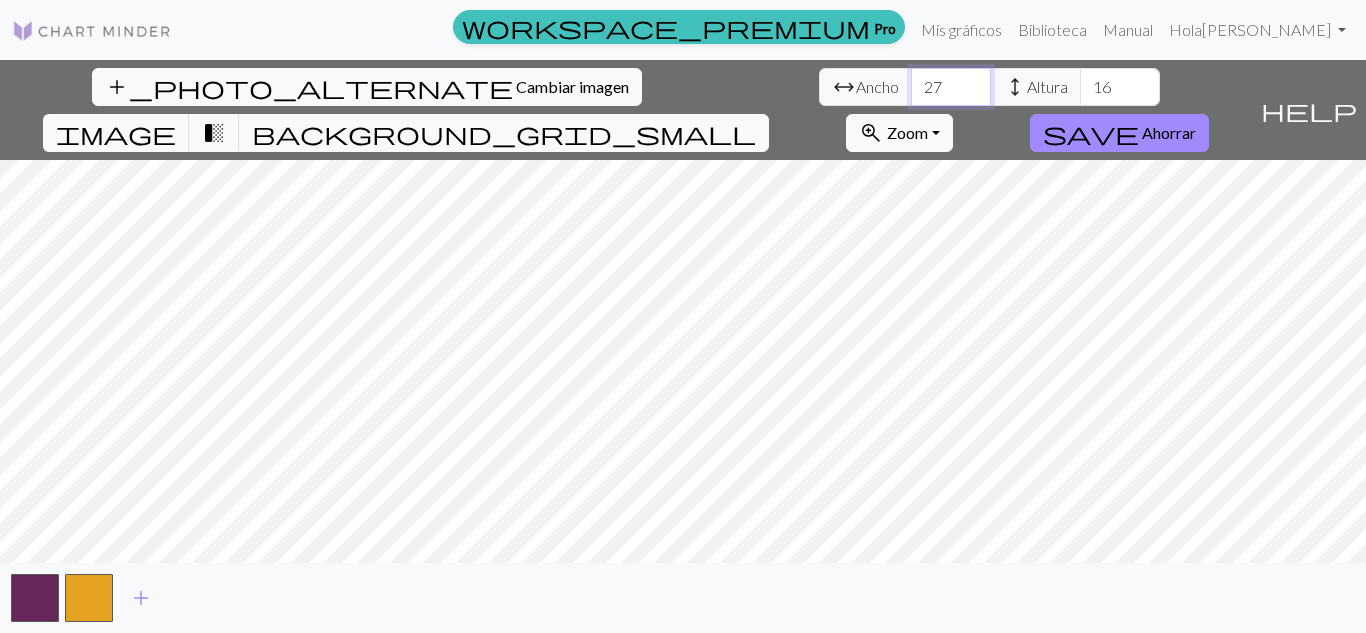 click on "27" at bounding box center [951, 87] 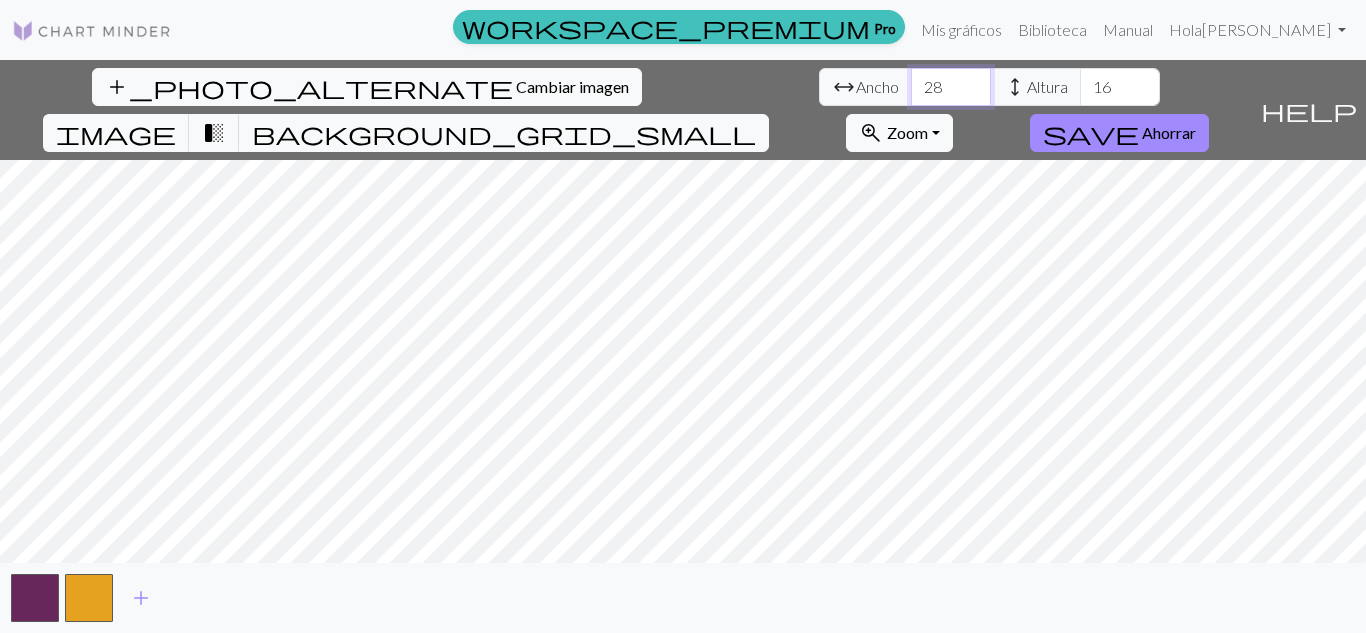 click on "28" at bounding box center [951, 87] 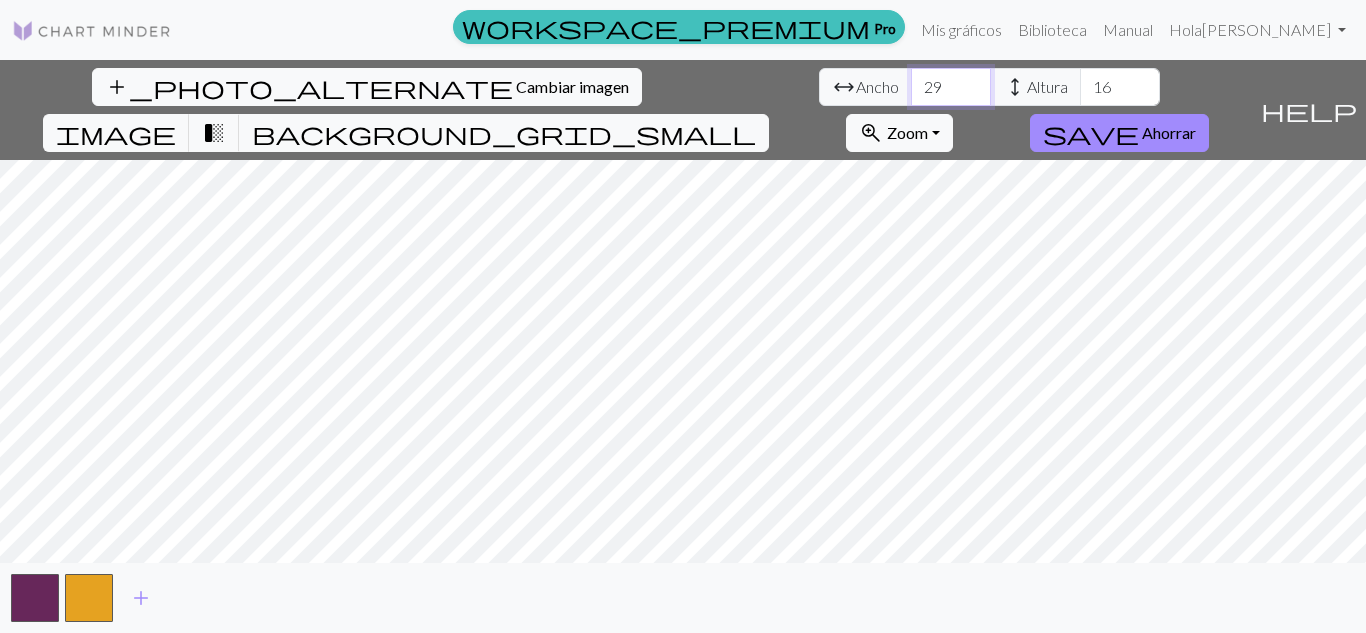 click on "29" at bounding box center [951, 87] 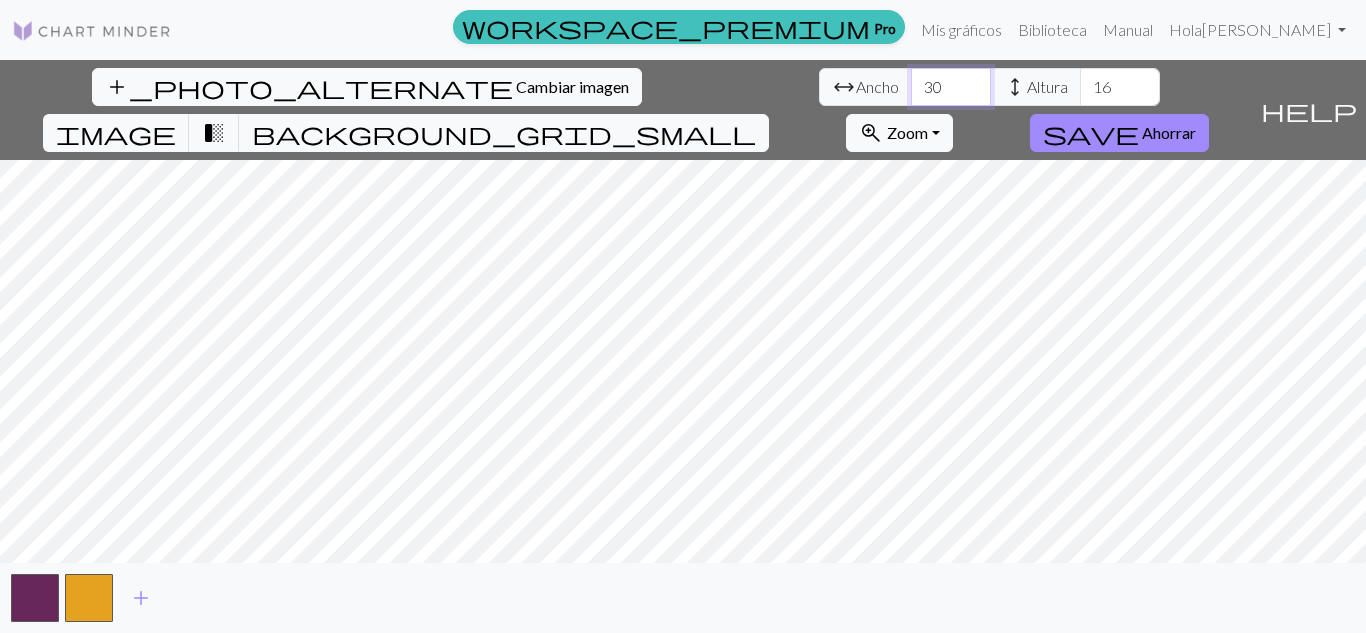 click on "30" at bounding box center (951, 87) 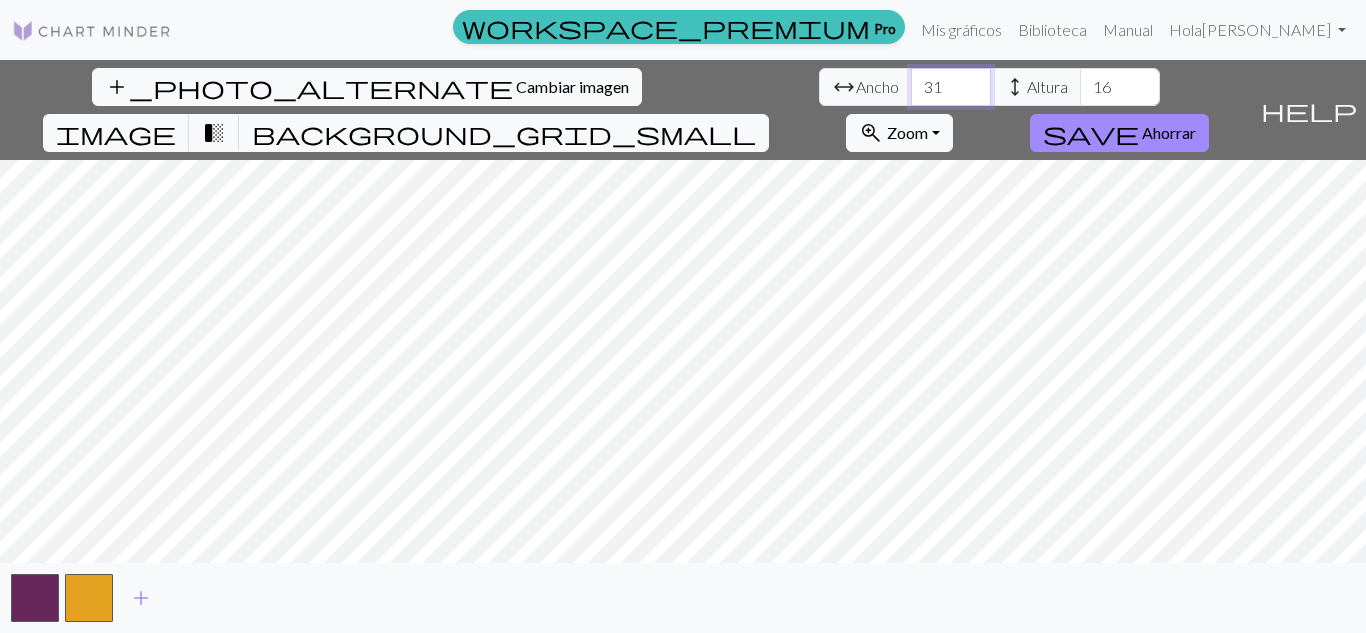 click on "31" at bounding box center (951, 87) 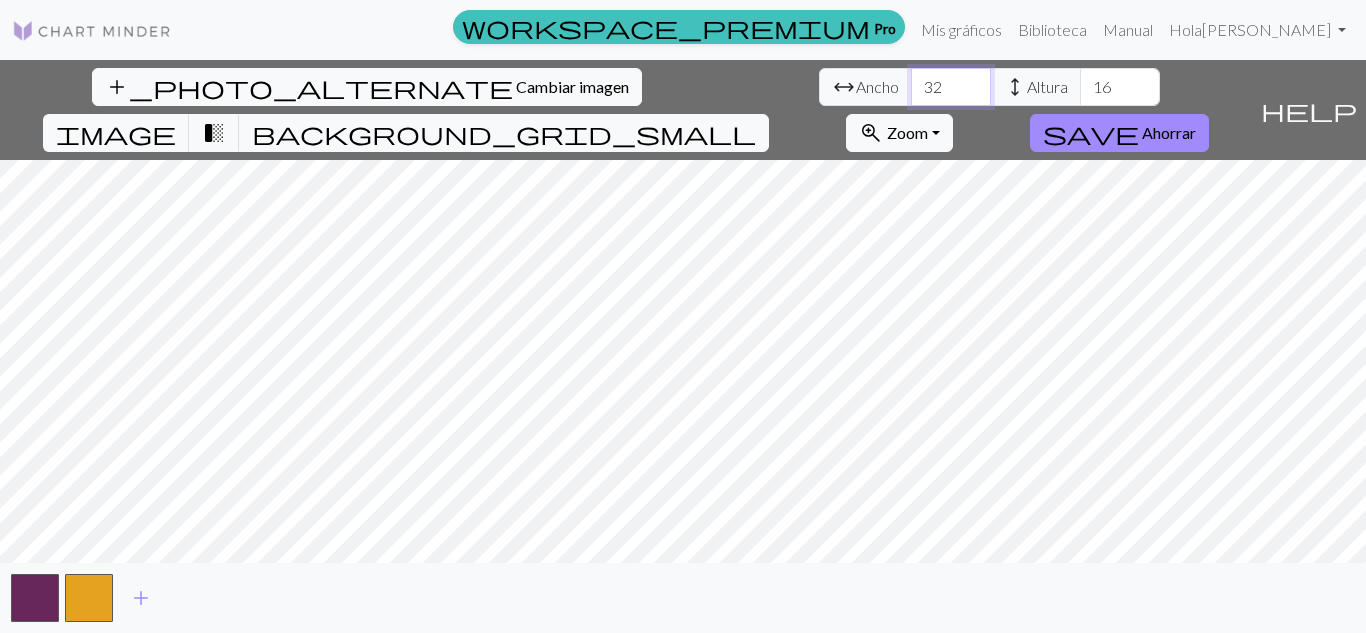 click on "32" at bounding box center (951, 87) 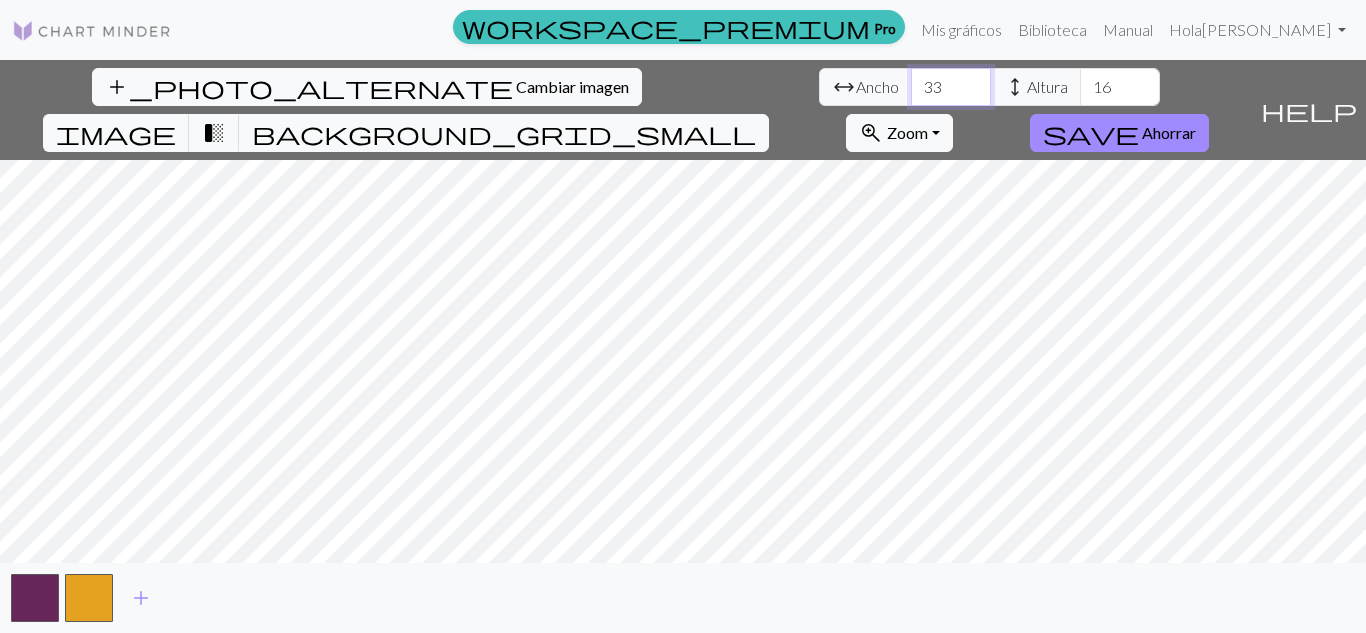 click on "33" at bounding box center [951, 87] 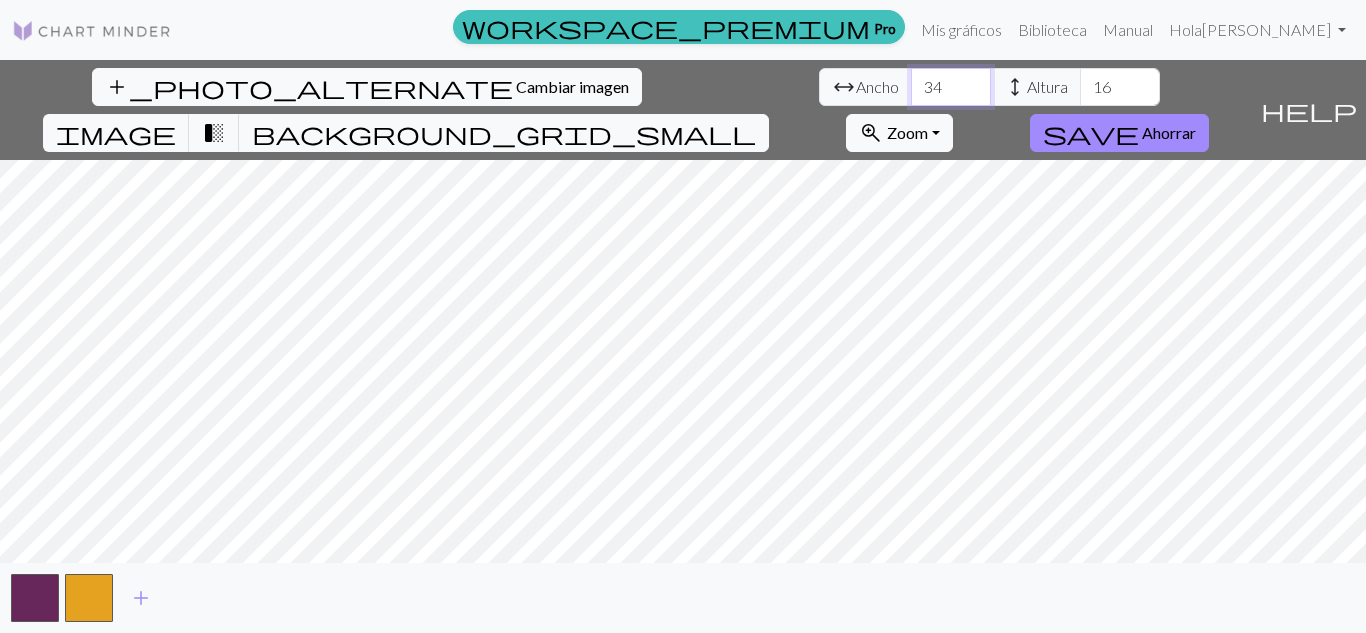 click on "34" at bounding box center [951, 87] 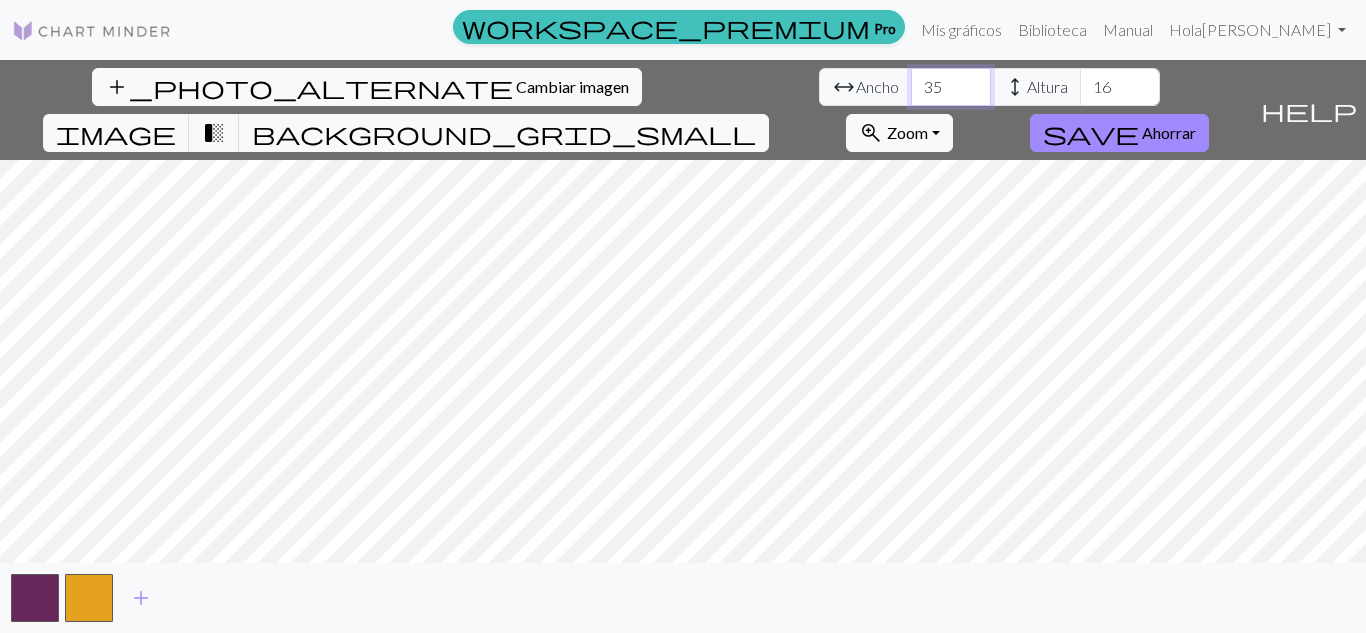 click on "35" at bounding box center (951, 87) 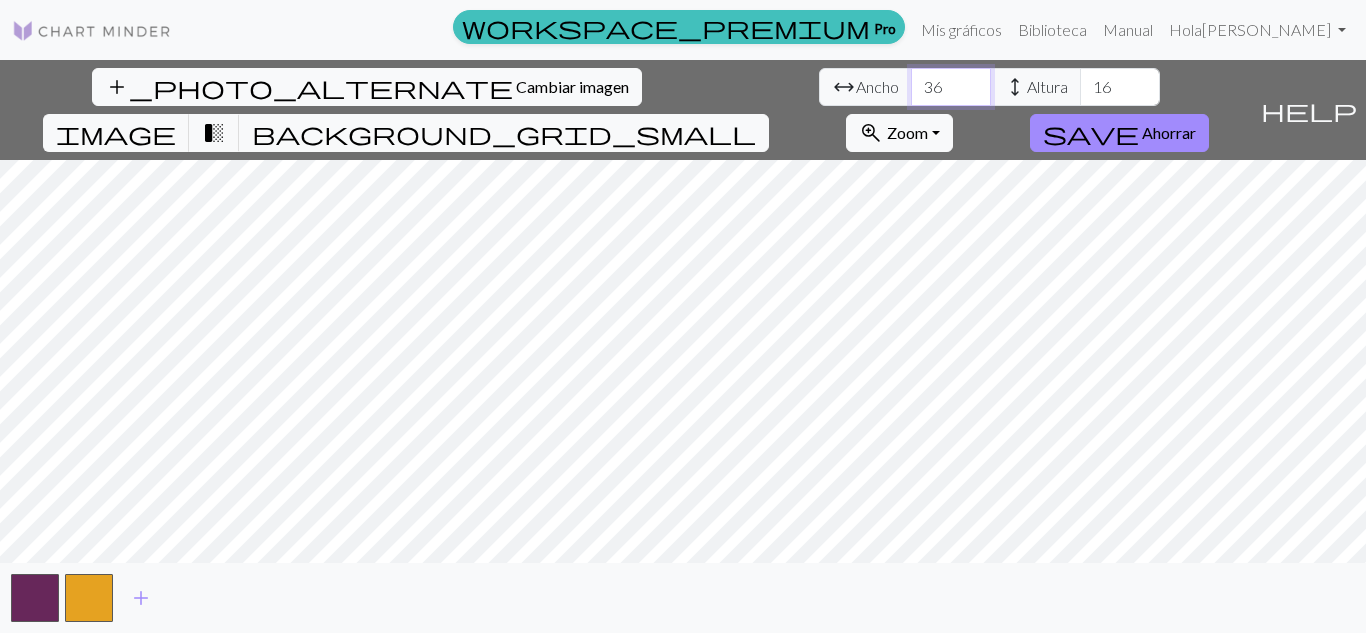 click on "36" at bounding box center [951, 87] 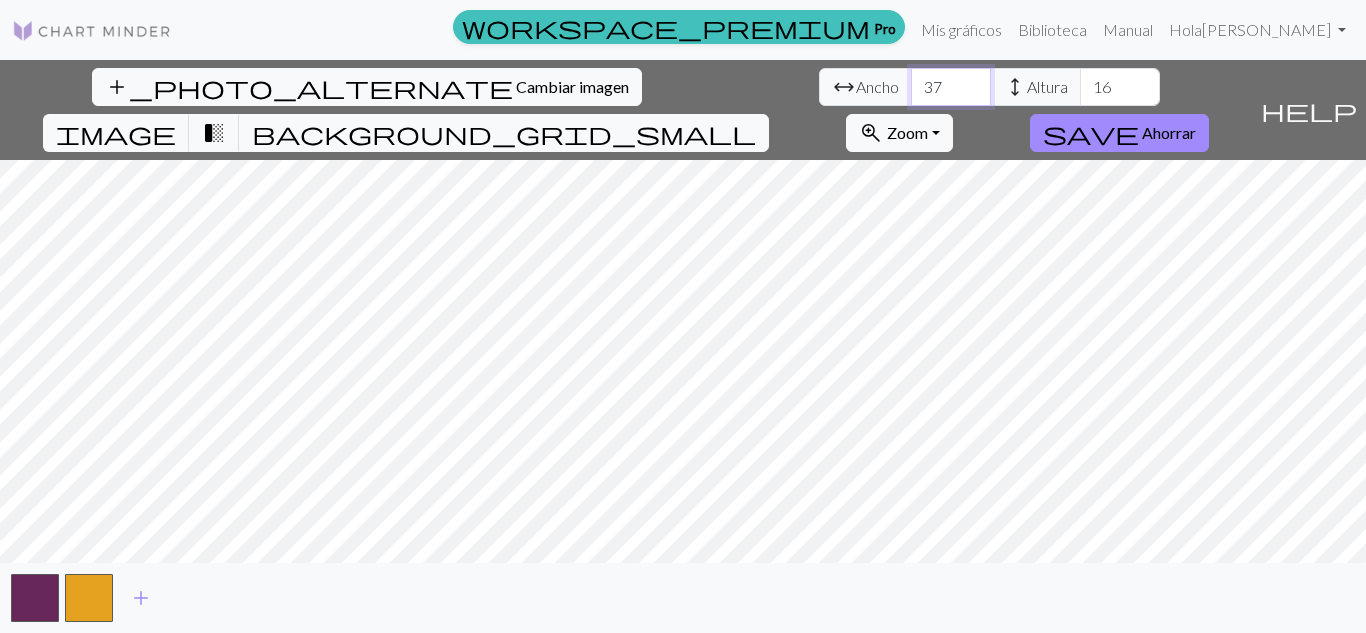 click on "37" at bounding box center (951, 87) 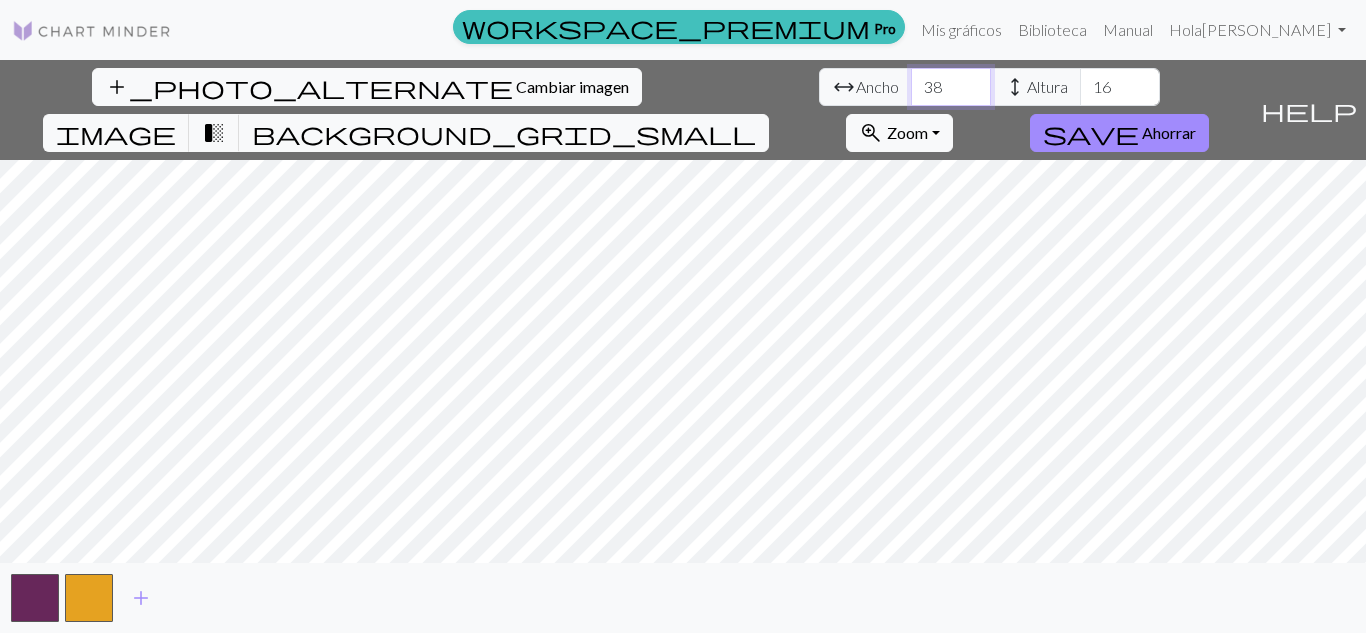 click on "38" at bounding box center (951, 87) 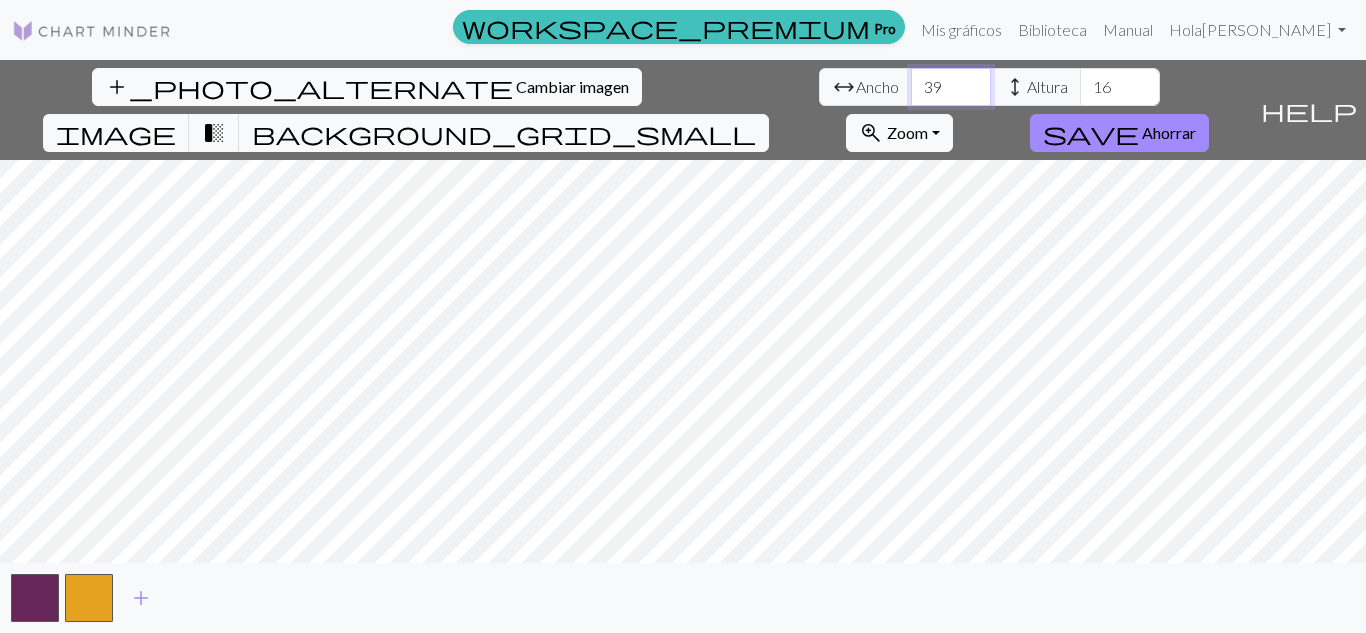 click on "39" at bounding box center [951, 87] 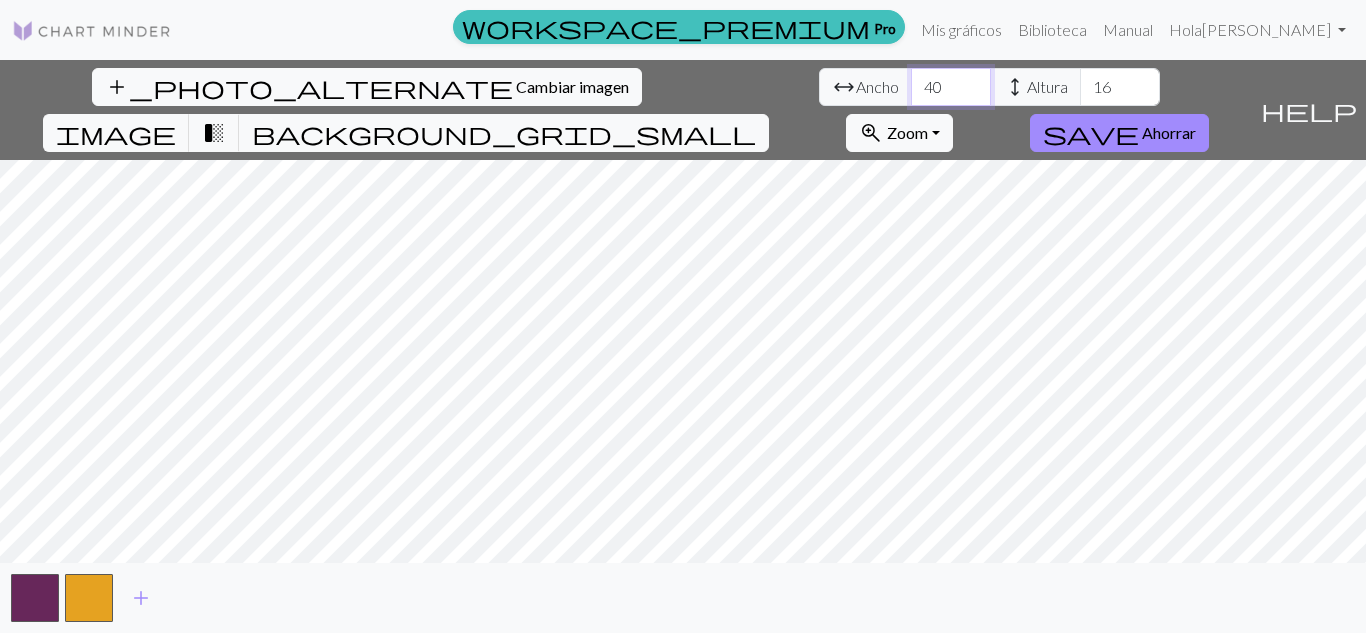 click on "40" at bounding box center [951, 87] 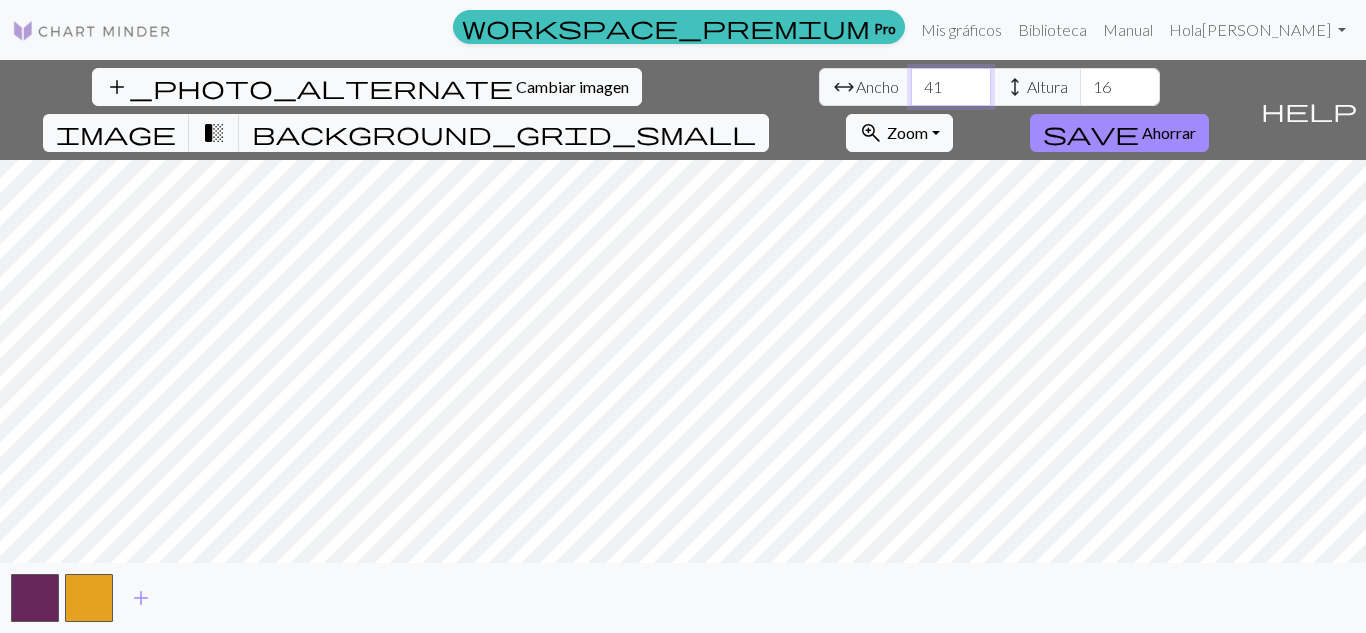 click on "41" at bounding box center [951, 87] 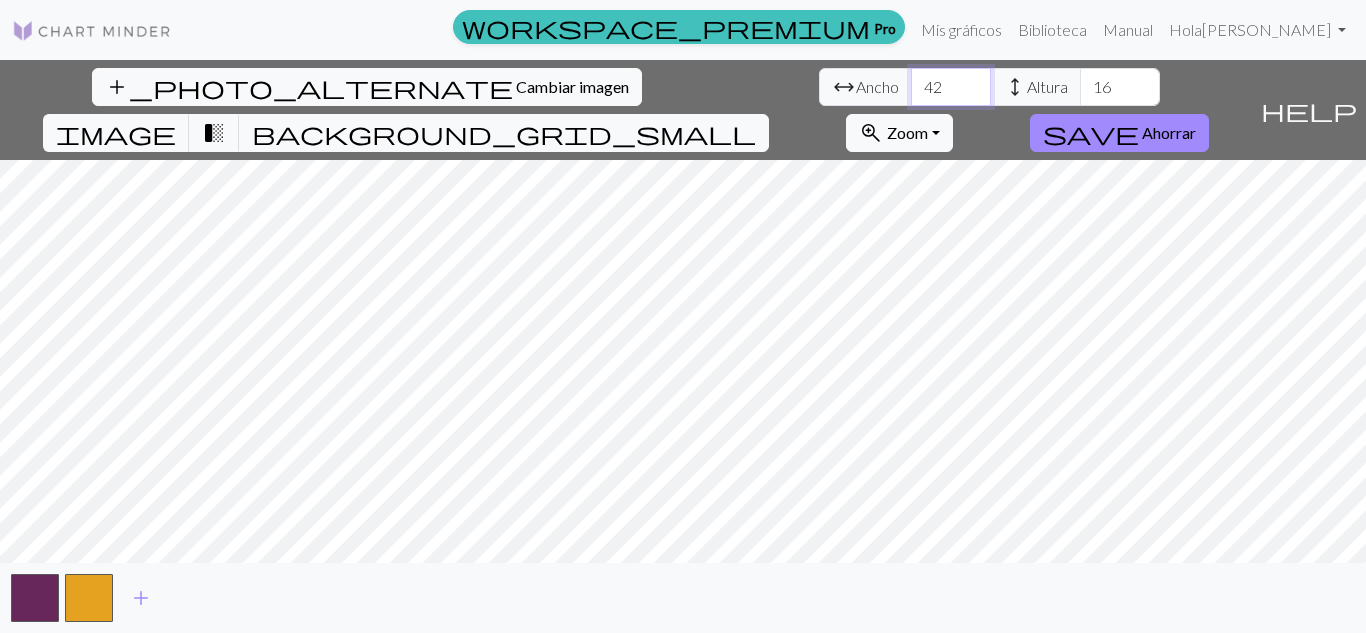 click on "42" at bounding box center (951, 87) 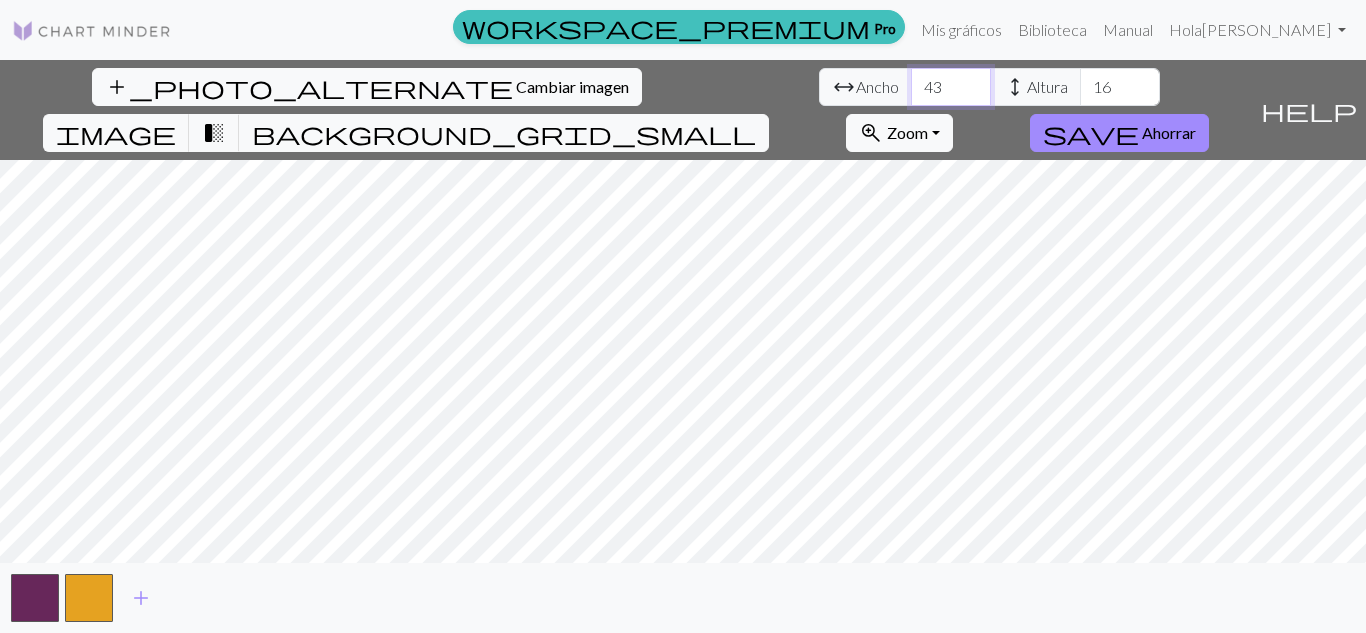 click on "43" at bounding box center [951, 87] 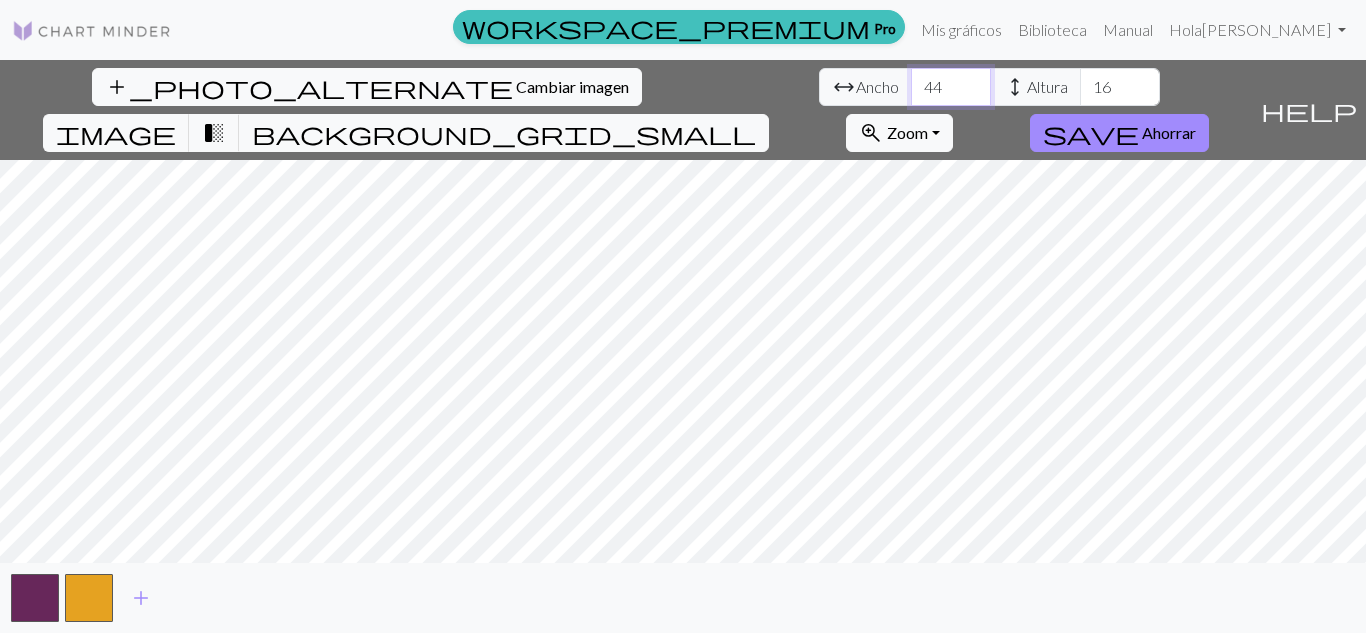 click on "44" at bounding box center [951, 87] 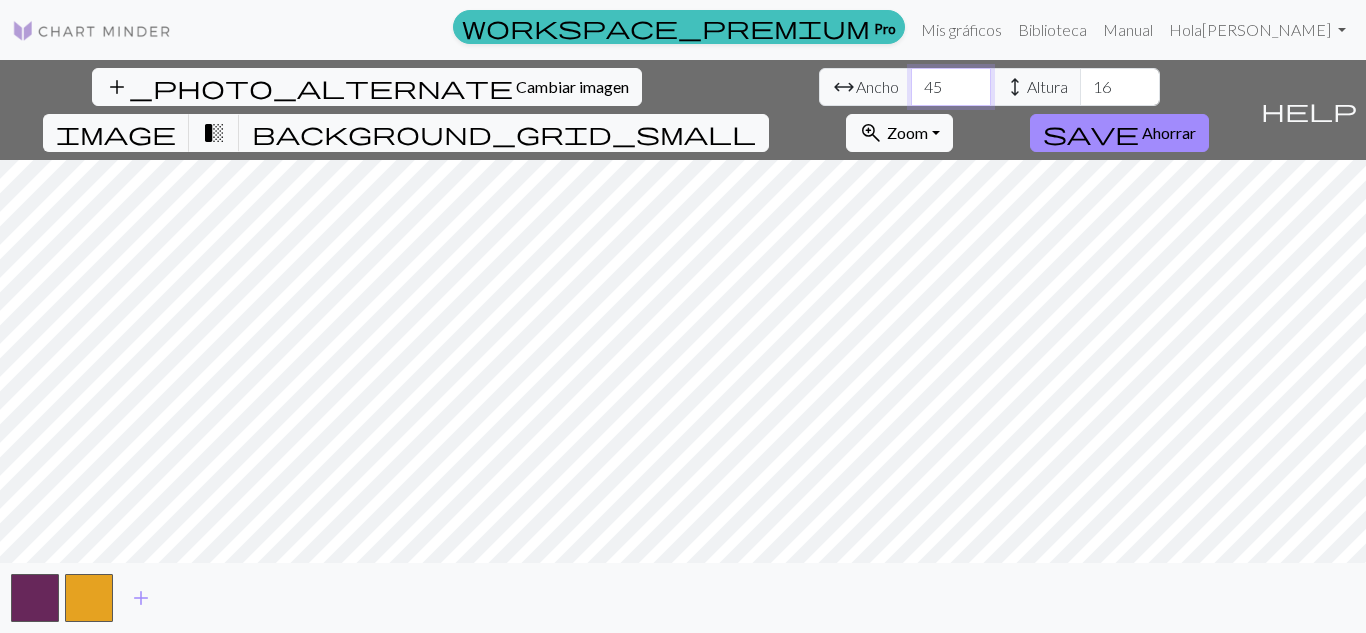 click on "45" at bounding box center [951, 87] 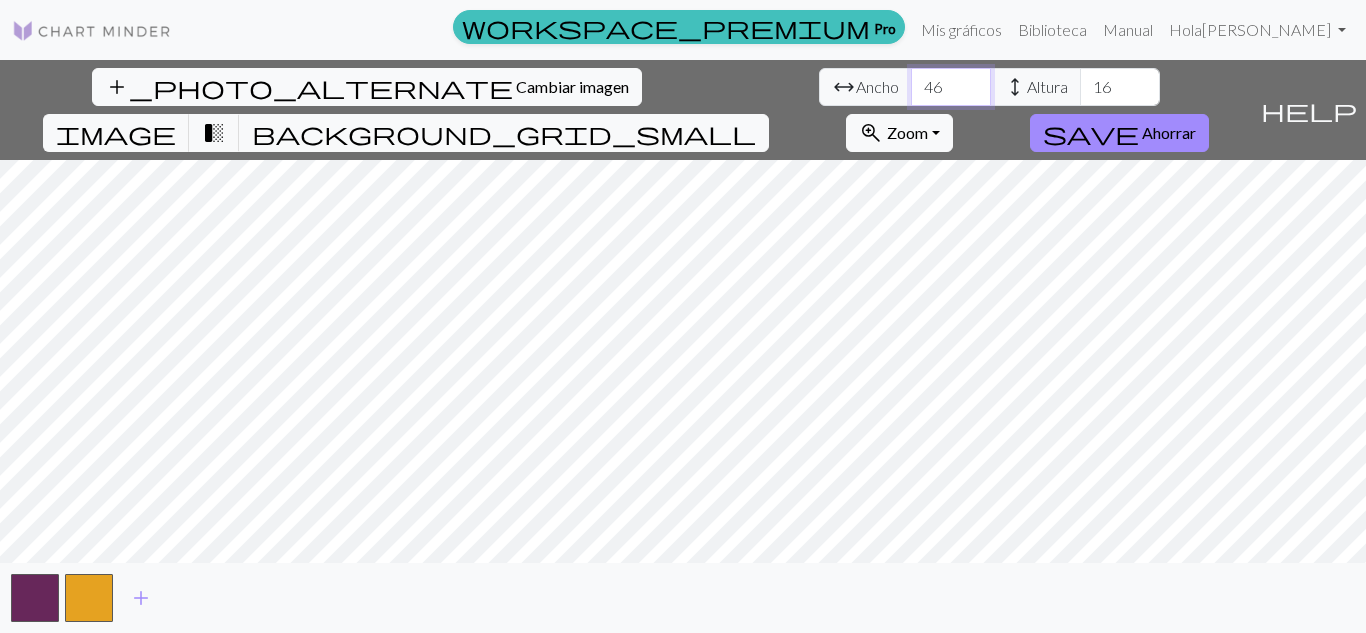 click on "46" at bounding box center (951, 87) 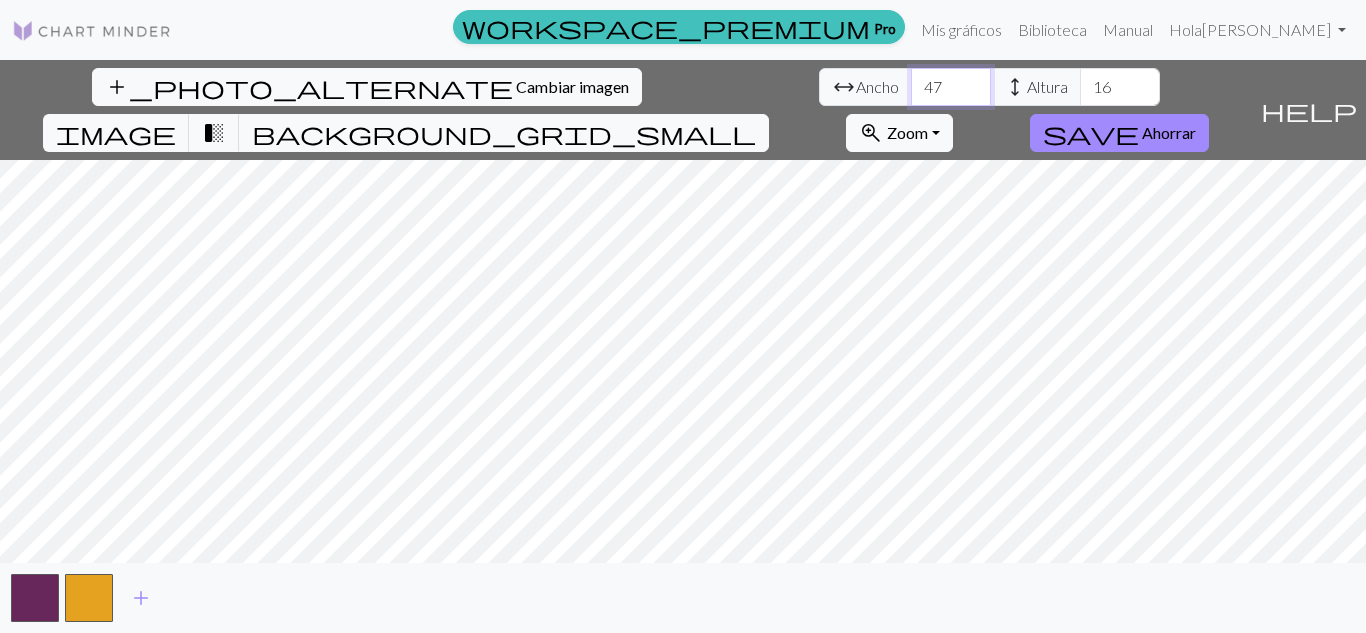 click on "47" at bounding box center (951, 87) 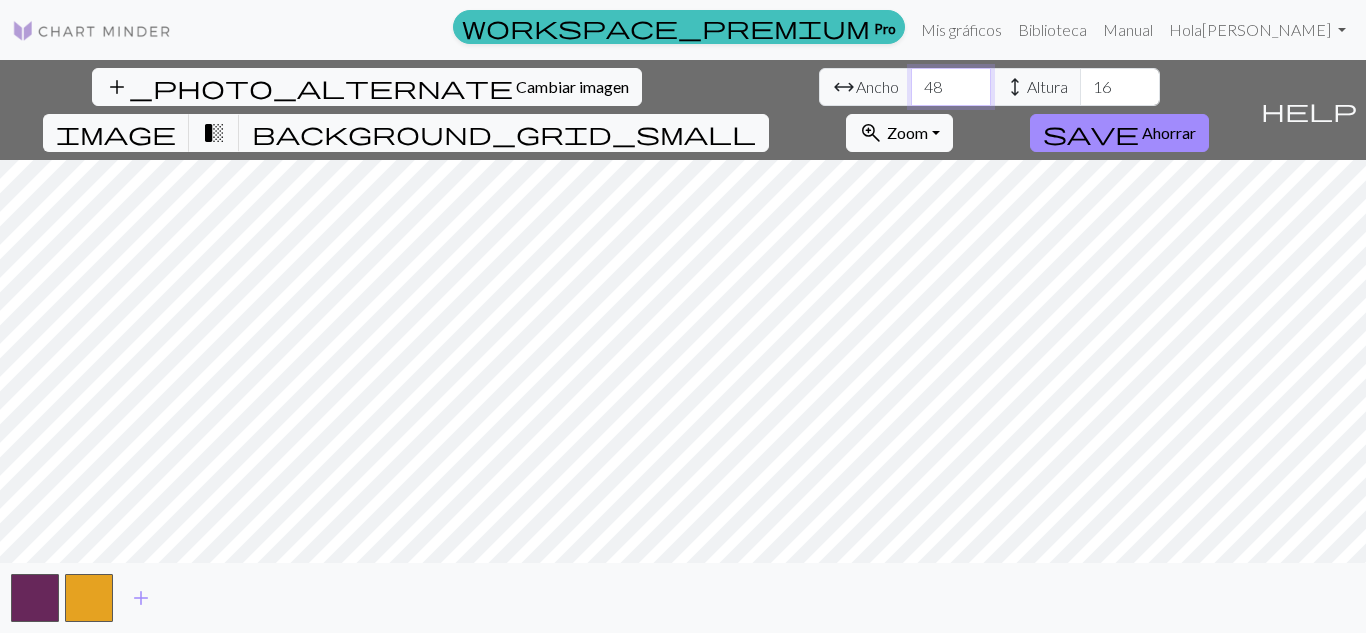 click on "48" at bounding box center (951, 87) 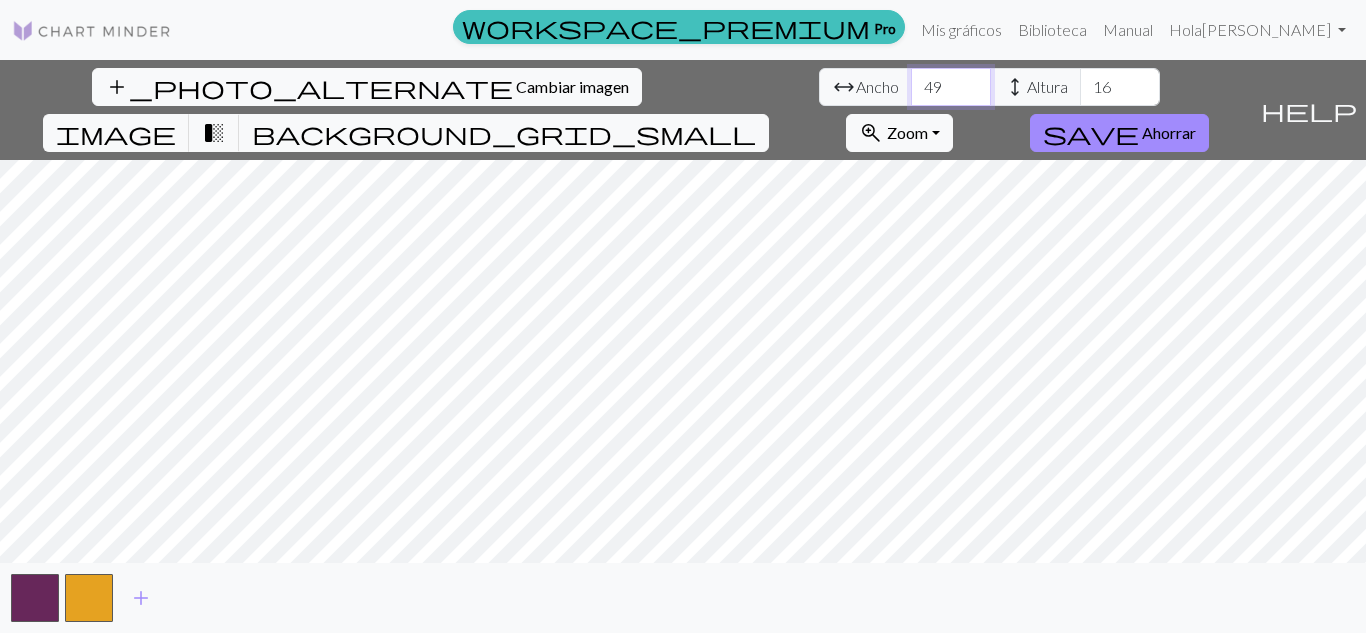 click on "49" at bounding box center [951, 87] 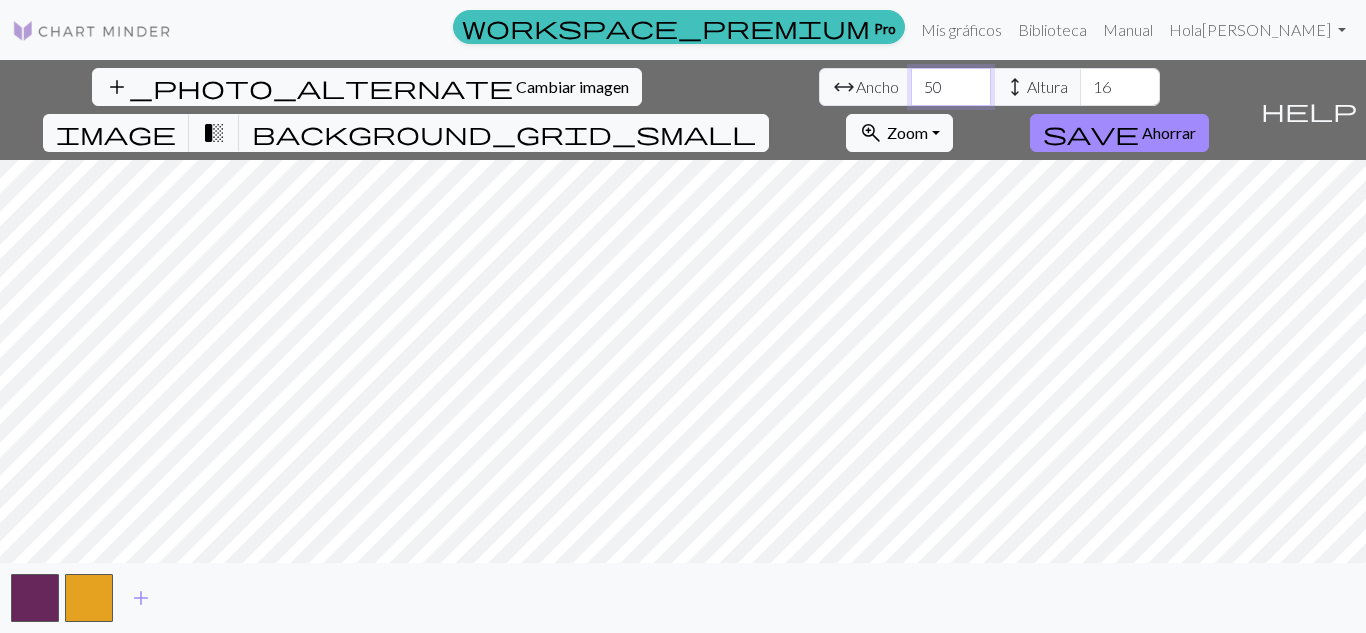 click on "50" at bounding box center [951, 87] 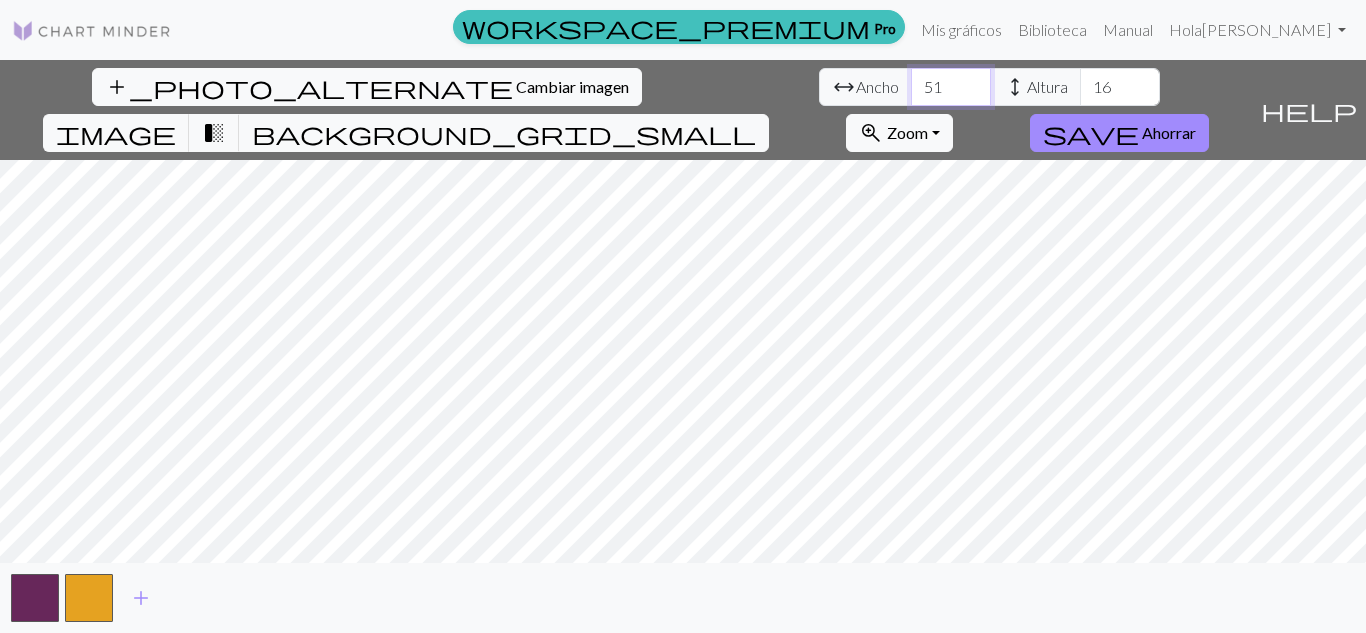 click on "51" at bounding box center [951, 87] 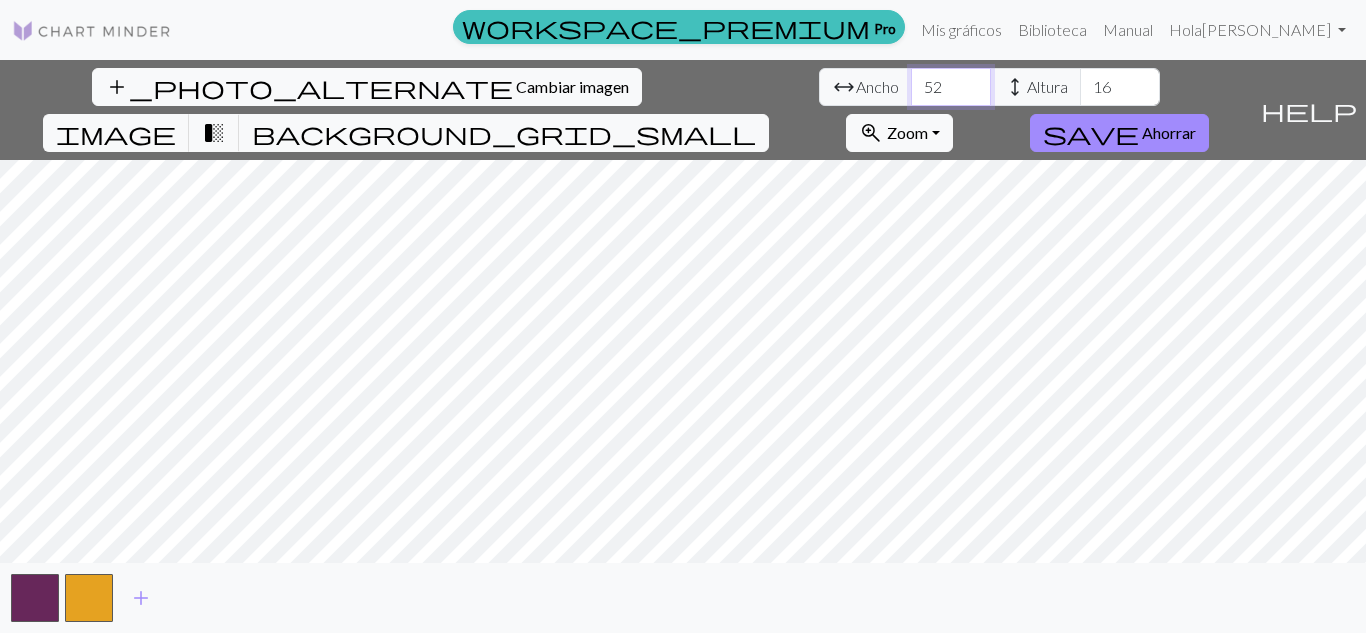 click on "52" at bounding box center [951, 87] 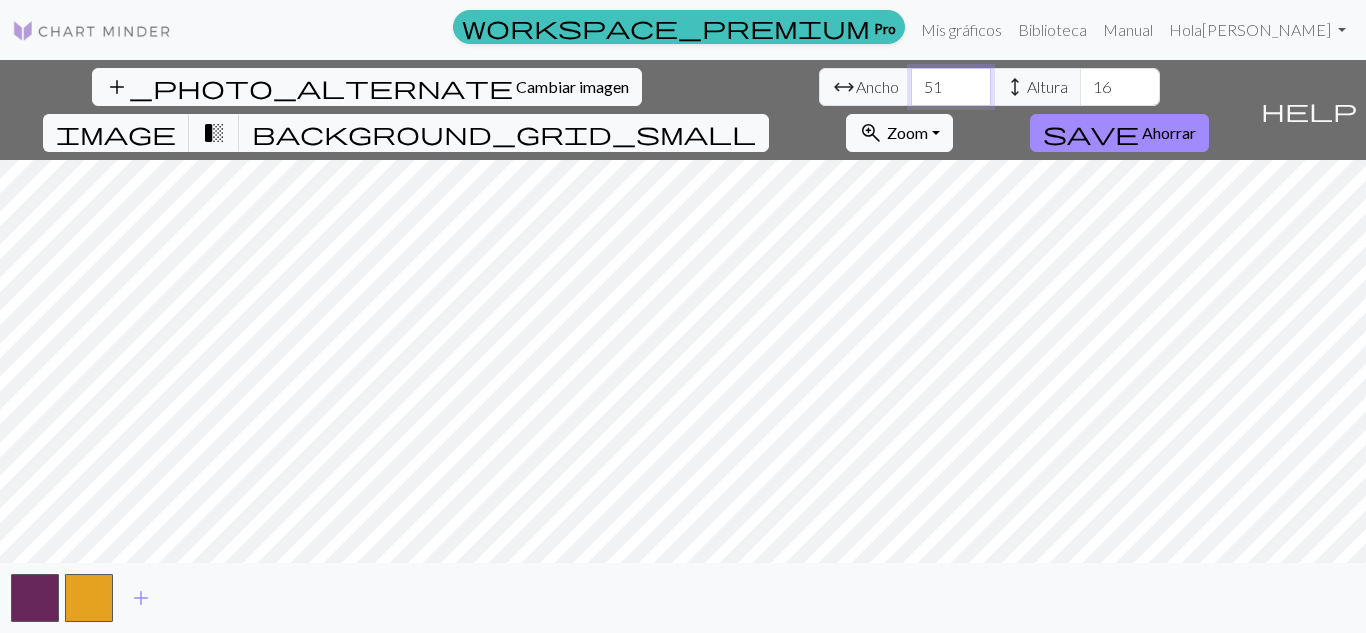 click on "51" at bounding box center [951, 87] 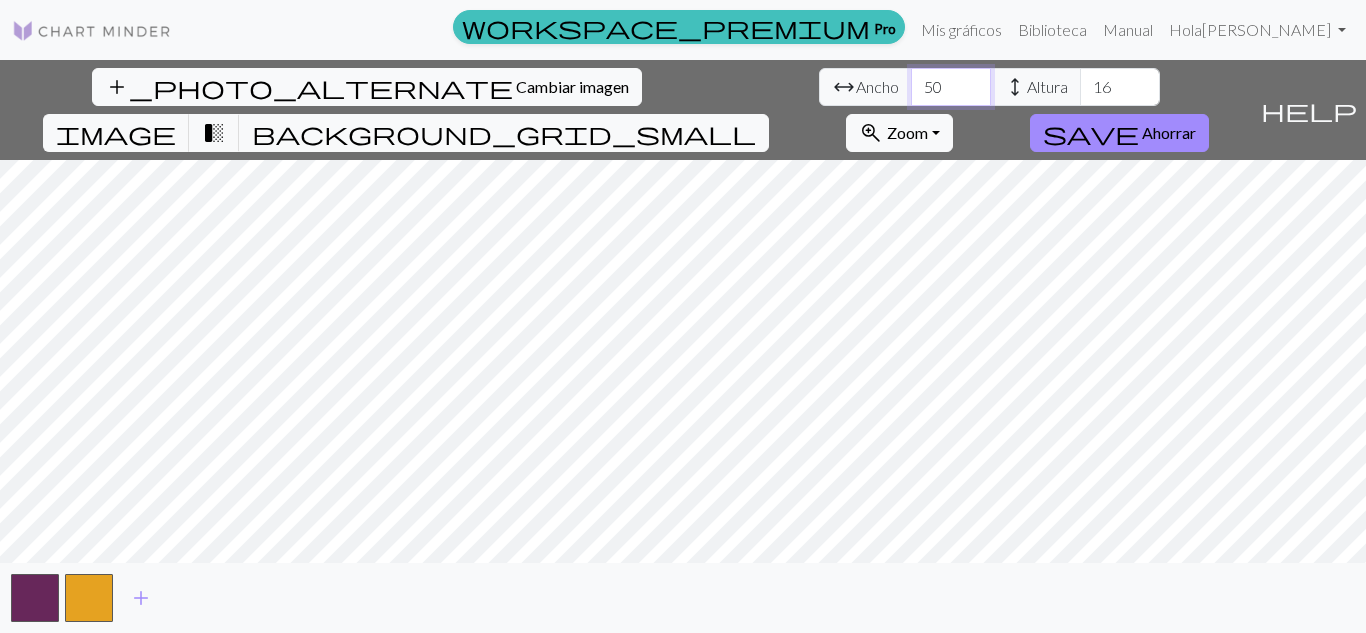 click on "50" at bounding box center (951, 87) 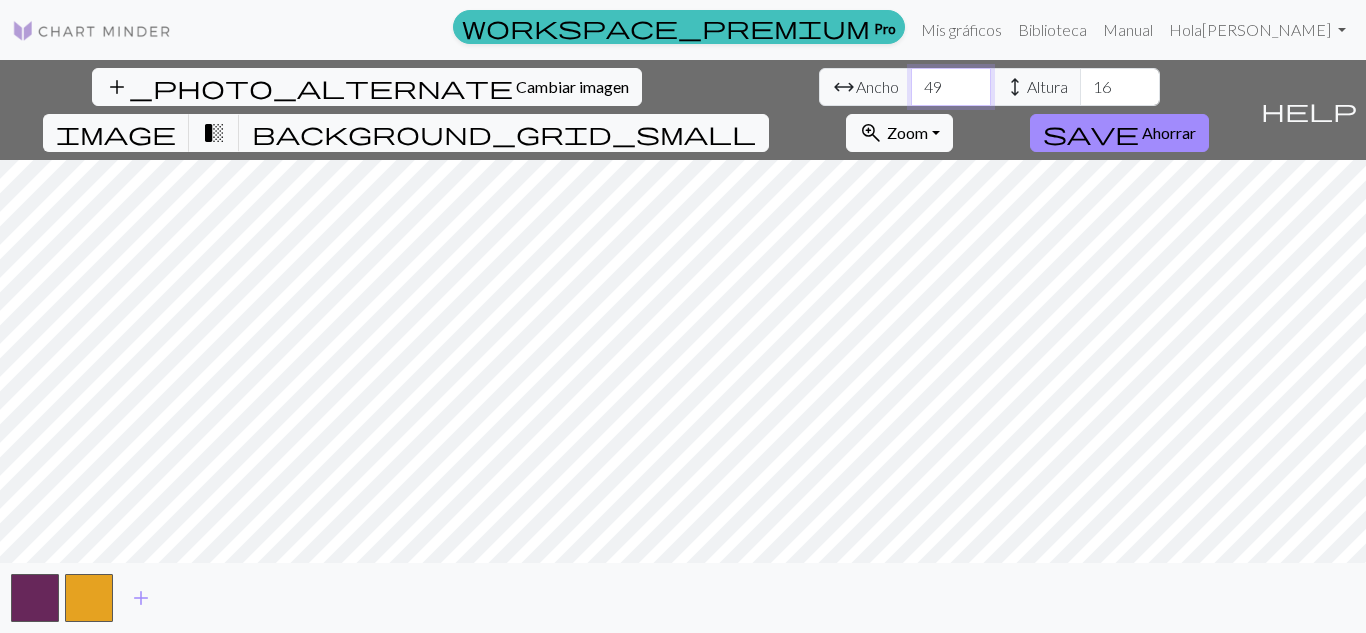 click on "49" at bounding box center [951, 87] 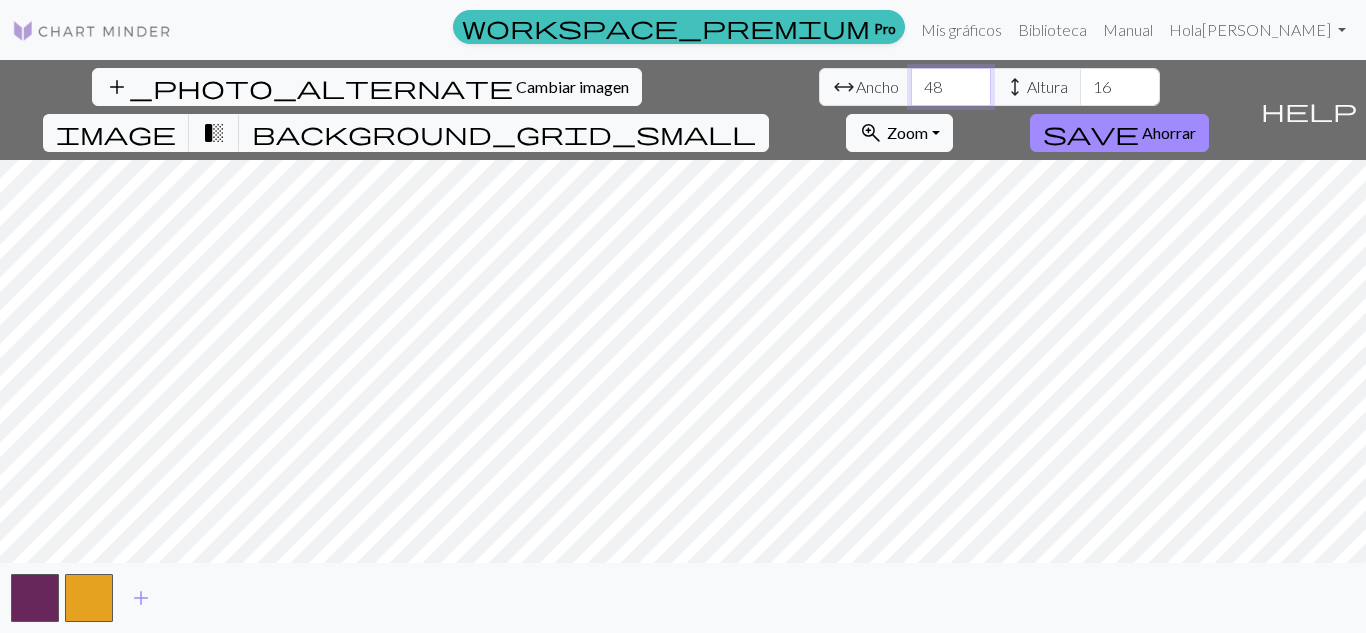 click on "48" at bounding box center [951, 87] 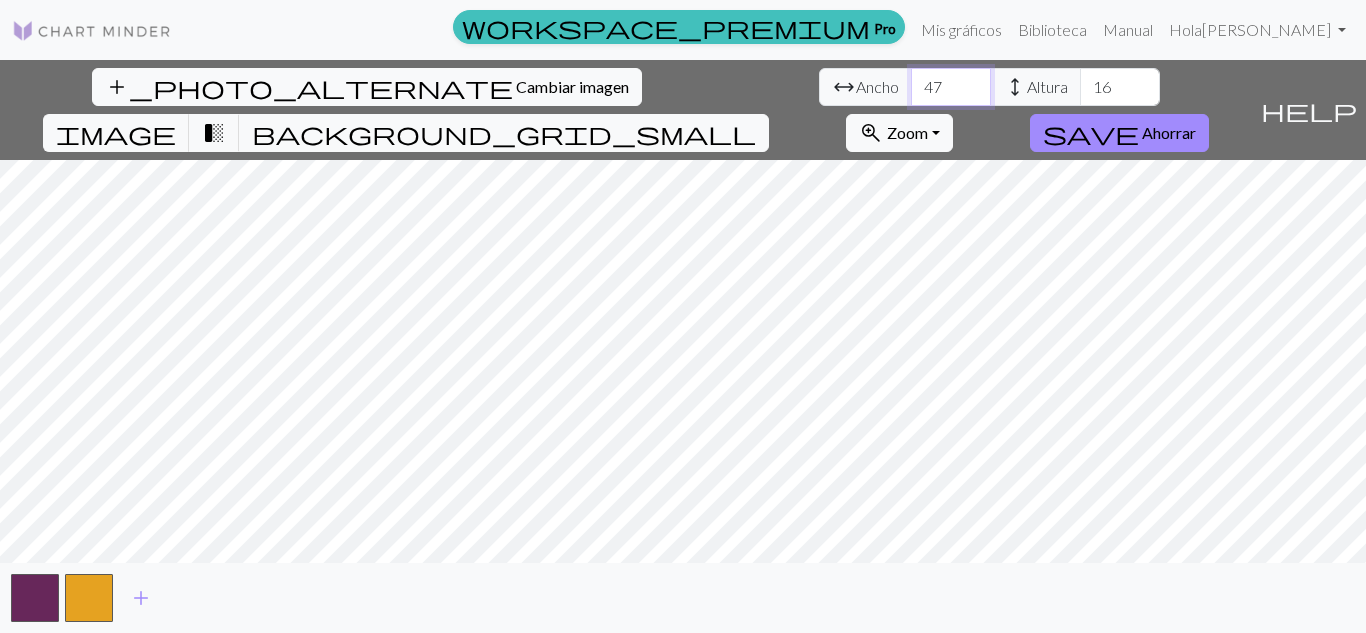 click on "47" at bounding box center (951, 87) 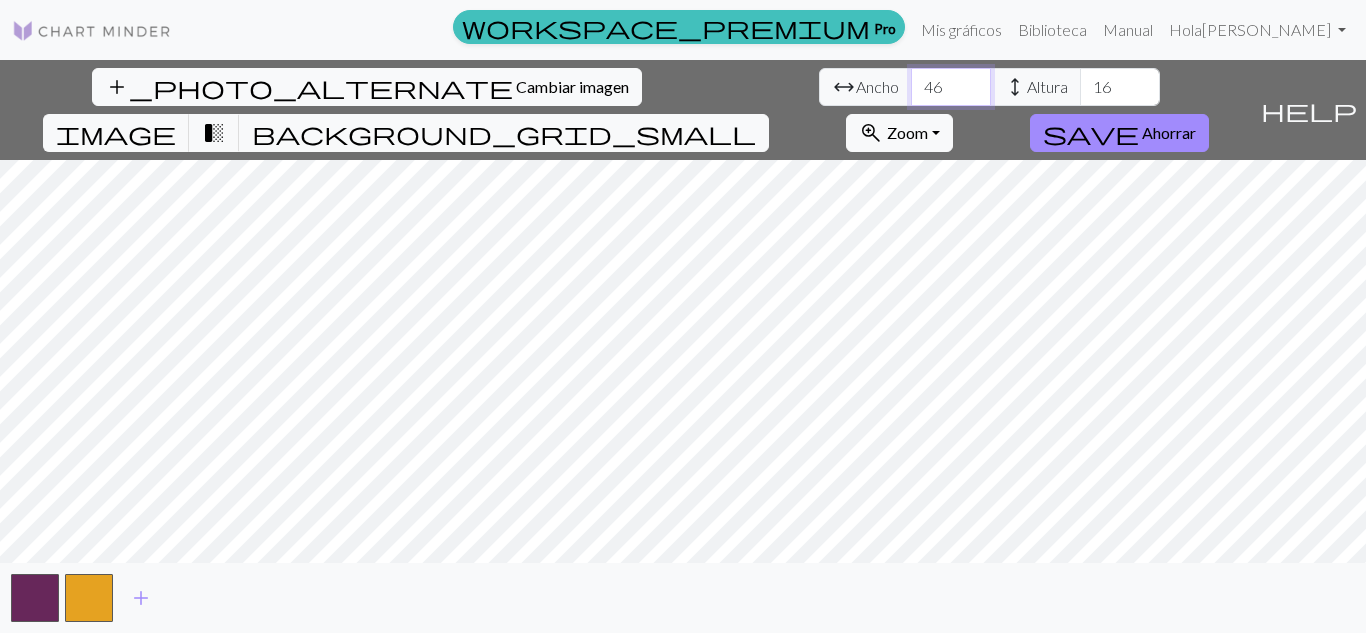 click on "46" at bounding box center [951, 87] 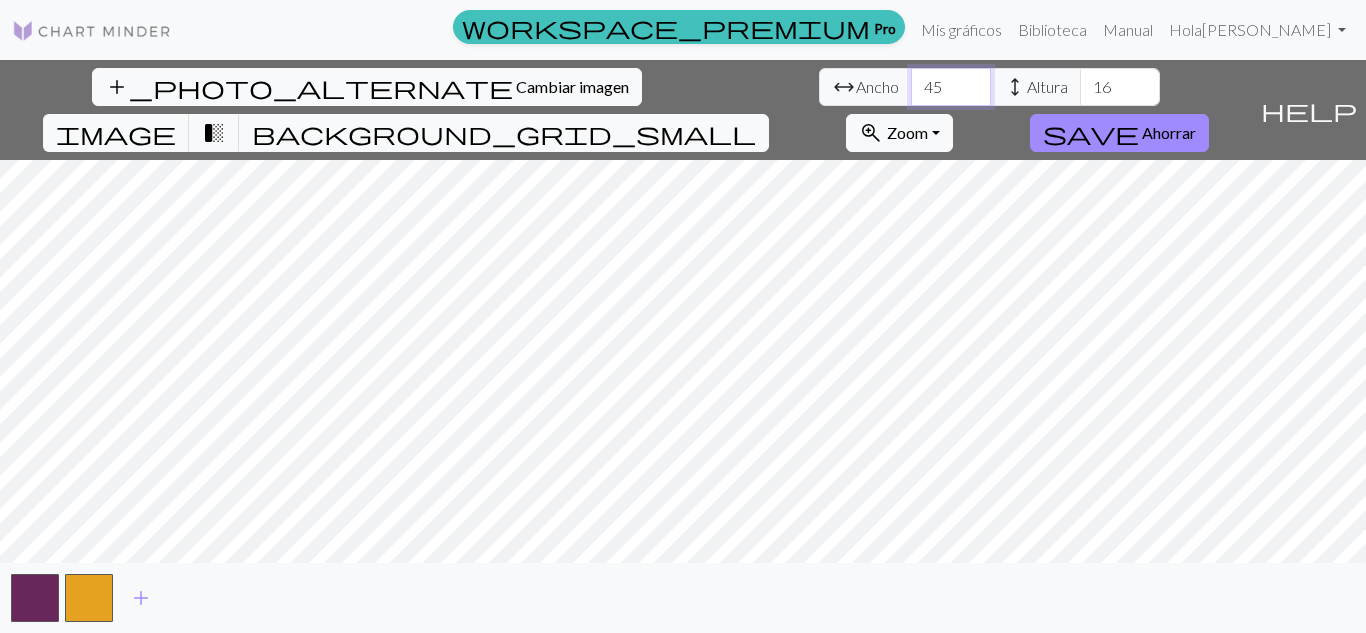click on "45" at bounding box center (951, 87) 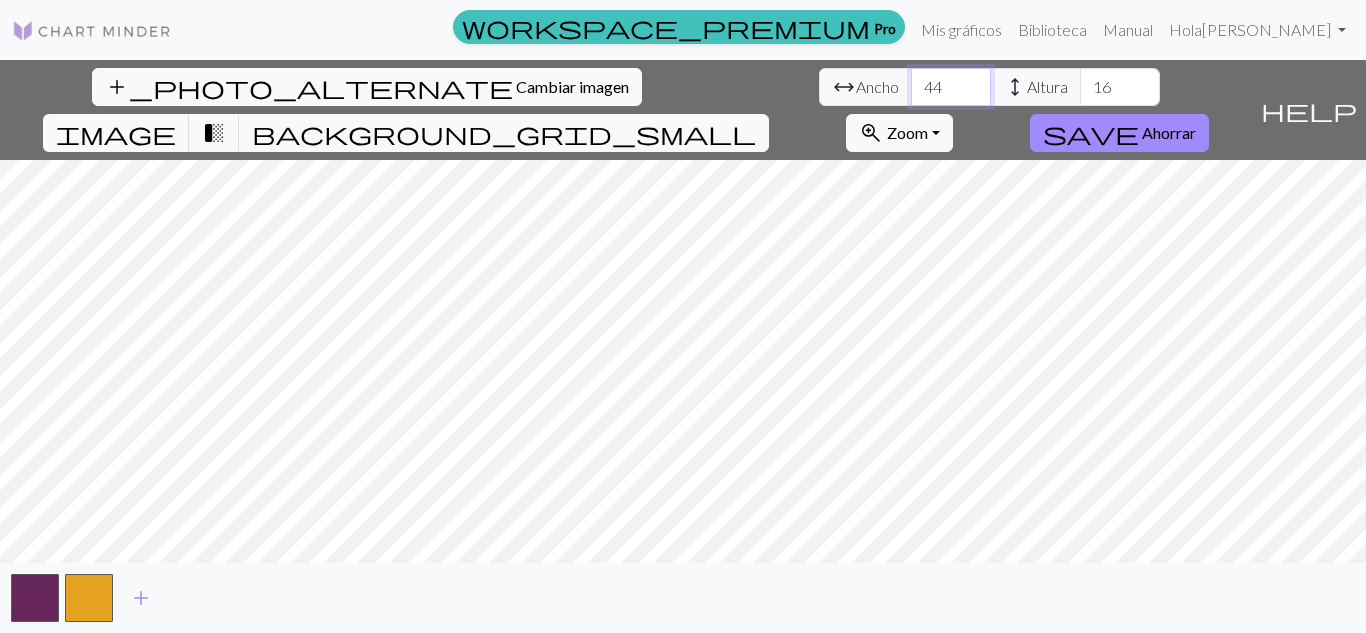 click on "44" at bounding box center [951, 87] 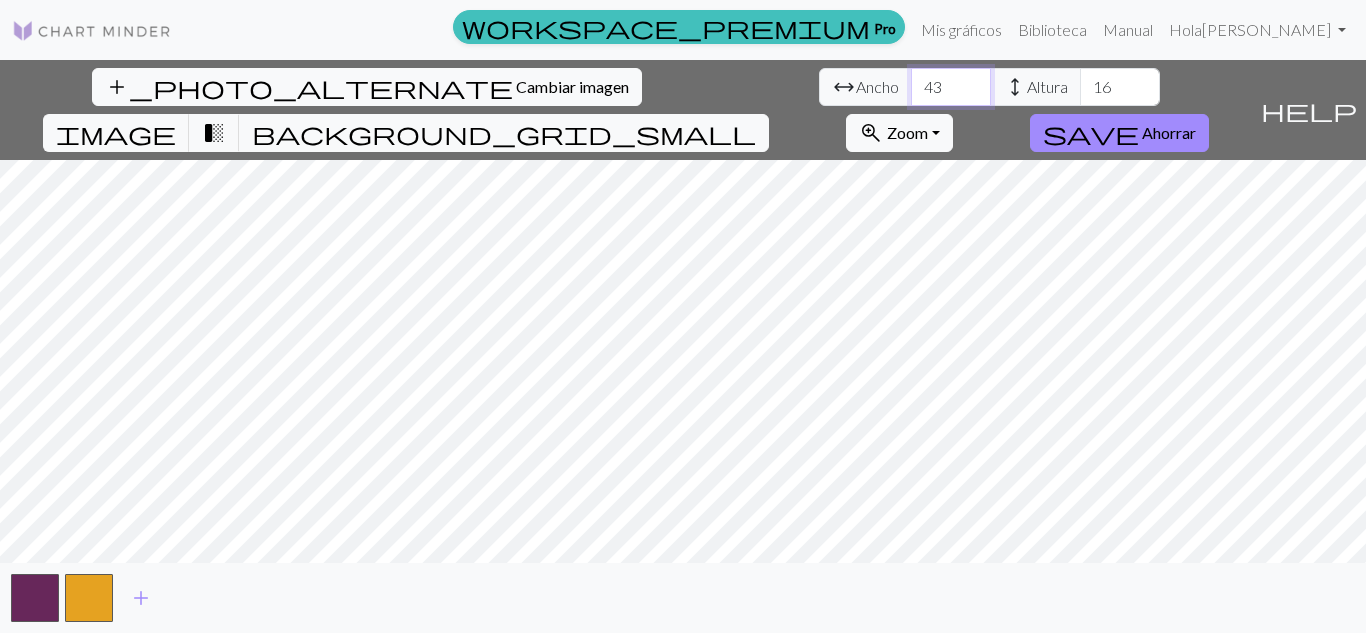 click on "43" at bounding box center [951, 87] 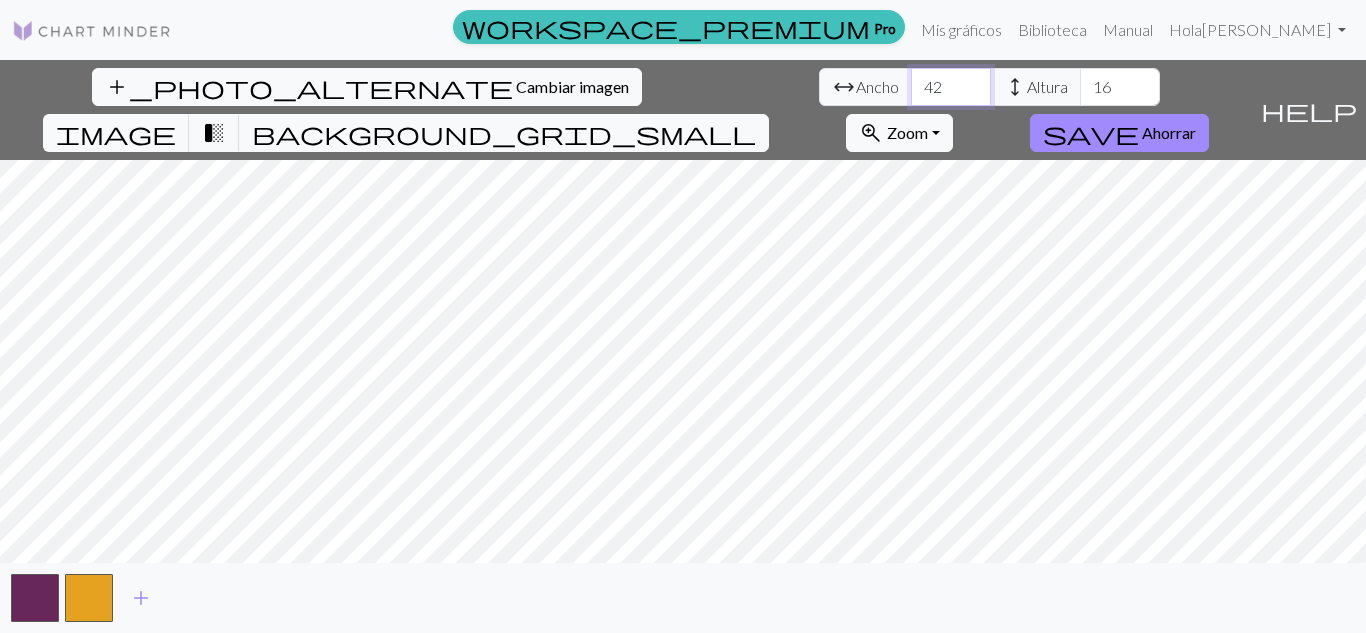 click on "42" at bounding box center (951, 87) 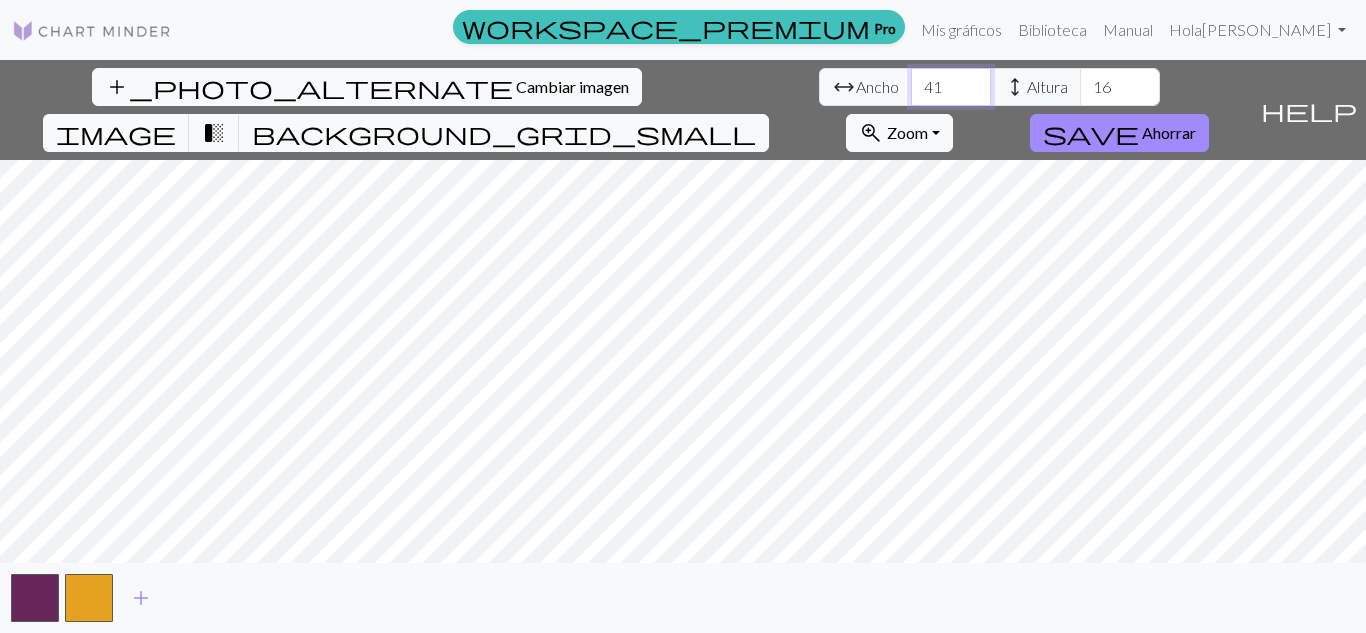 click on "41" at bounding box center [951, 87] 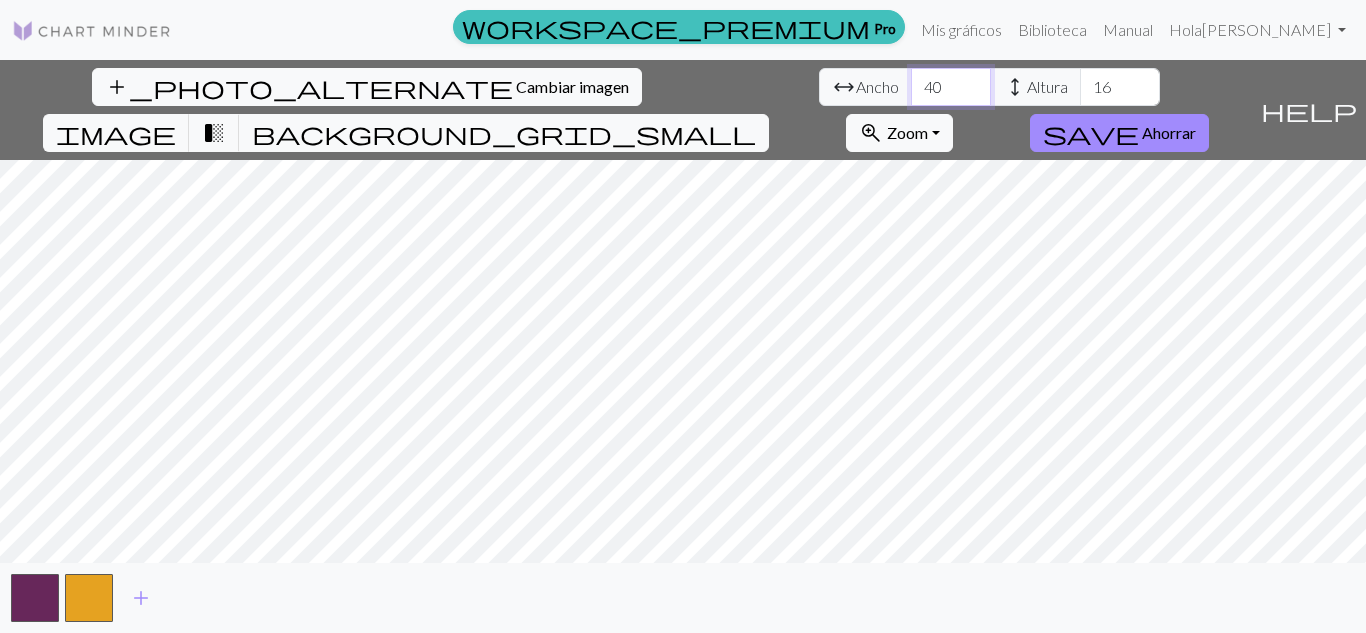 click on "40" at bounding box center [951, 87] 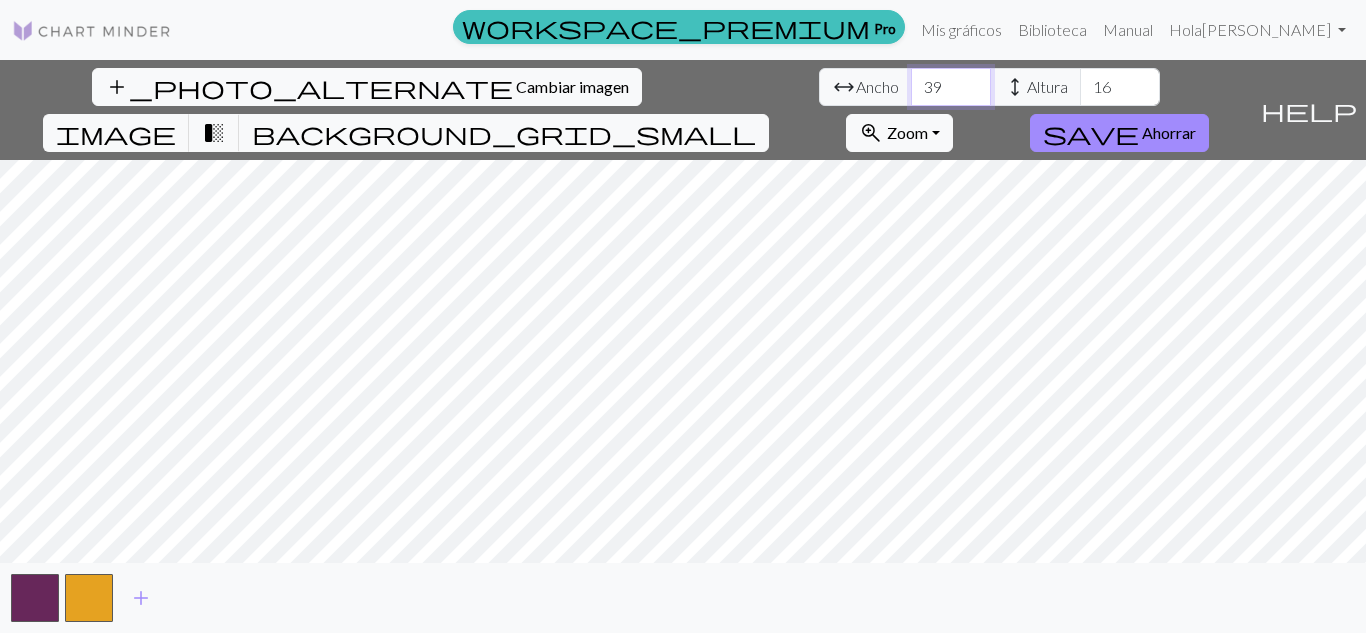 click on "39" at bounding box center [951, 87] 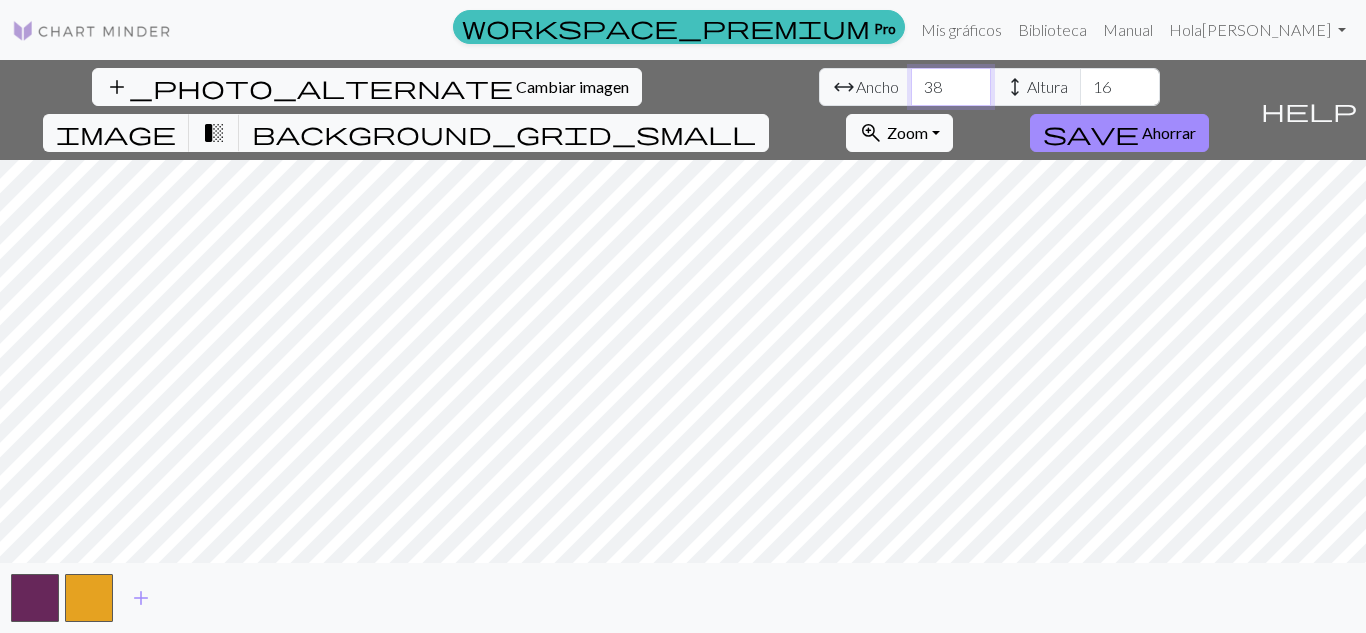 click on "38" at bounding box center [951, 87] 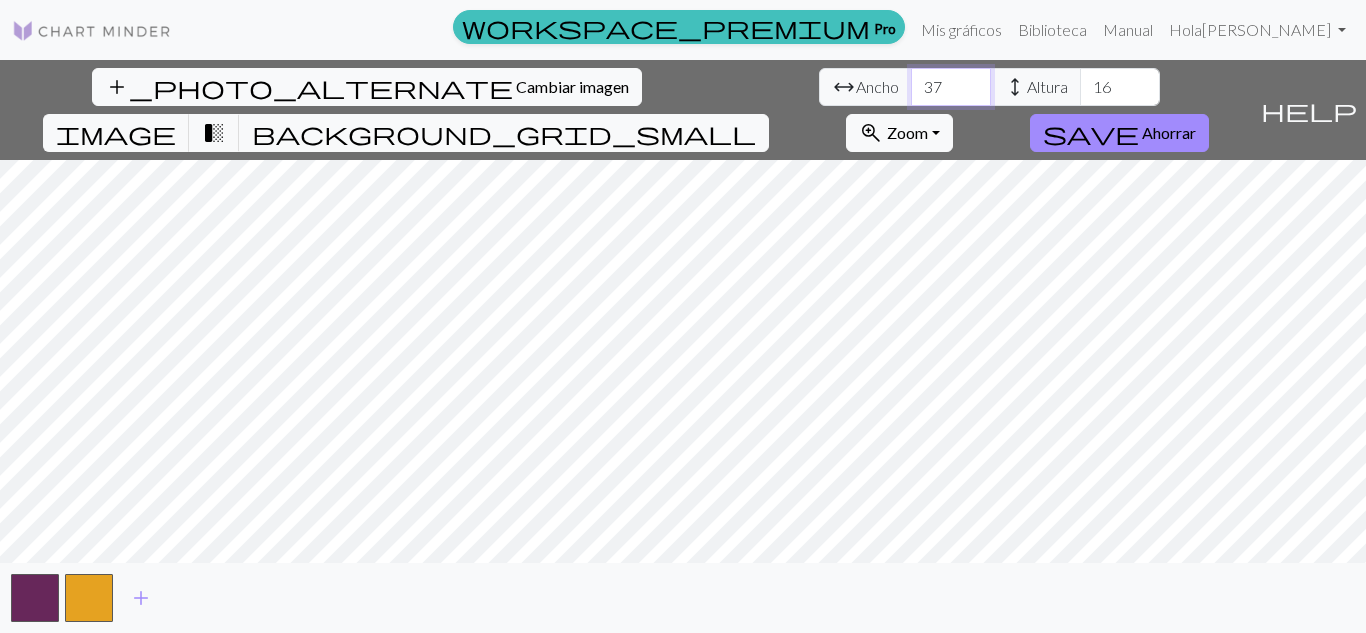 click on "37" at bounding box center [951, 87] 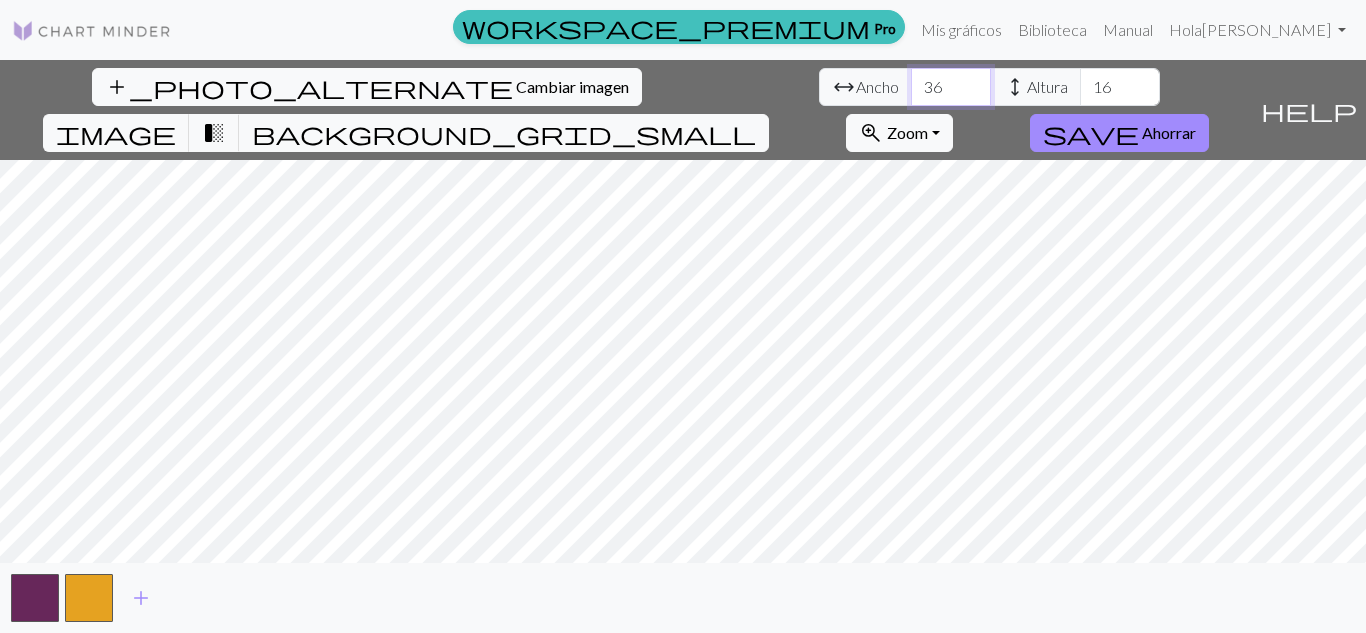 click on "36" at bounding box center (951, 87) 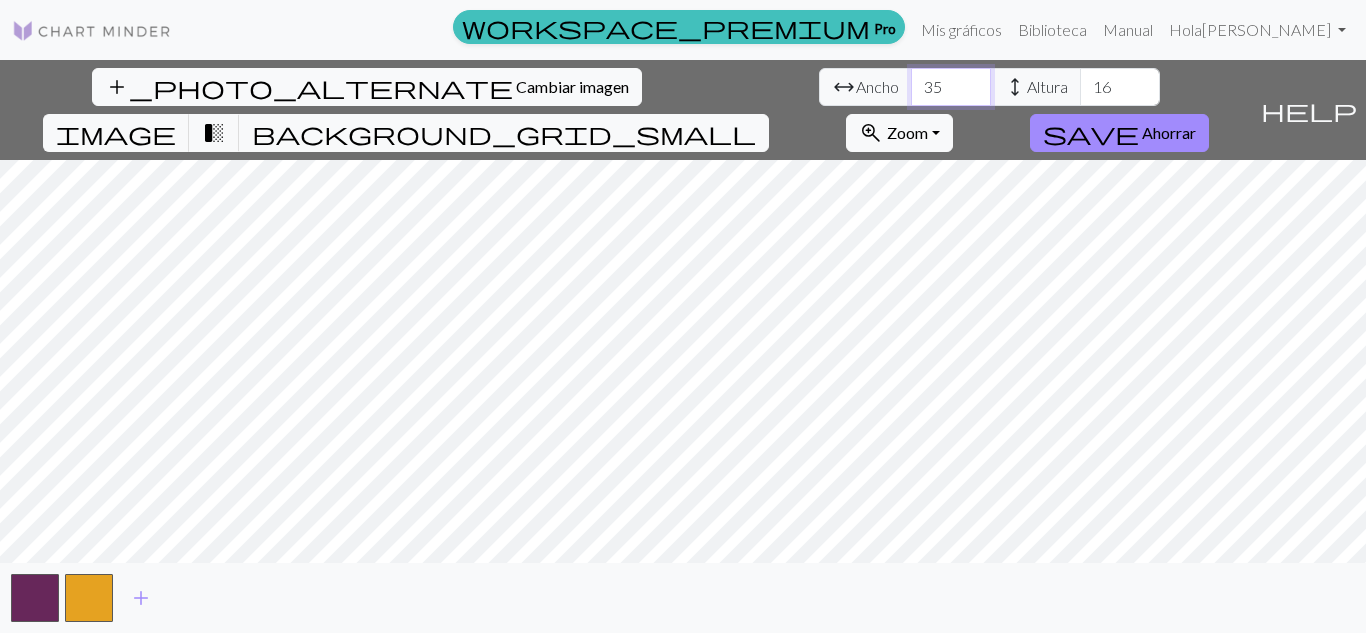 click on "35" at bounding box center (951, 87) 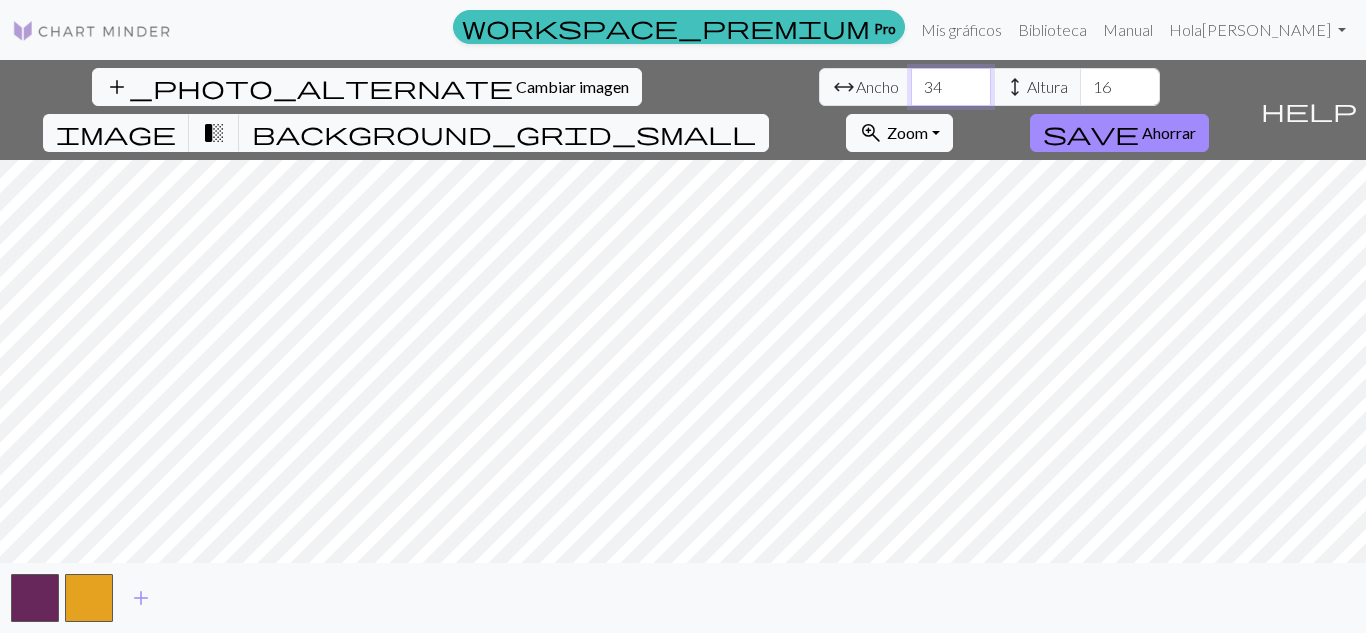 click on "34" at bounding box center [951, 87] 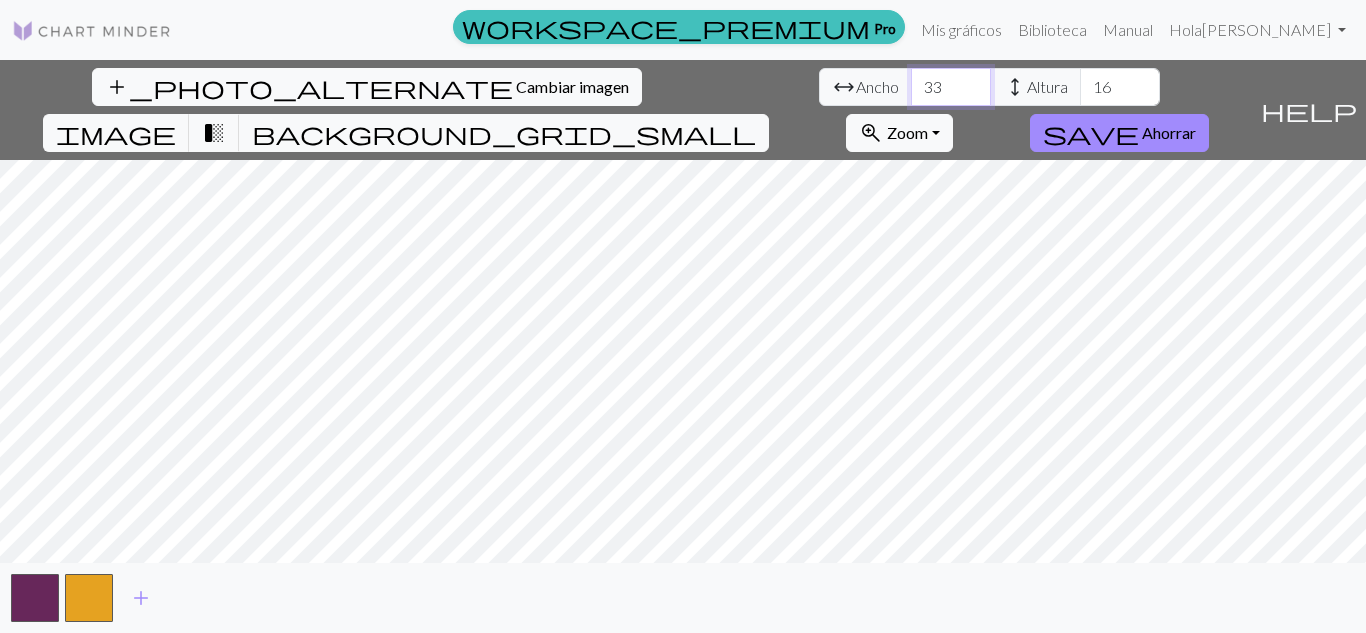 click on "33" at bounding box center (951, 87) 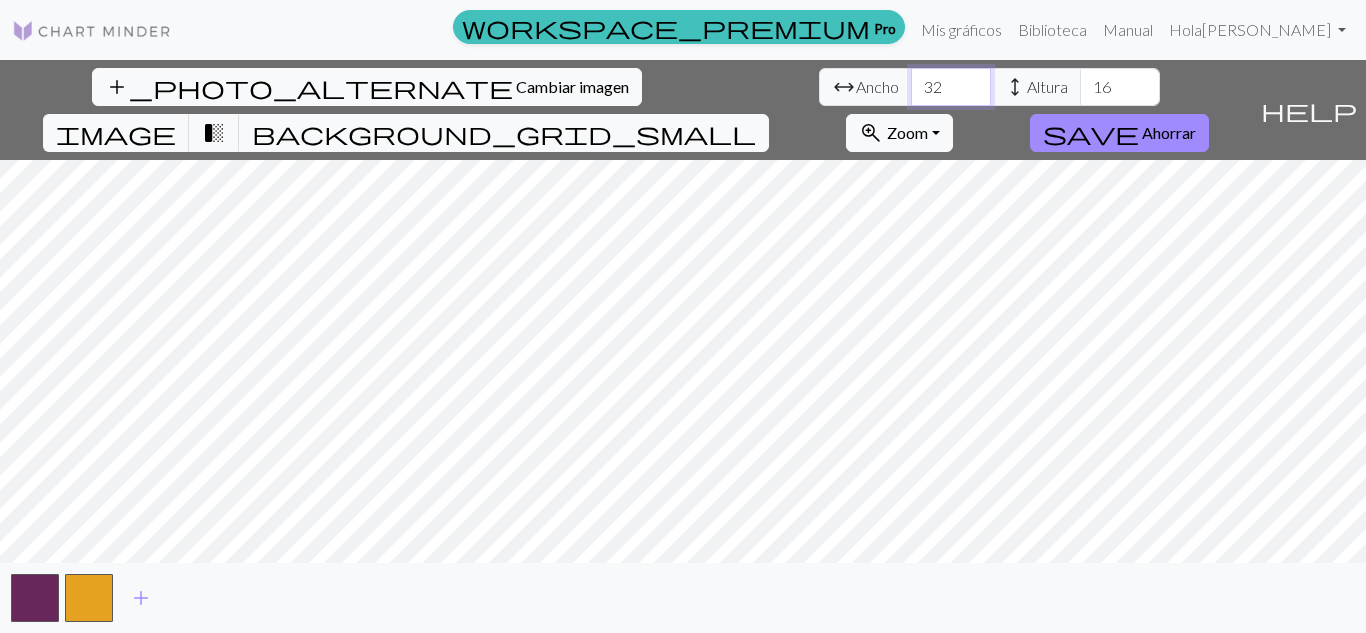 click on "32" at bounding box center [951, 87] 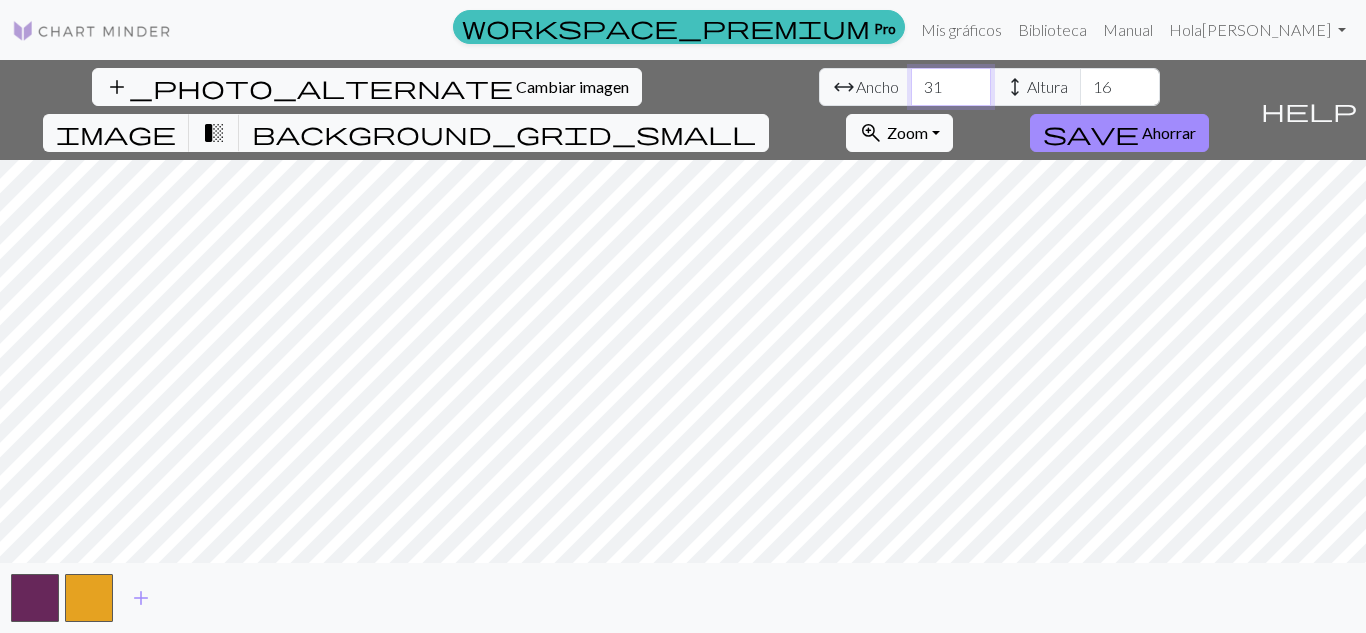 click on "31" at bounding box center [951, 87] 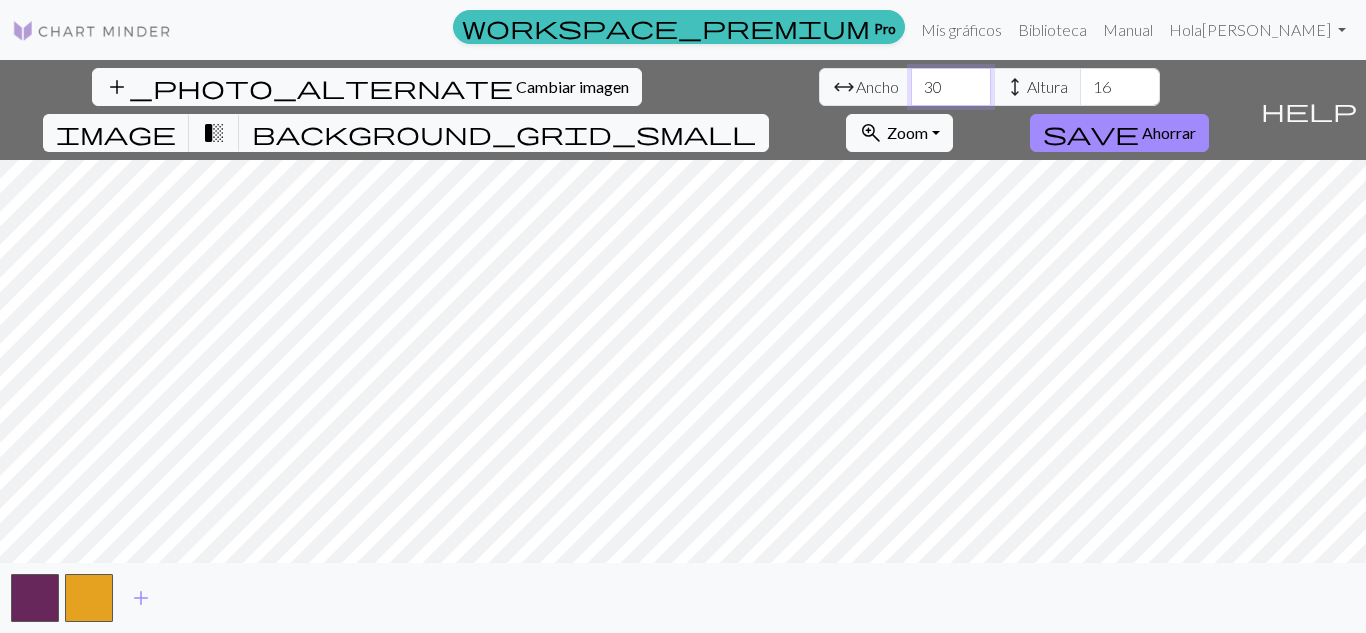 click on "30" at bounding box center [951, 87] 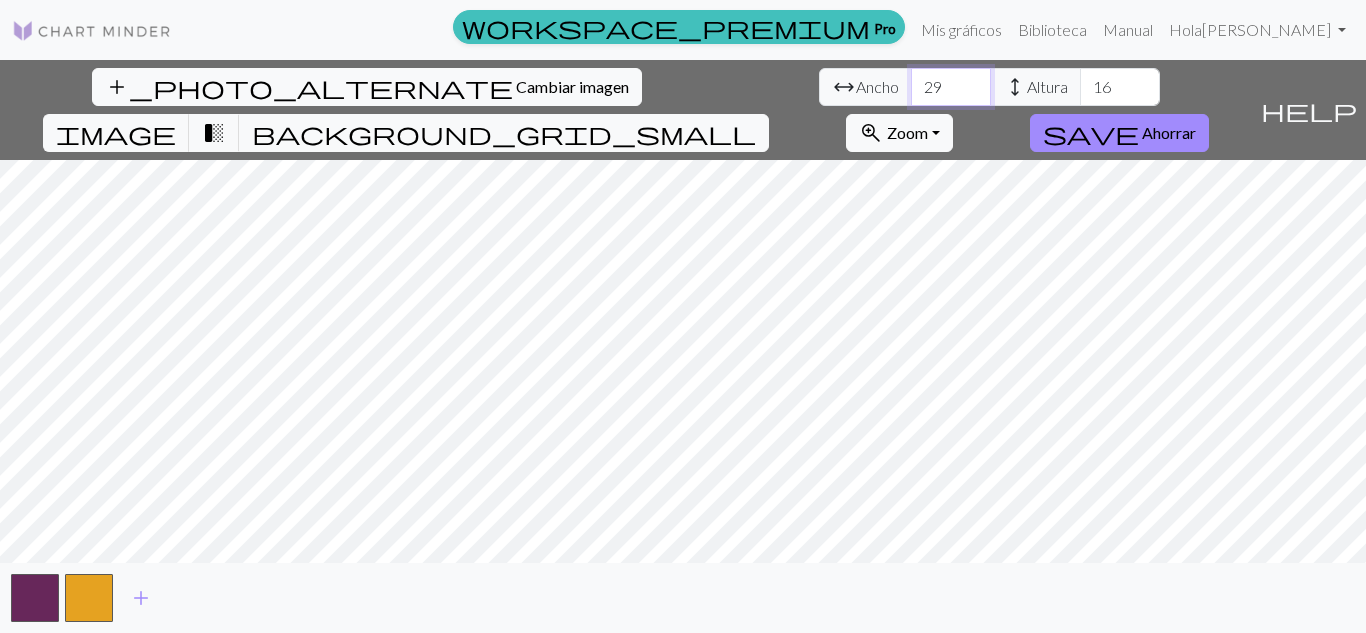 click on "29" at bounding box center (951, 87) 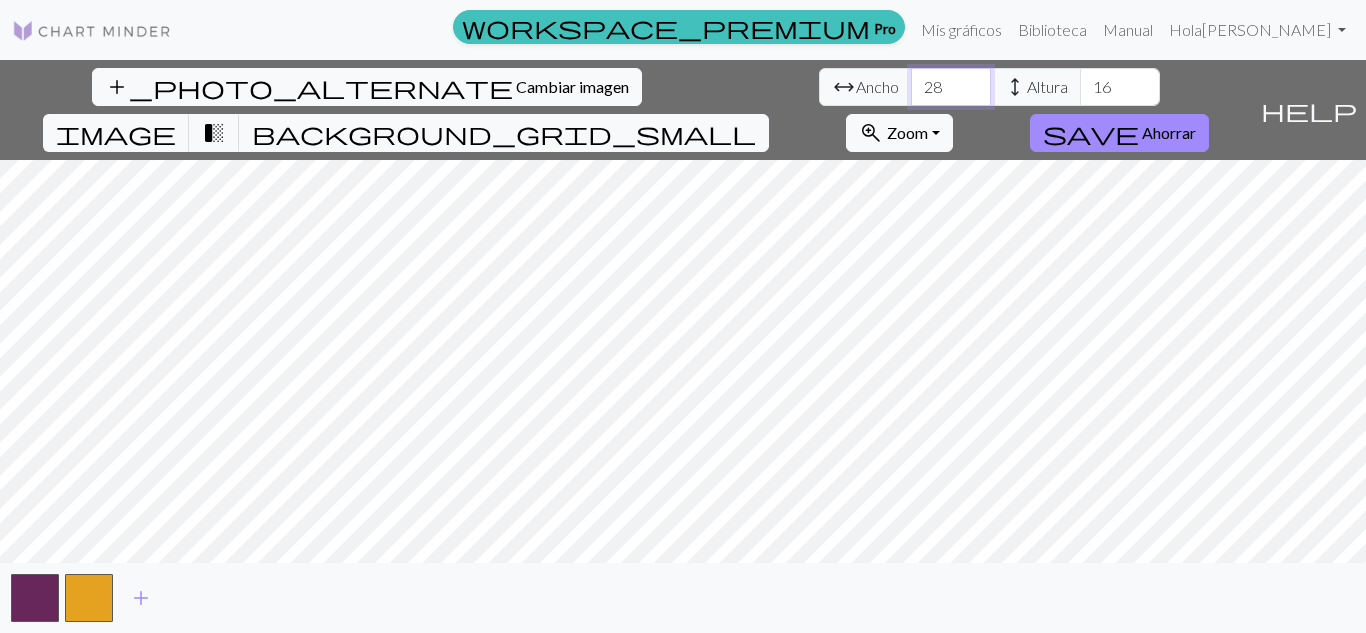 click on "28" at bounding box center [951, 87] 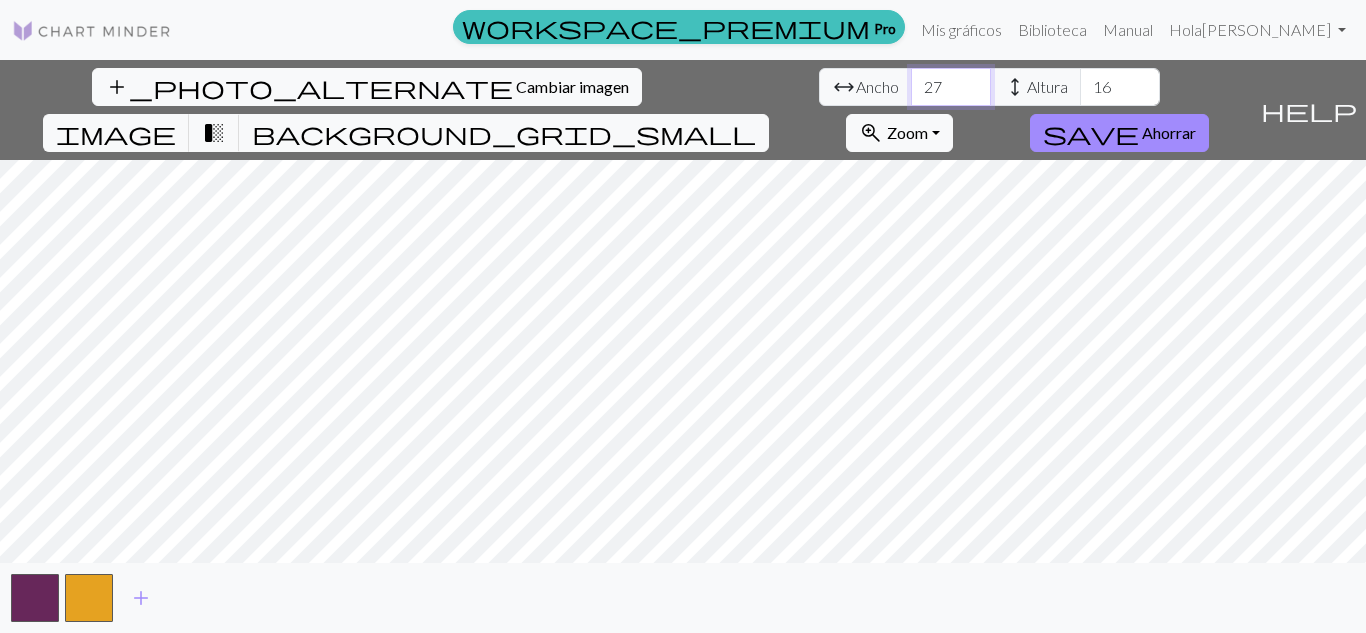 click on "27" at bounding box center (951, 87) 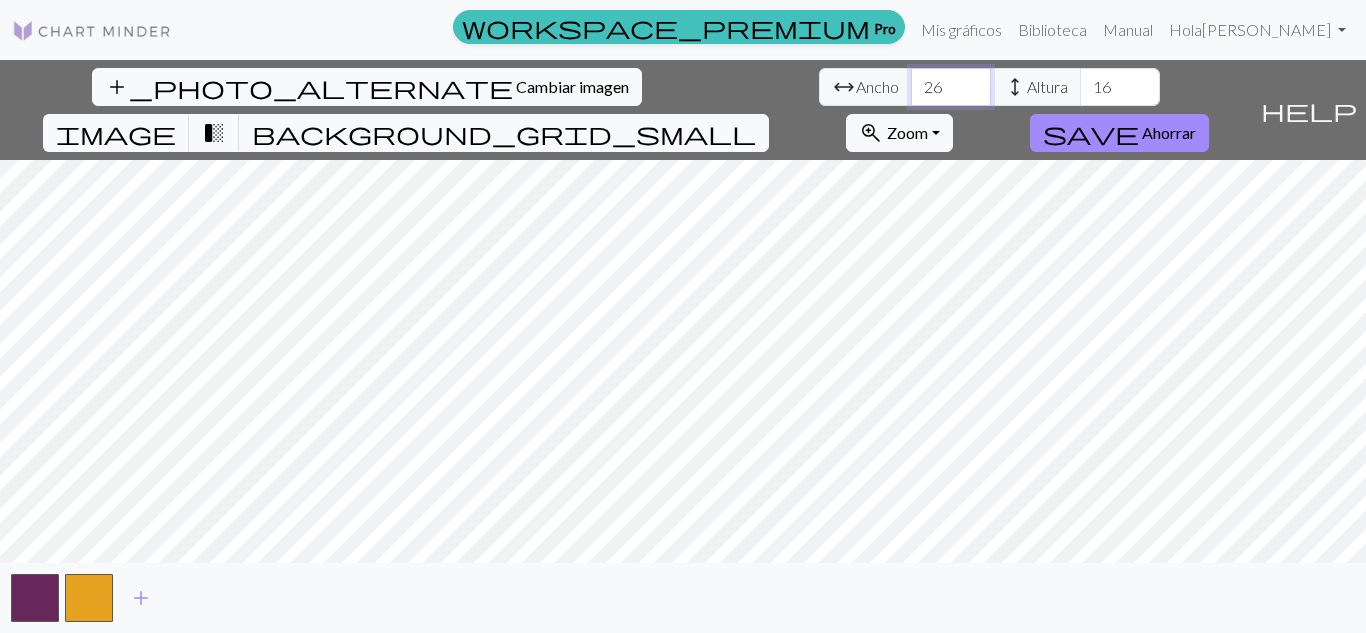 click on "26" at bounding box center [951, 87] 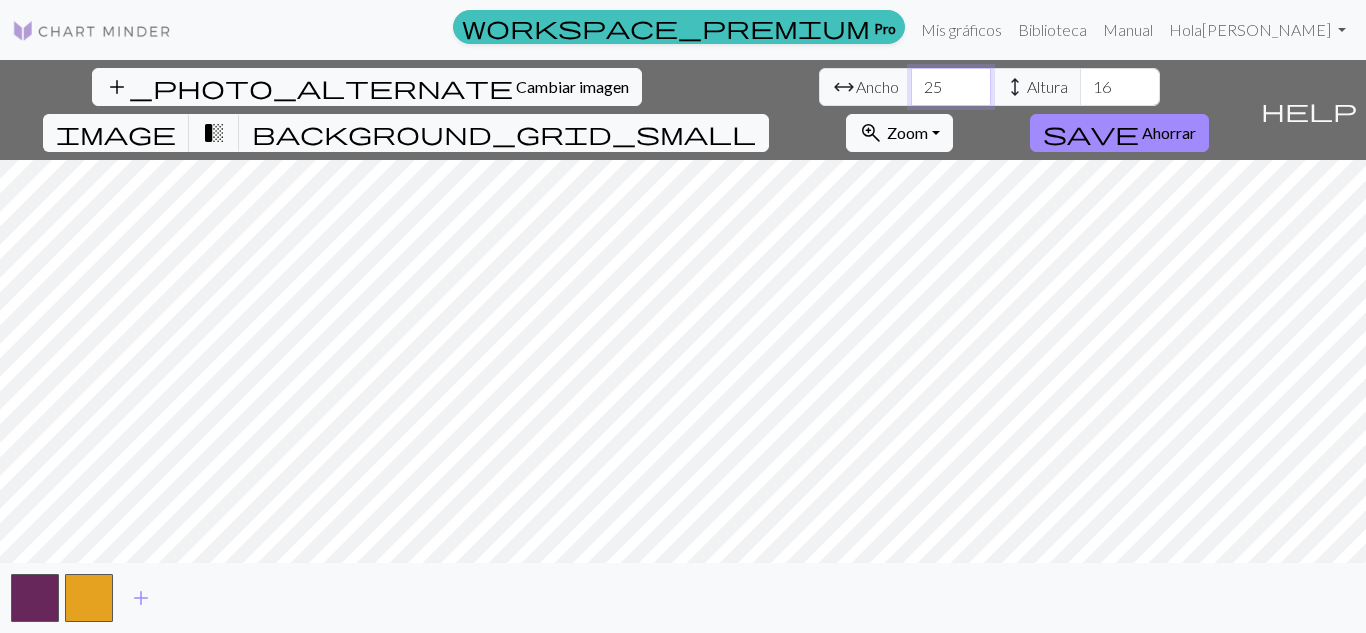 click on "25" at bounding box center (951, 87) 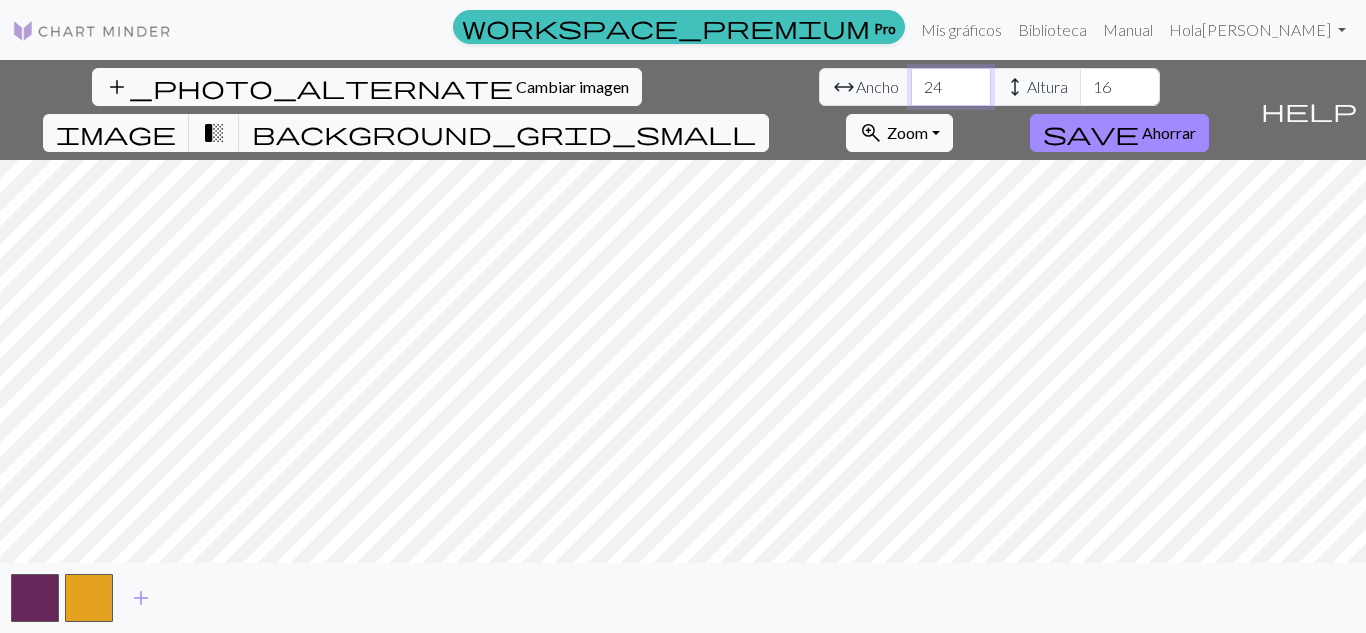 click on "24" at bounding box center [951, 87] 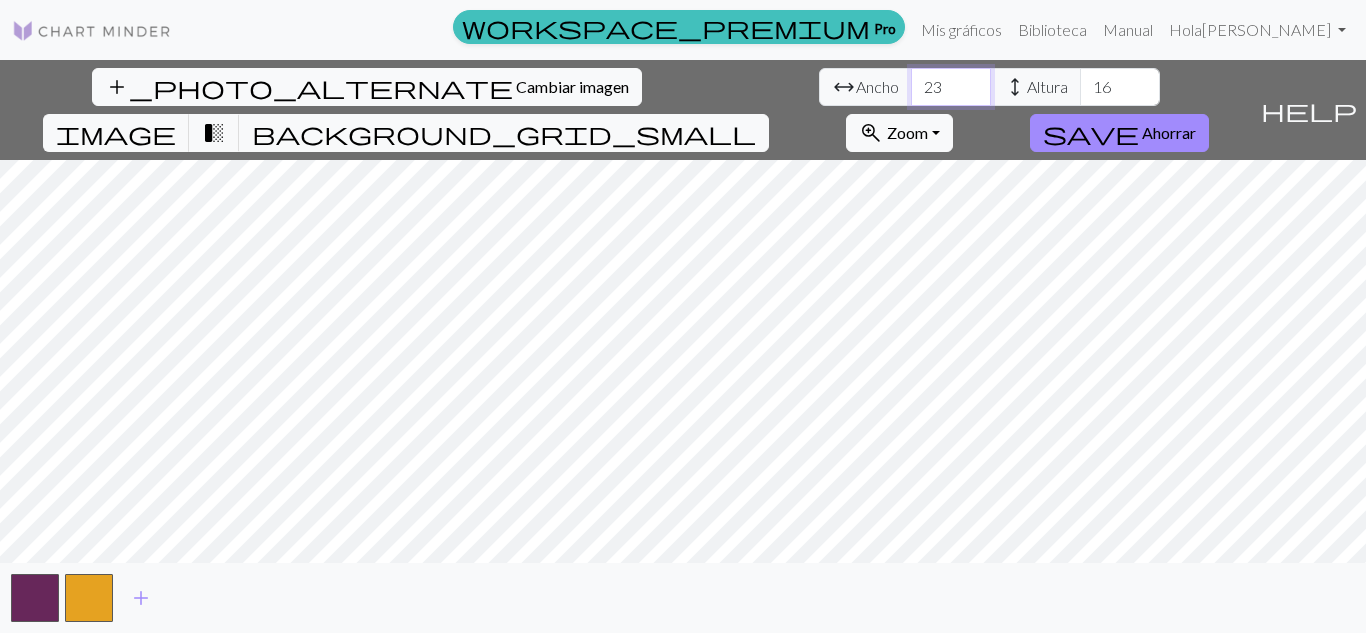 click on "23" at bounding box center (951, 87) 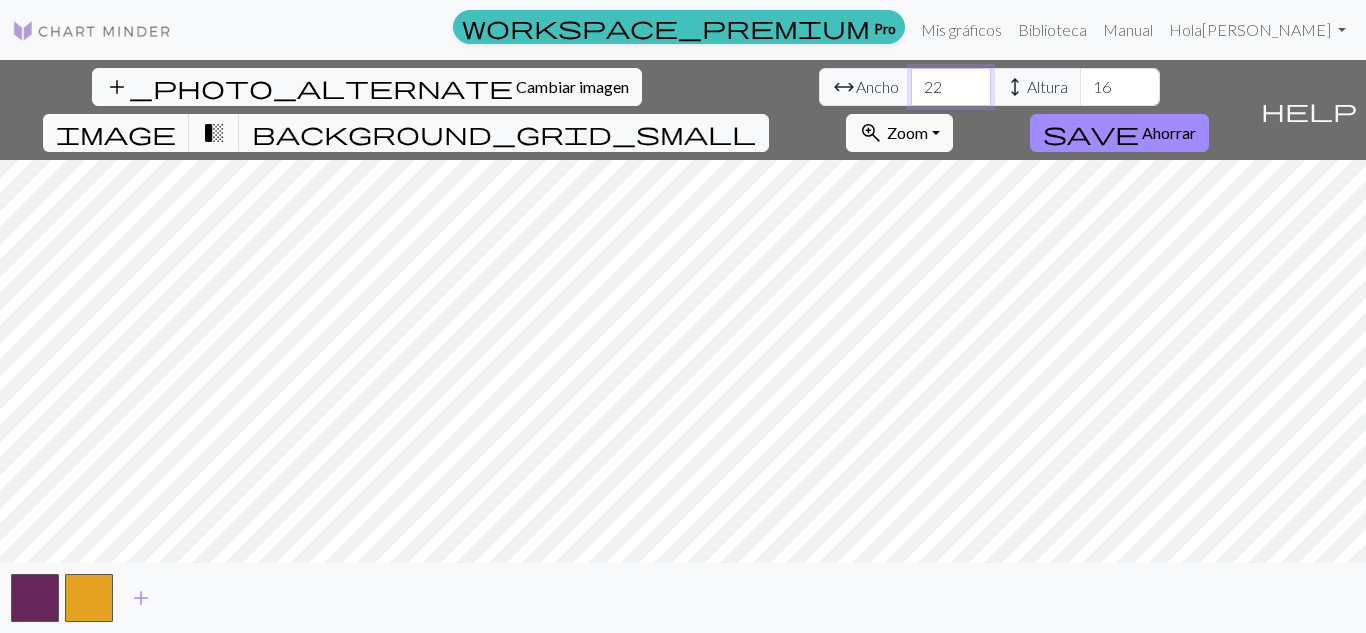click on "22" at bounding box center [951, 87] 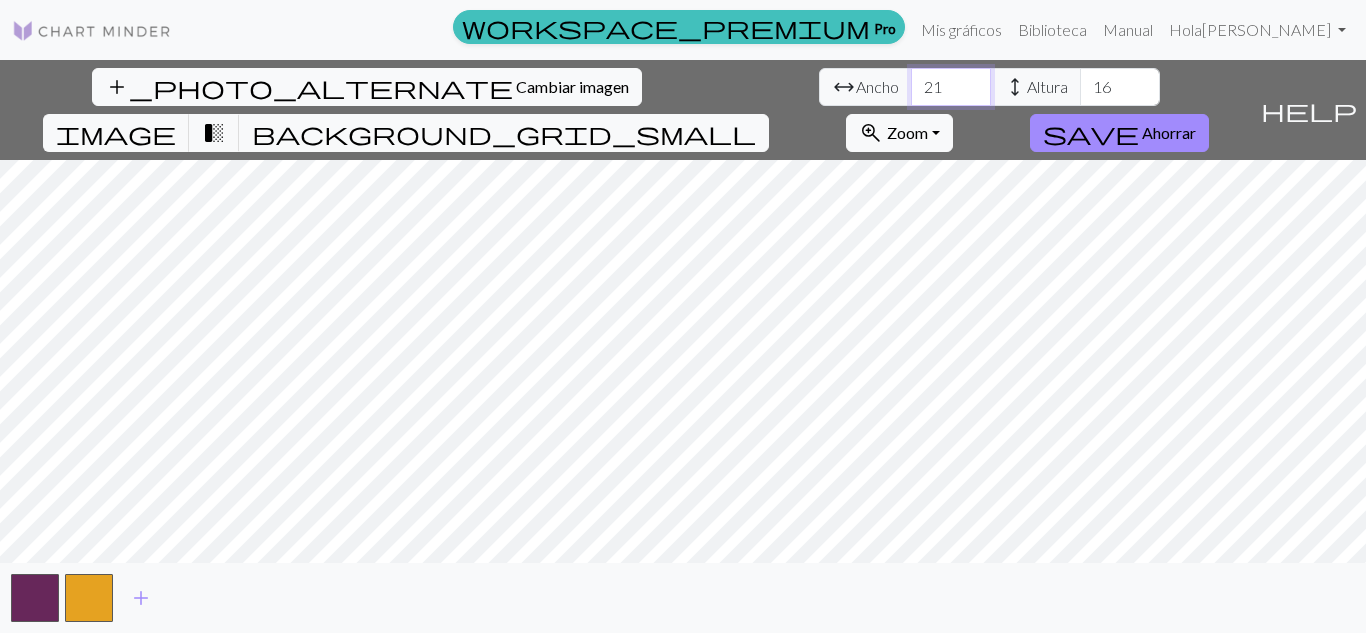 click on "21" at bounding box center [951, 87] 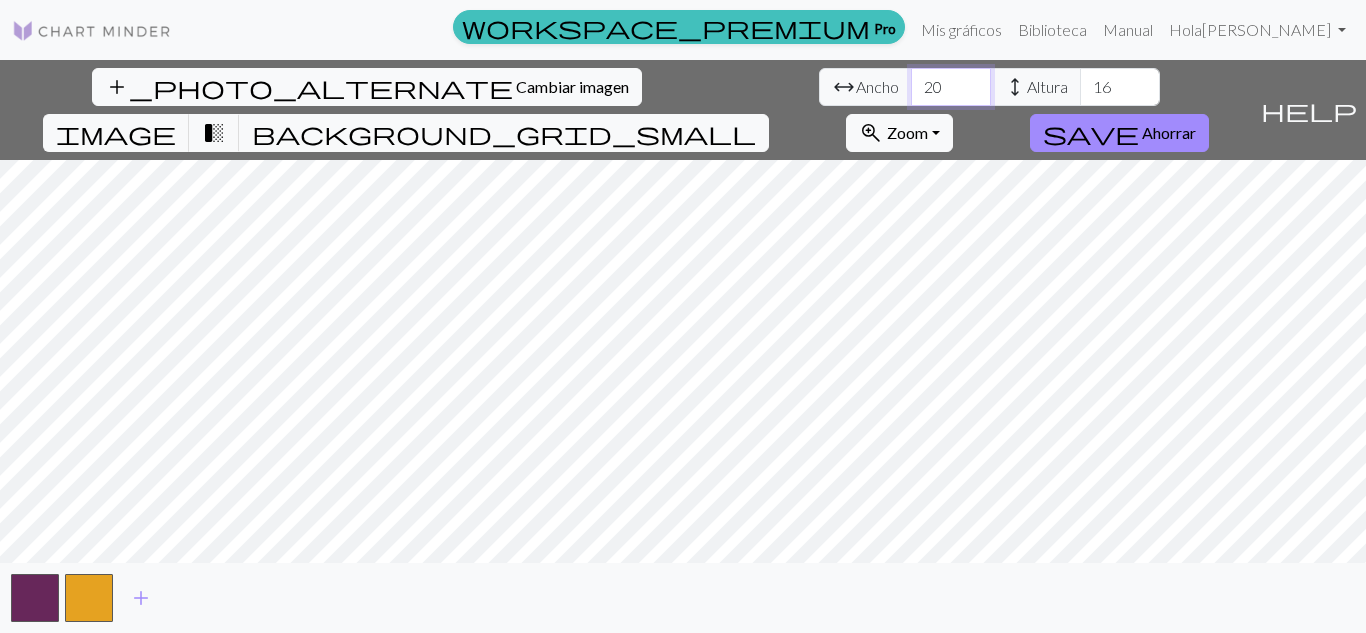 type on "20" 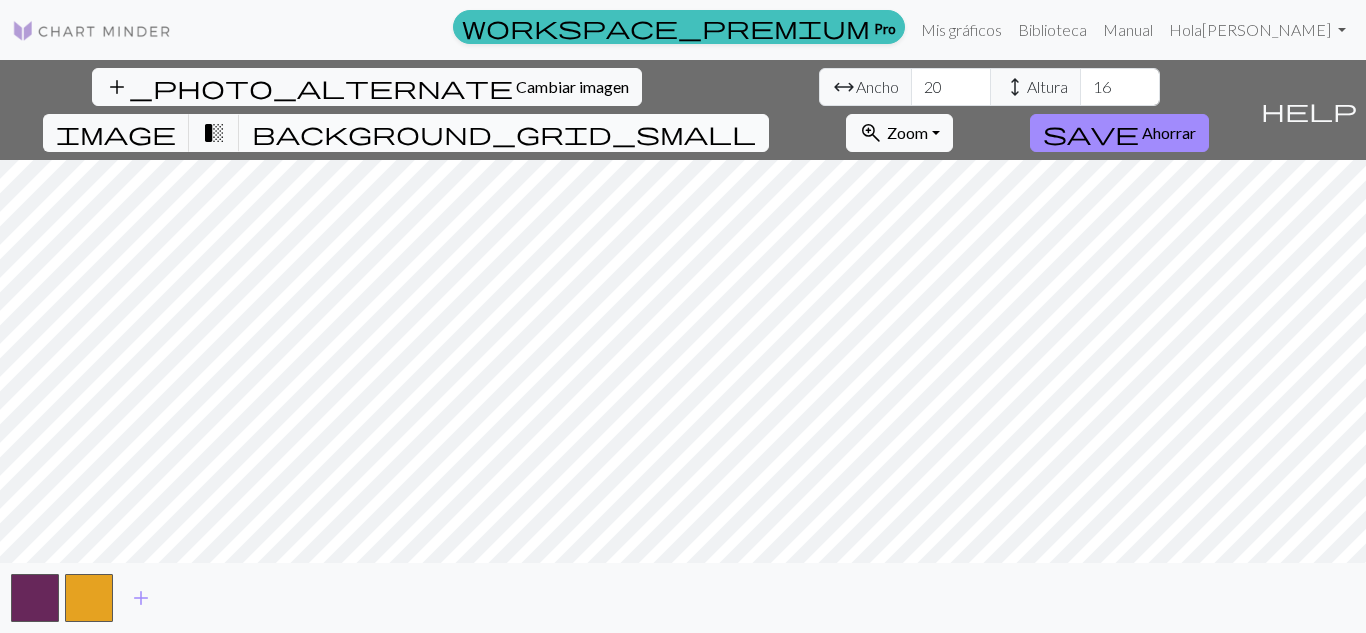 click on "background_grid_small" at bounding box center [504, 133] 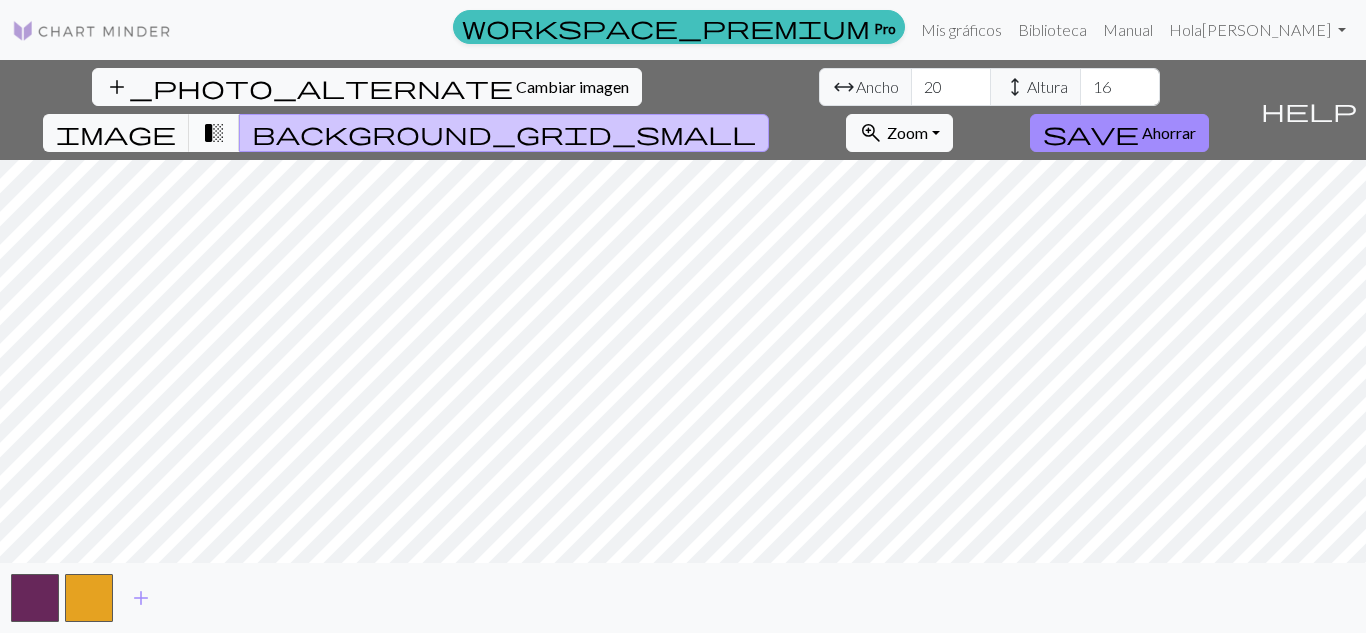 click on "transition_fade" at bounding box center [214, 133] 